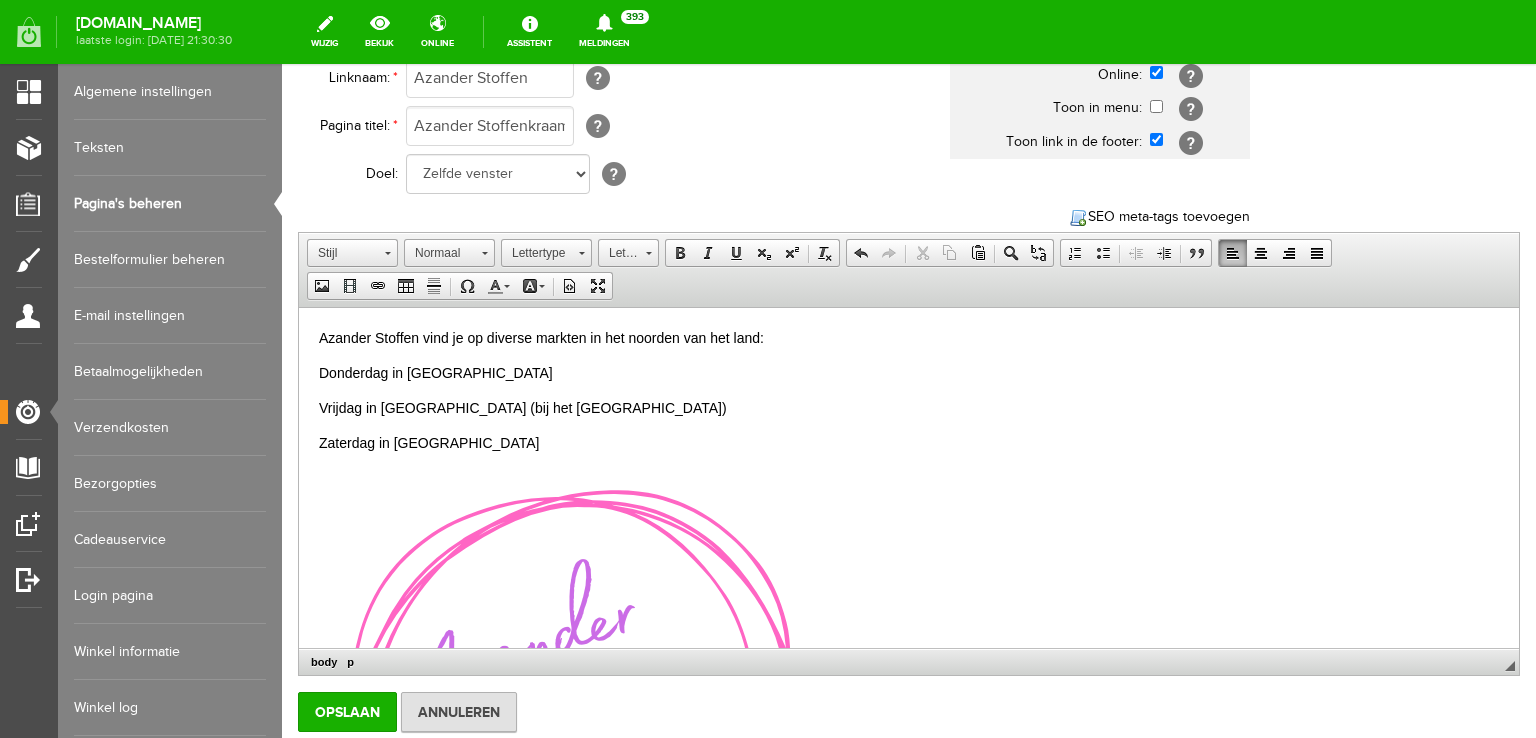 scroll, scrollTop: 358, scrollLeft: 0, axis: vertical 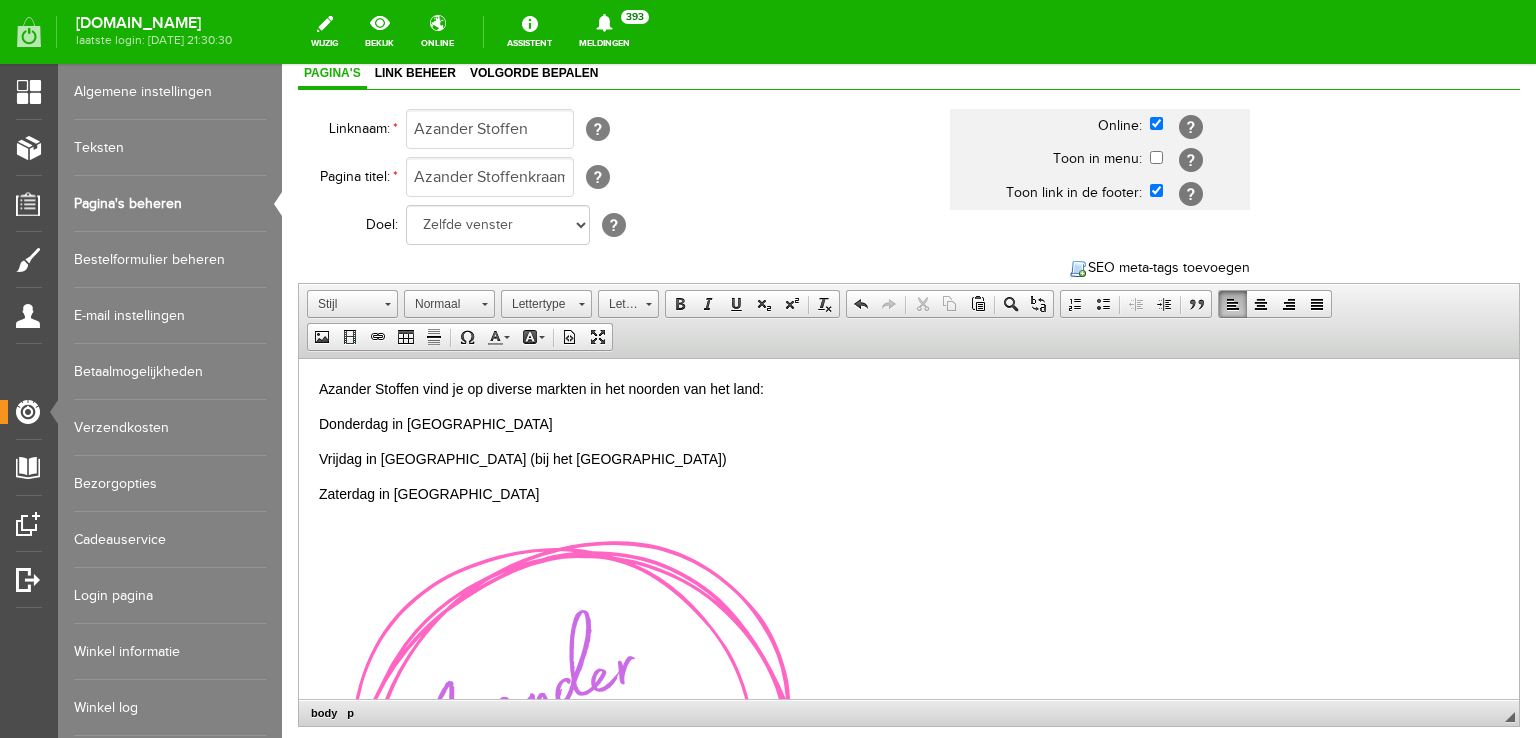 click on "Zaterdag in [GEOGRAPHIC_DATA]" at bounding box center (909, 494) 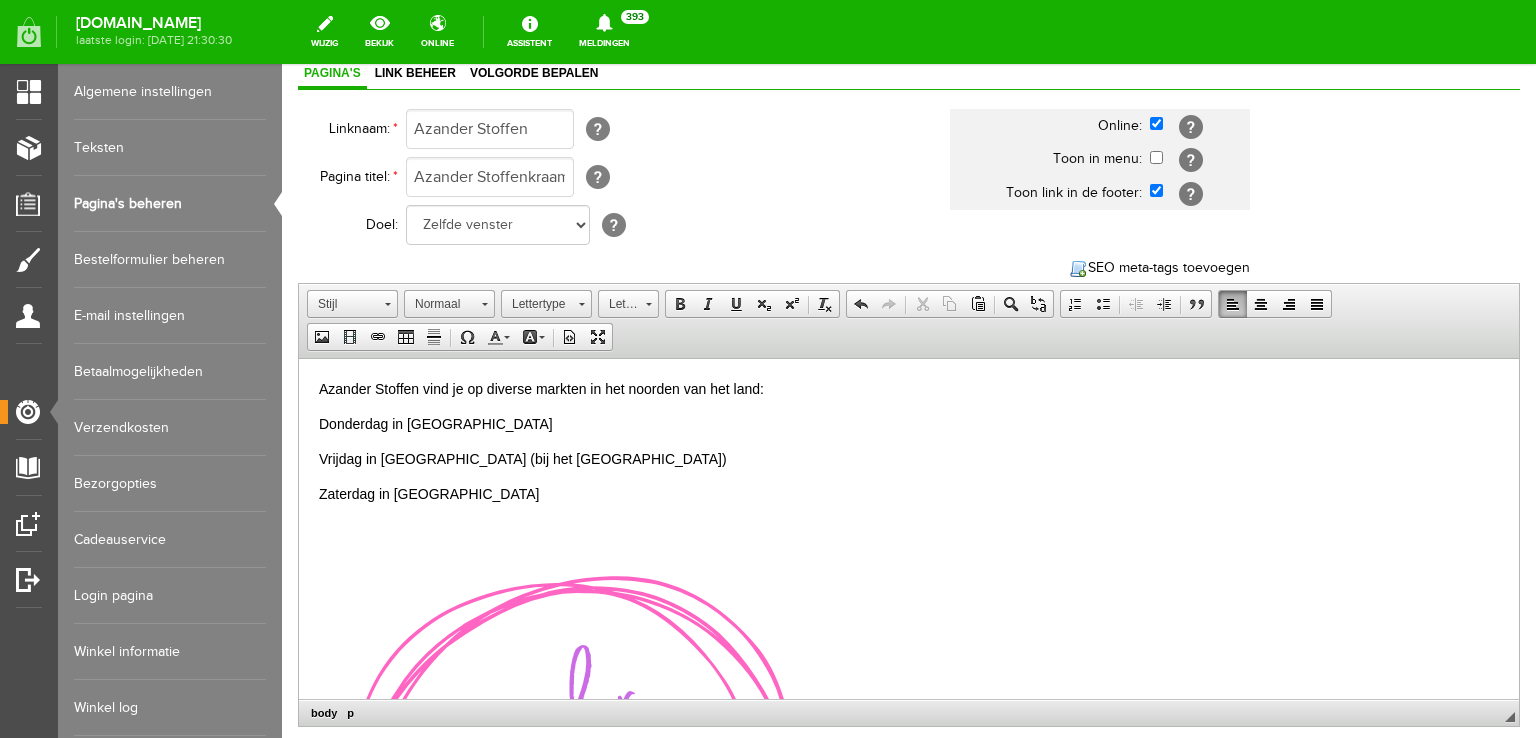 type 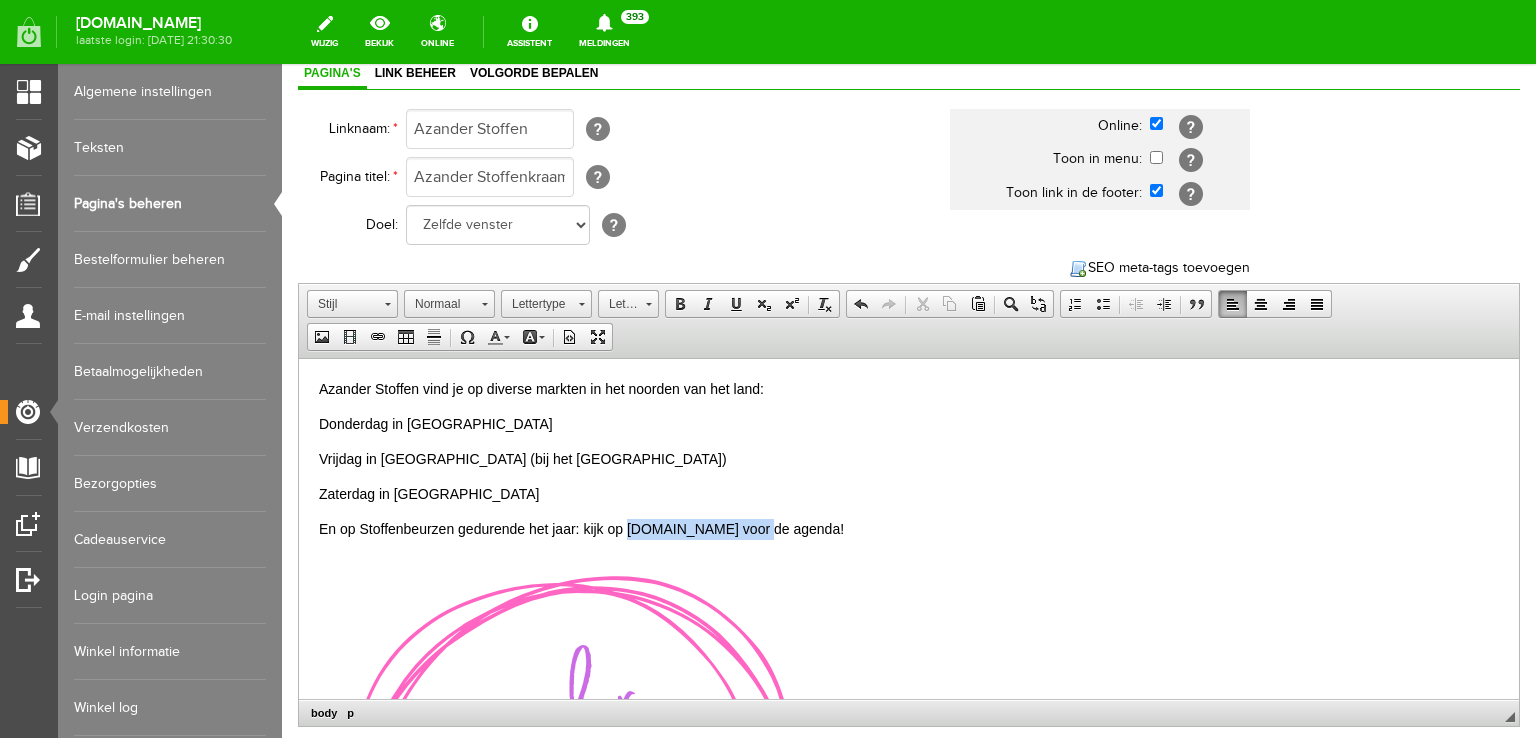 drag, startPoint x: 750, startPoint y: 526, endPoint x: 628, endPoint y: 534, distance: 122.26202 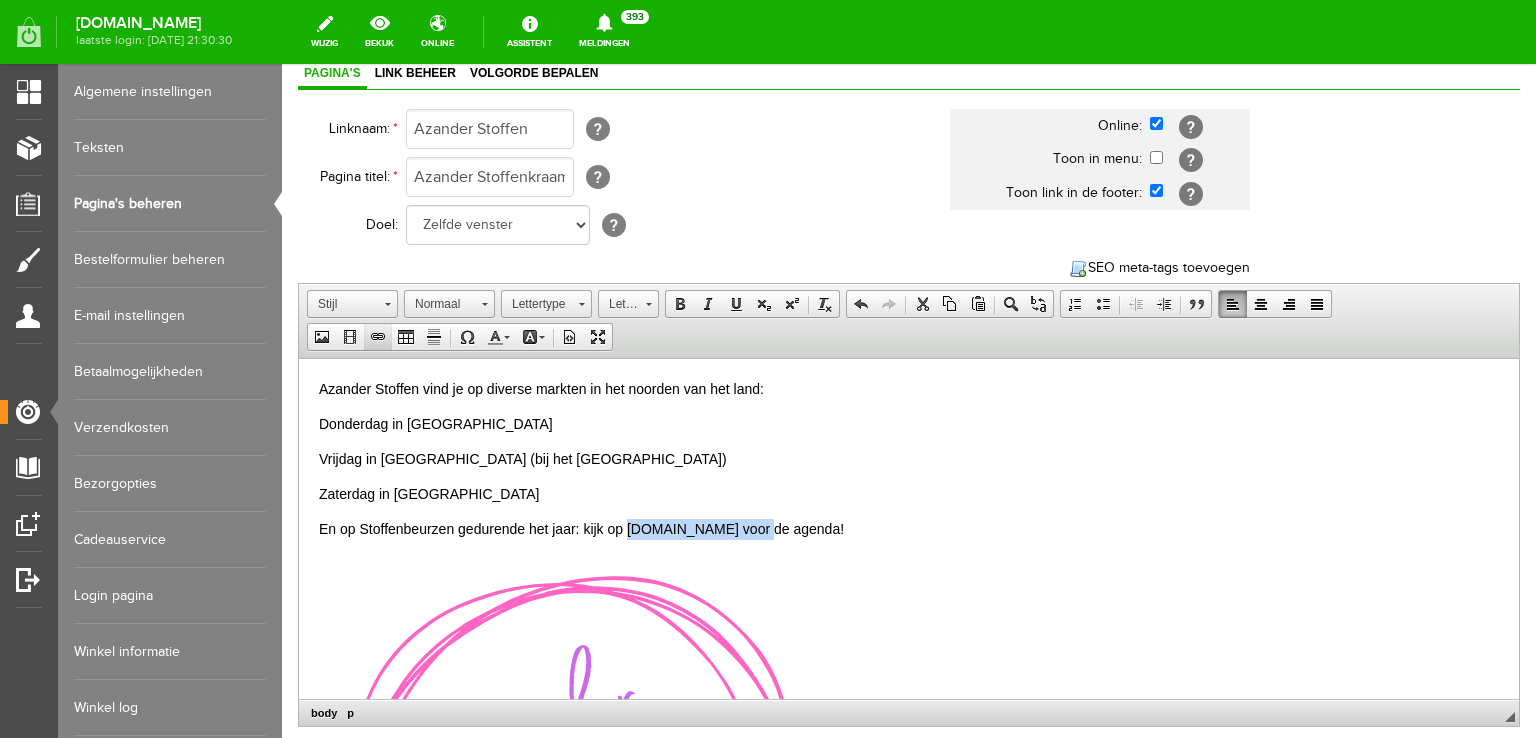 click at bounding box center [378, 337] 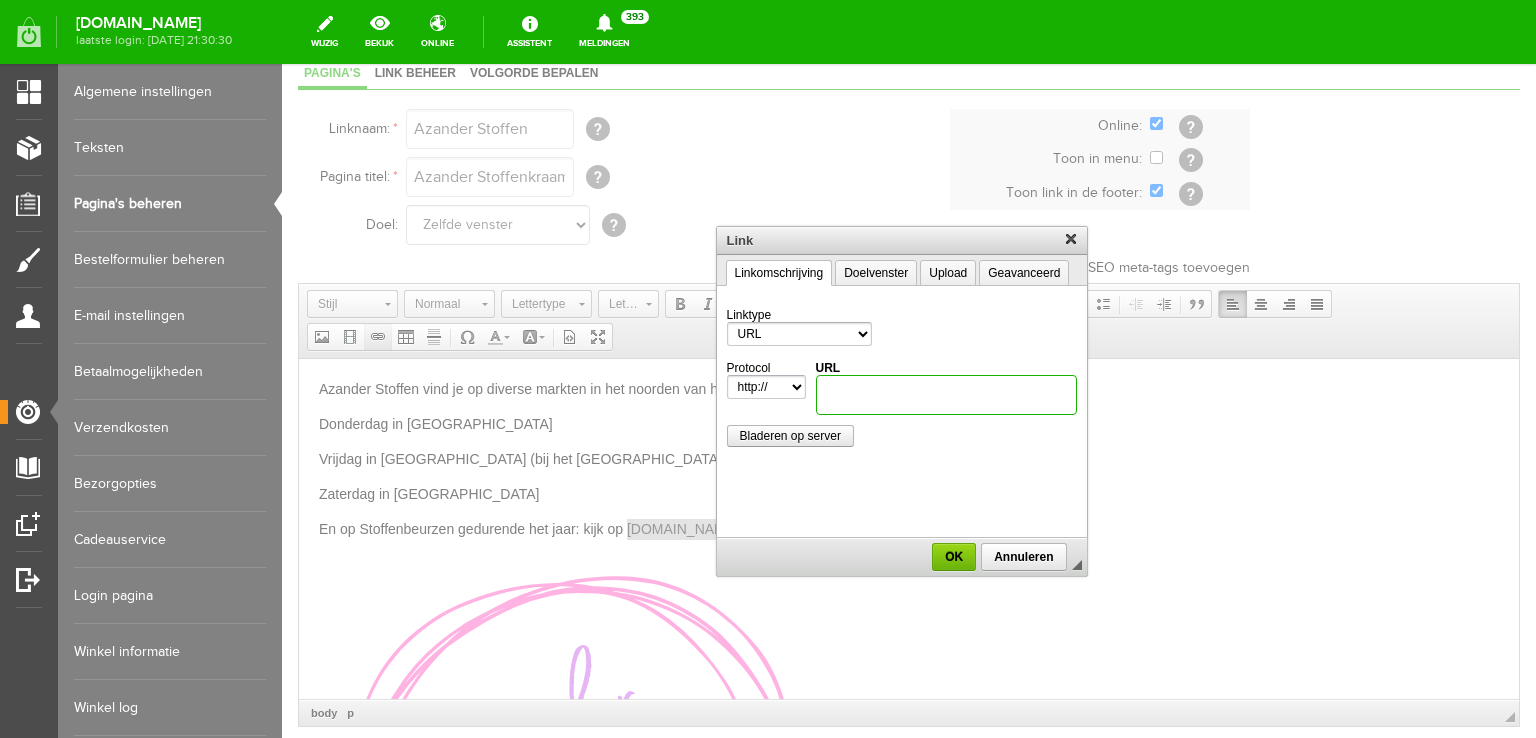 scroll, scrollTop: 0, scrollLeft: 0, axis: both 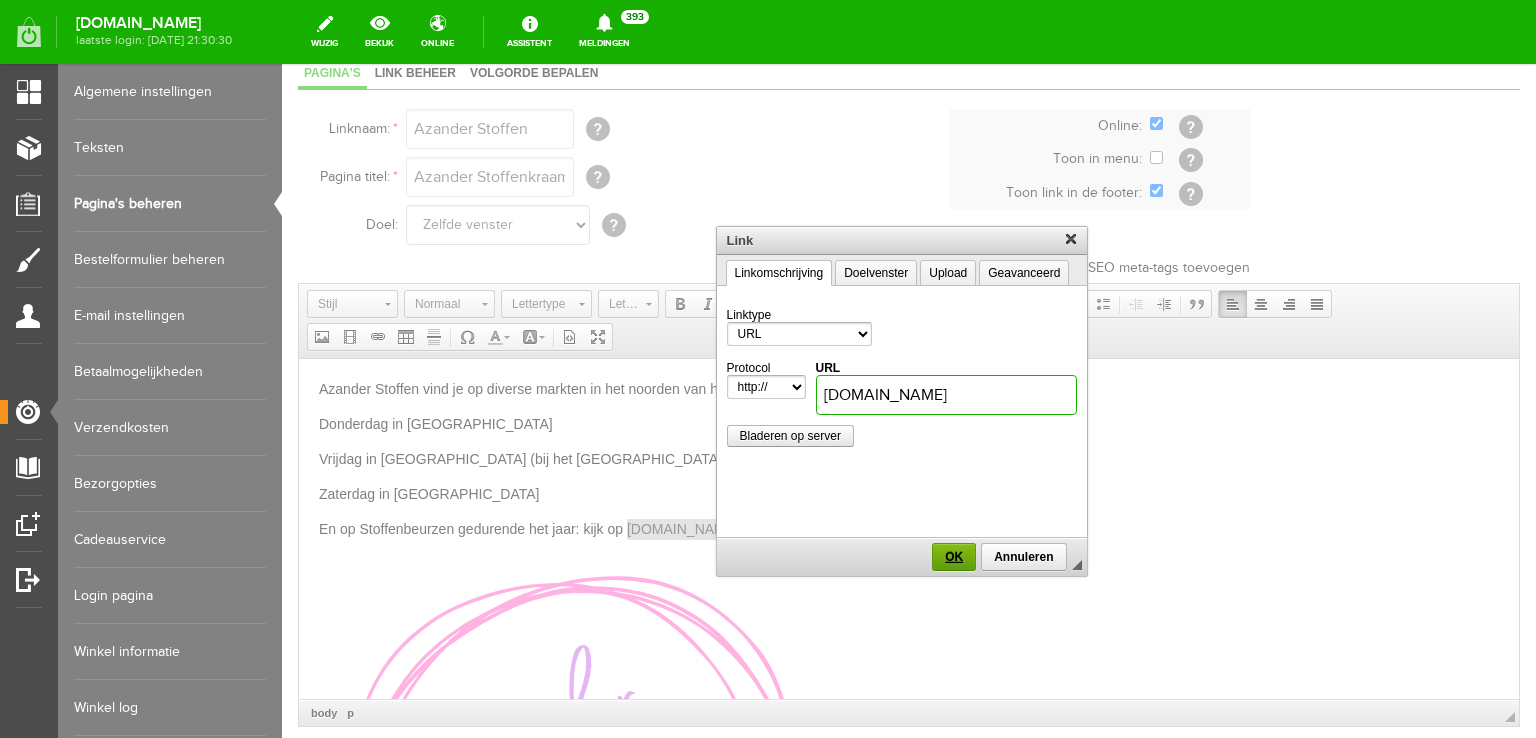 type on "[DOMAIN_NAME]" 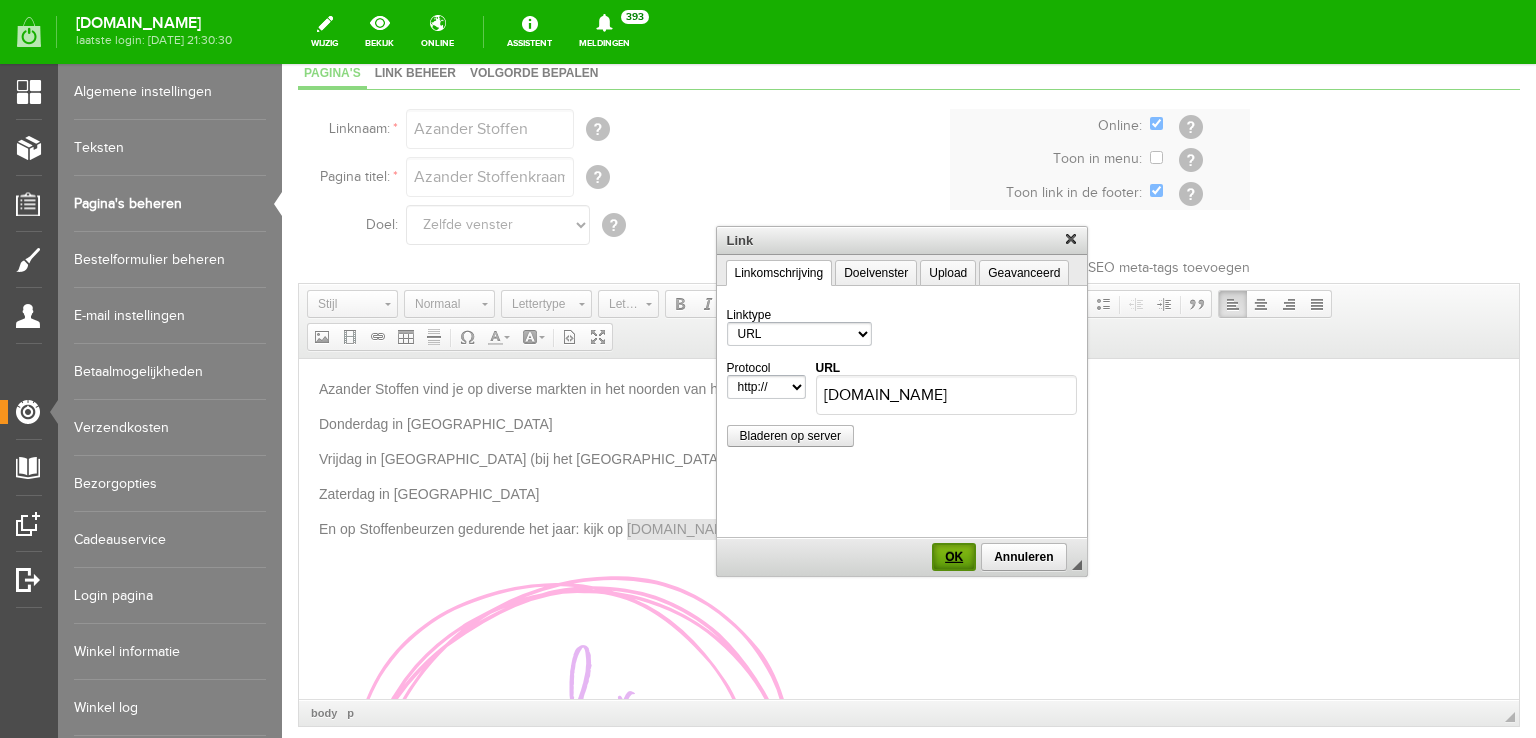 click on "OK" at bounding box center [954, 557] 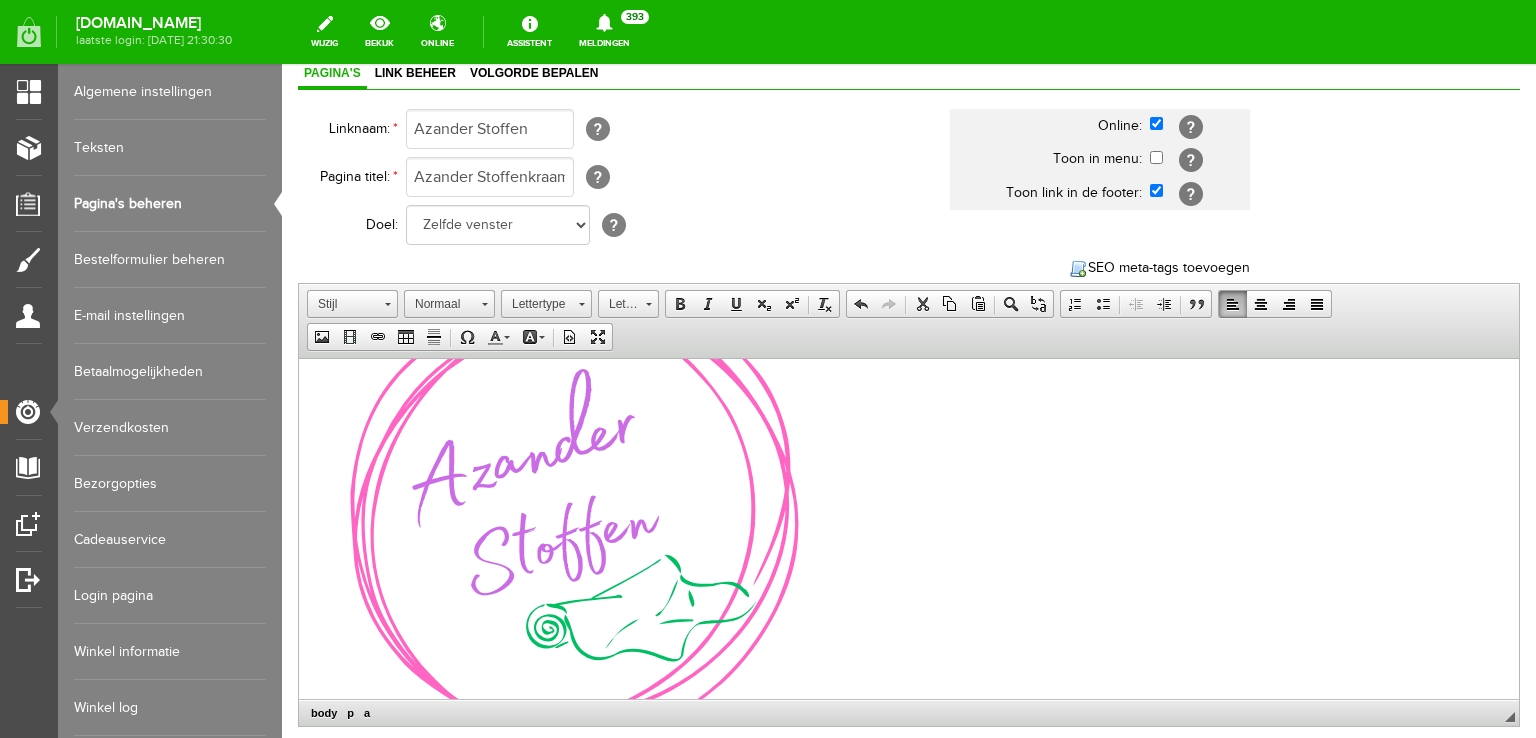 scroll, scrollTop: 416, scrollLeft: 0, axis: vertical 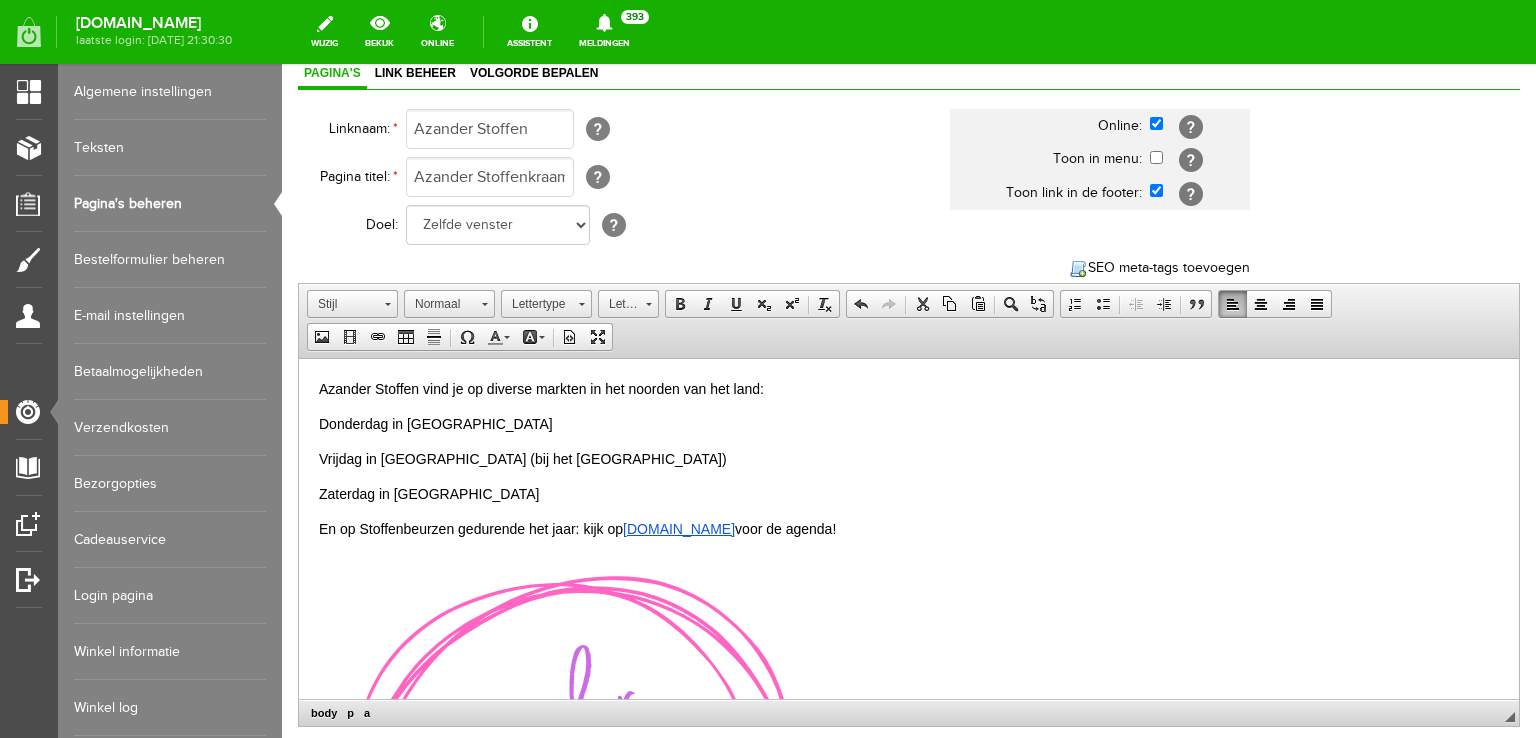 click on "Zaterdag in [GEOGRAPHIC_DATA]" at bounding box center (909, 494) 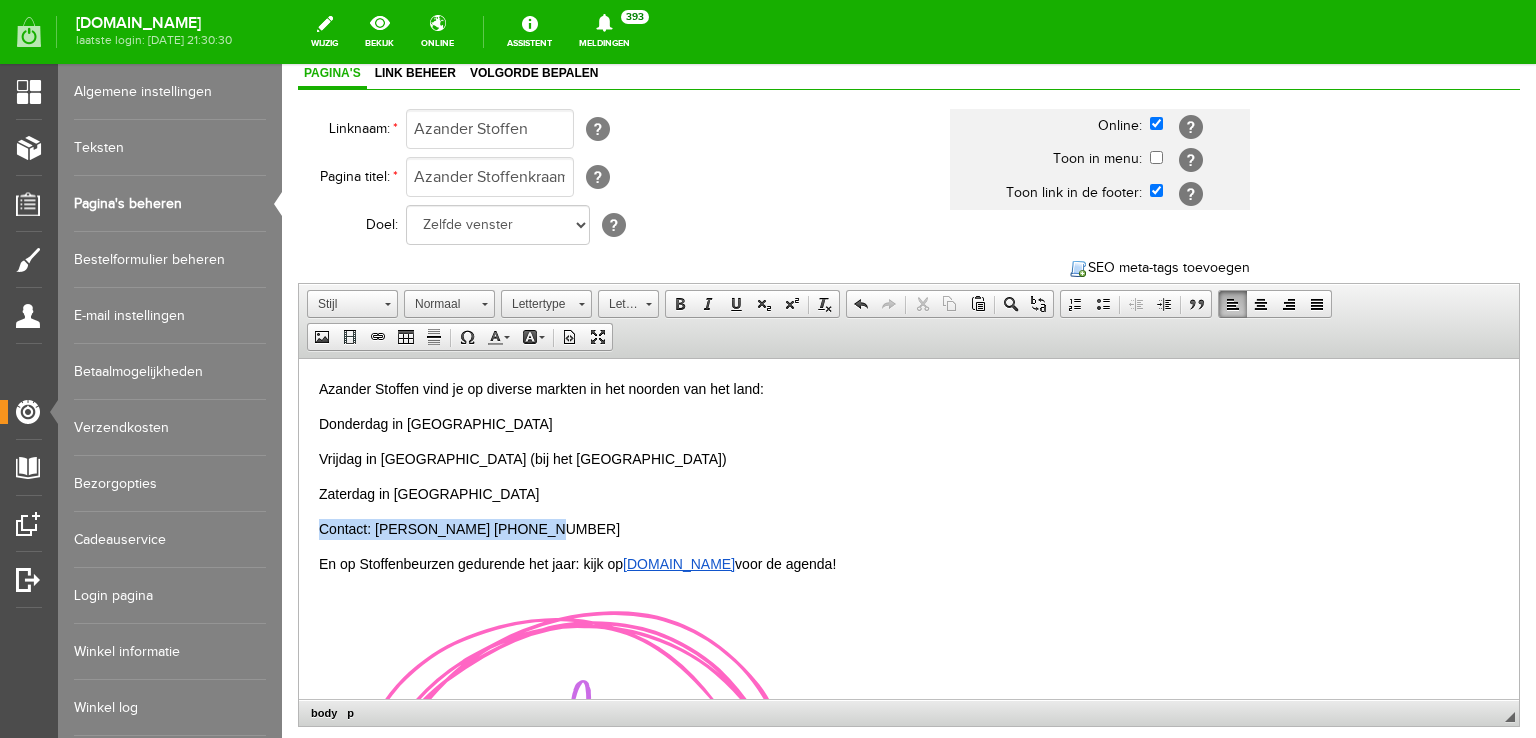 drag, startPoint x: 541, startPoint y: 530, endPoint x: 317, endPoint y: 531, distance: 224.00223 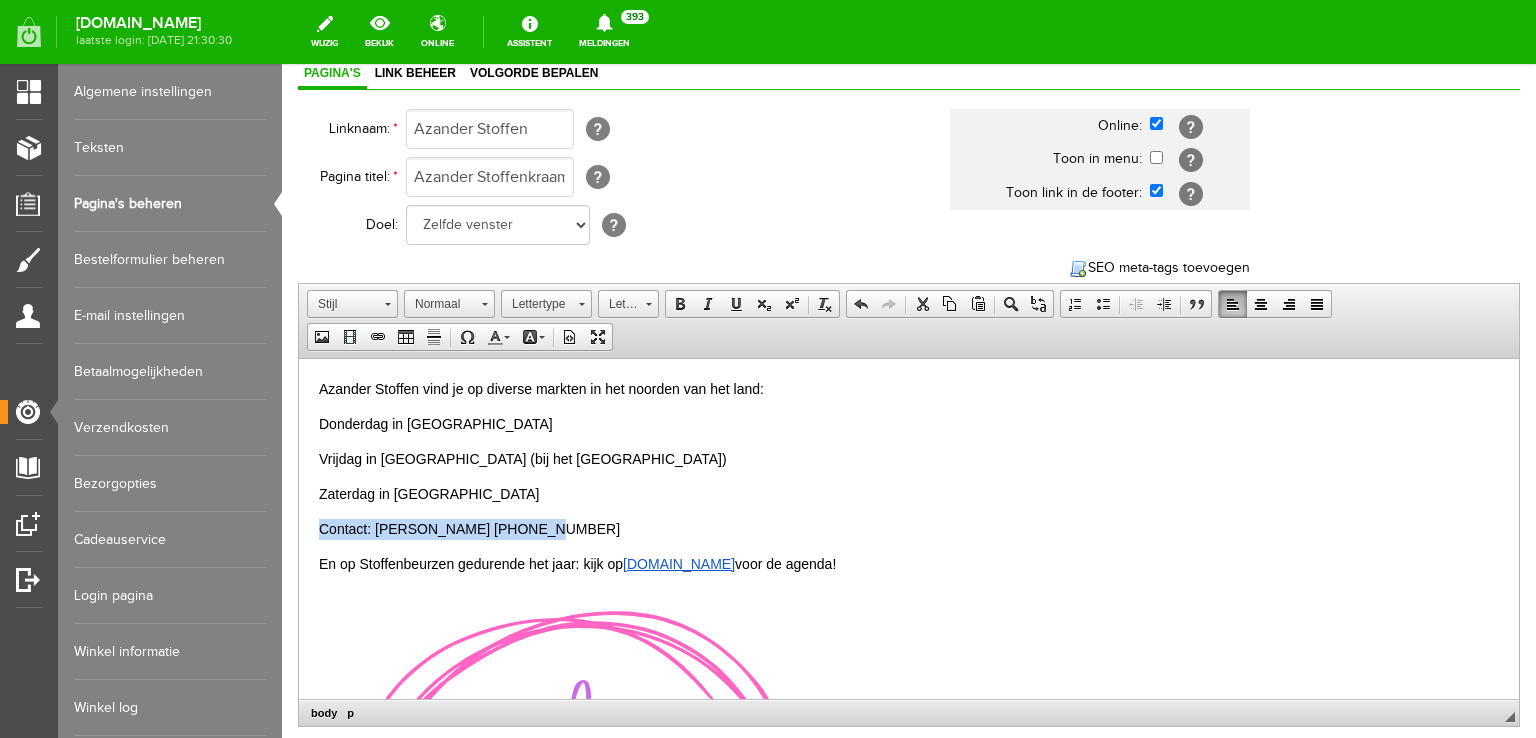 copy on "Contact: [PERSON_NAME] [PHONE_NUMBER]" 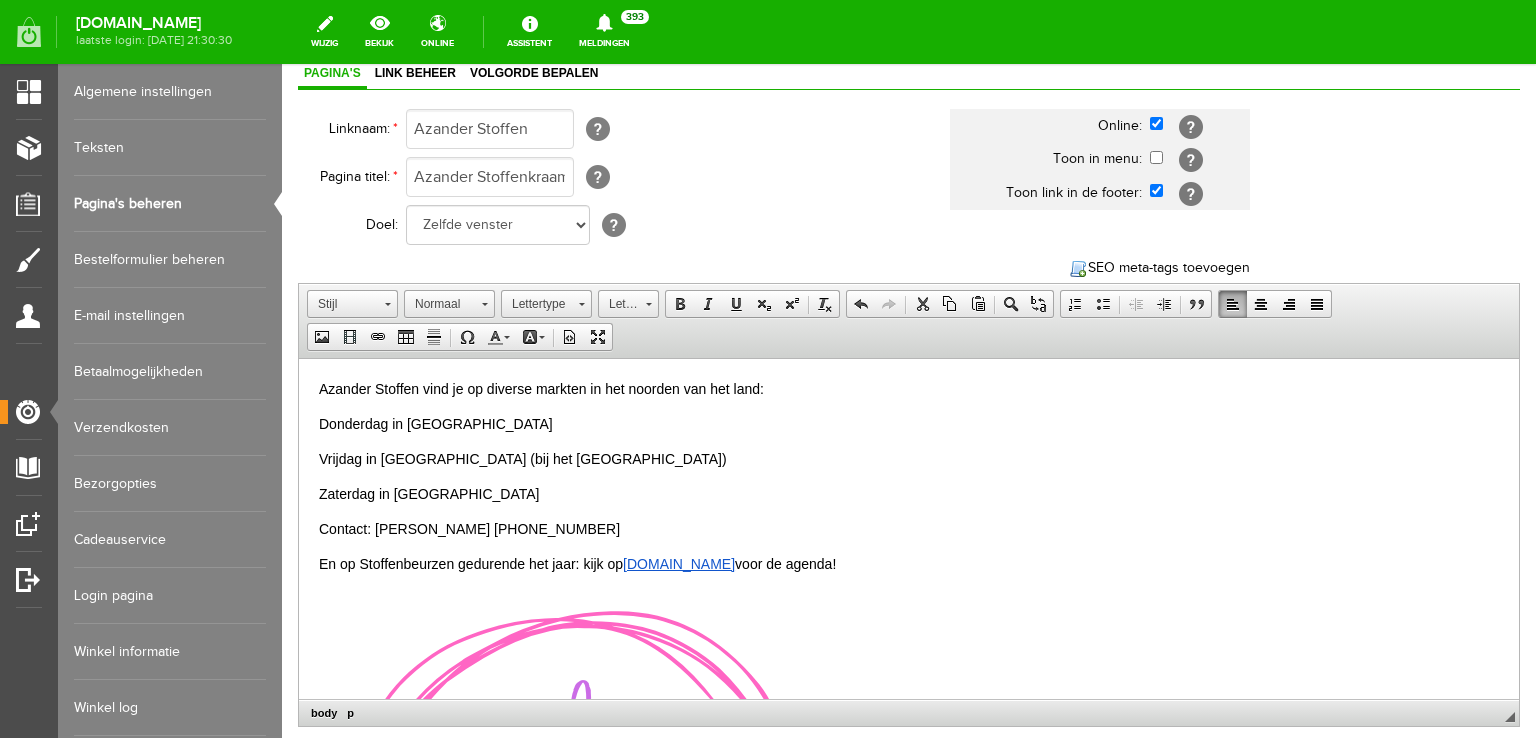 click on "En op Stoffenbeurzen gedurende het jaar: kijk op  [DOMAIN_NAME]  voor de agenda!" at bounding box center (909, 564) 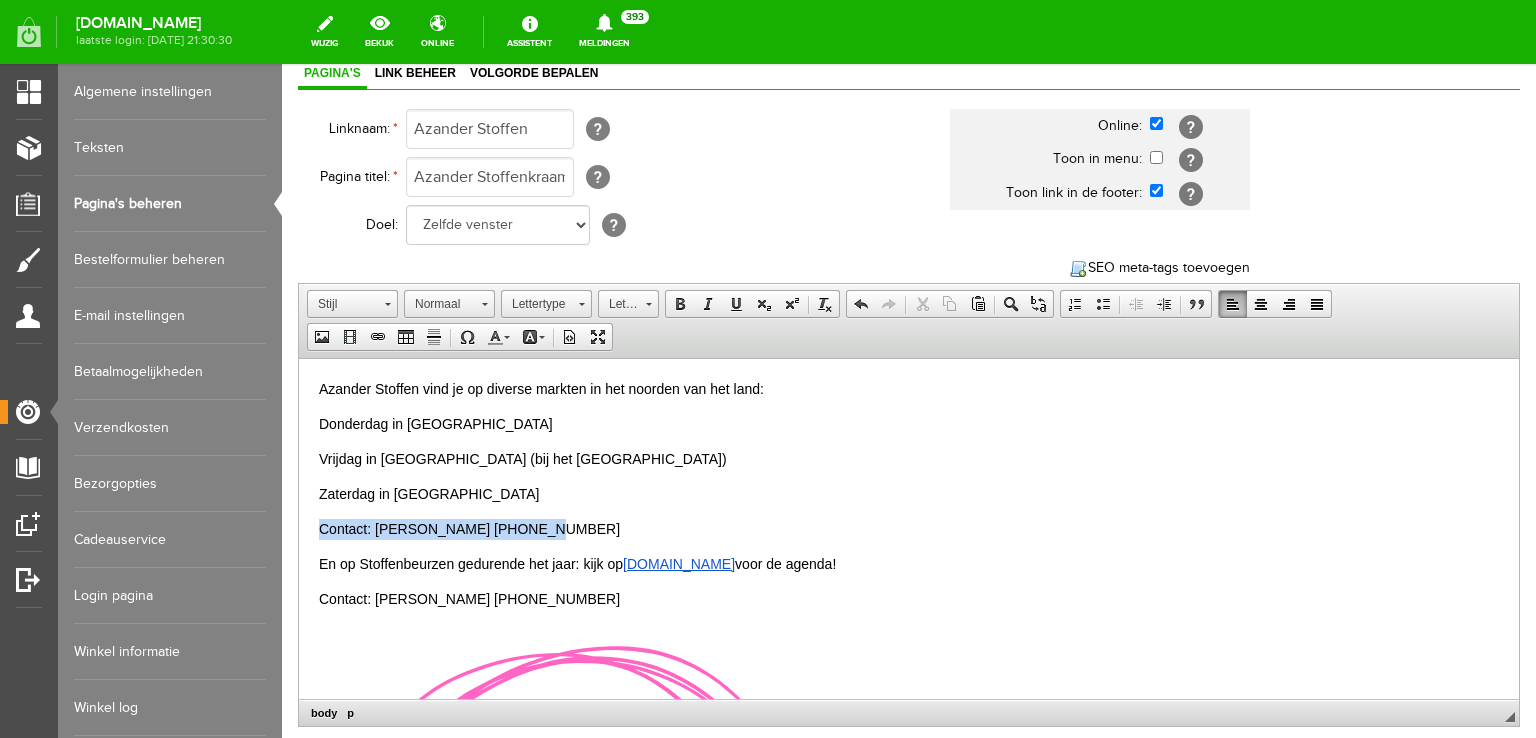 drag, startPoint x: 545, startPoint y: 523, endPoint x: 306, endPoint y: 531, distance: 239.13385 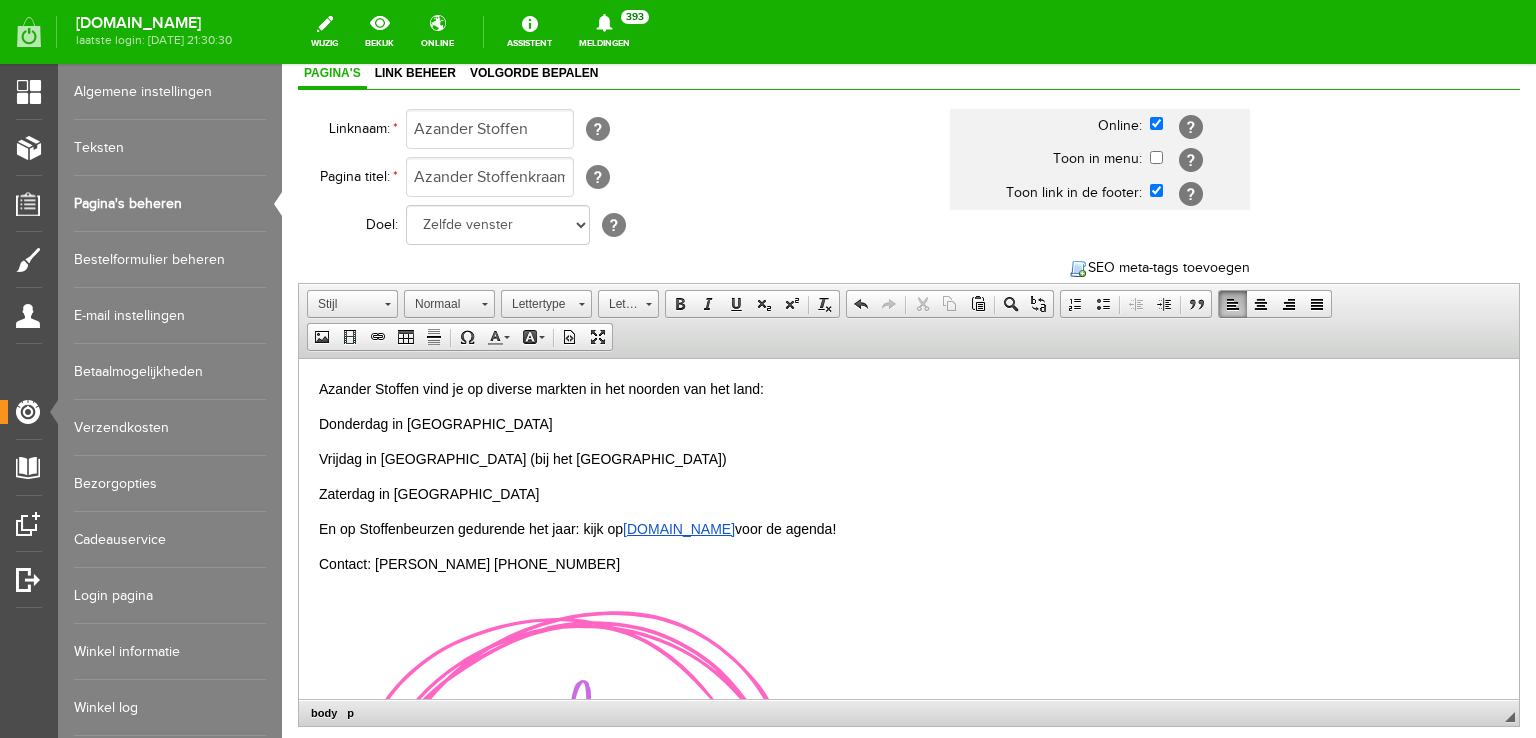 click on "Azander Stoffen vind je op diverse markten in het noorden van het land:" at bounding box center [909, 389] 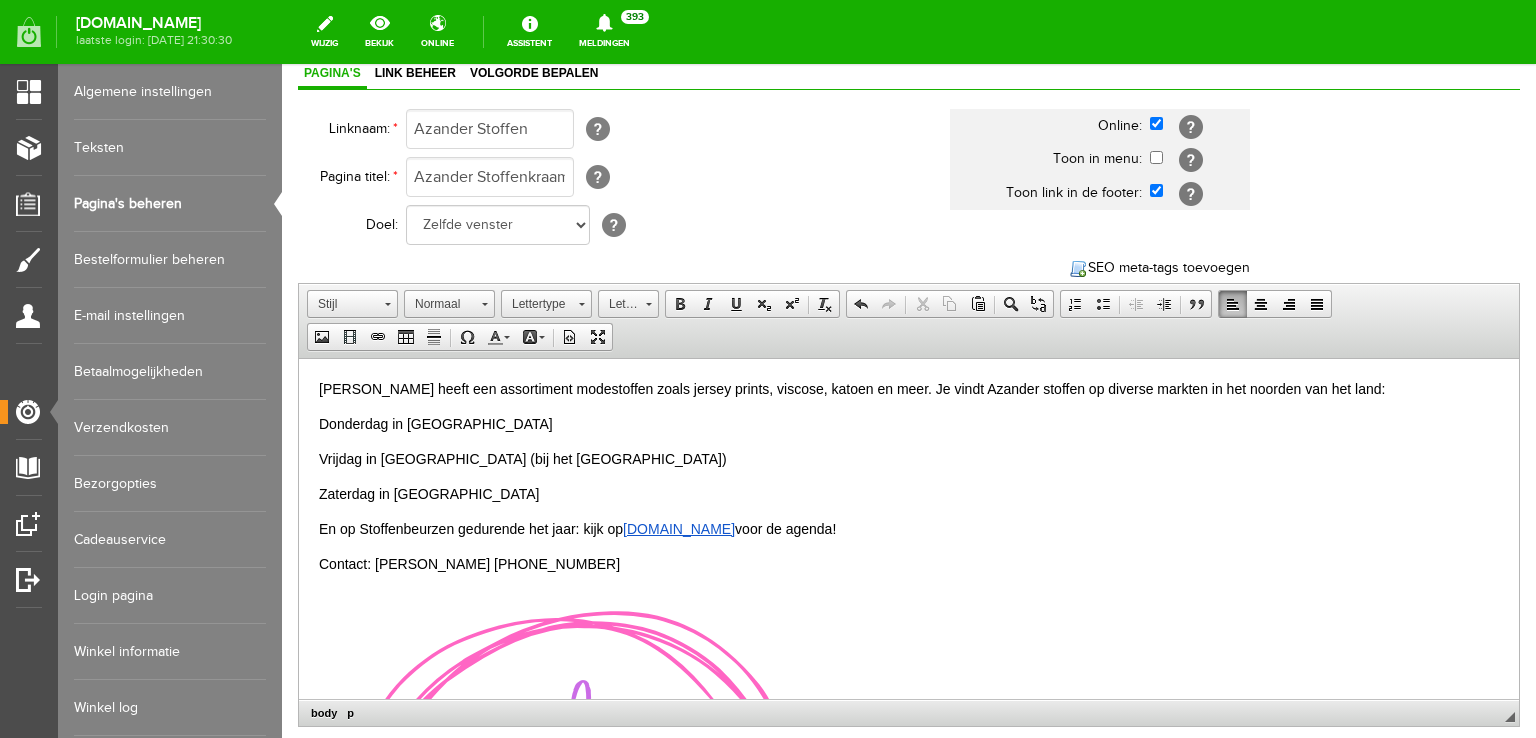 click on "En op Stoffenbeurzen gedurende het jaar: kijk op  [DOMAIN_NAME]  voor de agenda!" at bounding box center (909, 529) 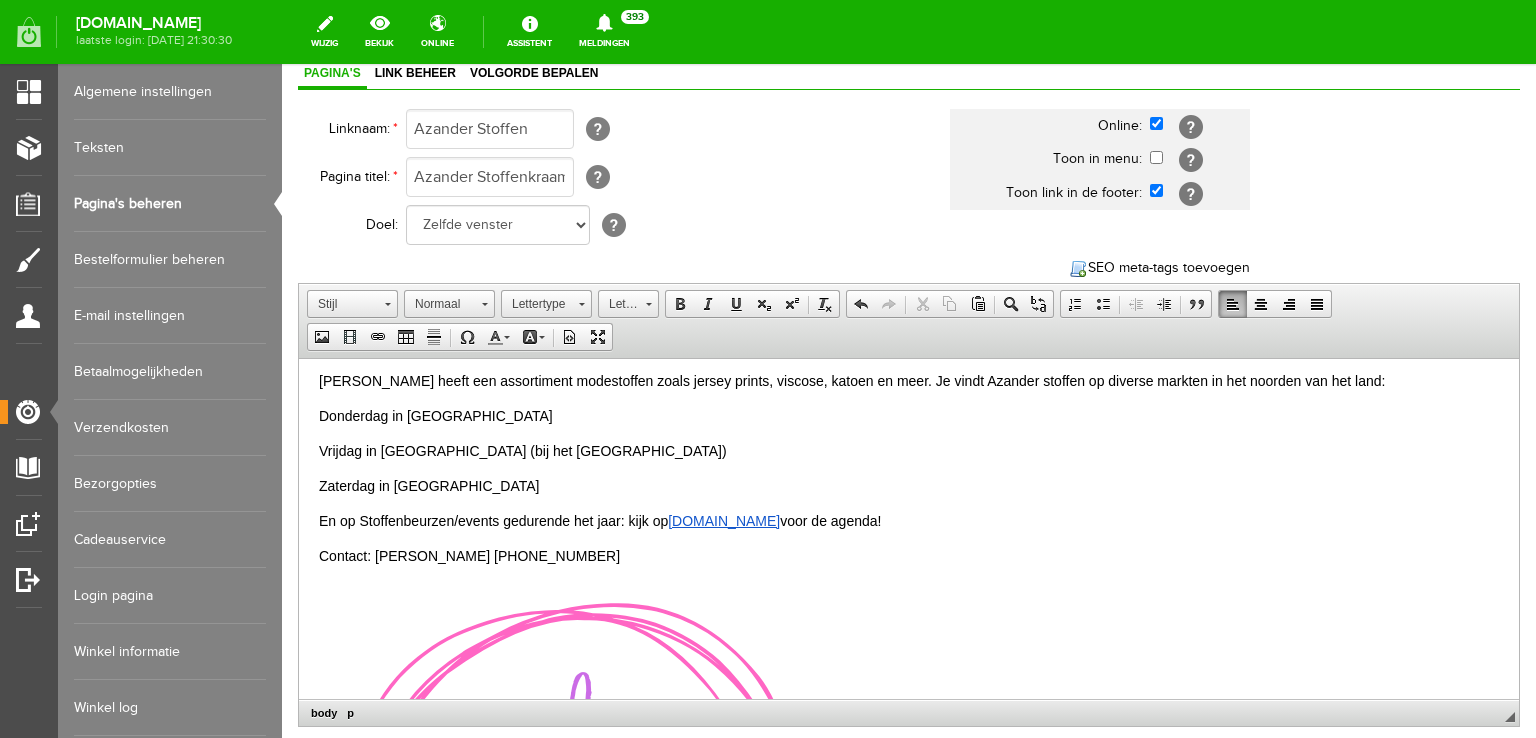 scroll, scrollTop: 0, scrollLeft: 0, axis: both 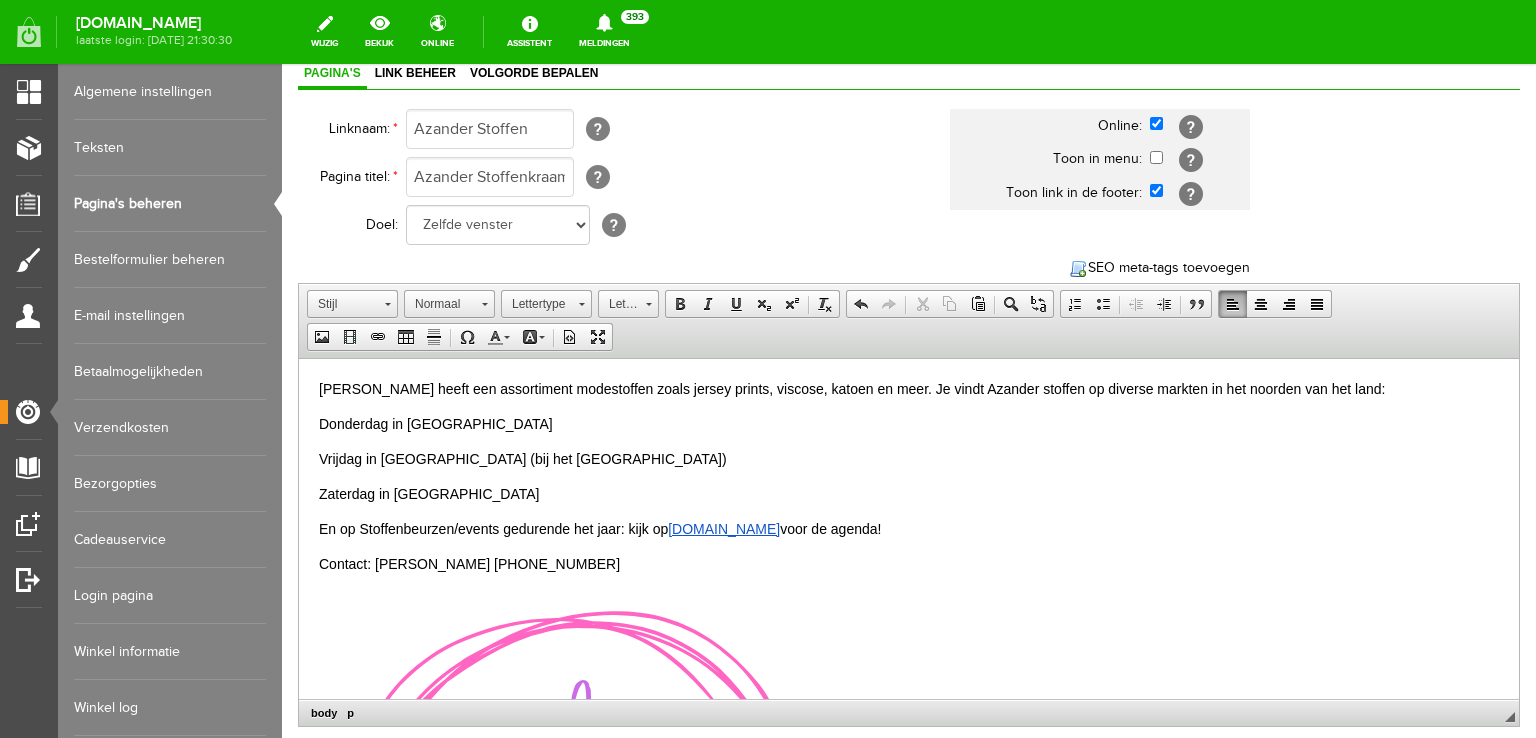 drag, startPoint x: 1497, startPoint y: 408, endPoint x: 1546, endPoint y: 664, distance: 260.64728 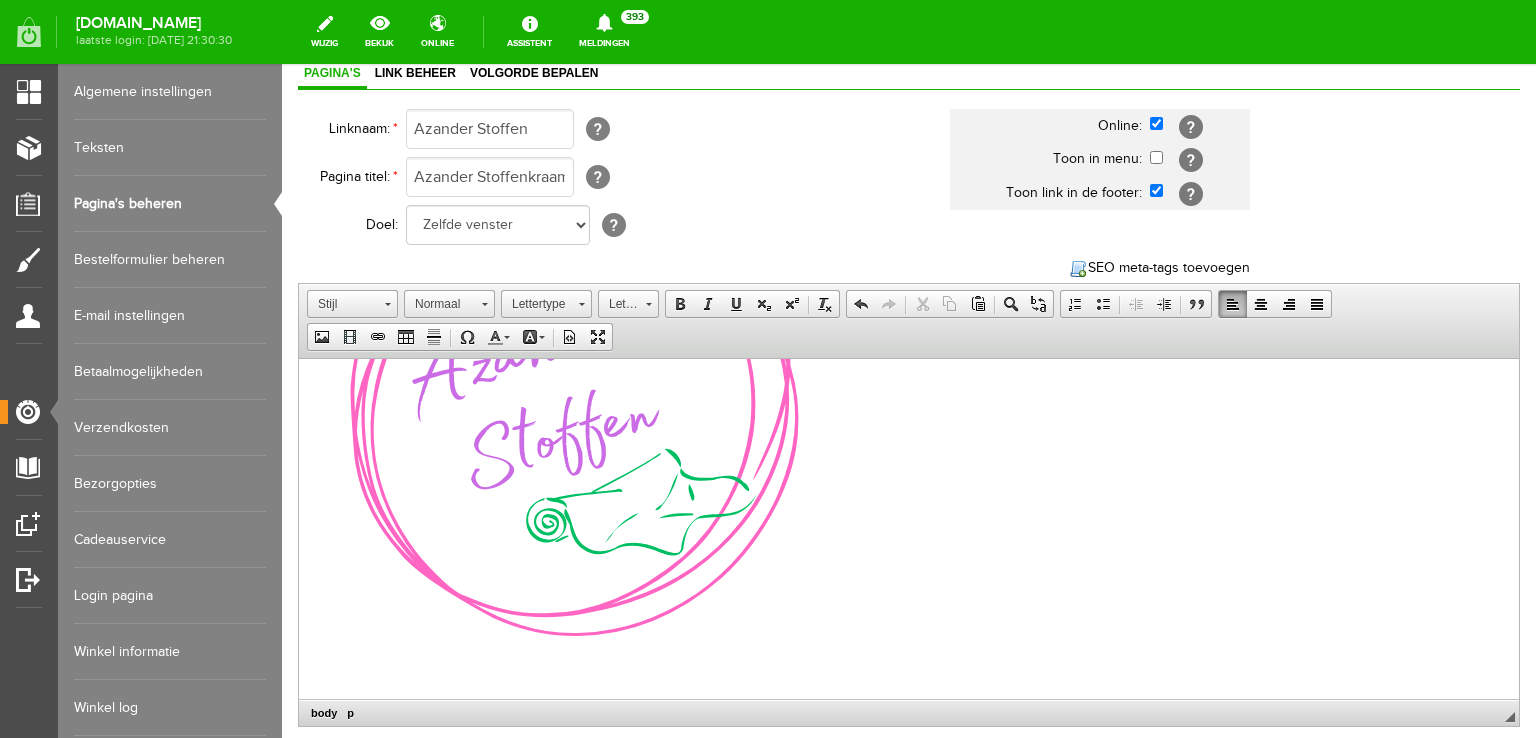 scroll, scrollTop: 451, scrollLeft: 0, axis: vertical 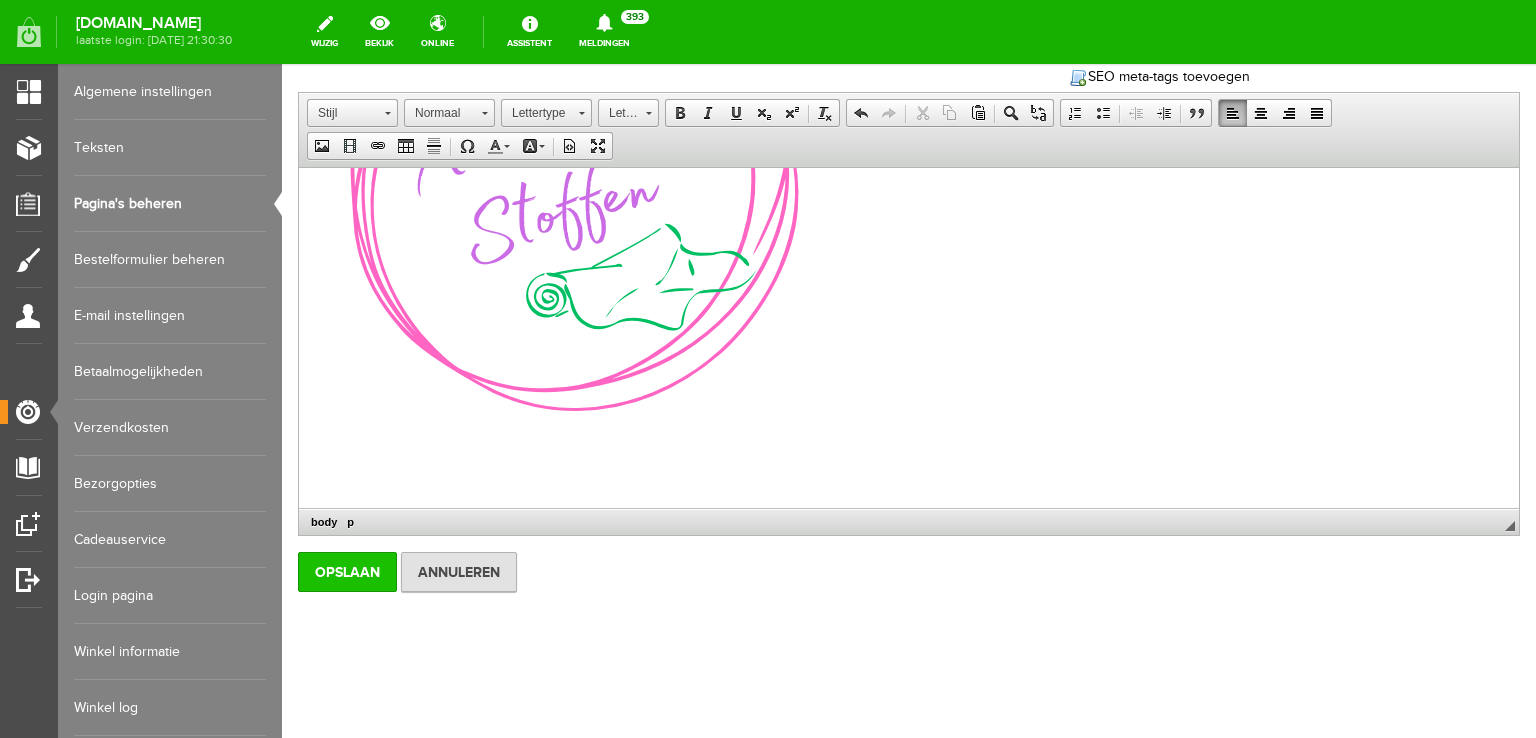 click on "Opslaan" at bounding box center (347, 572) 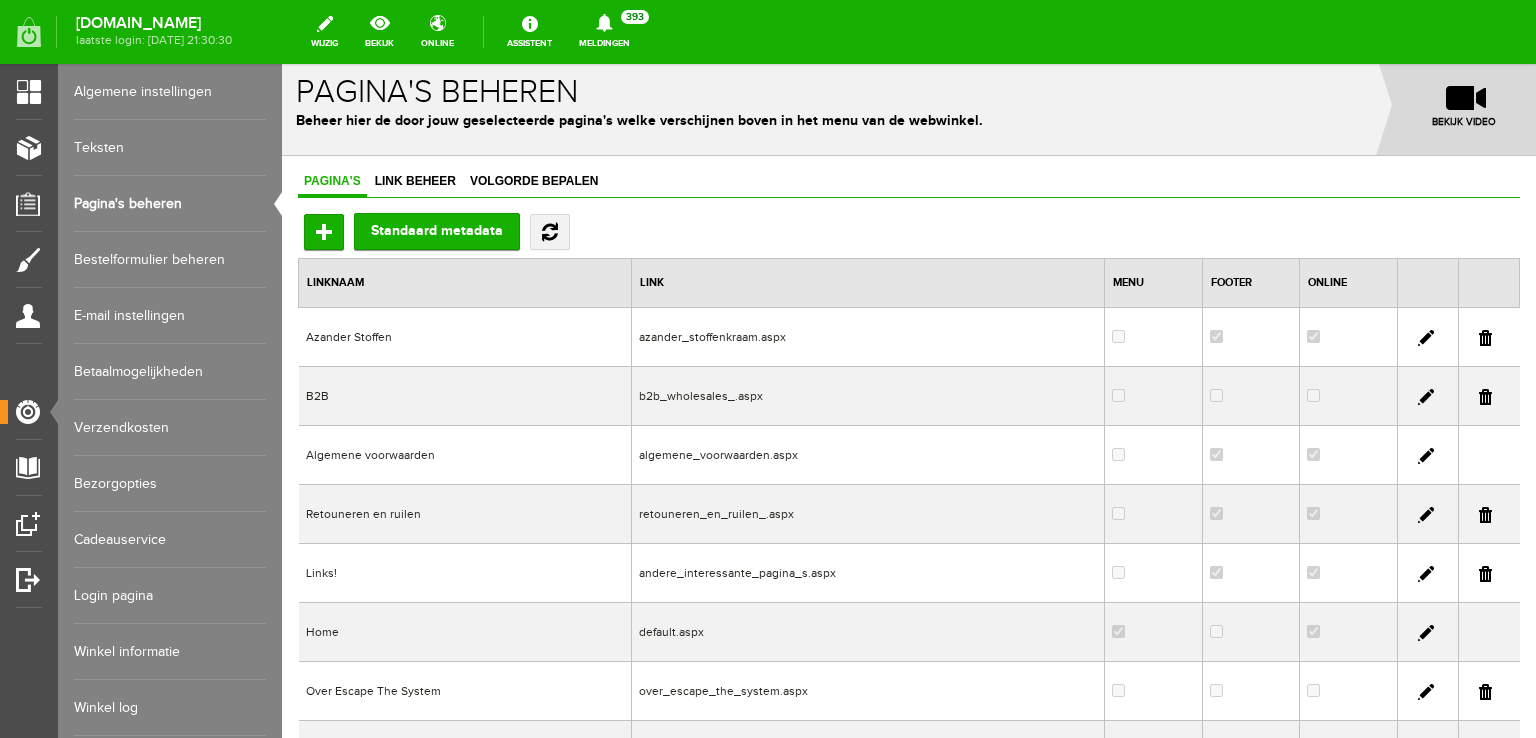 scroll, scrollTop: 0, scrollLeft: 0, axis: both 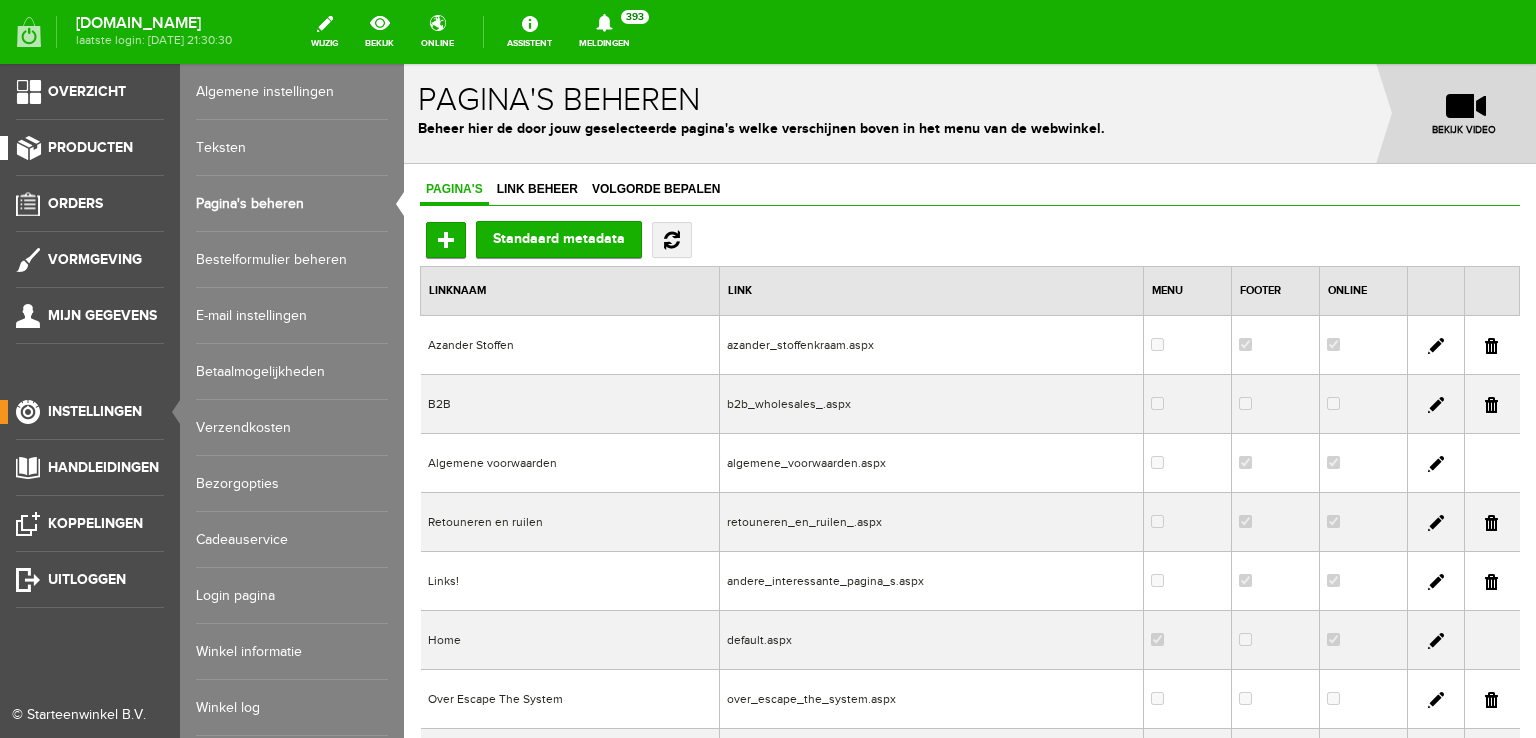 click on "Producten" at bounding box center [90, 147] 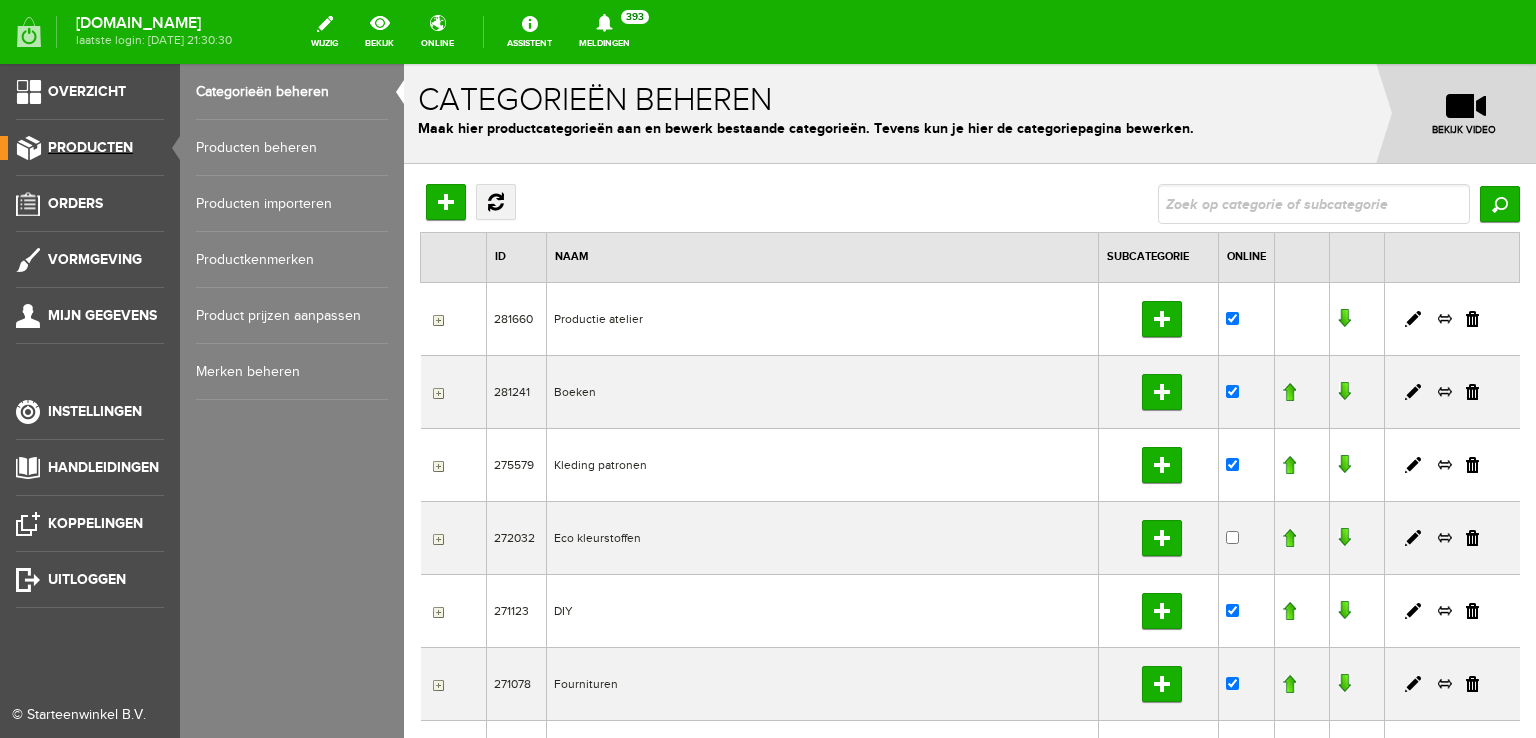 scroll, scrollTop: 0, scrollLeft: 0, axis: both 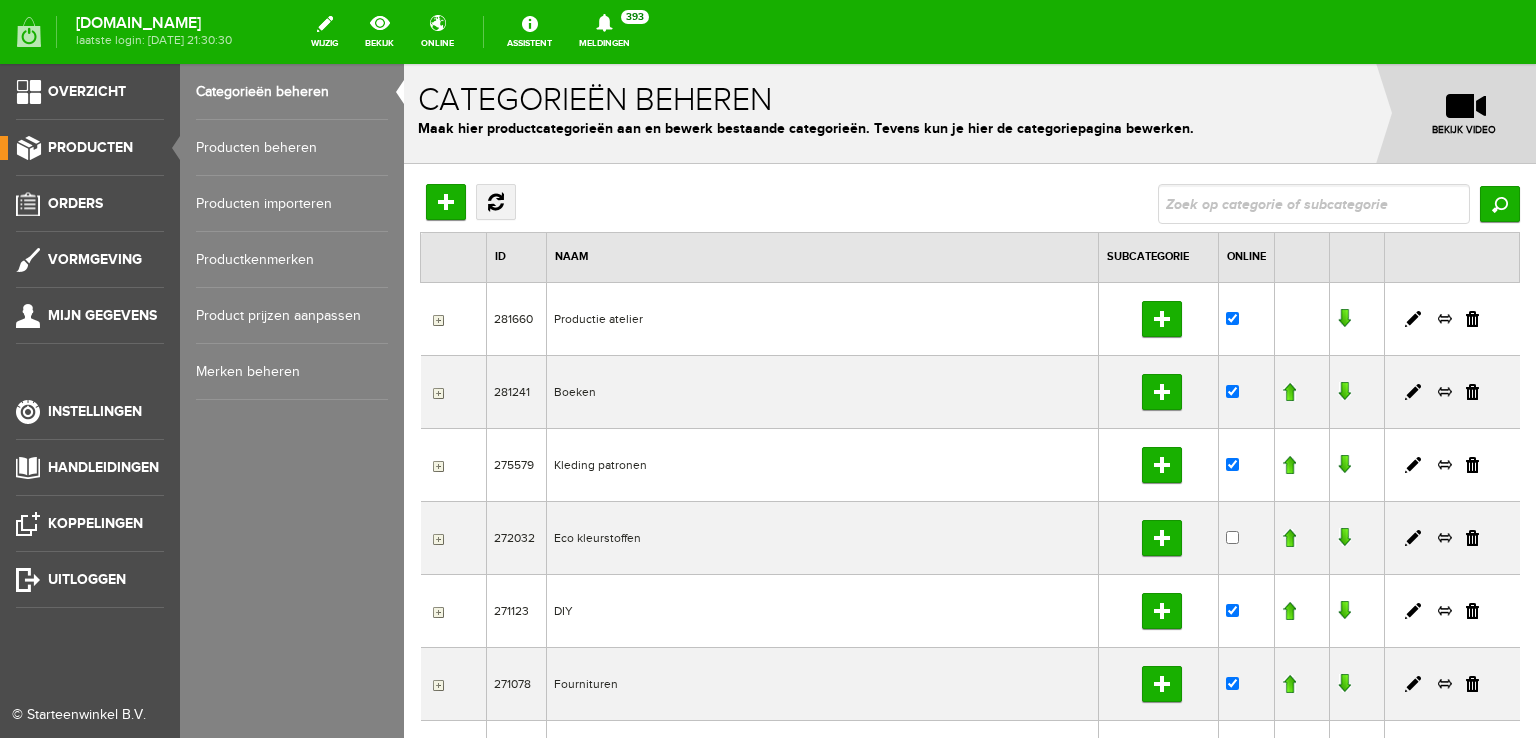 click on "Producten beheren" at bounding box center [292, 148] 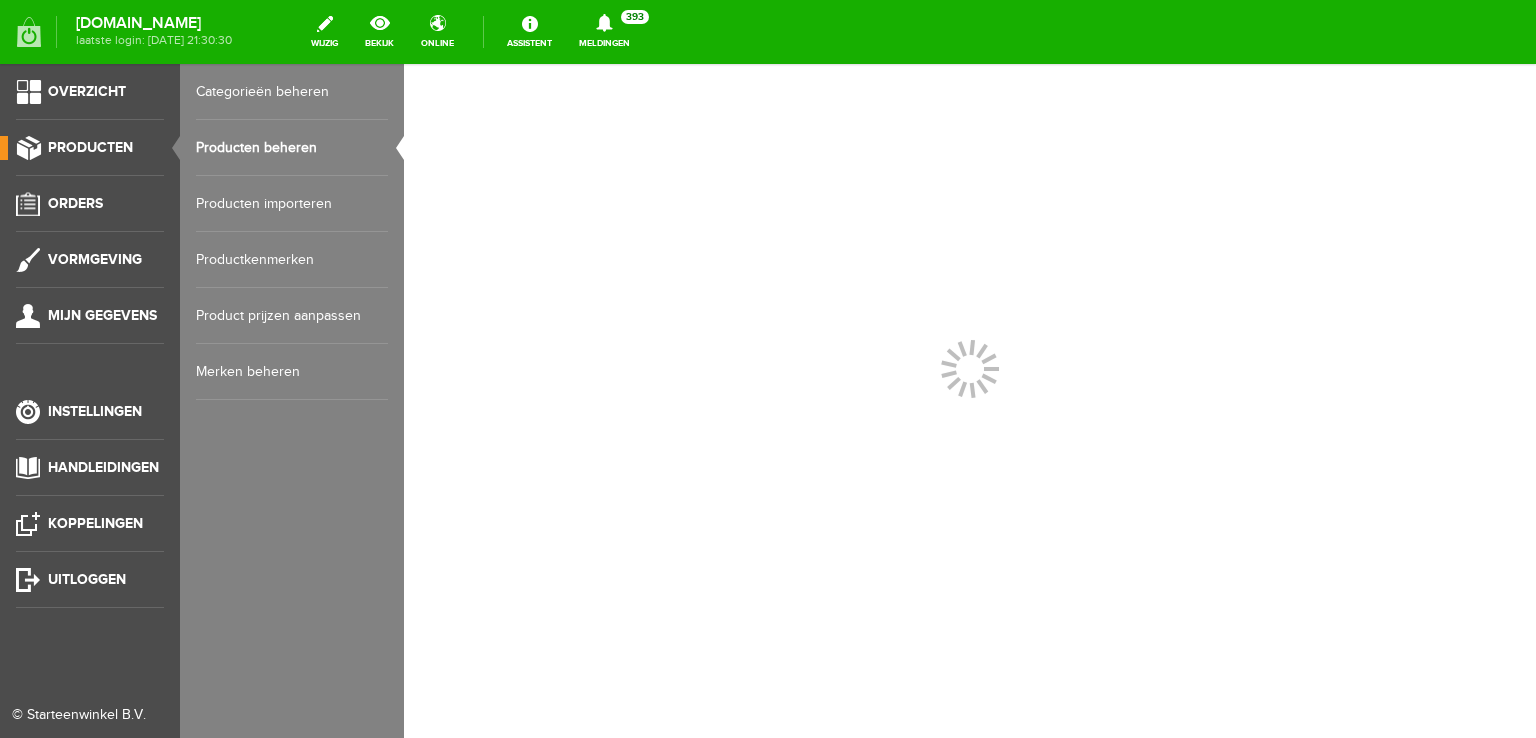 scroll, scrollTop: 0, scrollLeft: 0, axis: both 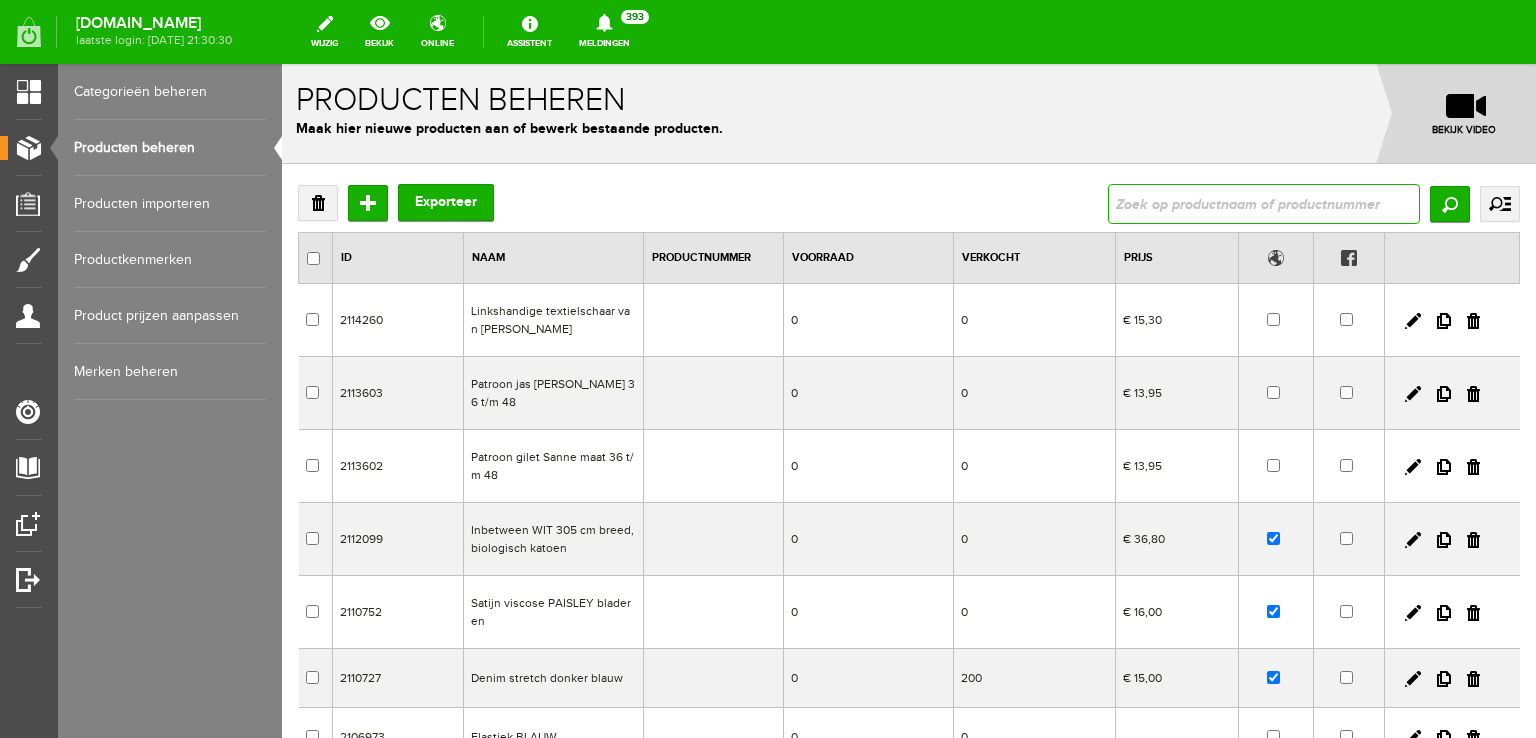 click at bounding box center (1264, 204) 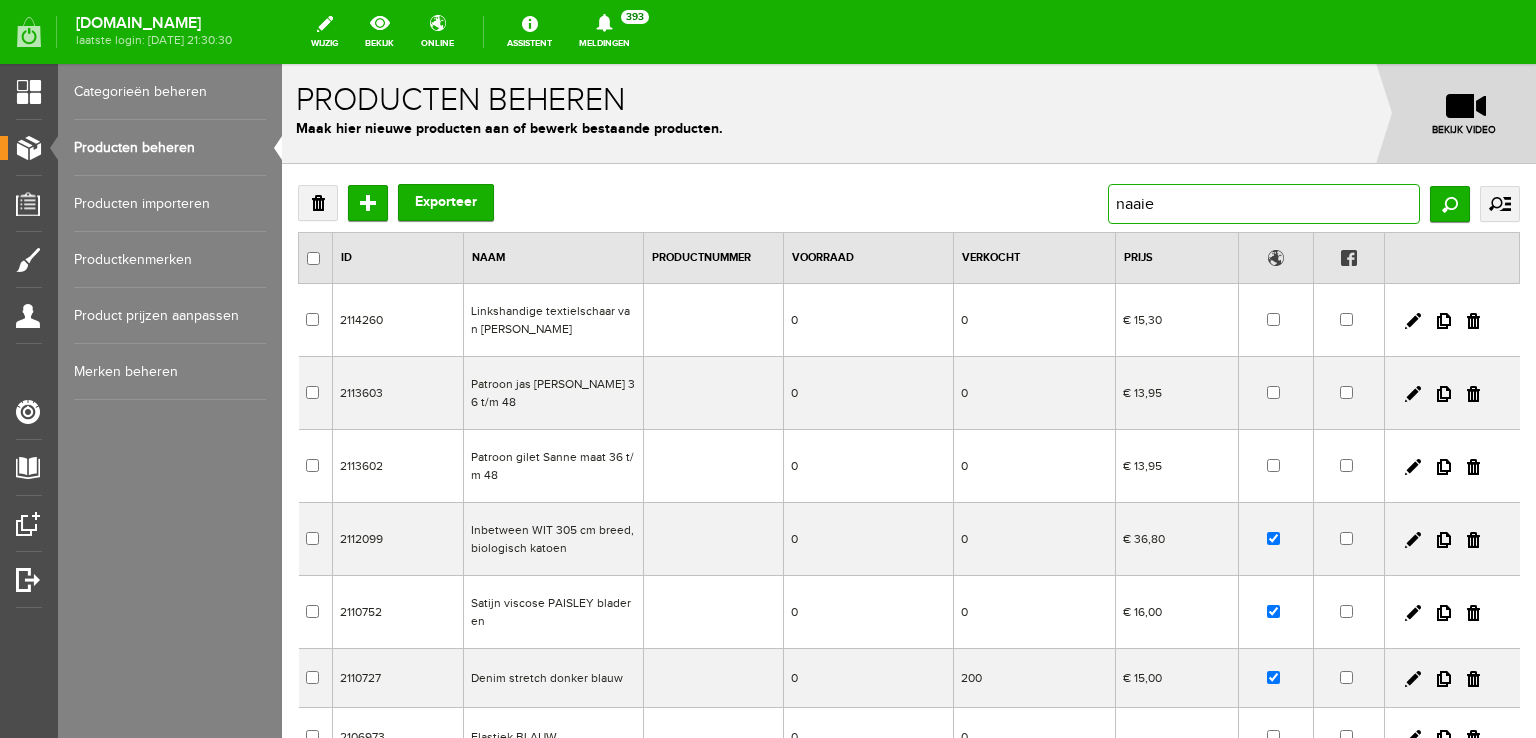 type on "naaien" 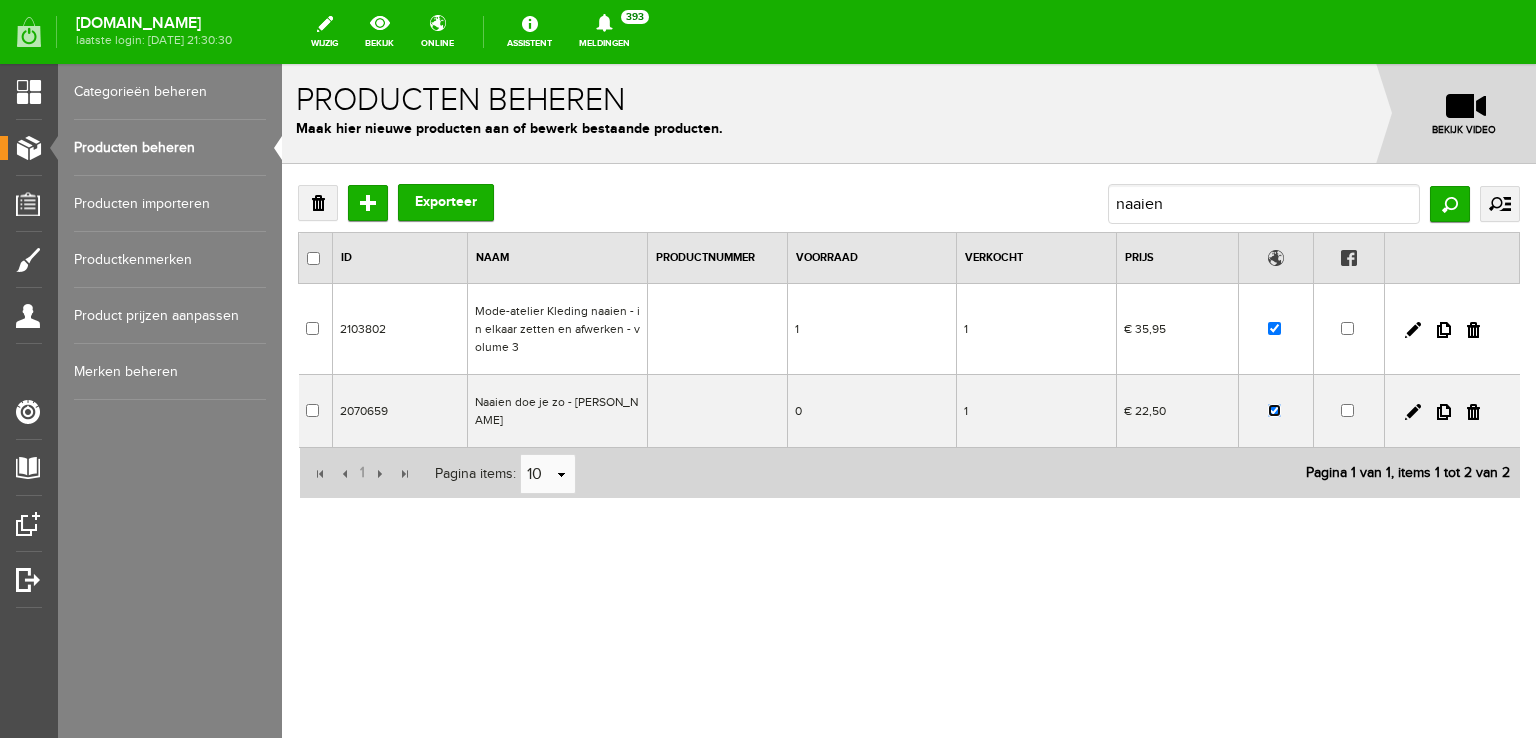 click at bounding box center [1274, 410] 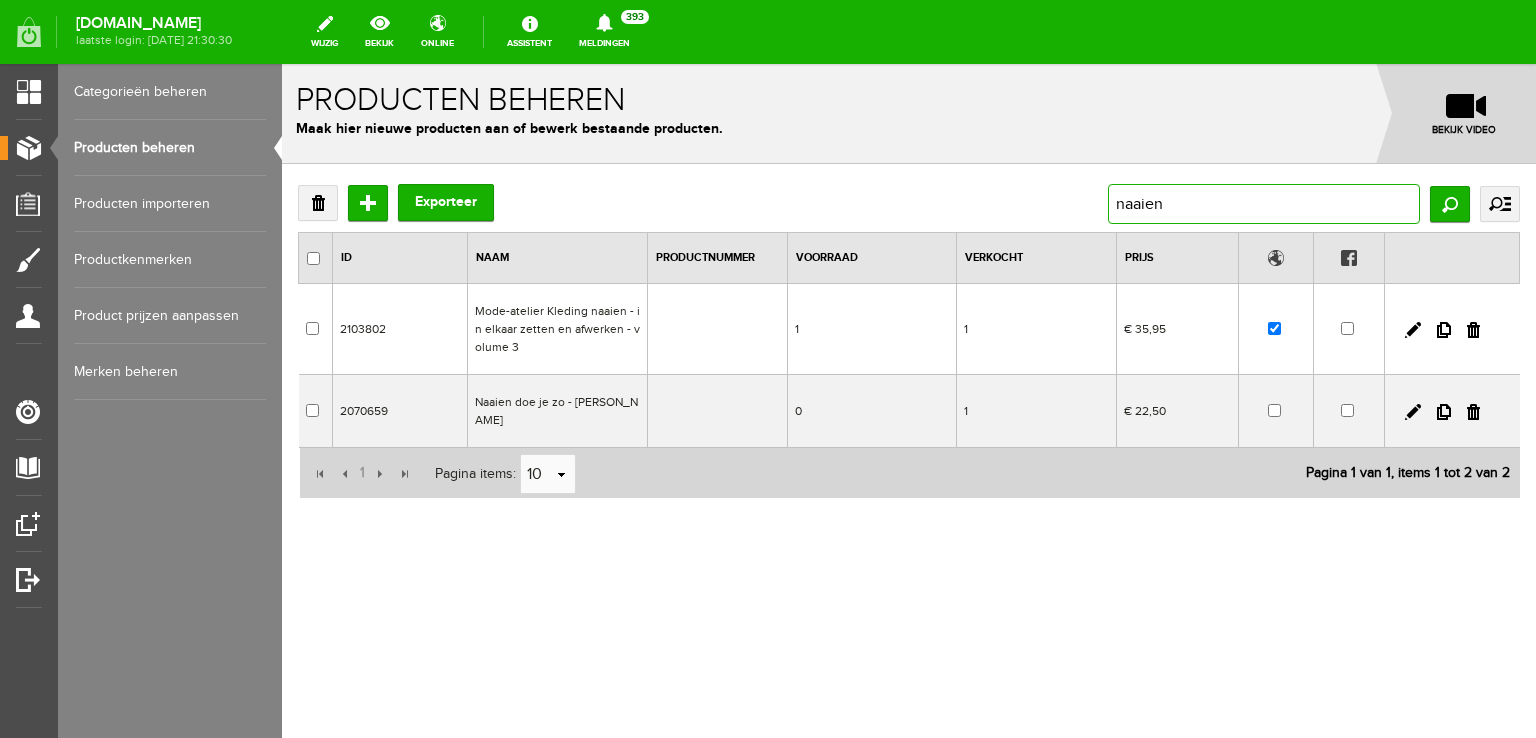 click on "naaien" at bounding box center [1264, 204] 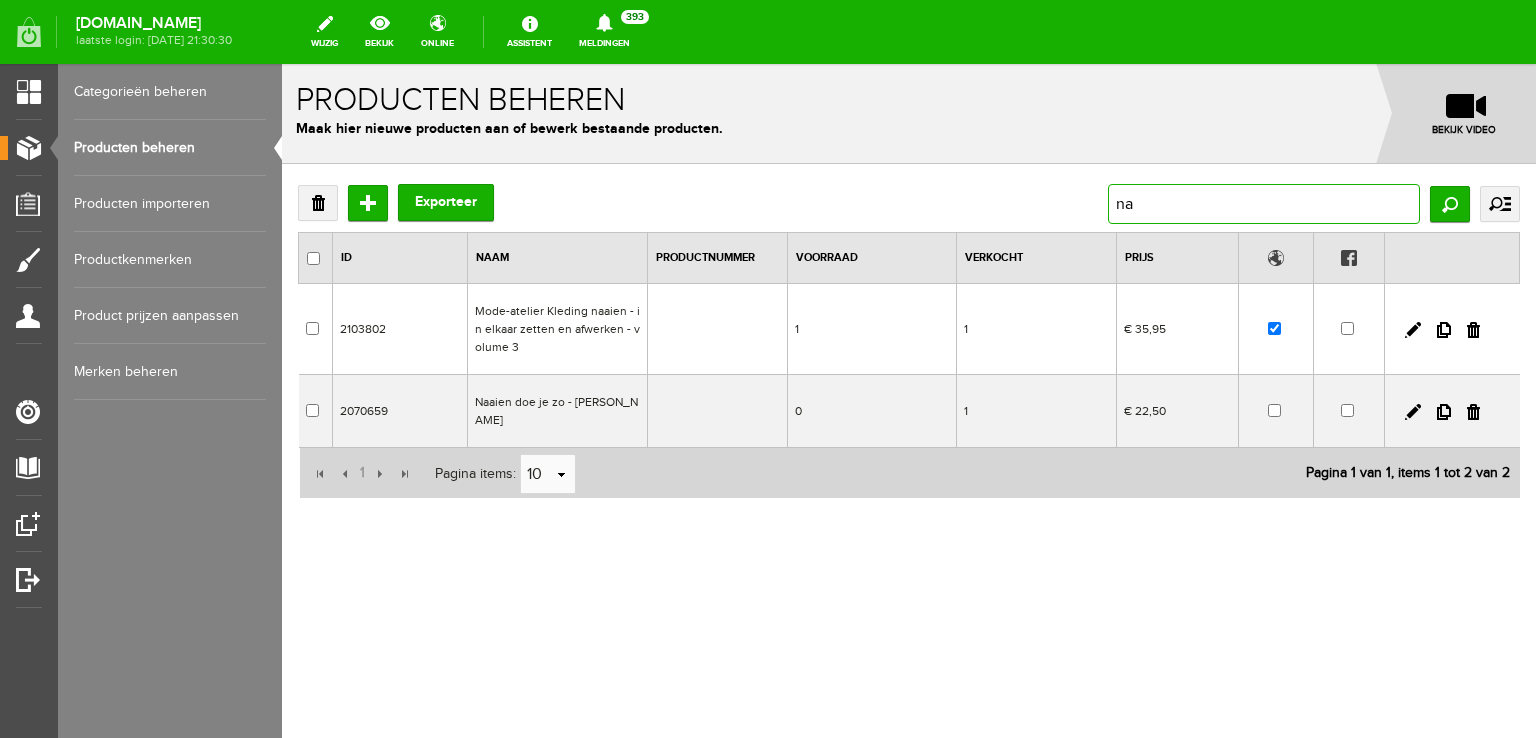 type on "n" 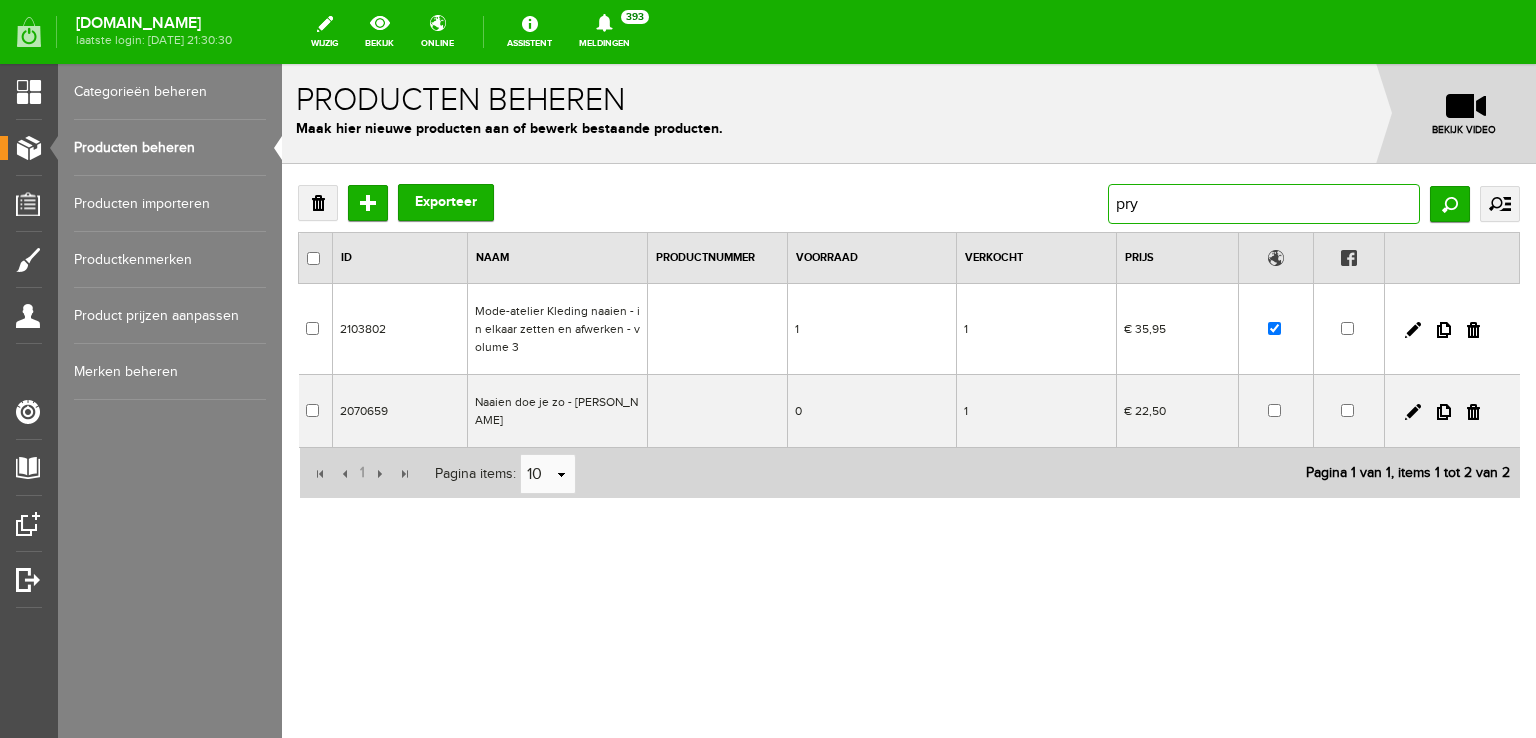 type on "prym" 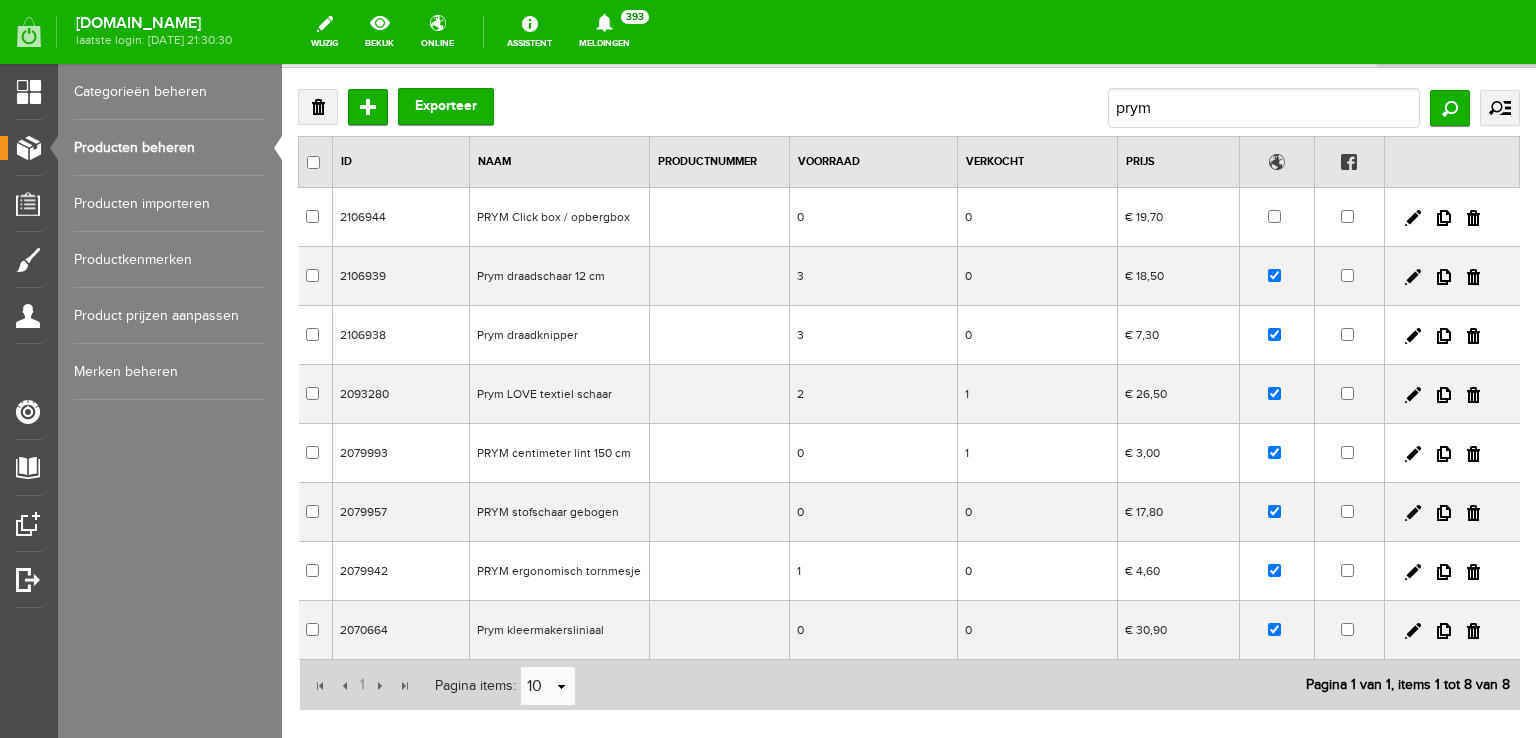 scroll, scrollTop: 100, scrollLeft: 0, axis: vertical 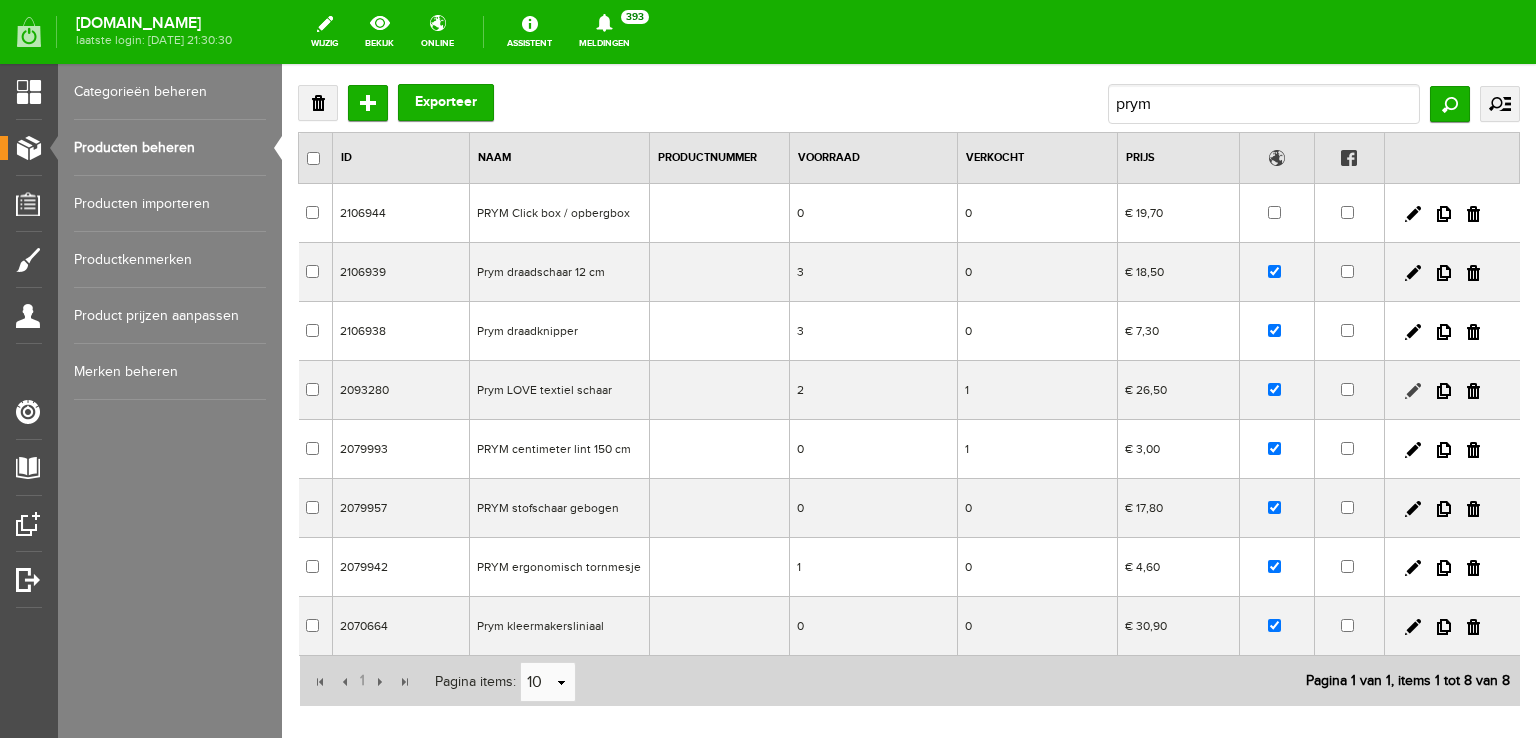 click at bounding box center [1413, 391] 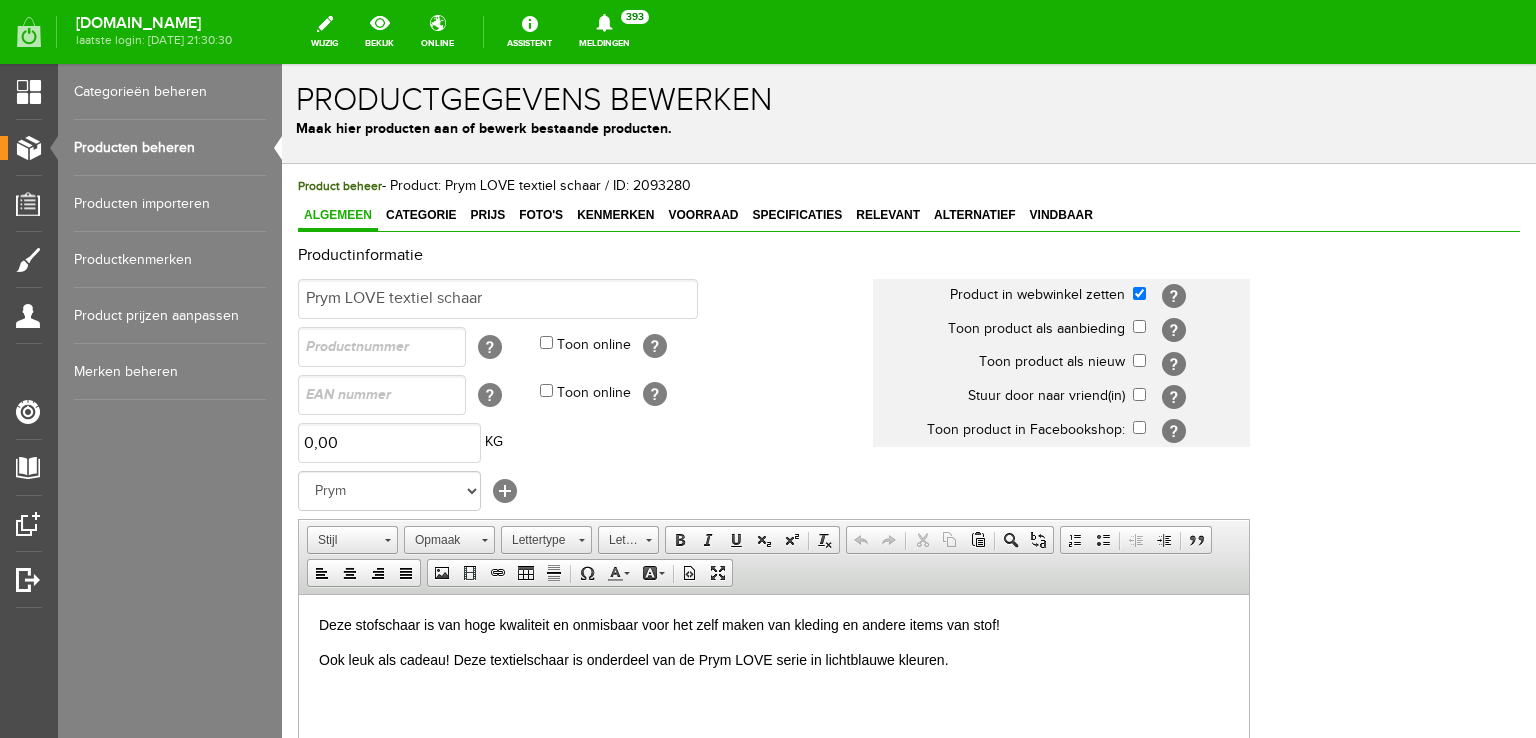 scroll, scrollTop: 0, scrollLeft: 0, axis: both 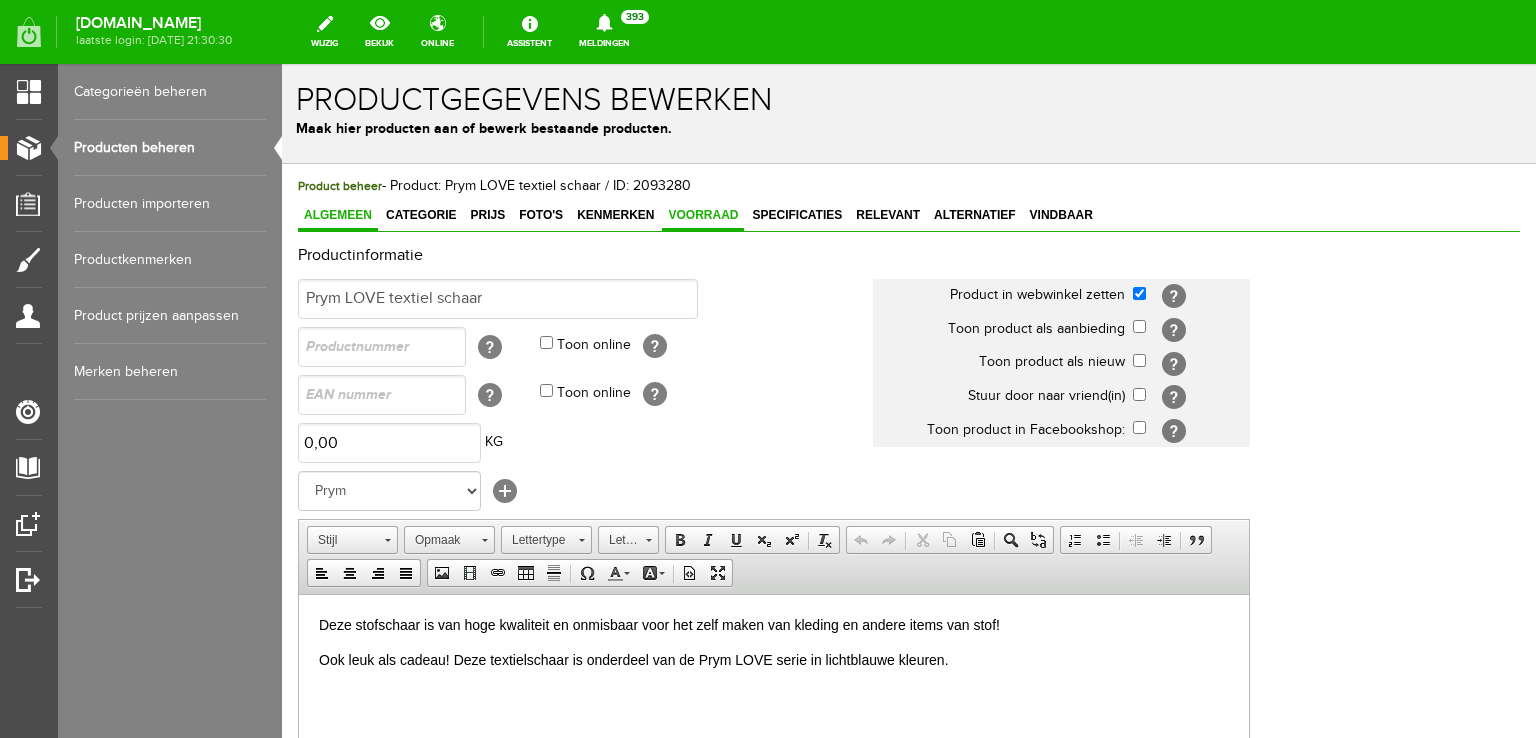 click on "Voorraad" at bounding box center (703, 215) 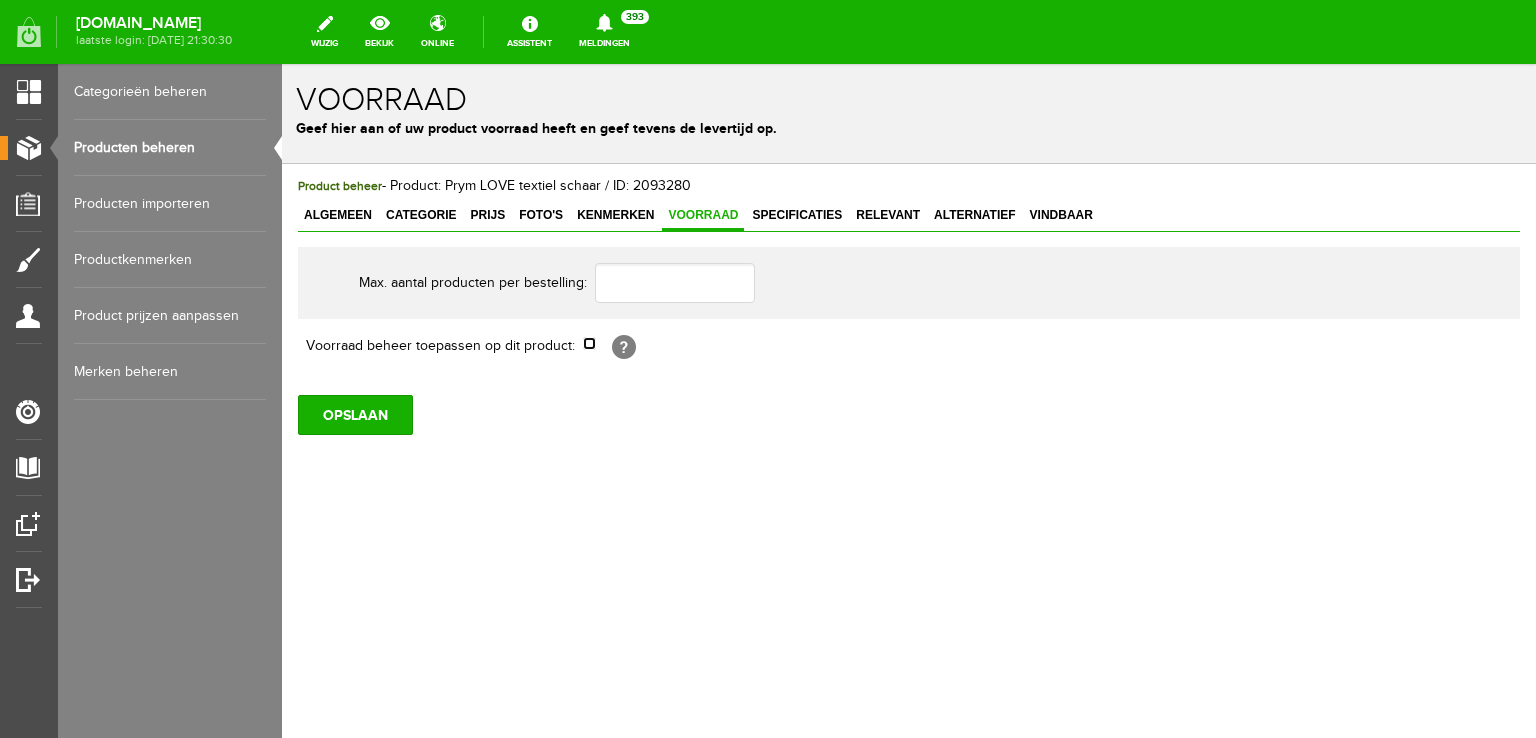 click at bounding box center [589, 343] 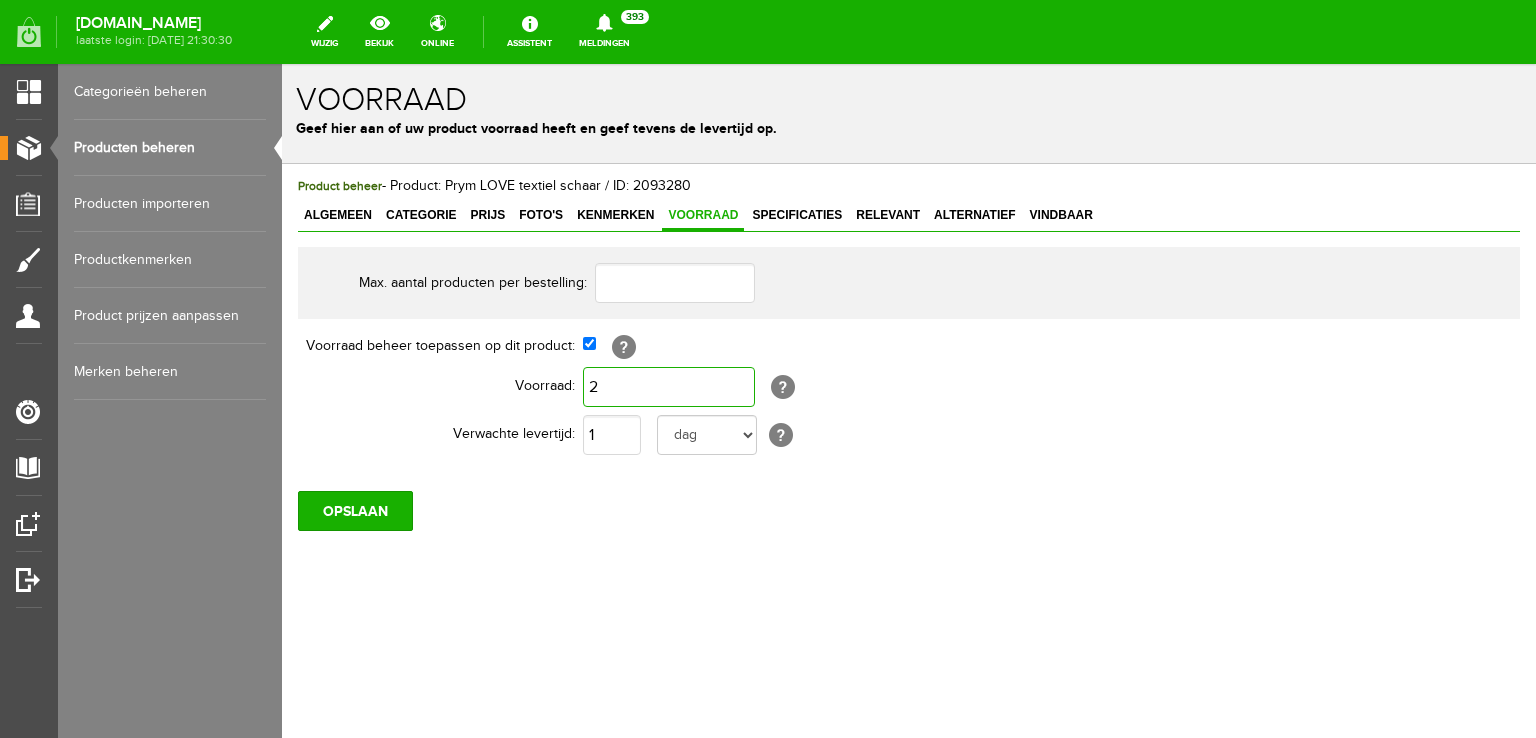 click on "2" at bounding box center [669, 387] 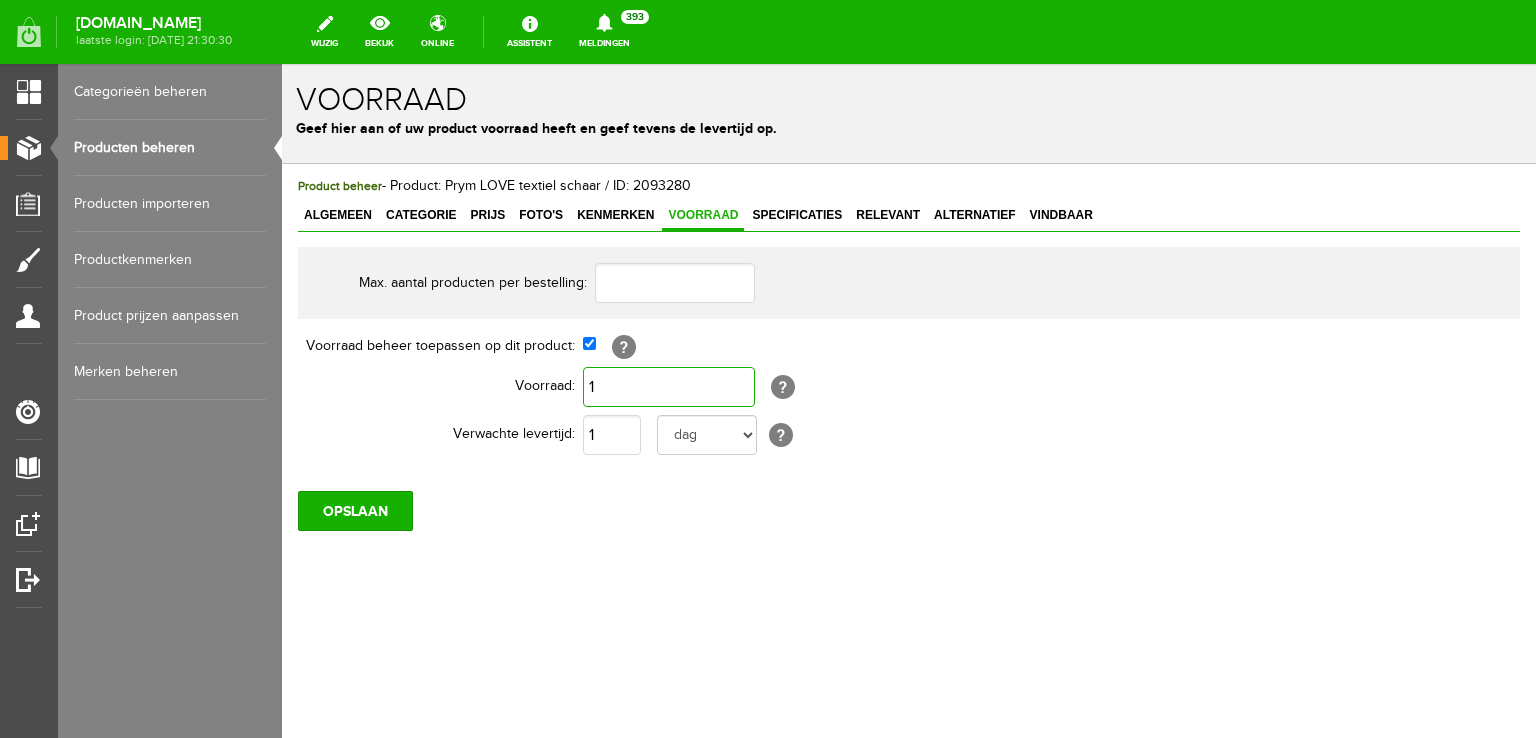 type on "1" 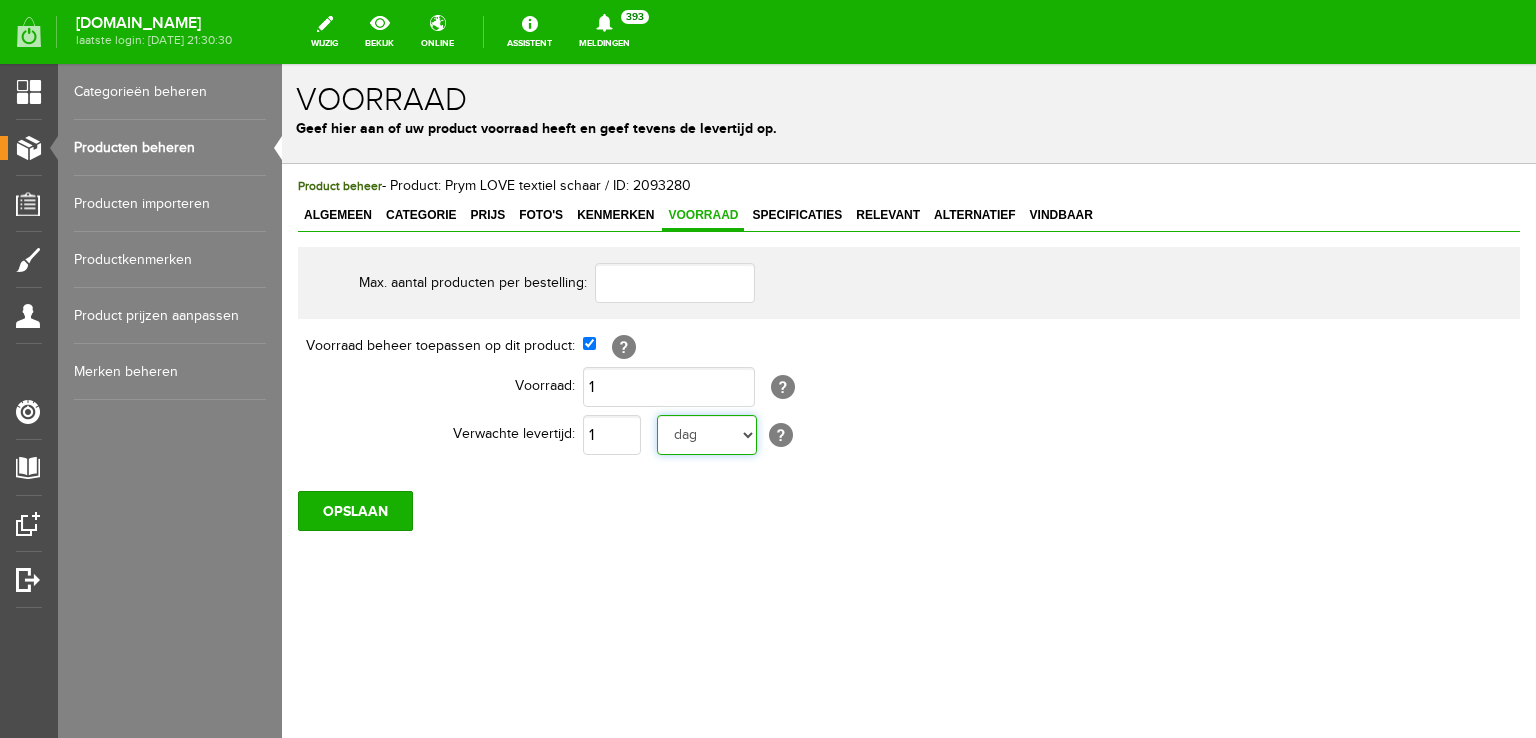 click on "dag
dagen
week
weken
maand
maanden
jaar
jaren
werkdagen" at bounding box center (707, 435) 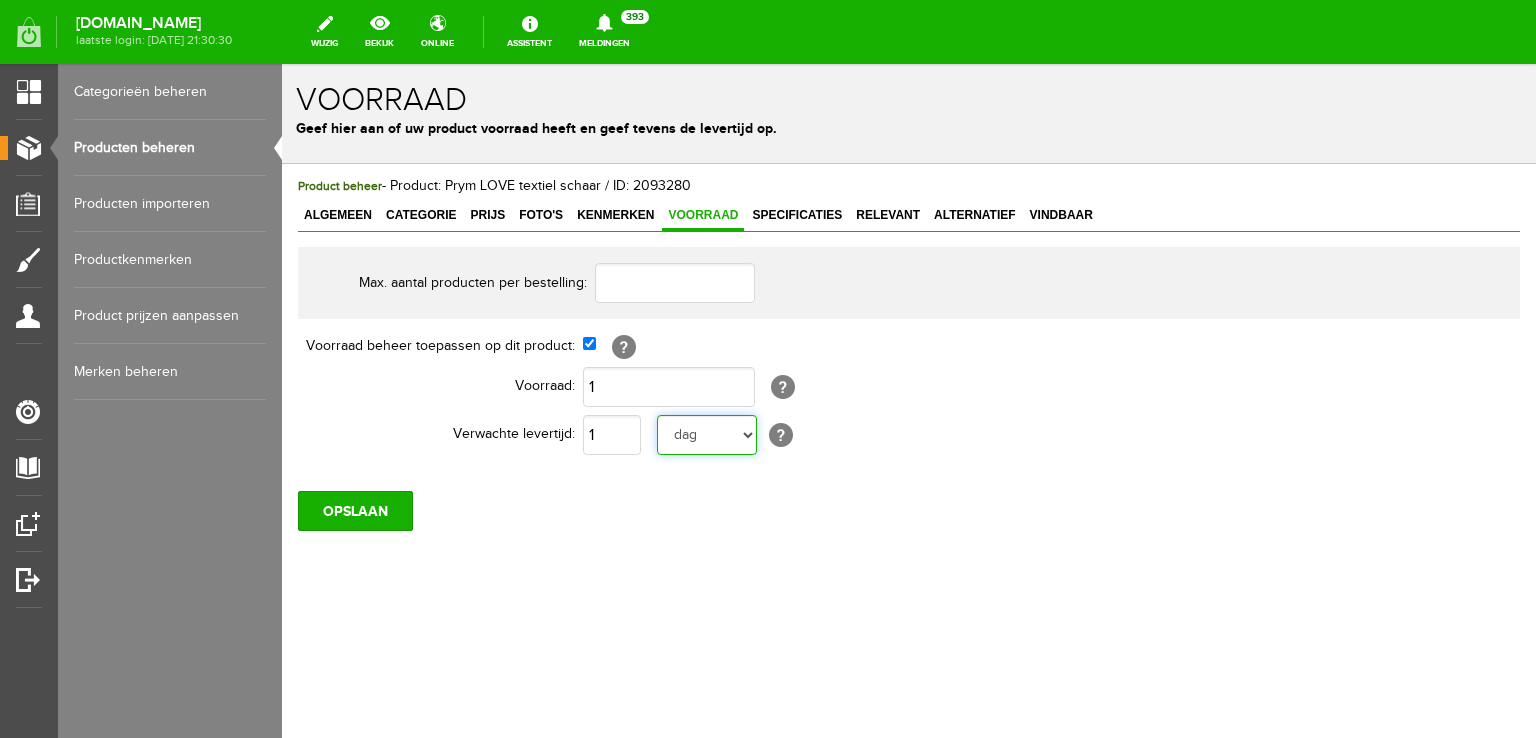 click on "dag
dagen
week
weken
maand
maanden
jaar
jaren
werkdagen" at bounding box center [707, 435] 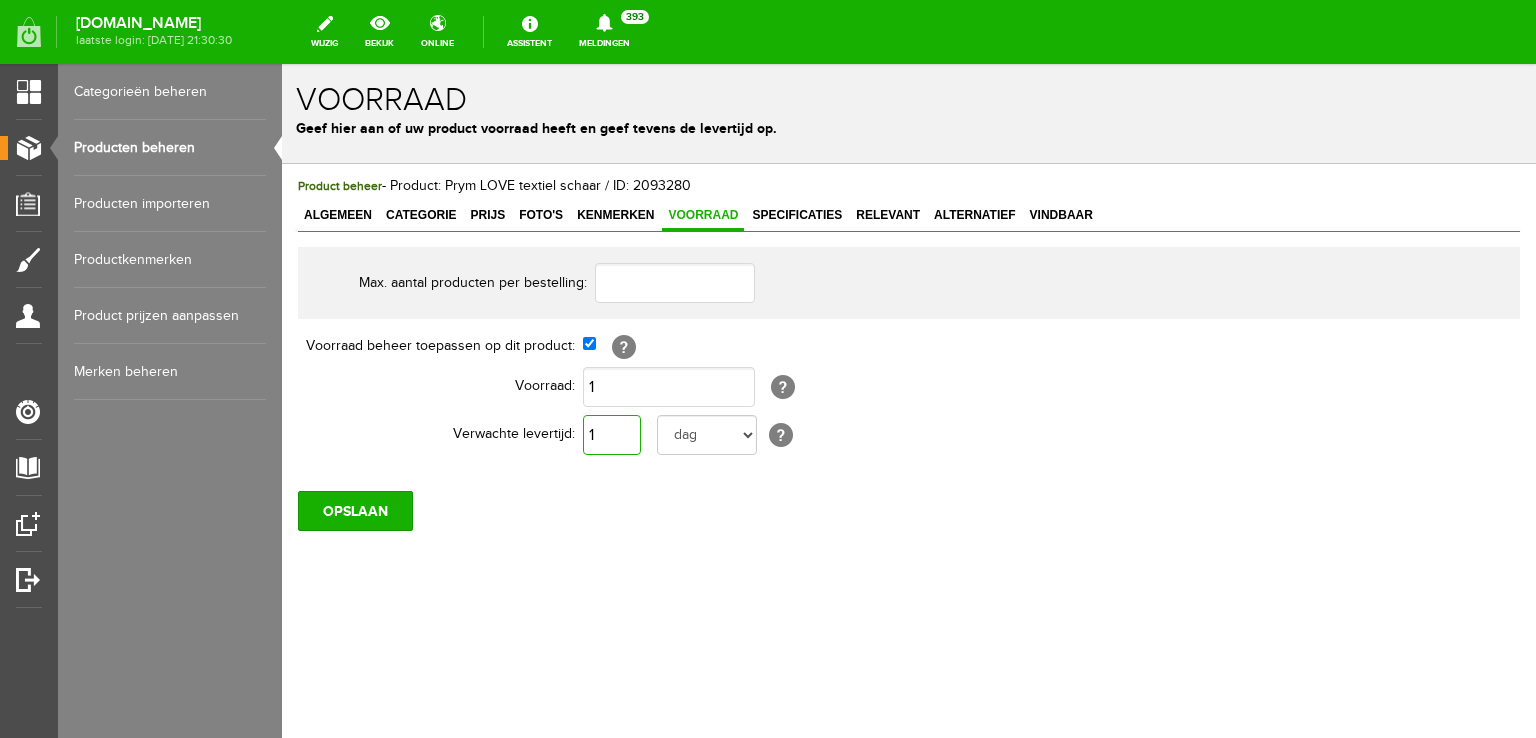 click on "1" at bounding box center (612, 435) 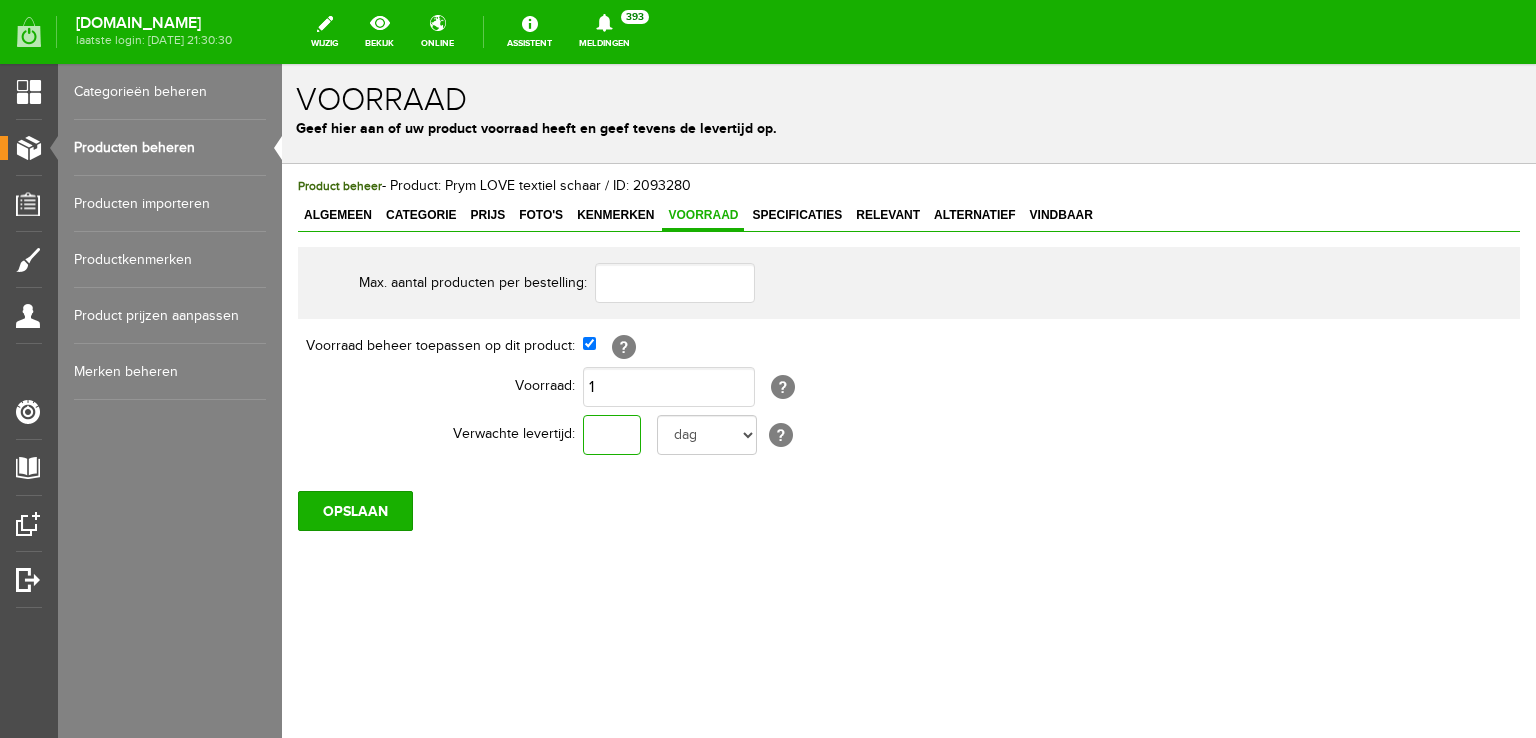 type on "1" 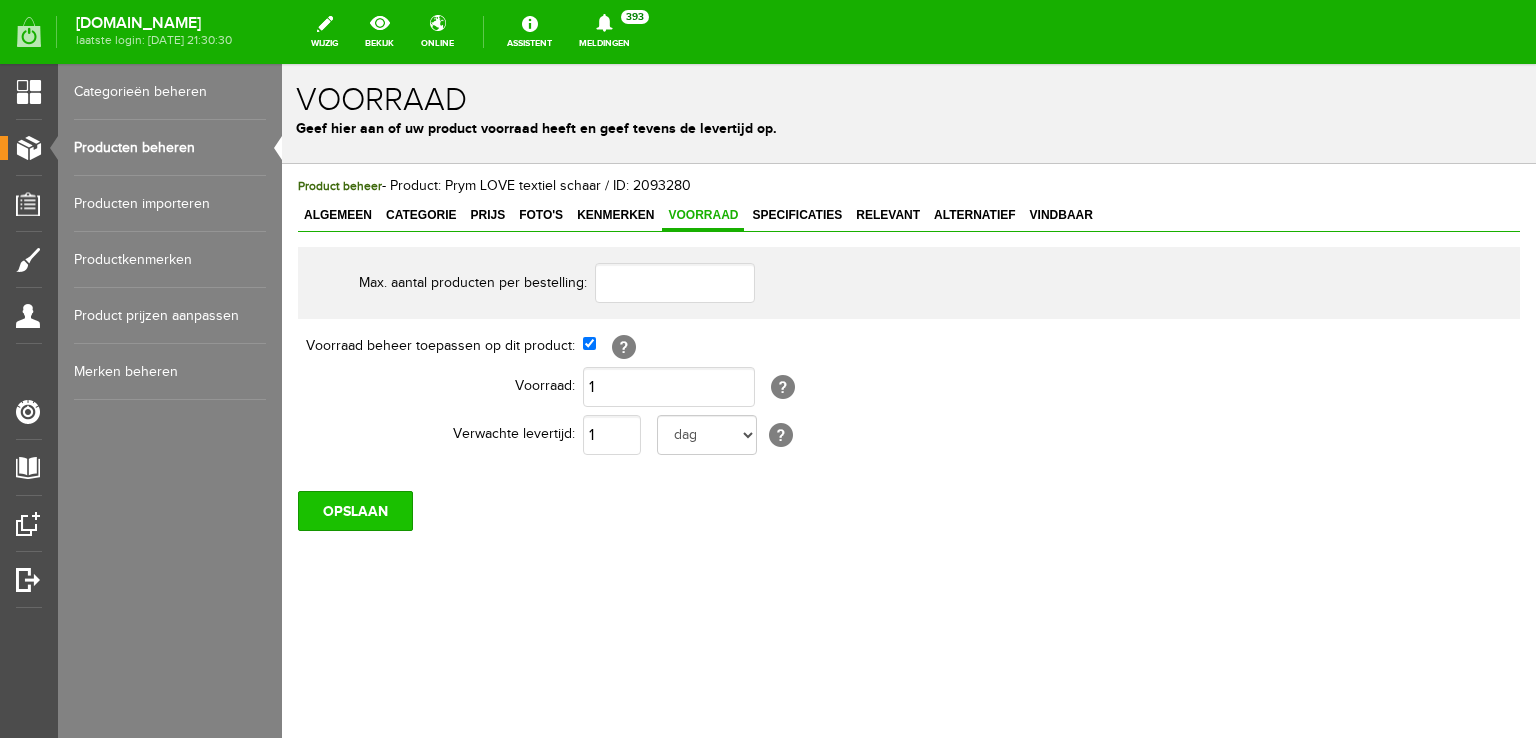 click on "OPSLAAN" at bounding box center (355, 511) 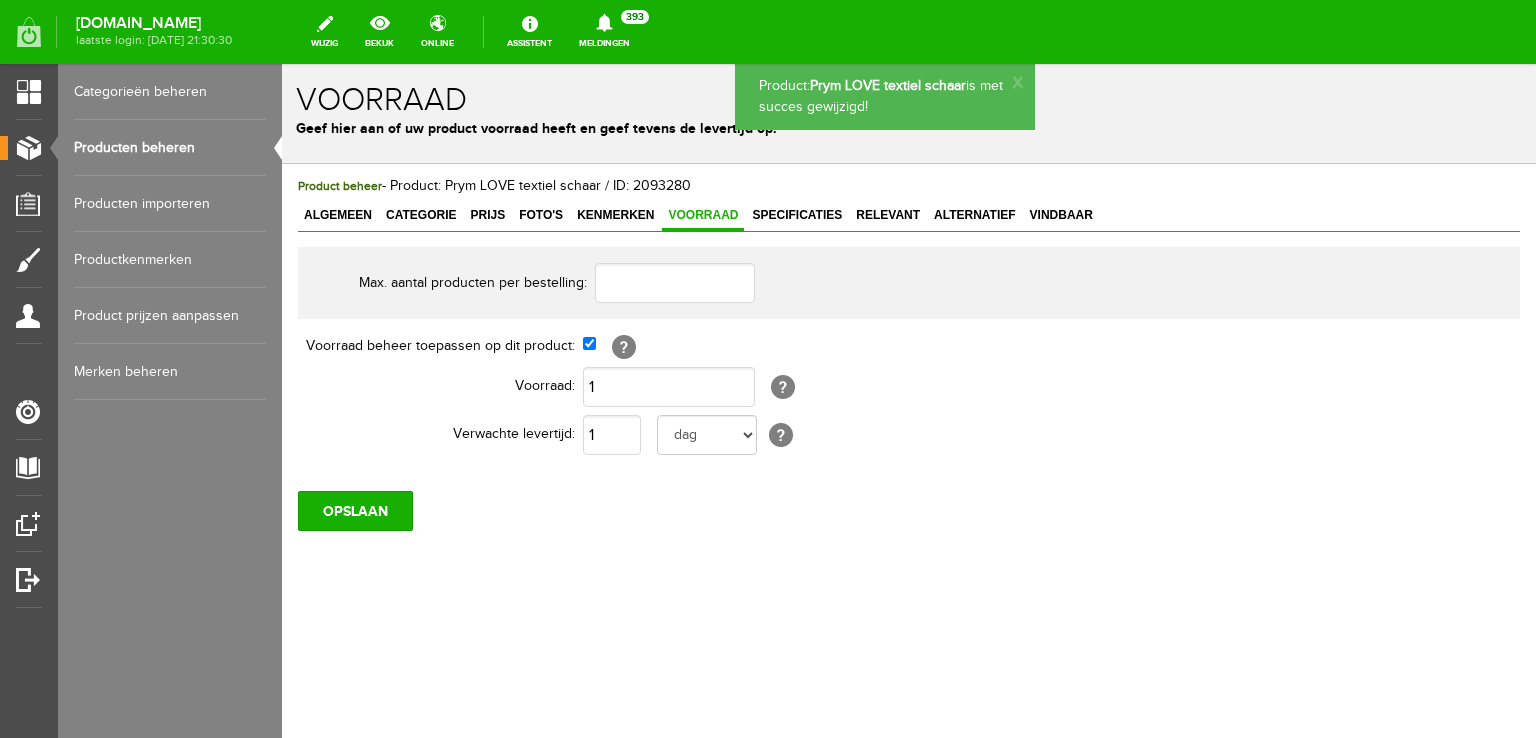 scroll, scrollTop: 0, scrollLeft: 0, axis: both 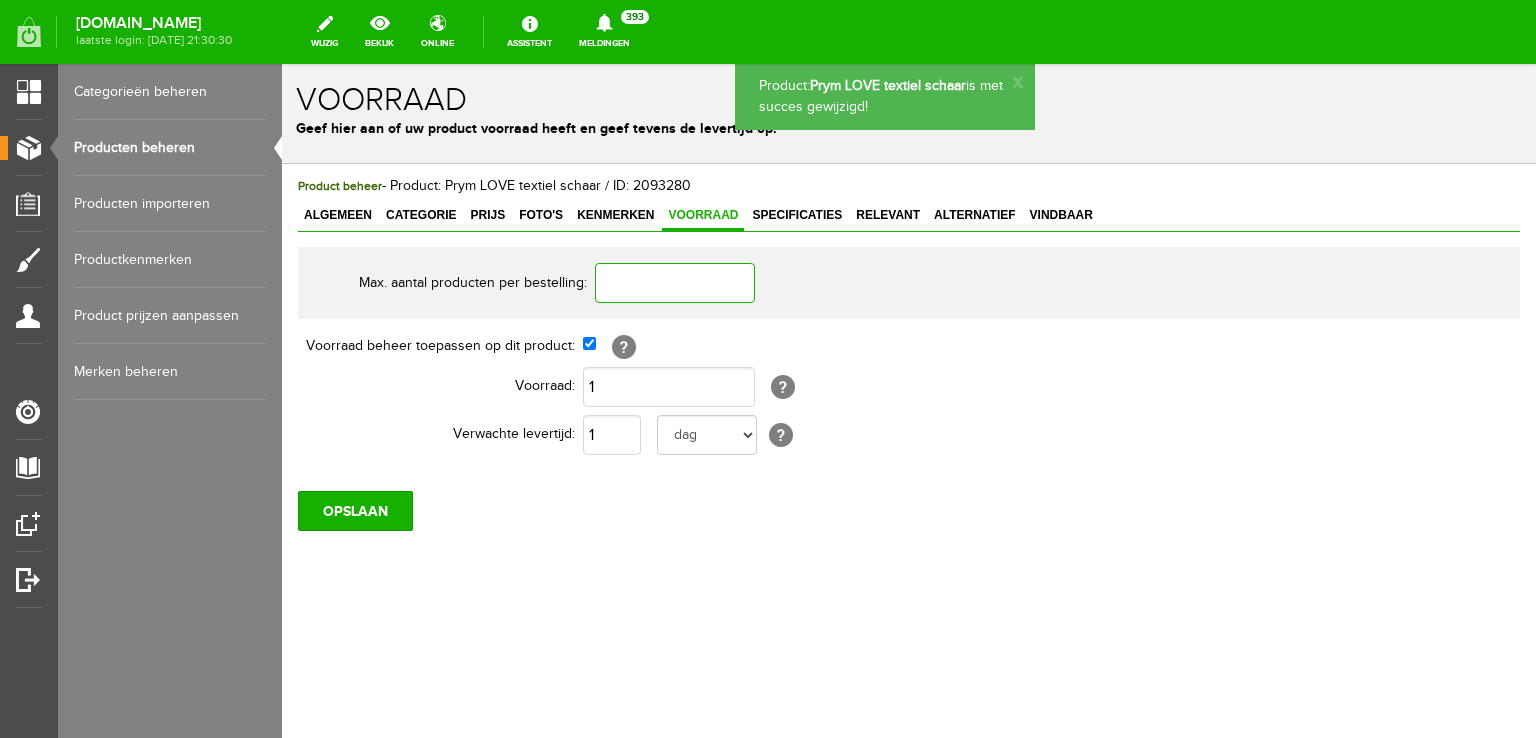 click at bounding box center (675, 283) 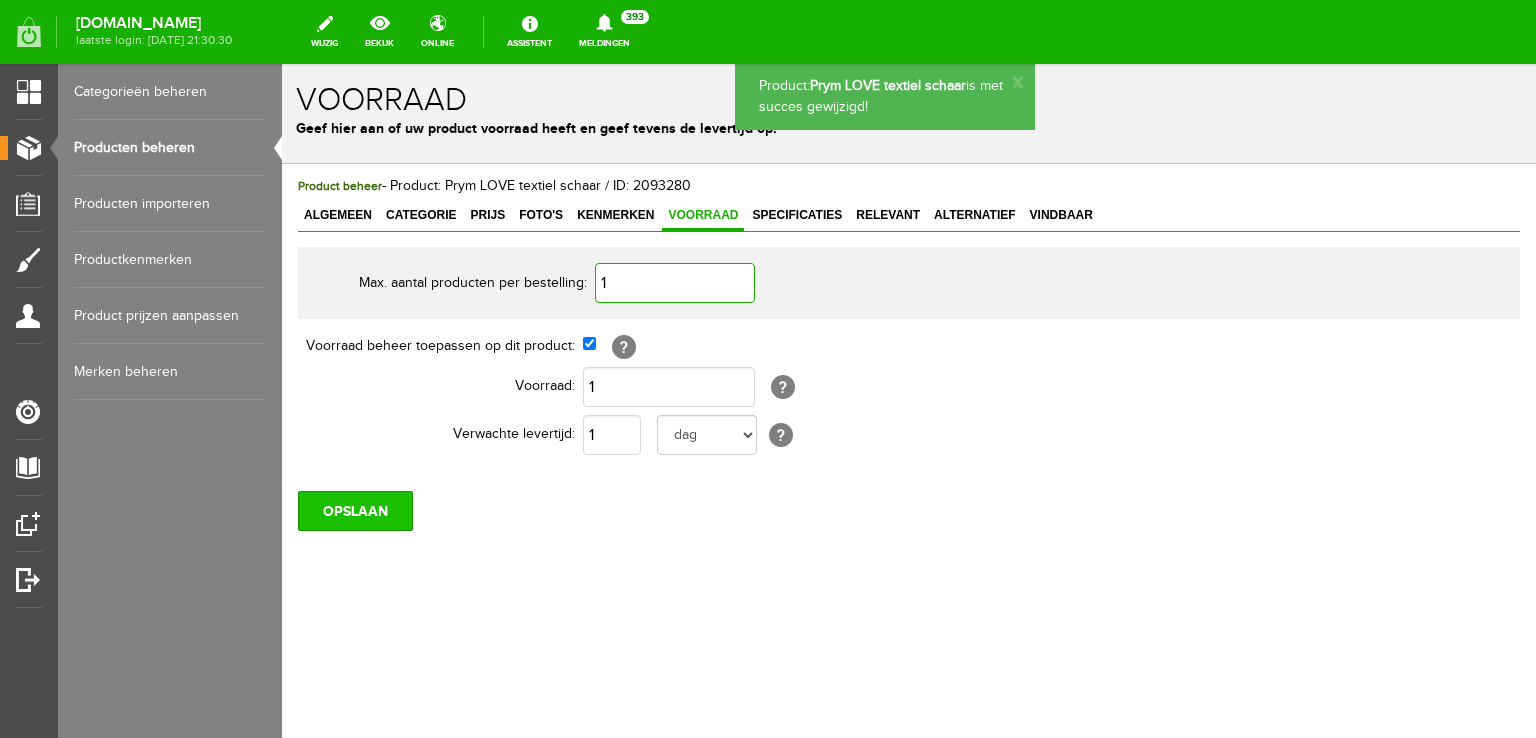 type on "1" 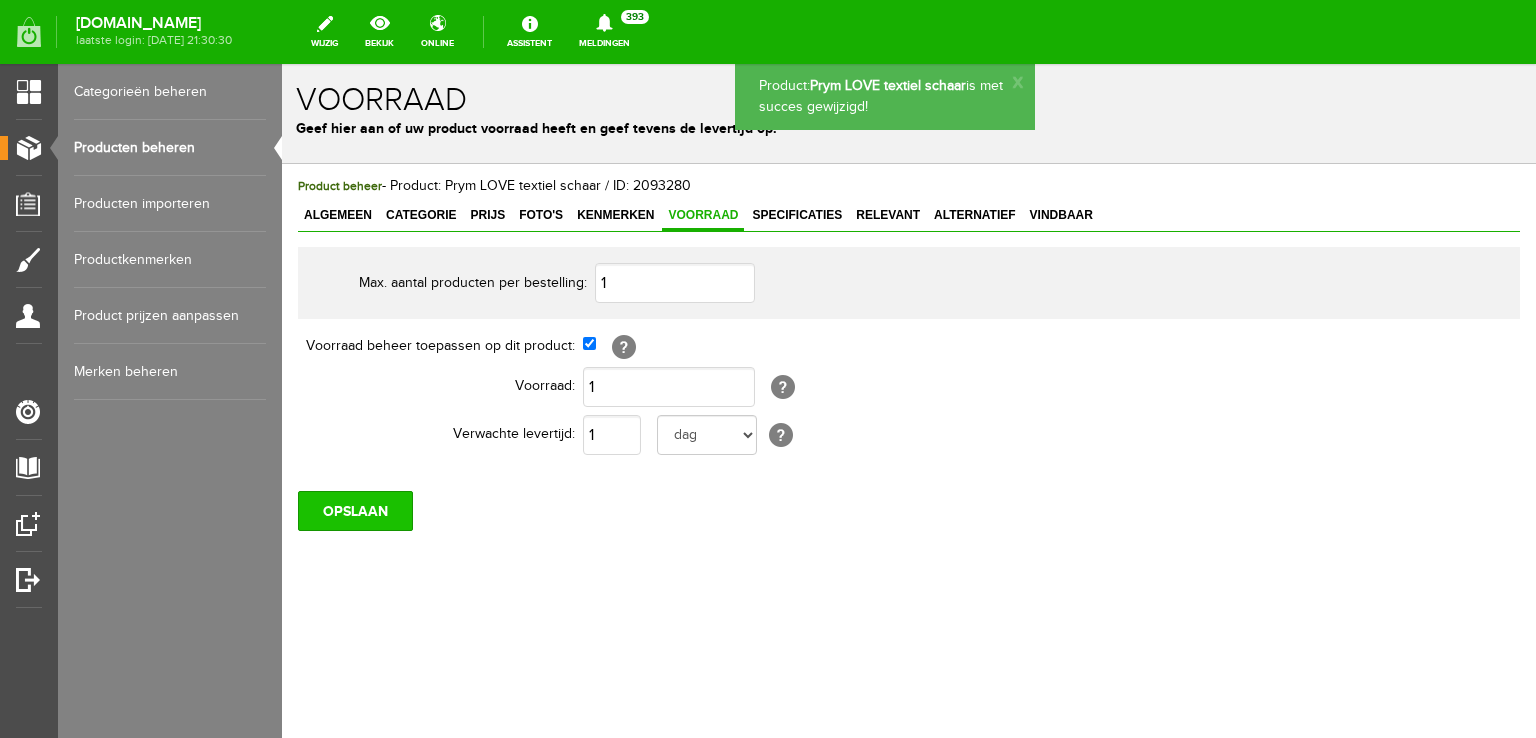 click on "OPSLAAN" at bounding box center (355, 511) 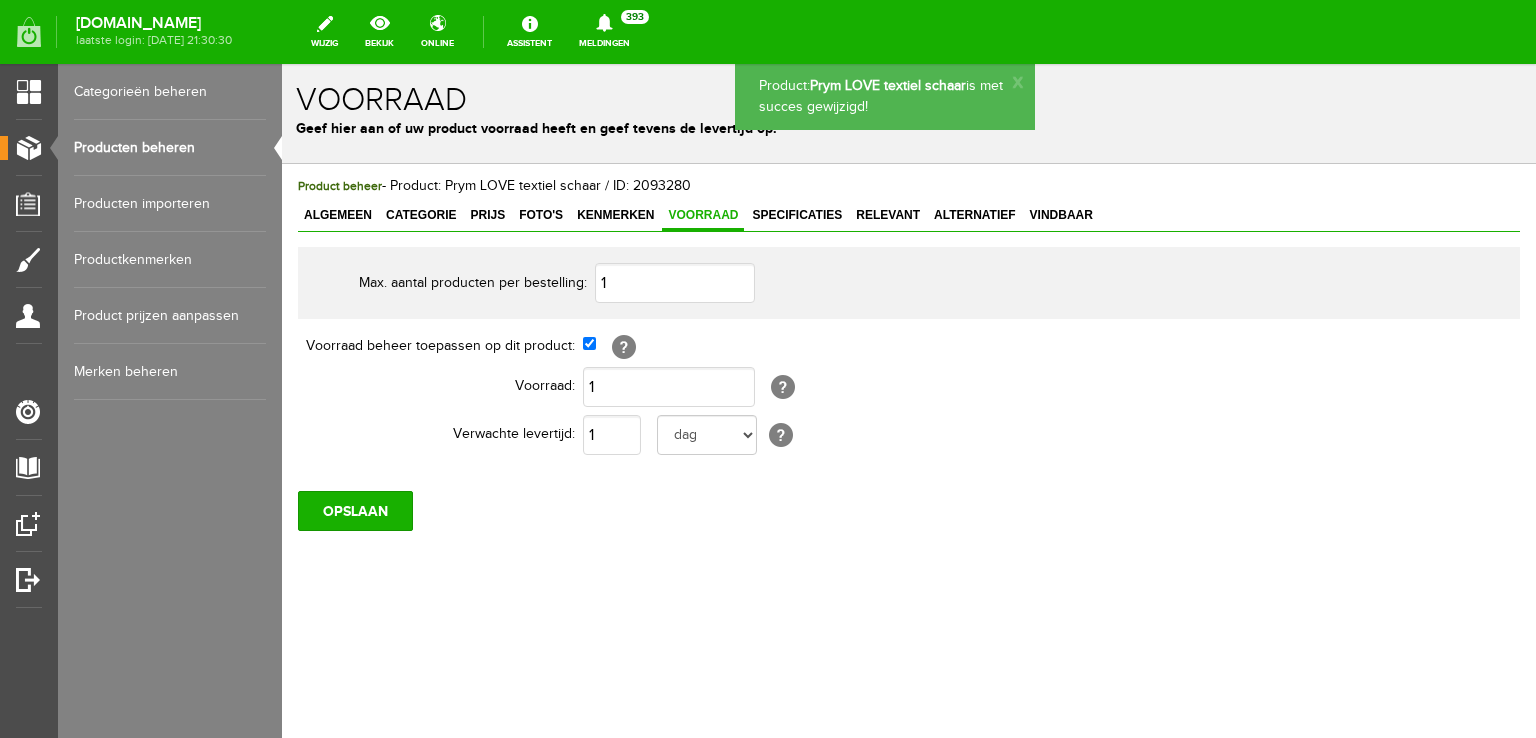 scroll, scrollTop: 0, scrollLeft: 0, axis: both 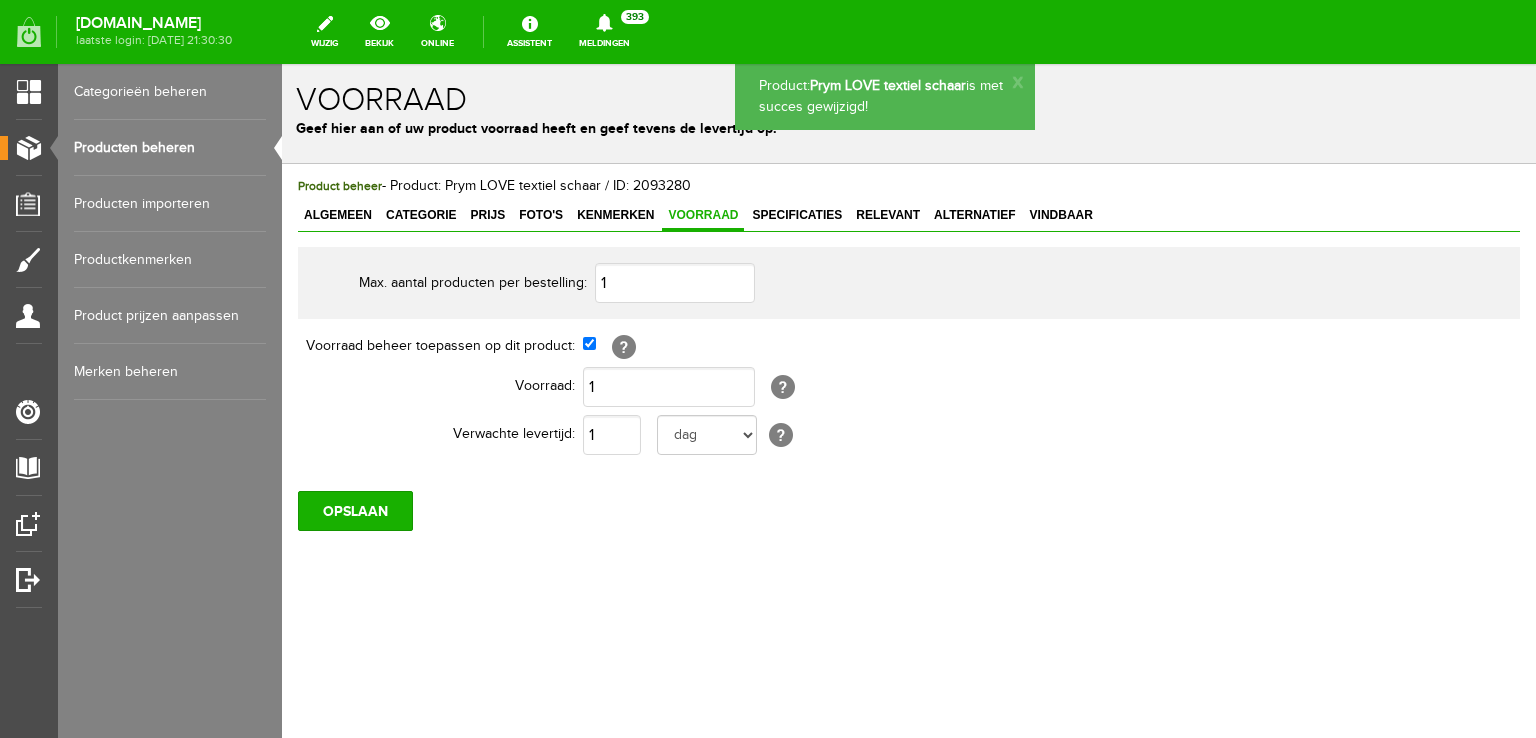 click on "Producten beheren" at bounding box center [170, 148] 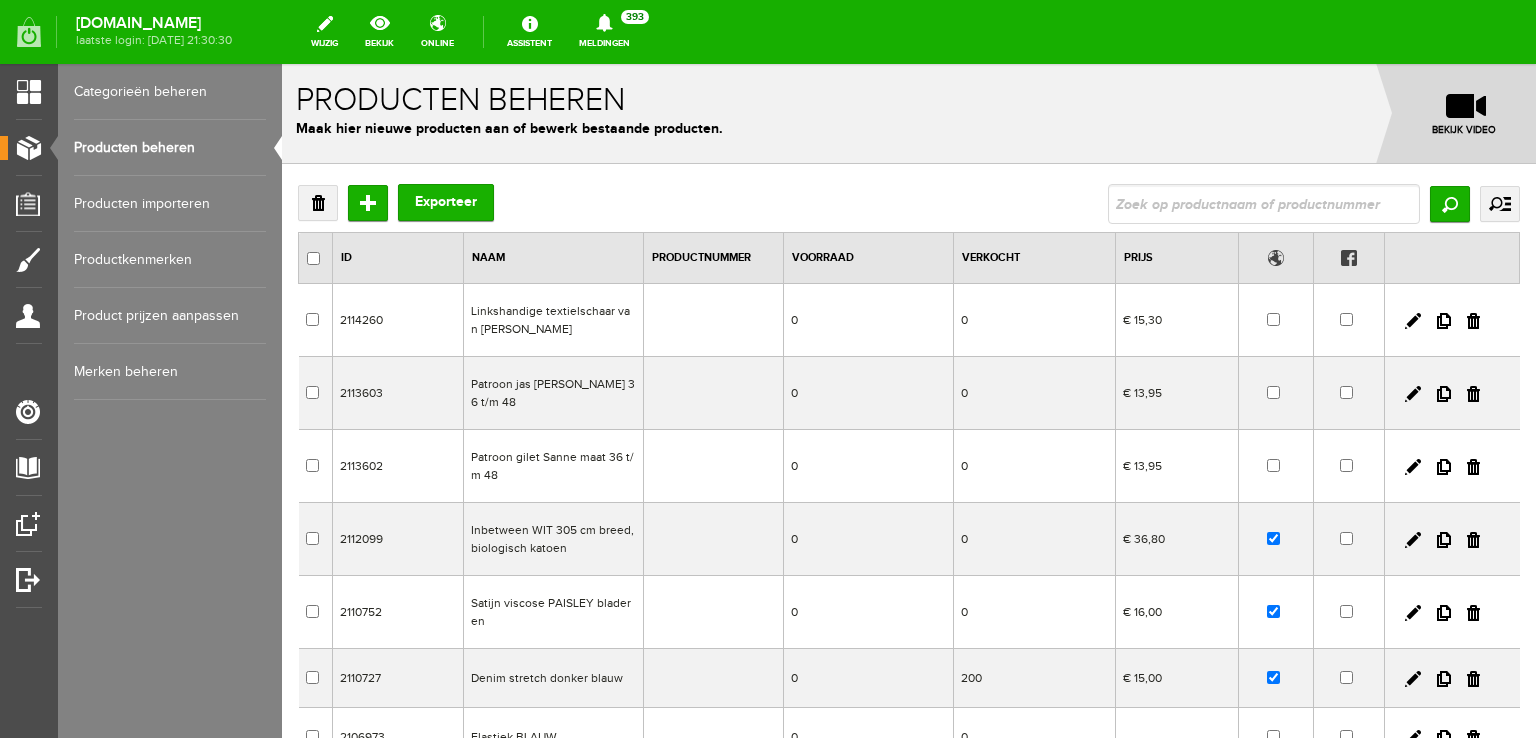 scroll, scrollTop: 0, scrollLeft: 0, axis: both 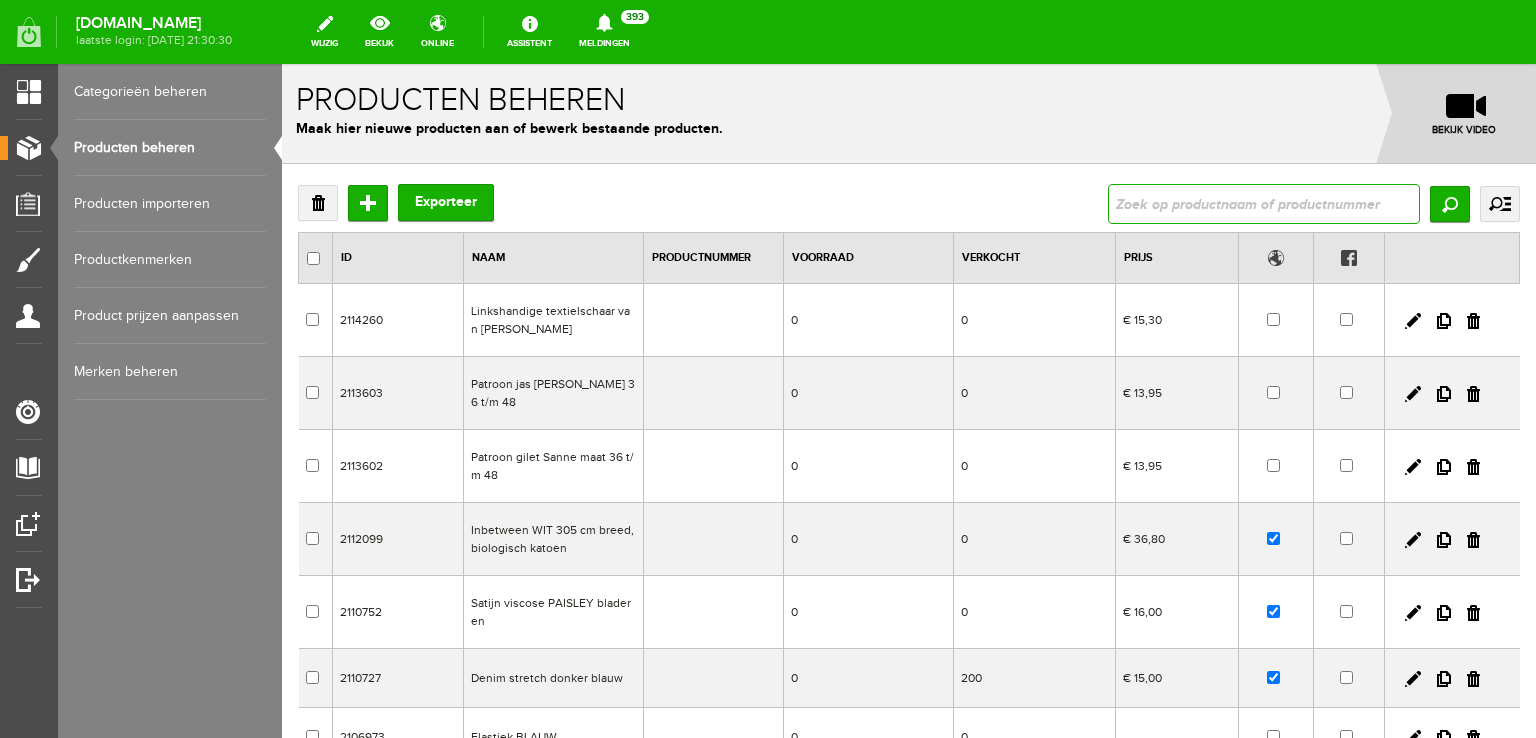 click at bounding box center [1264, 204] 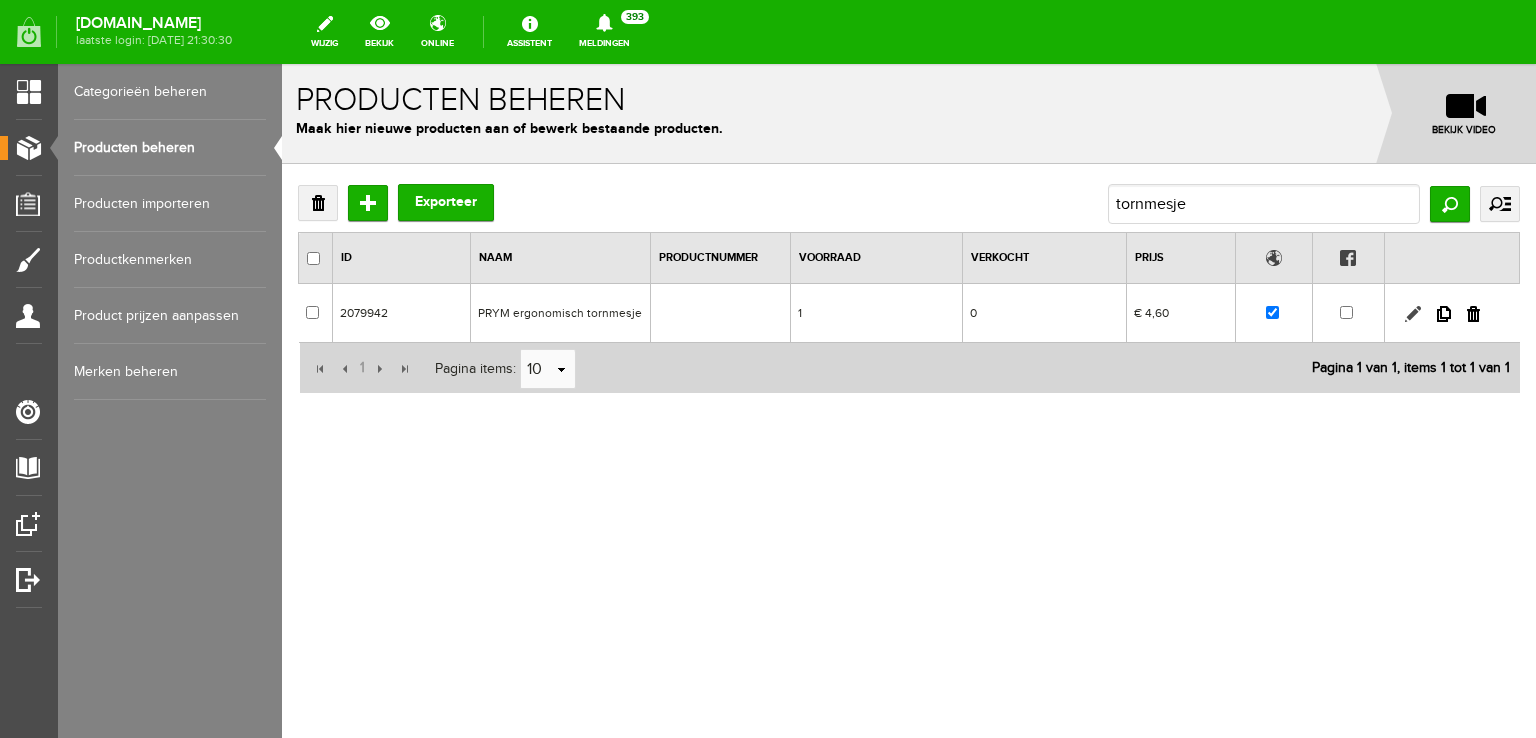 click at bounding box center (1413, 314) 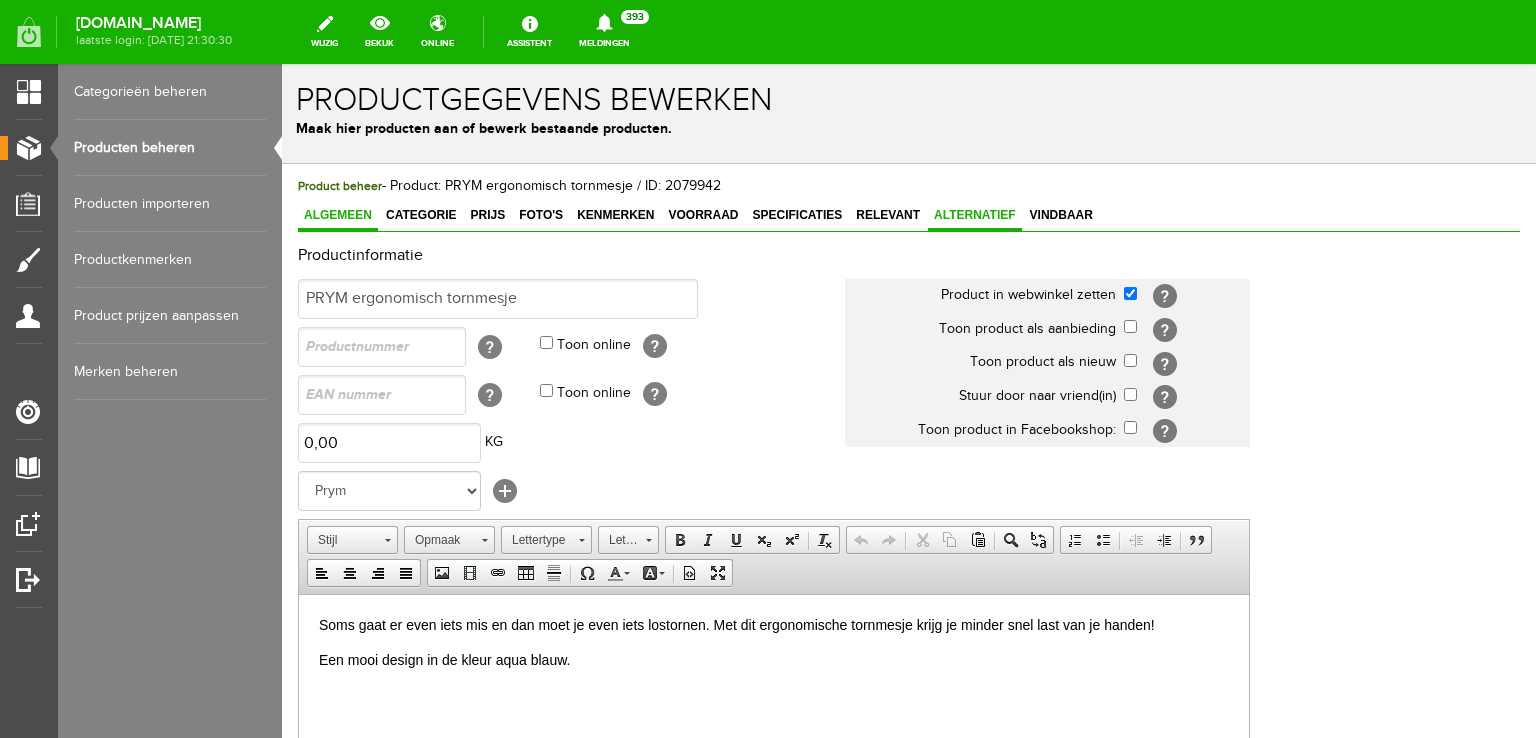 scroll, scrollTop: 0, scrollLeft: 0, axis: both 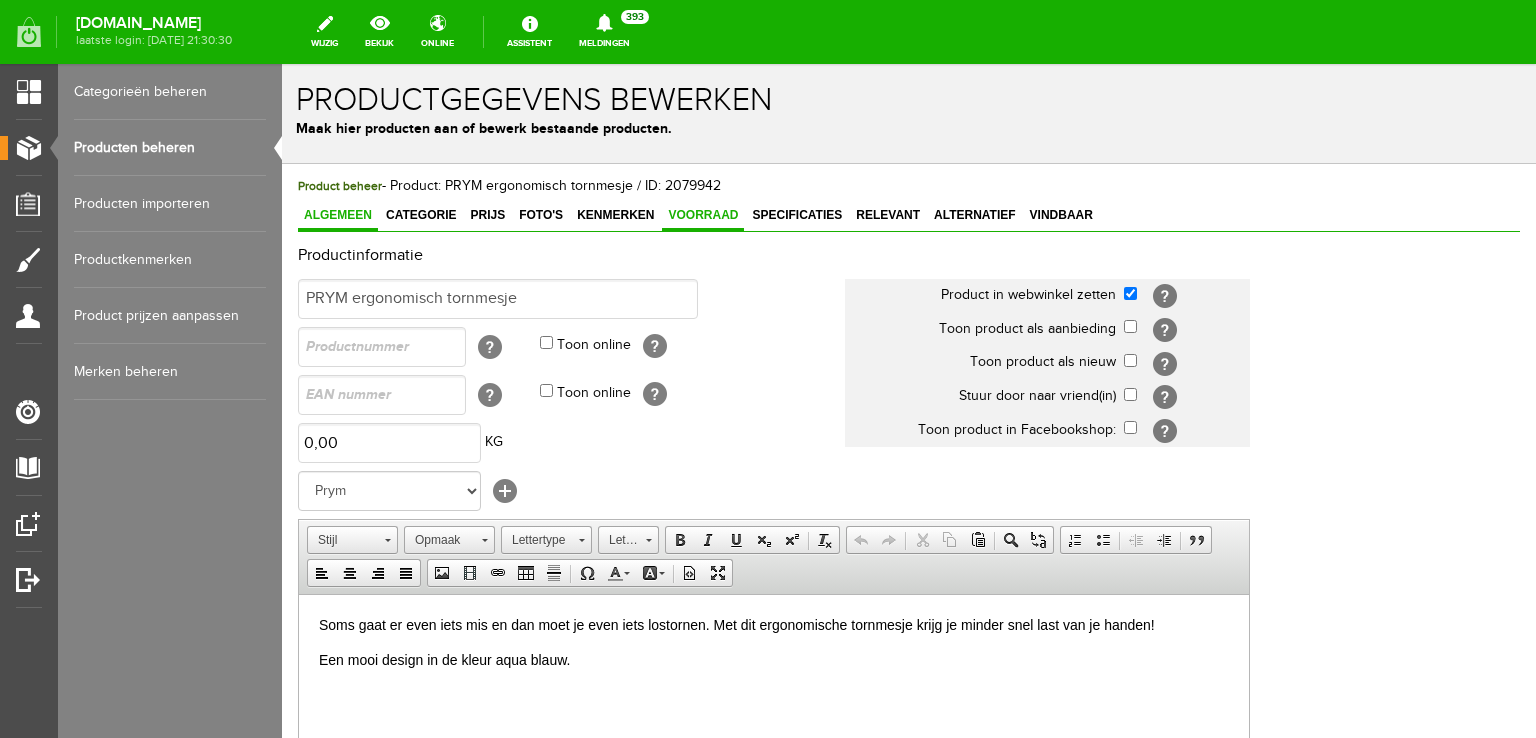 click on "Voorraad" at bounding box center (703, 215) 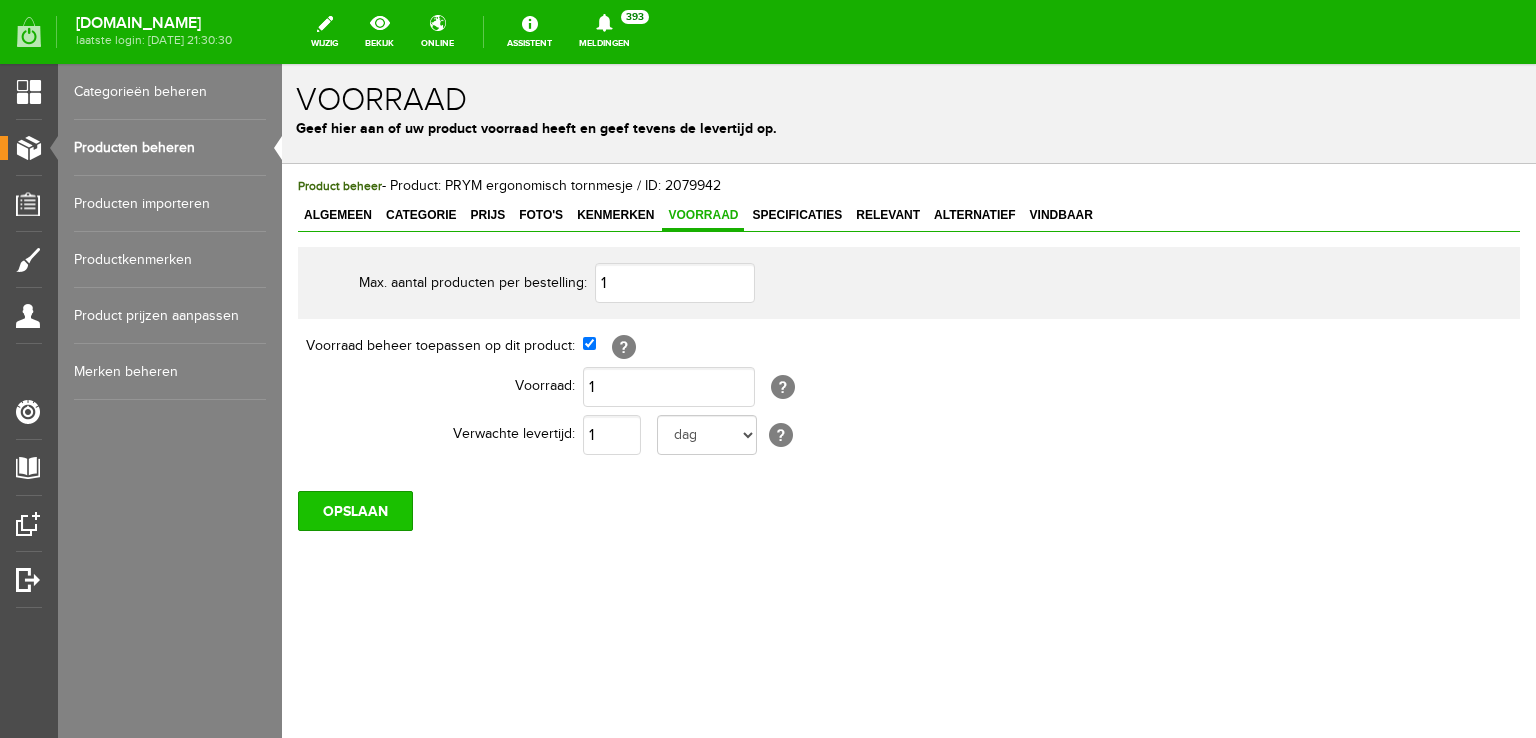 click on "OPSLAAN" at bounding box center [355, 511] 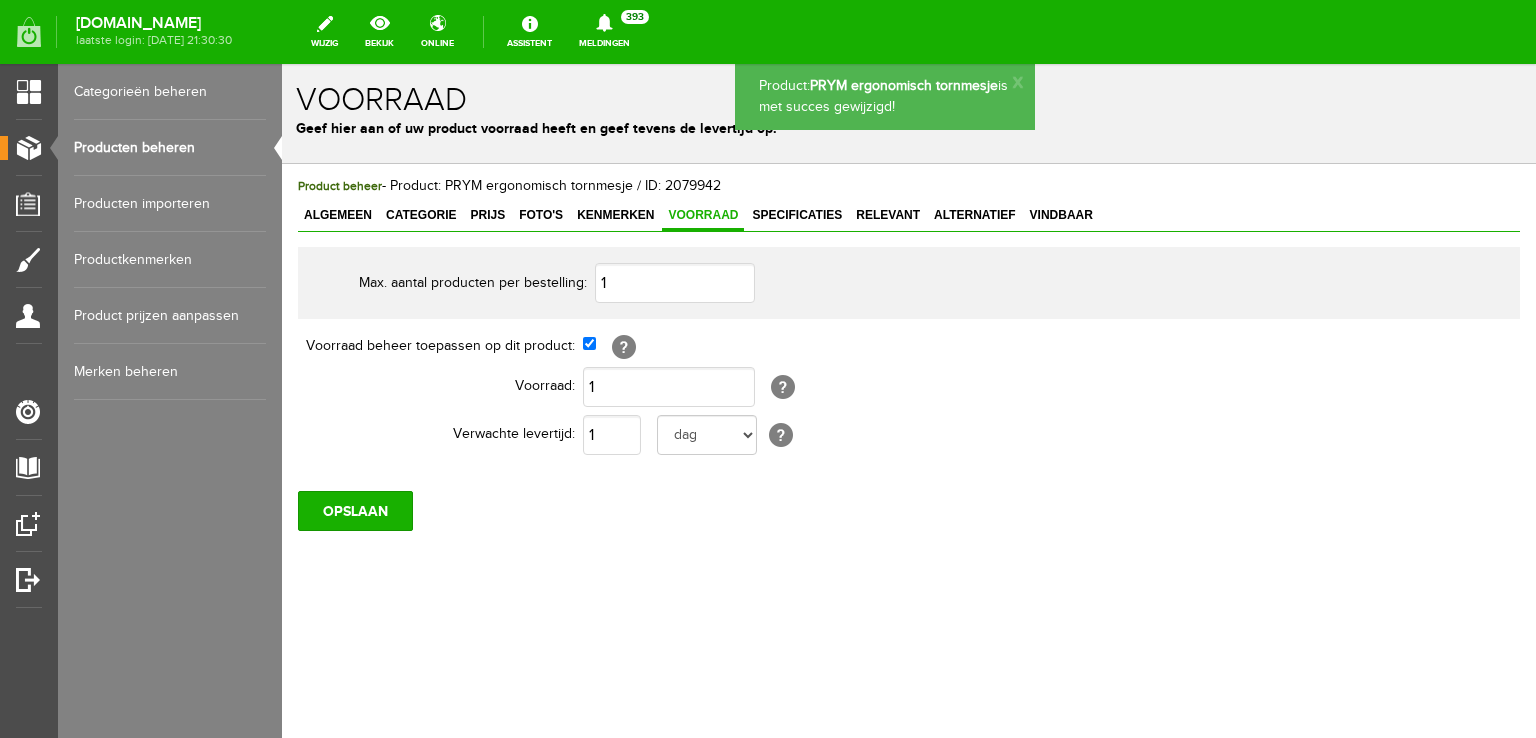 scroll, scrollTop: 0, scrollLeft: 0, axis: both 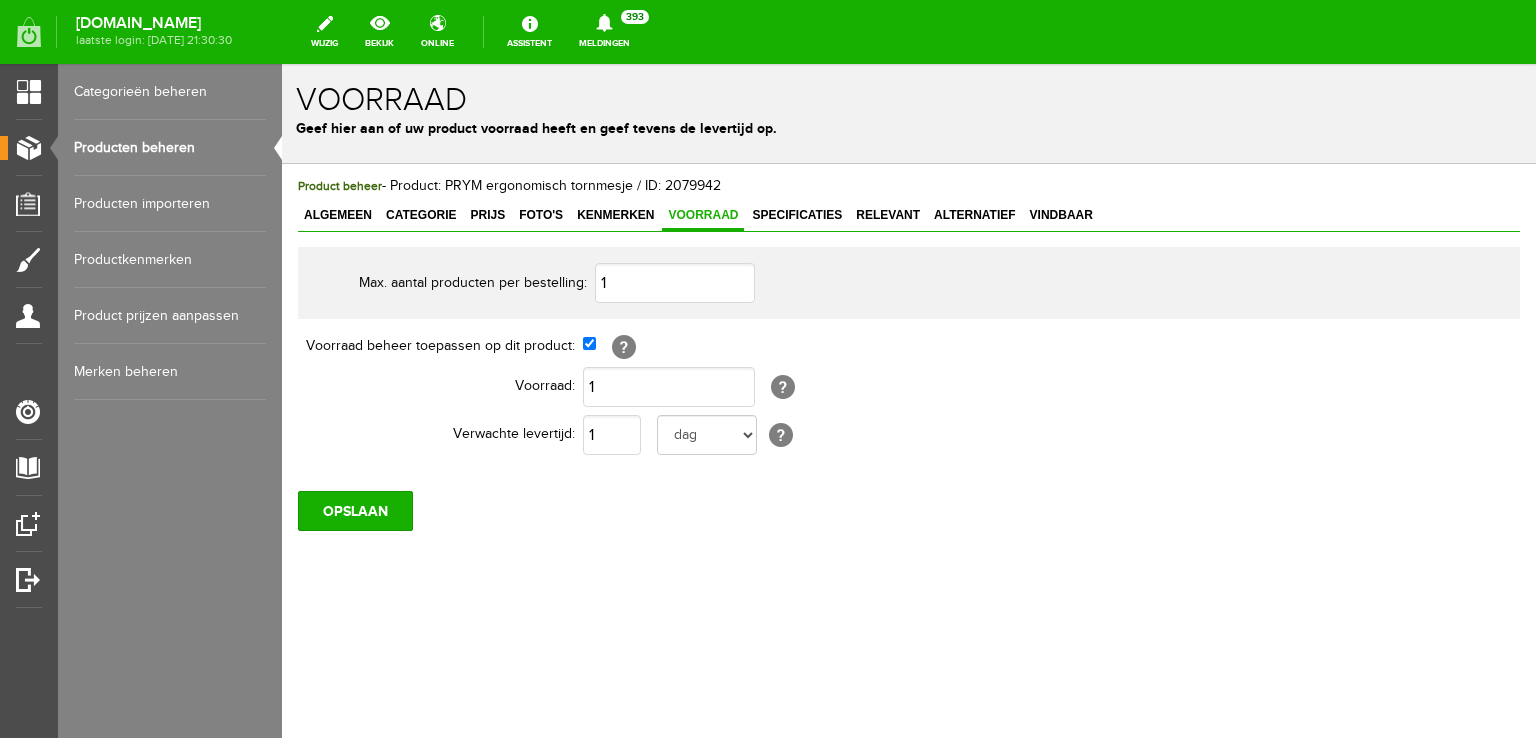 click on "Producten beheren" at bounding box center [170, 148] 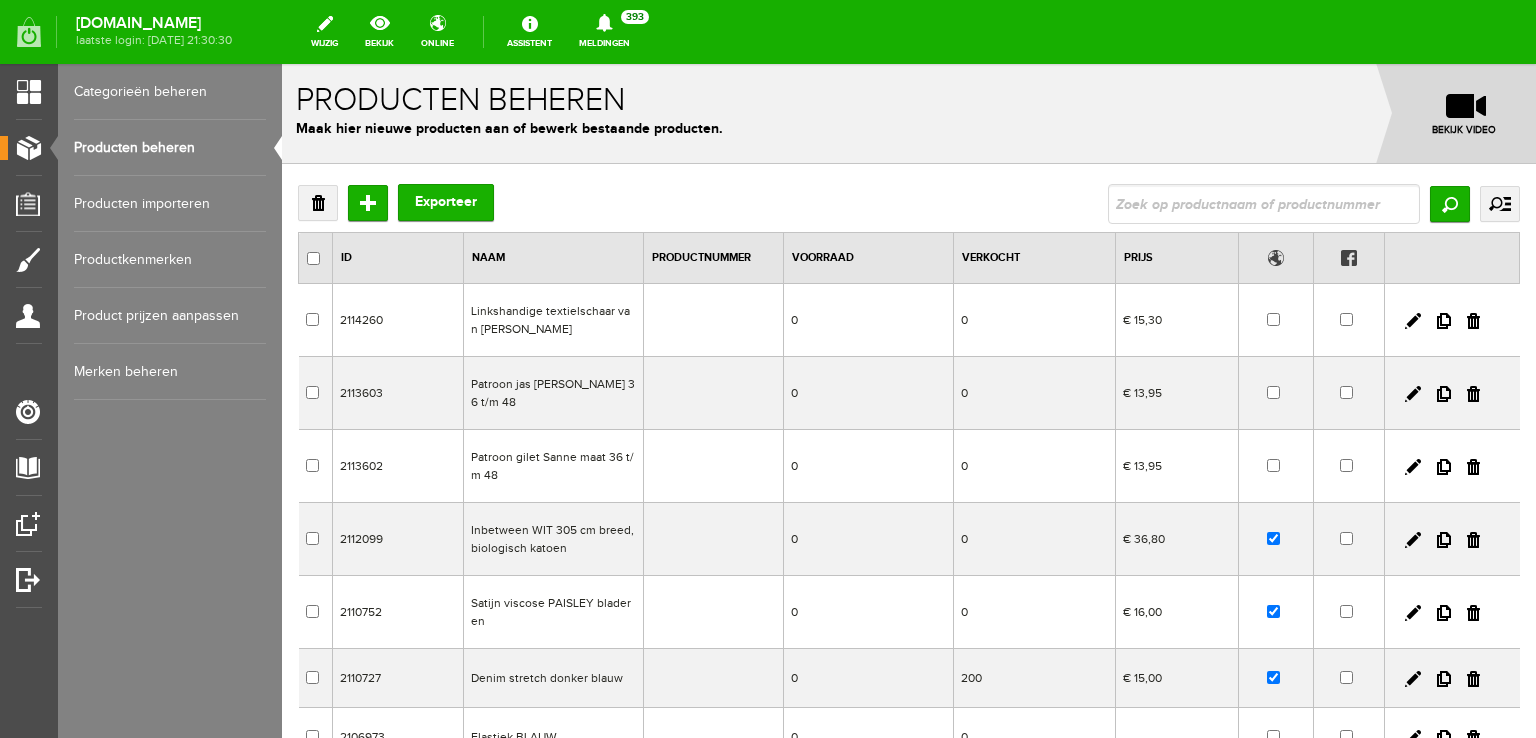 scroll, scrollTop: 0, scrollLeft: 0, axis: both 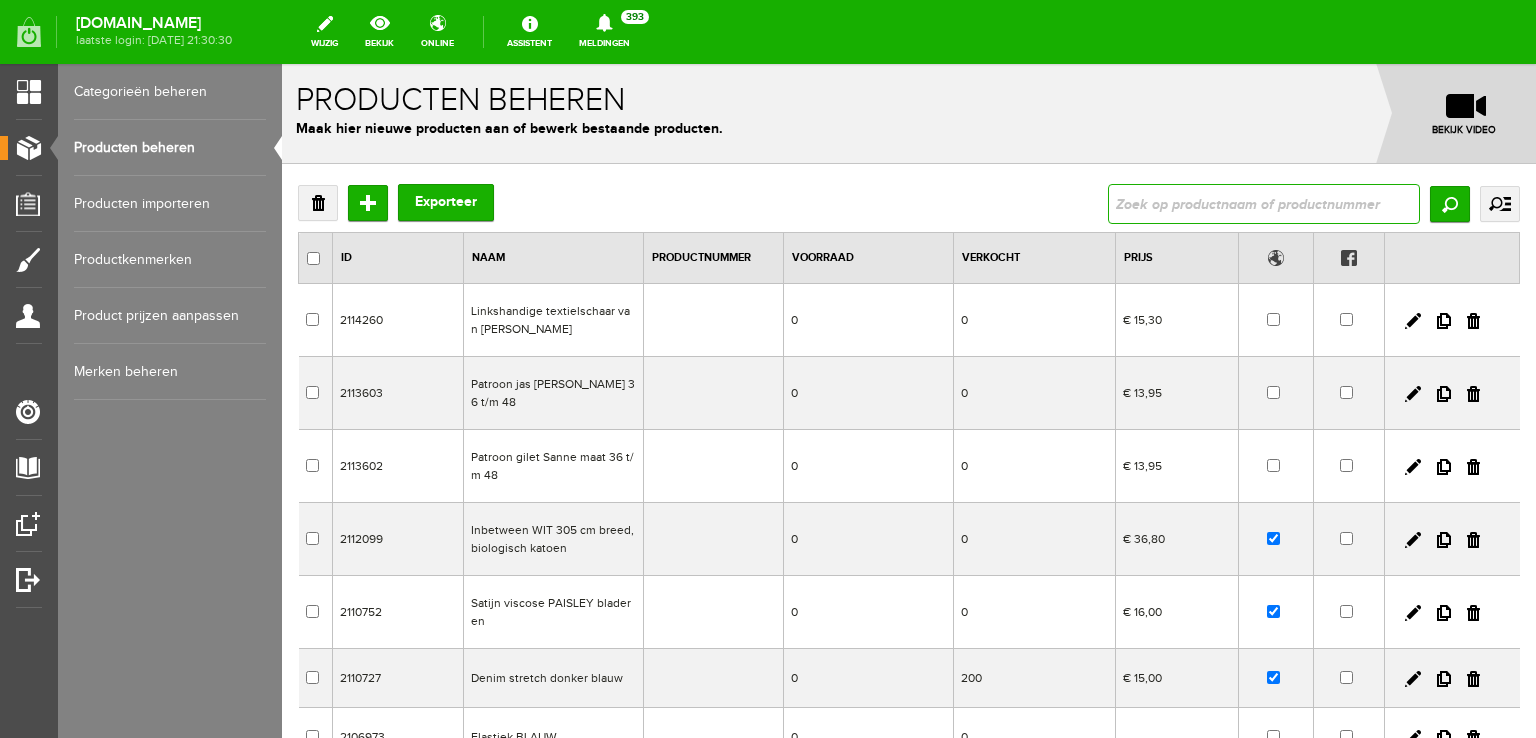 click at bounding box center [1264, 204] 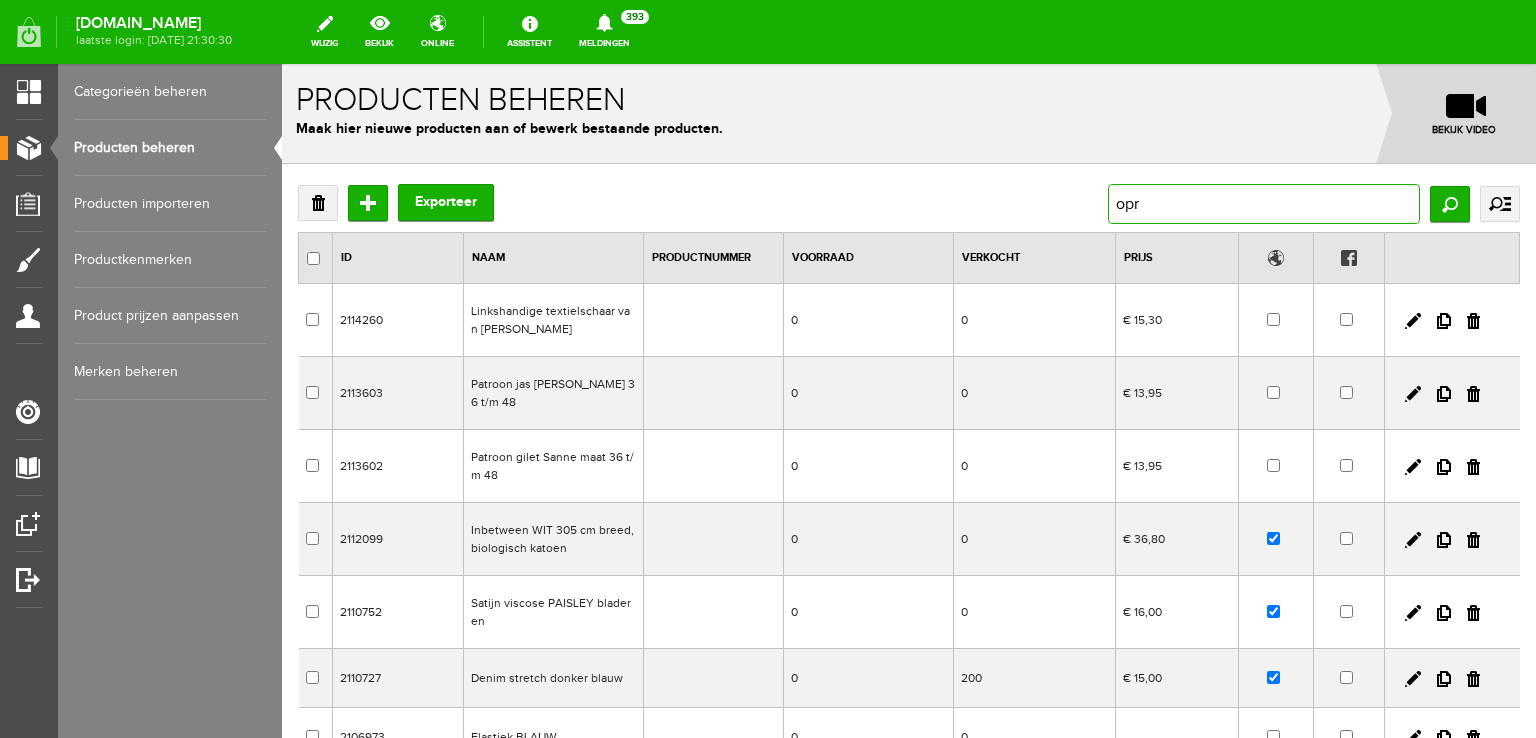 type on "opry" 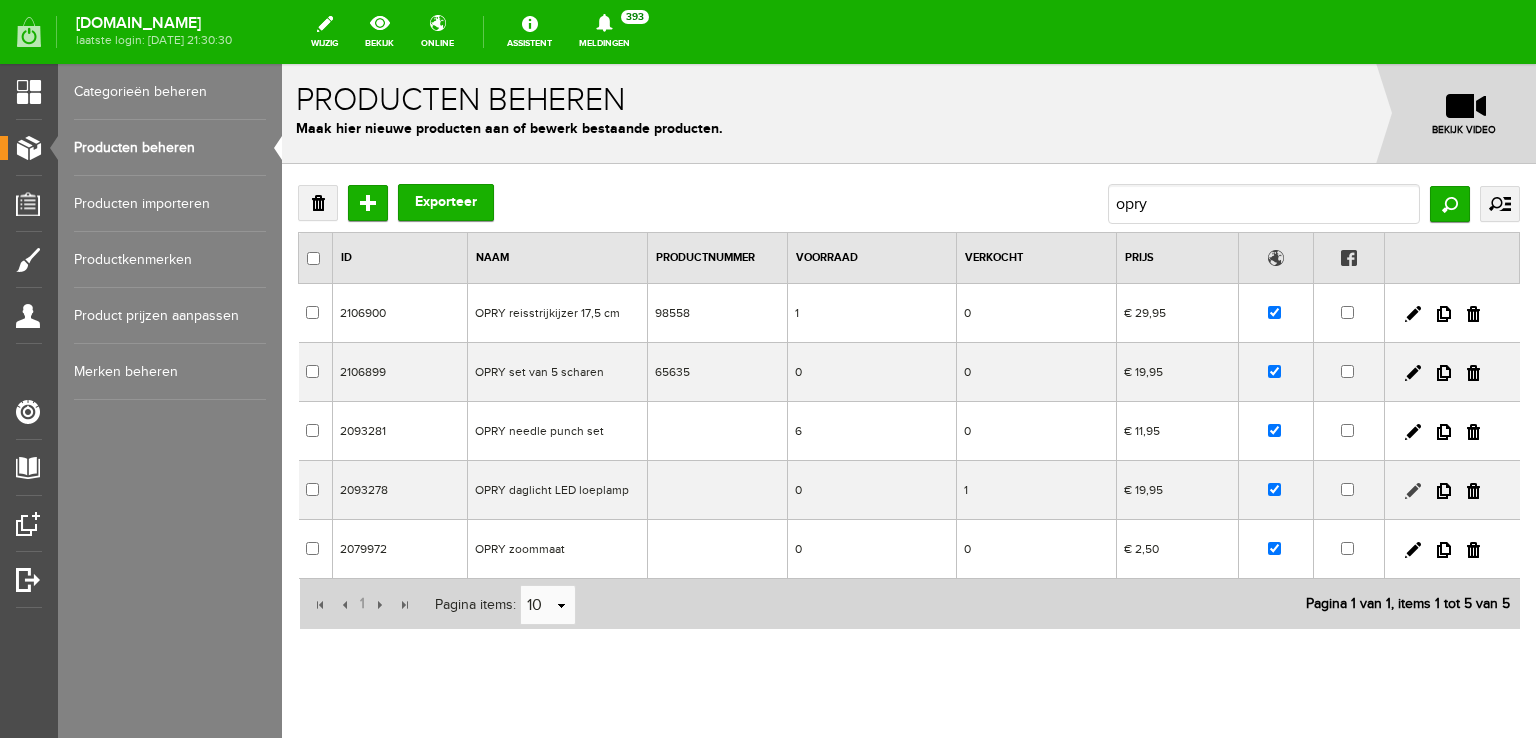 click at bounding box center (1413, 491) 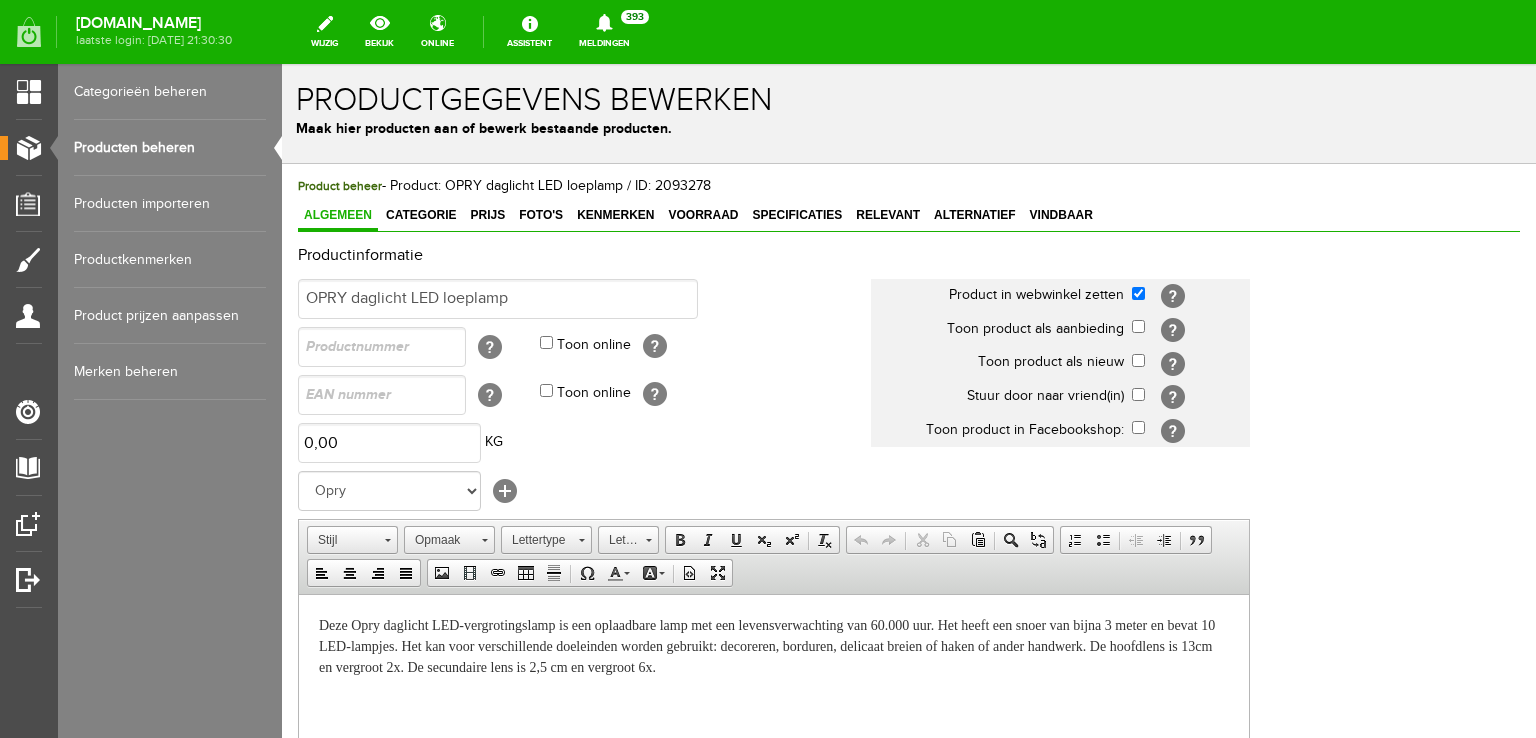 scroll, scrollTop: 0, scrollLeft: 0, axis: both 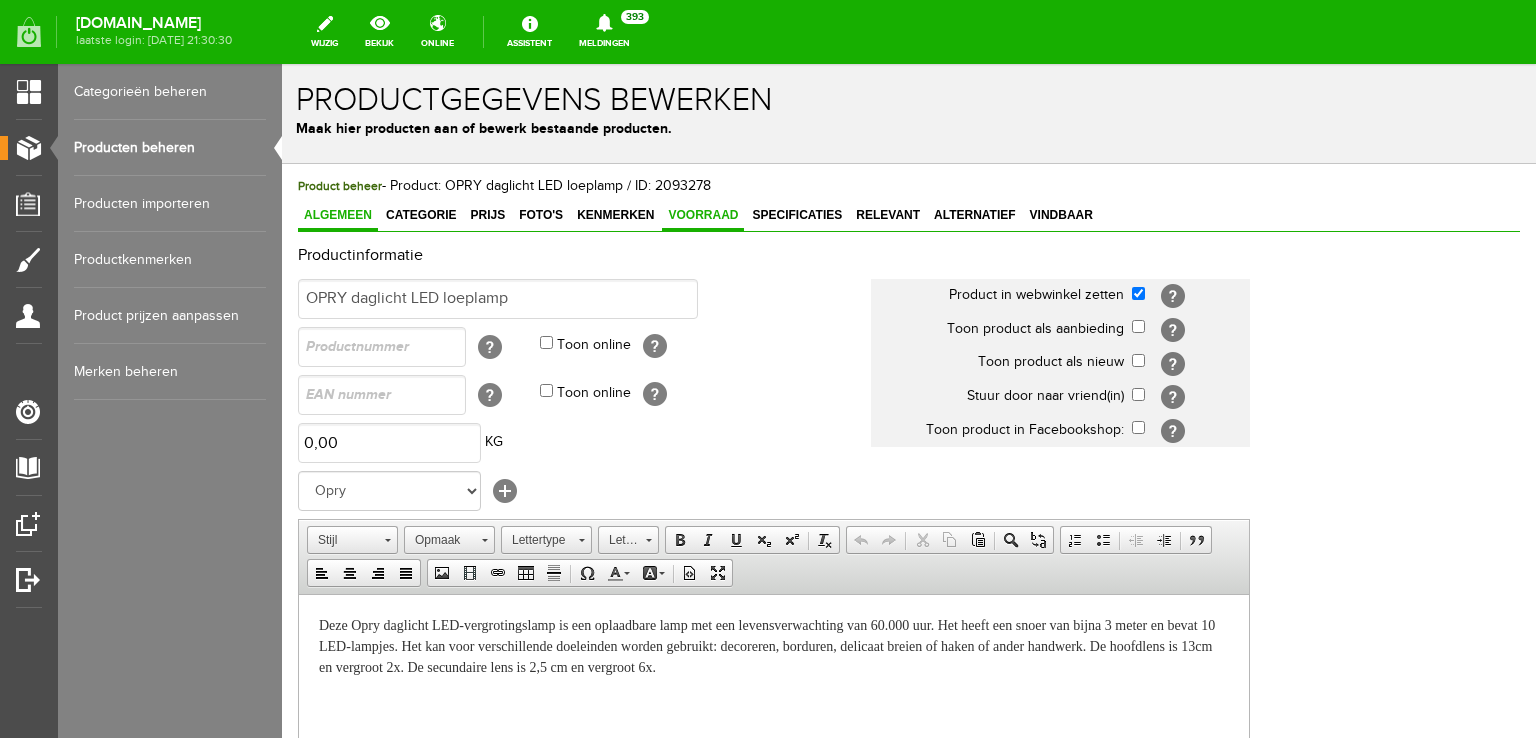 click on "Voorraad" at bounding box center [703, 215] 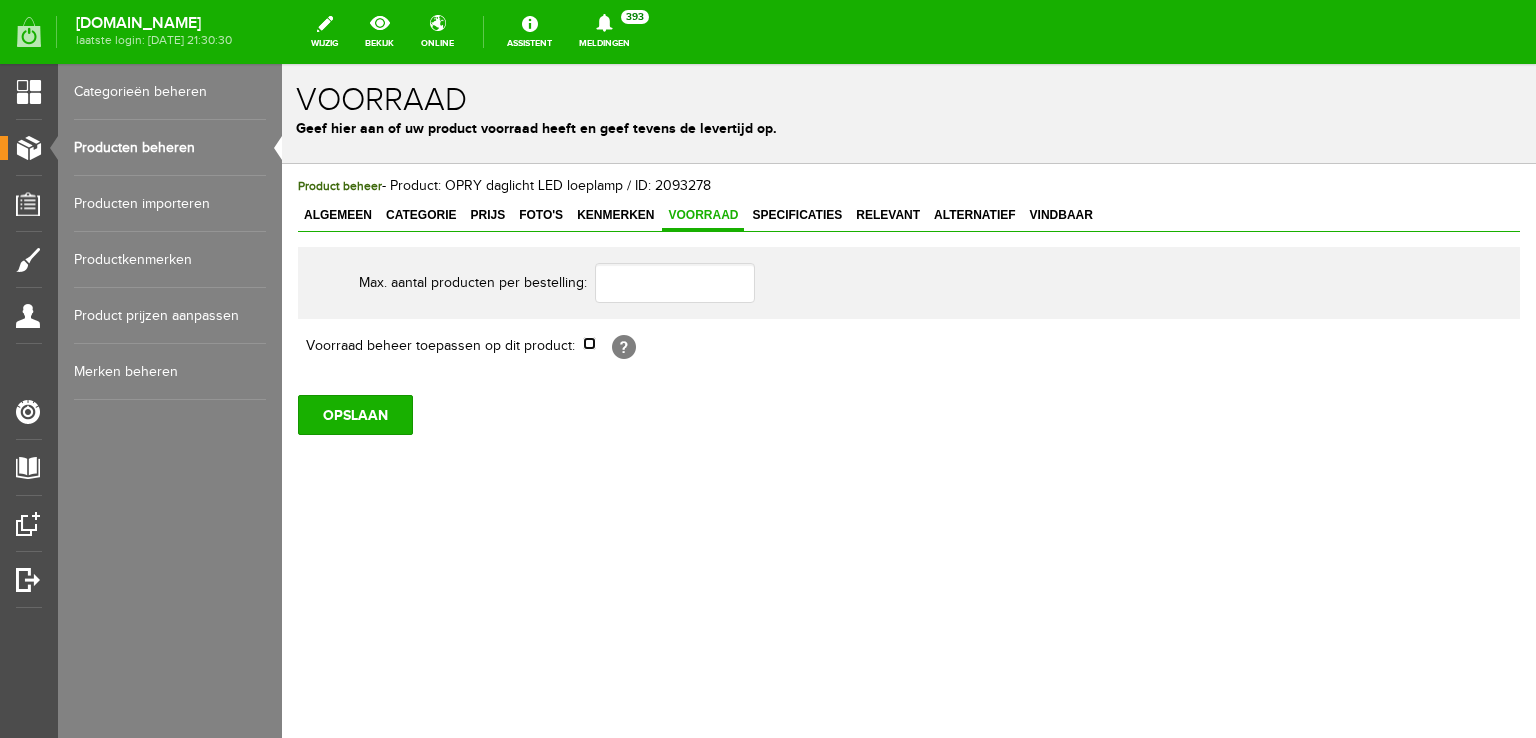 click at bounding box center (589, 343) 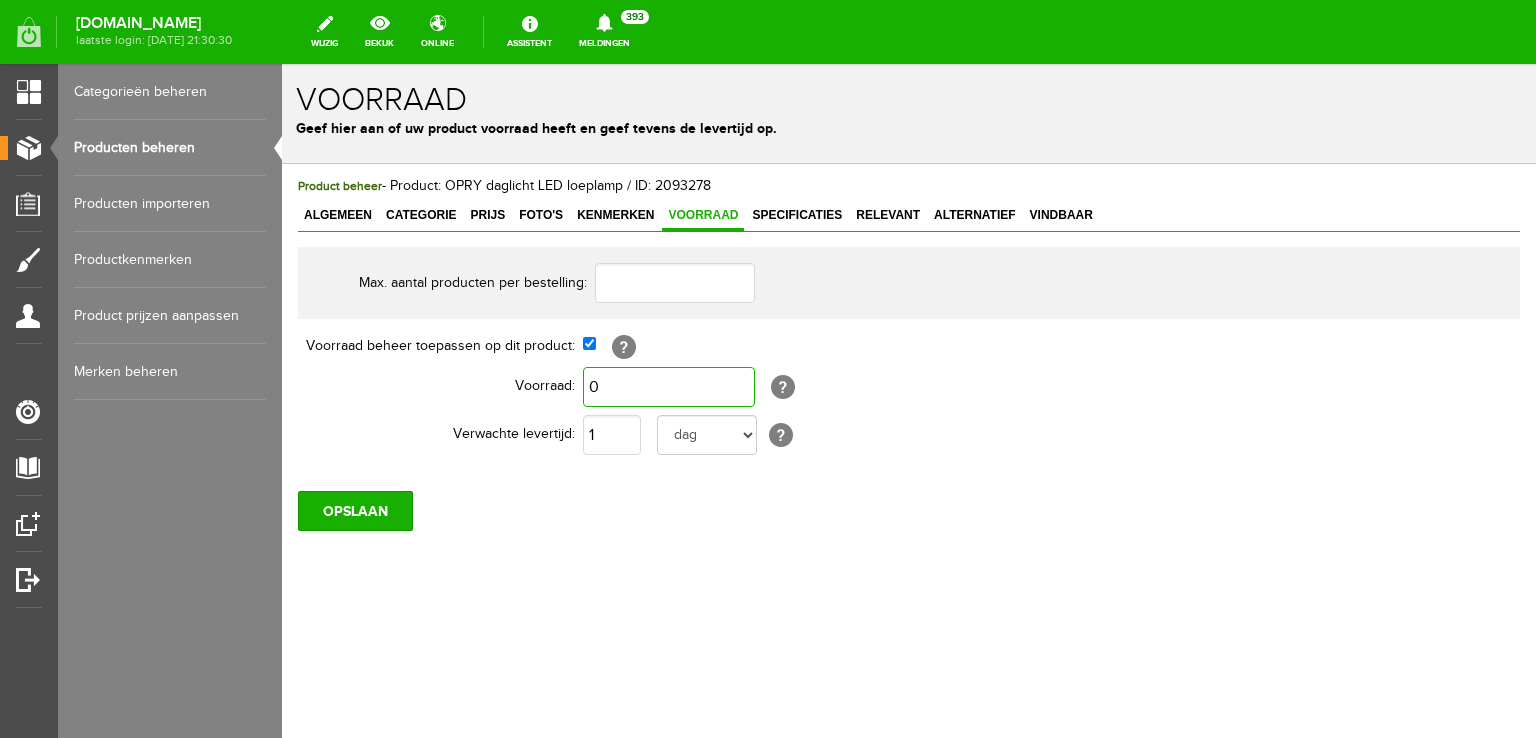 click on "0" at bounding box center (669, 387) 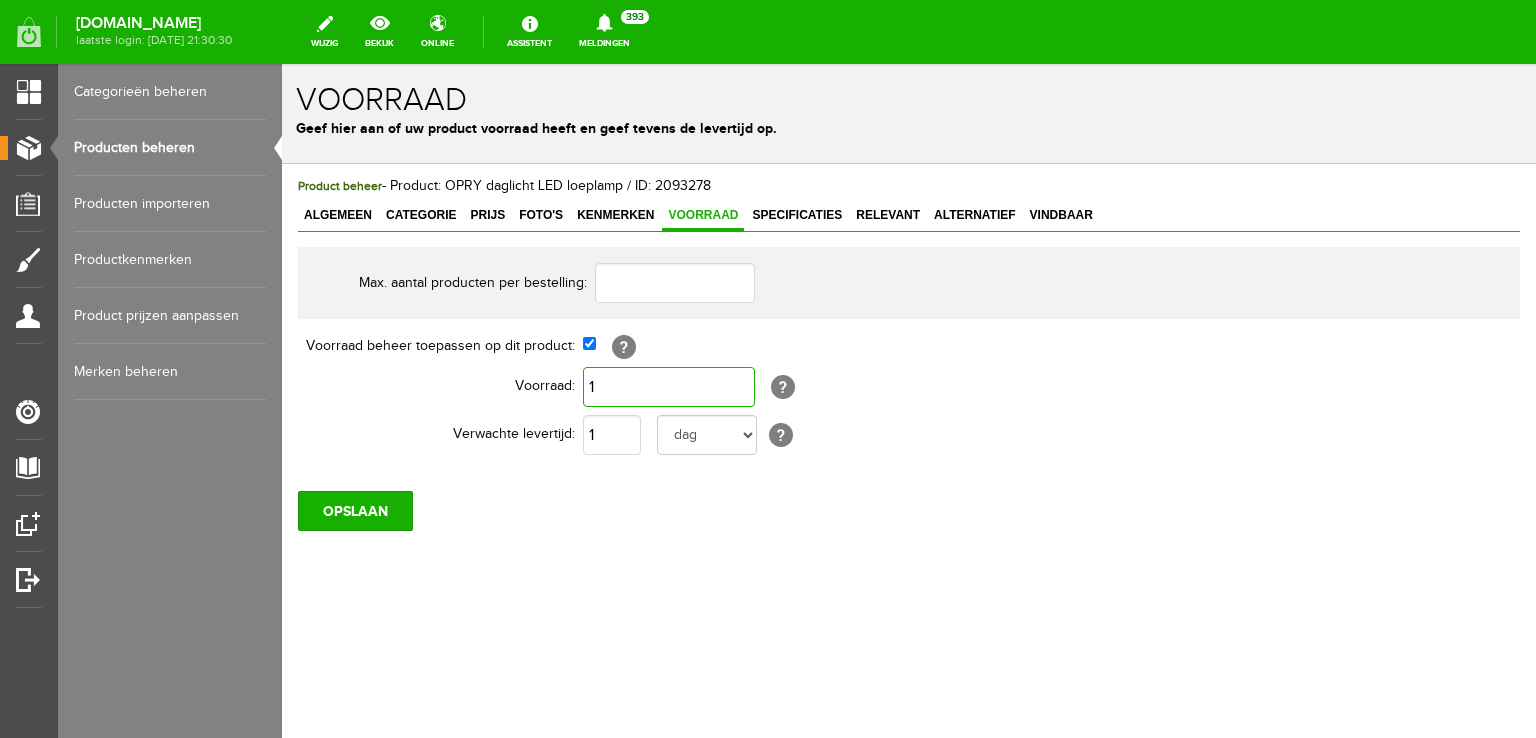 type on "1" 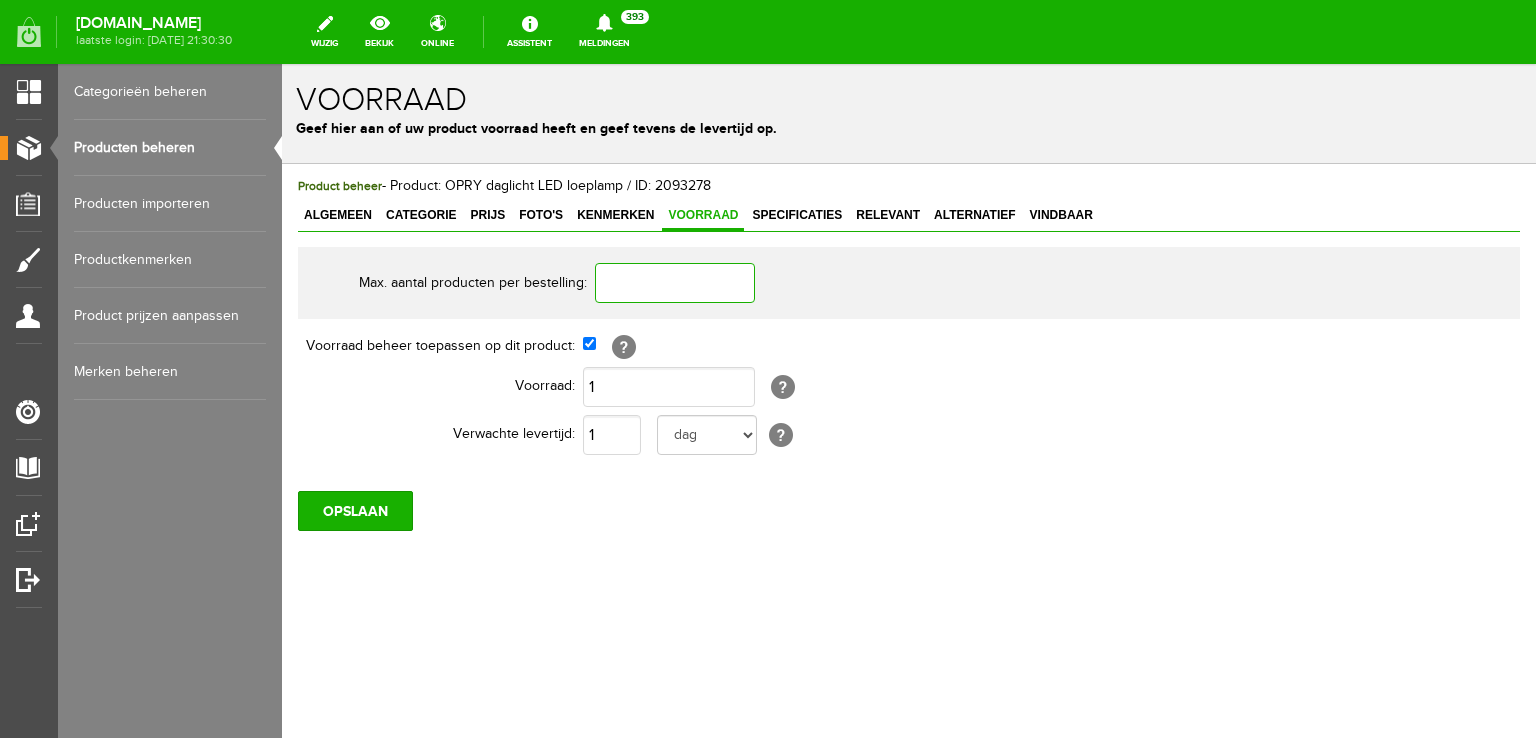 click at bounding box center (675, 283) 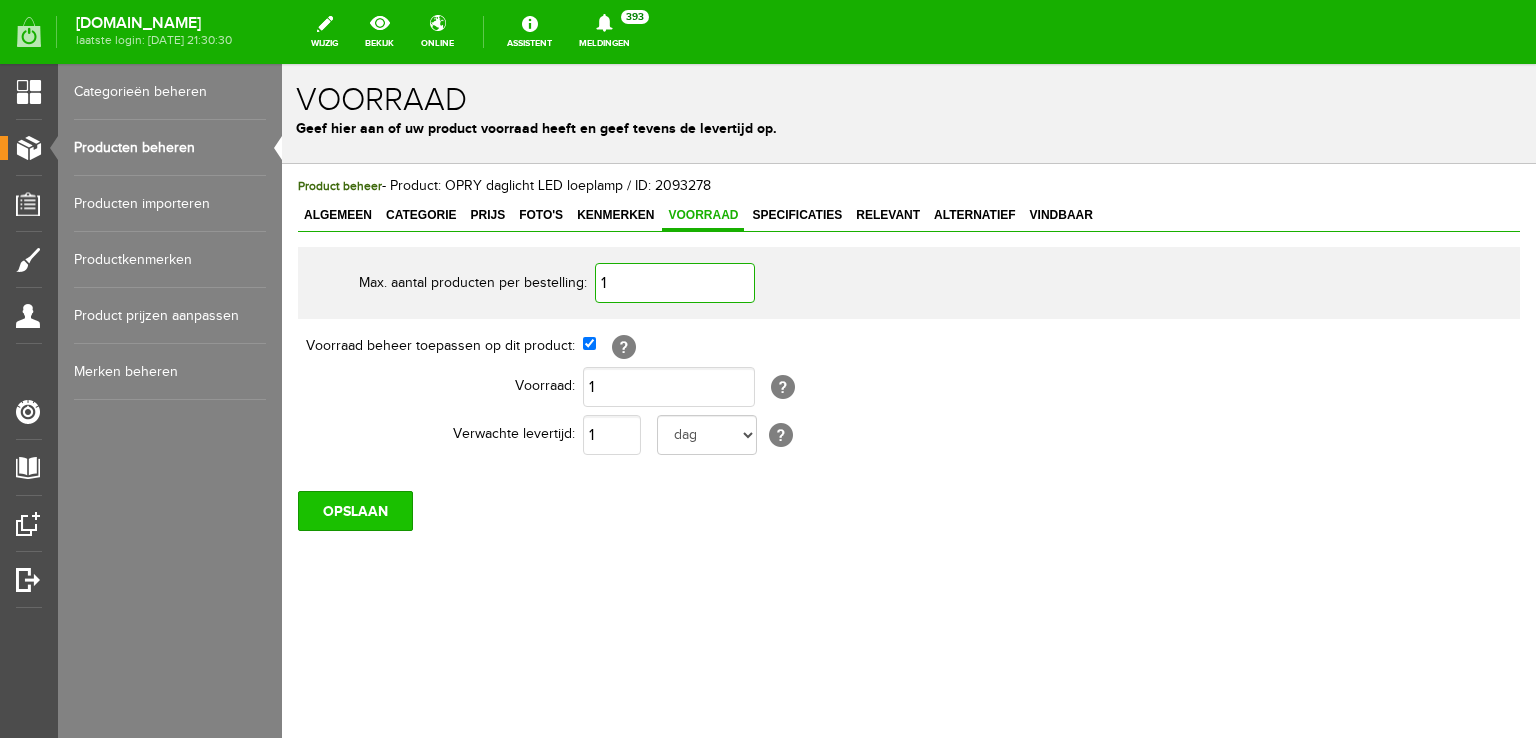 type on "1" 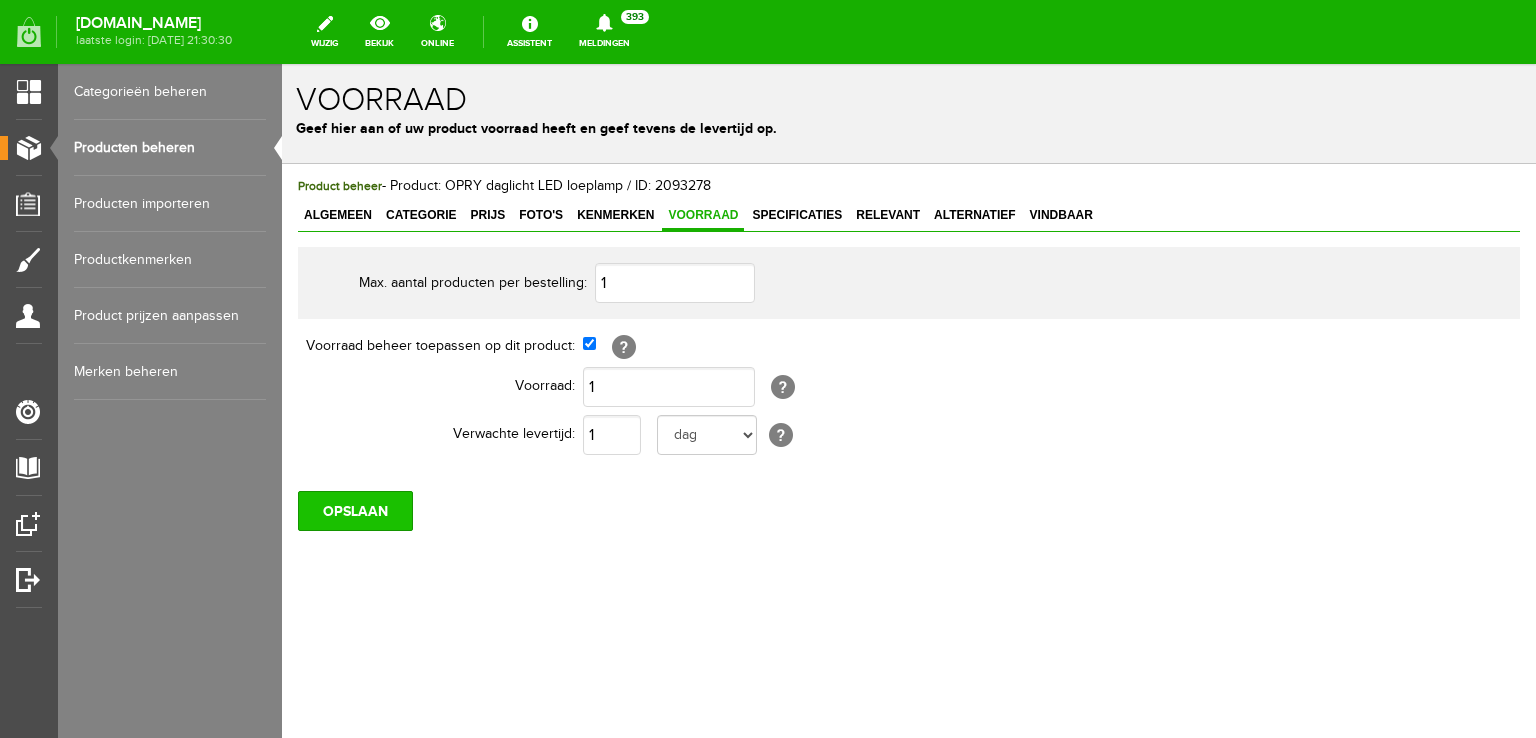 click on "OPSLAAN" at bounding box center (355, 511) 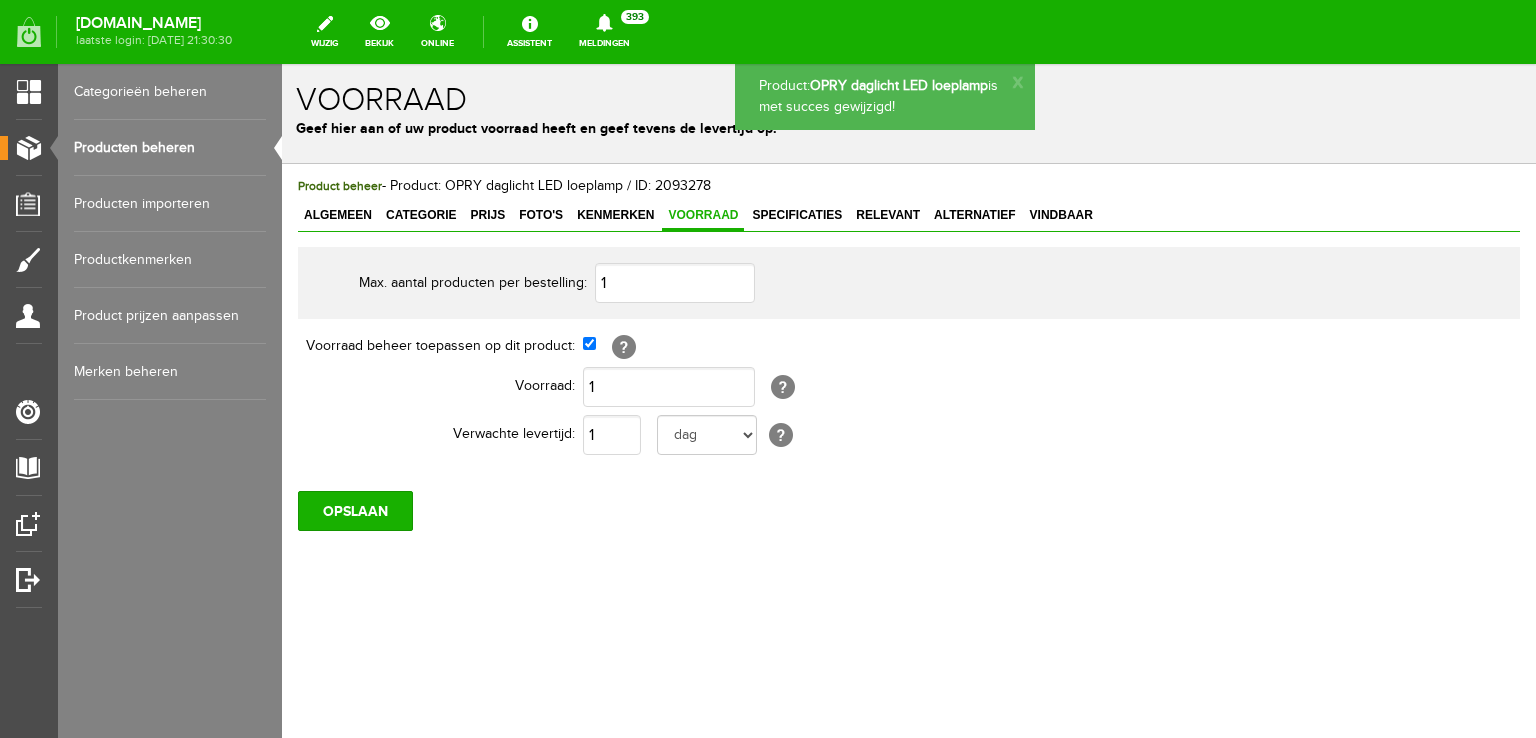 scroll, scrollTop: 0, scrollLeft: 0, axis: both 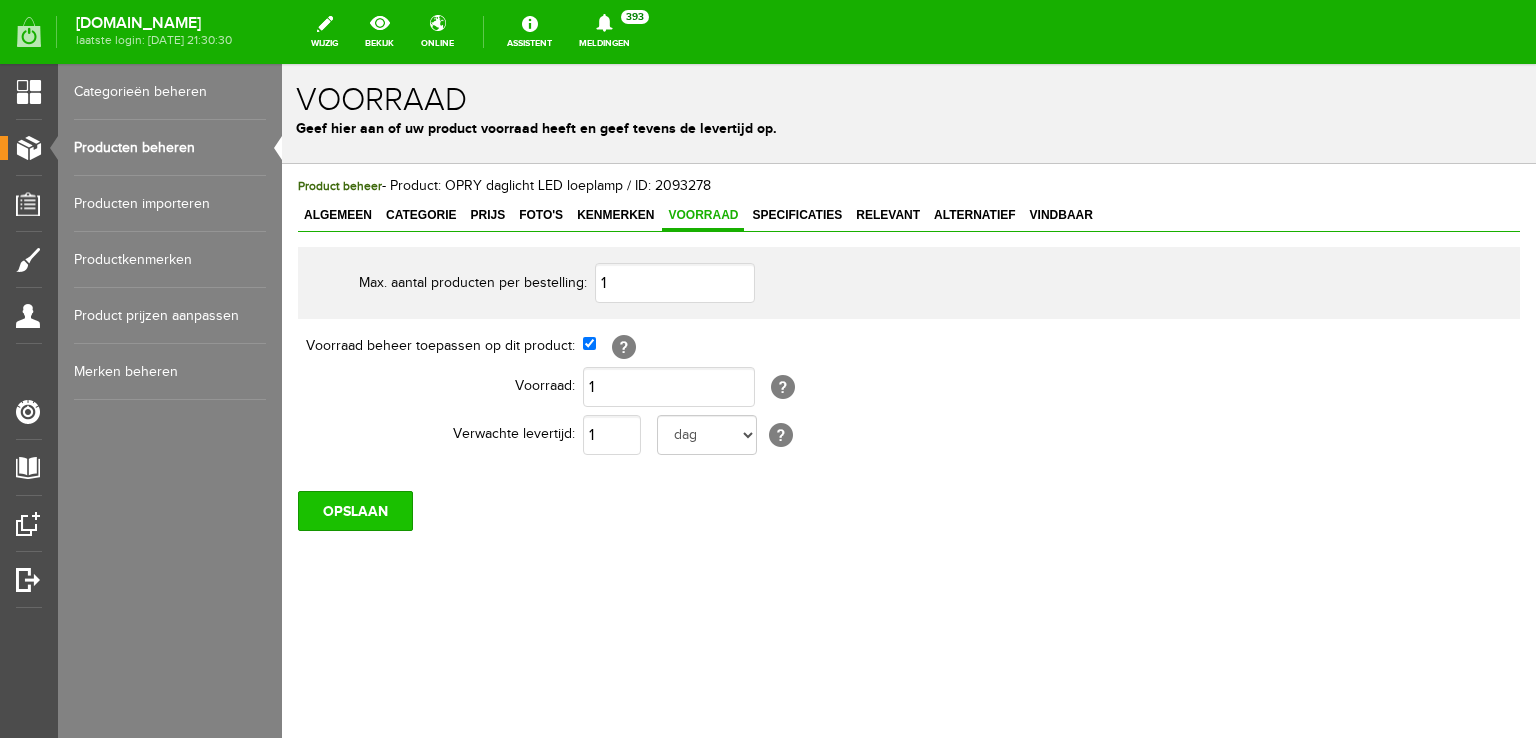 click on "OPSLAAN" at bounding box center (355, 511) 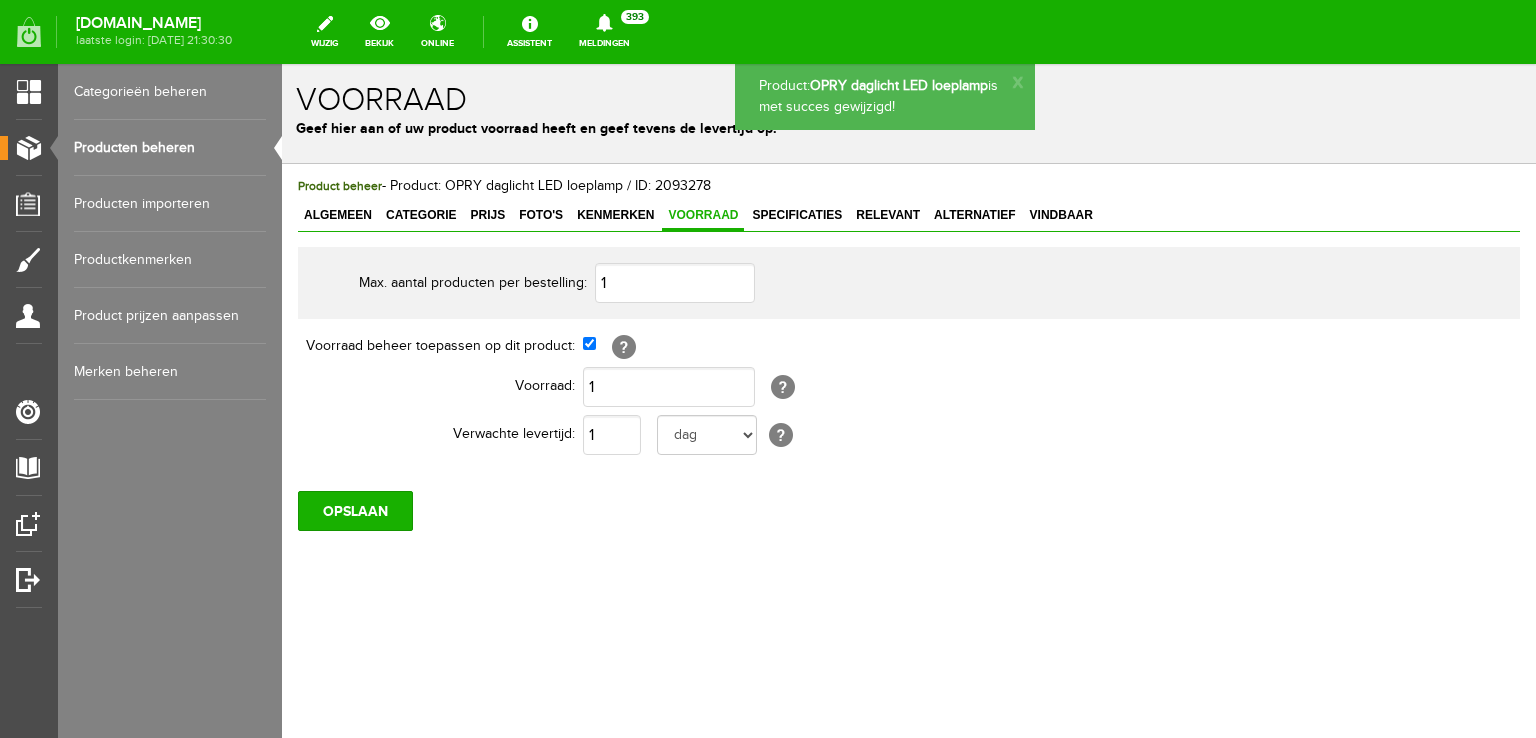 scroll, scrollTop: 0, scrollLeft: 0, axis: both 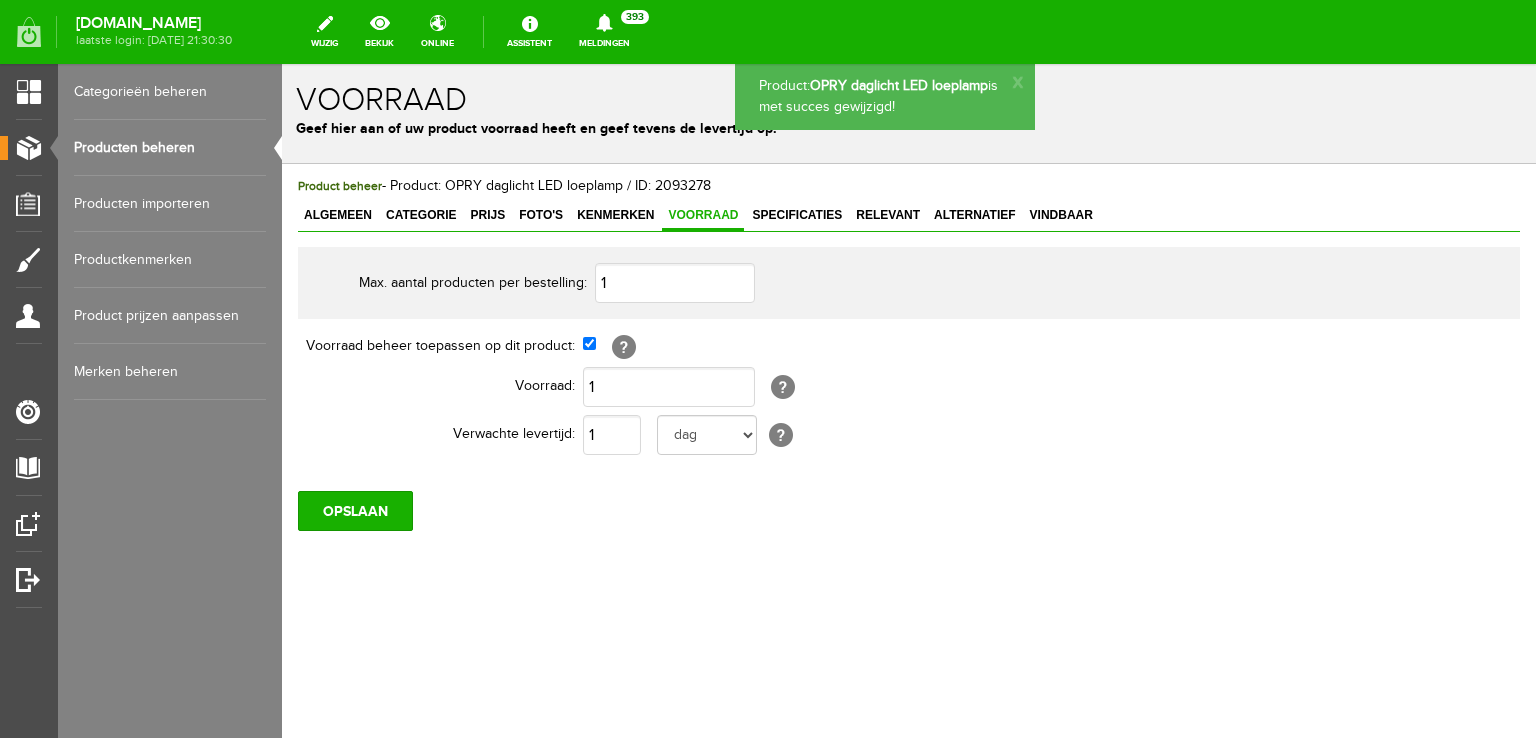 click on "Producten beheren" at bounding box center [170, 148] 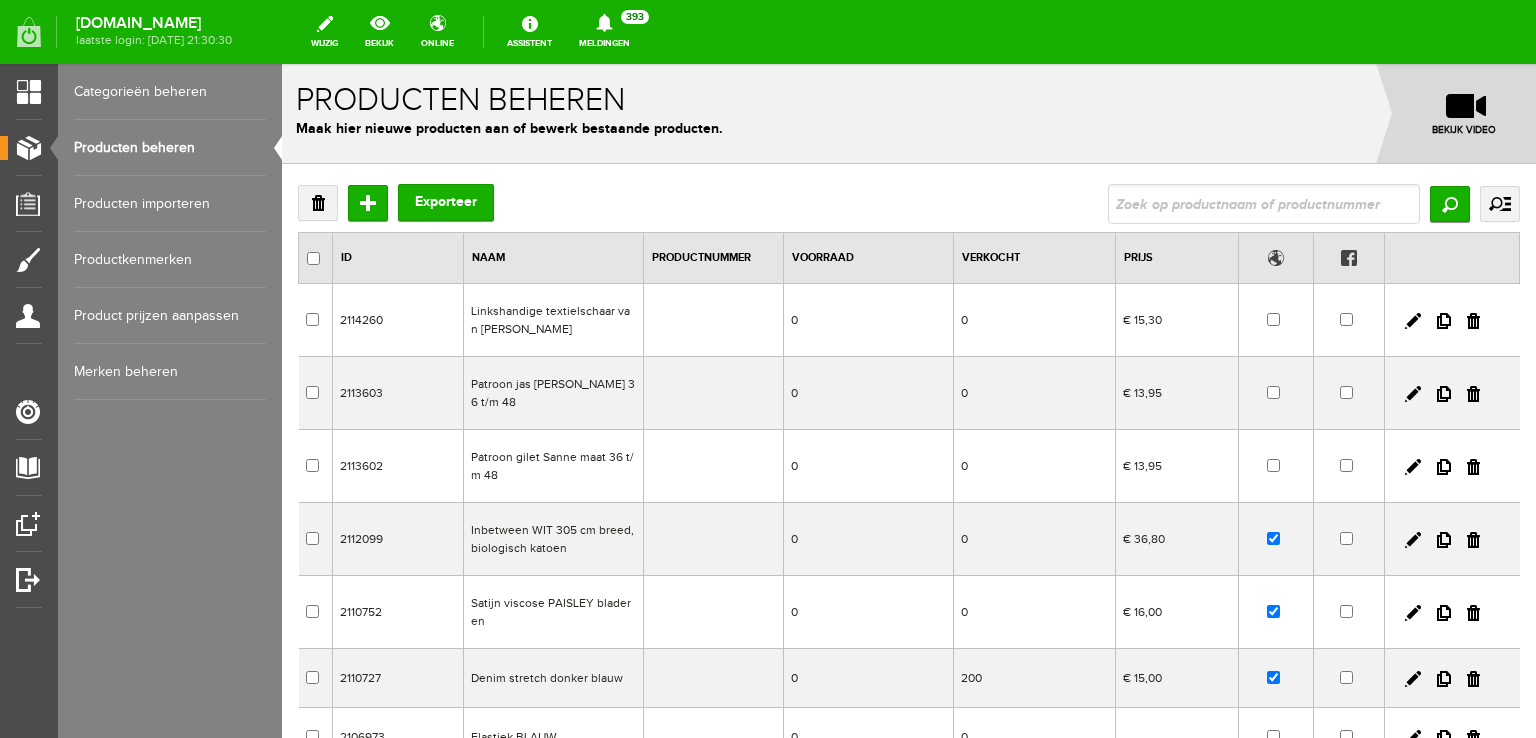 scroll, scrollTop: 0, scrollLeft: 0, axis: both 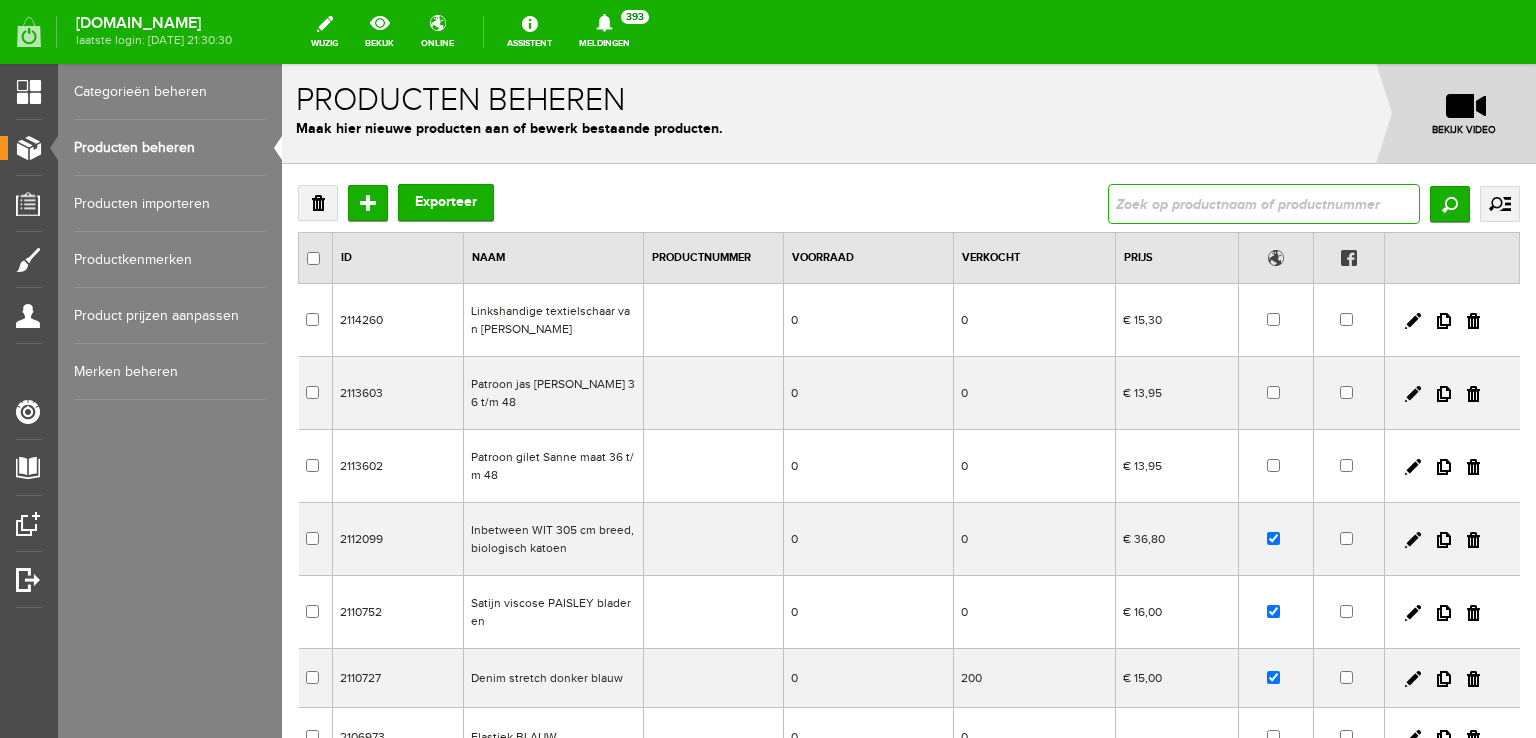click at bounding box center [1264, 204] 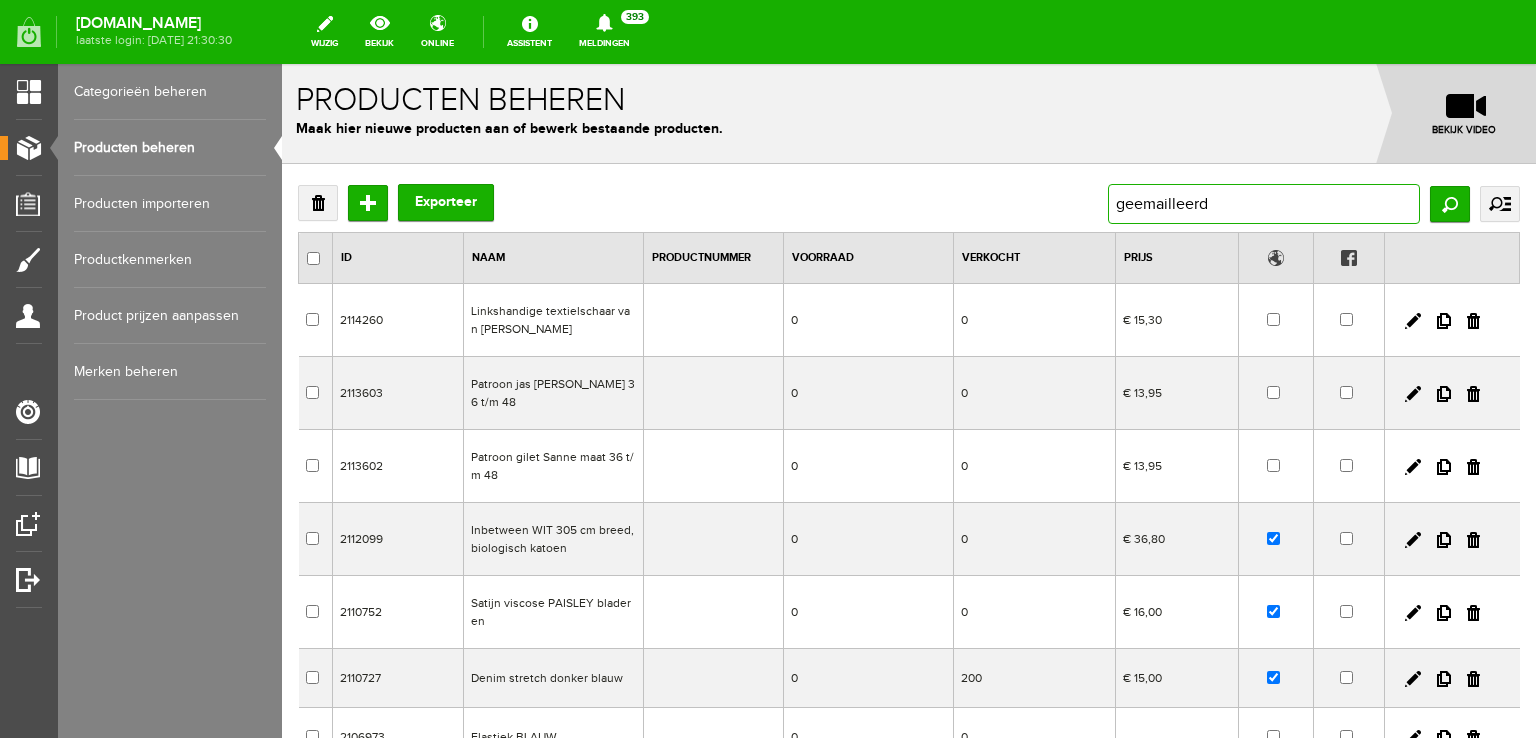 type on "geemailleerde" 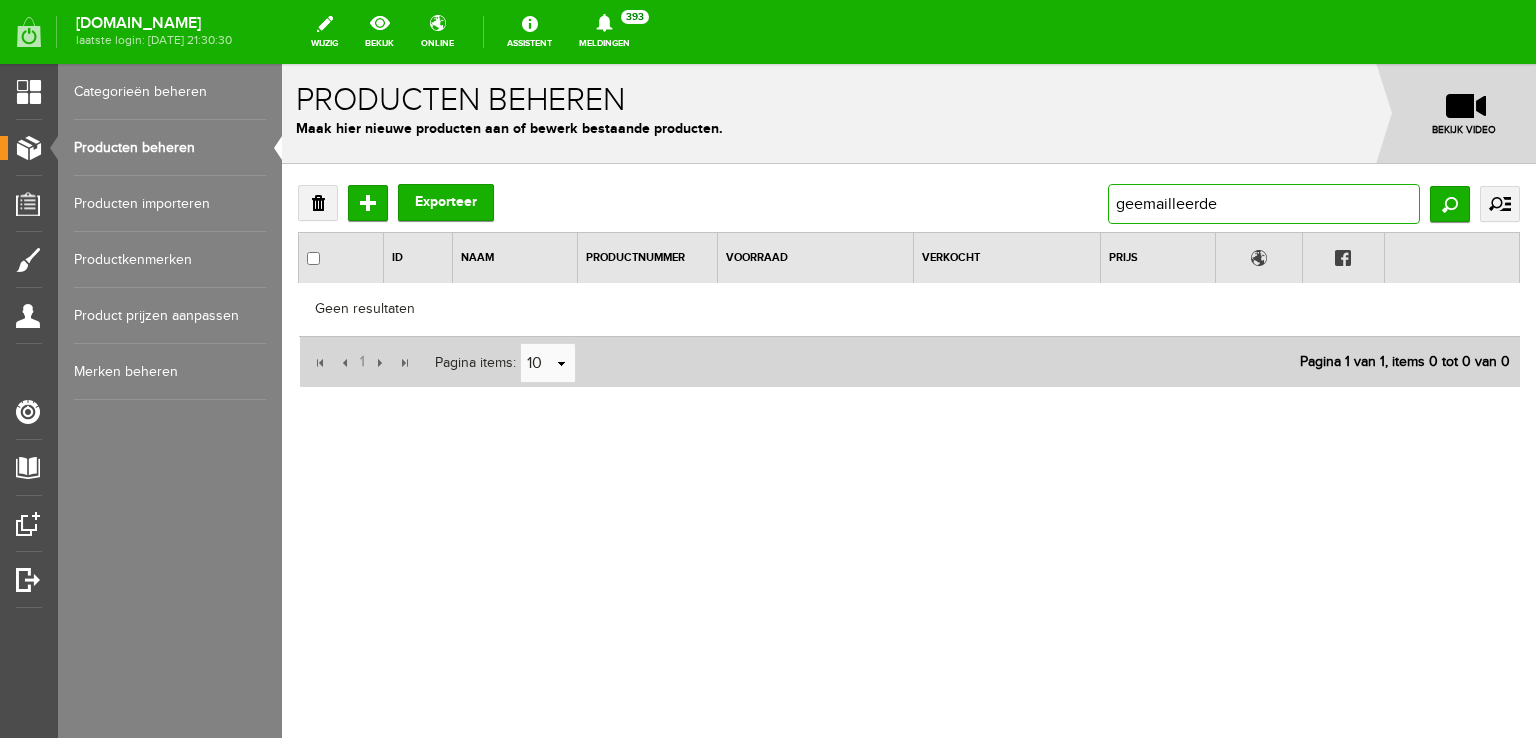 click on "geemailleerde" at bounding box center (1264, 204) 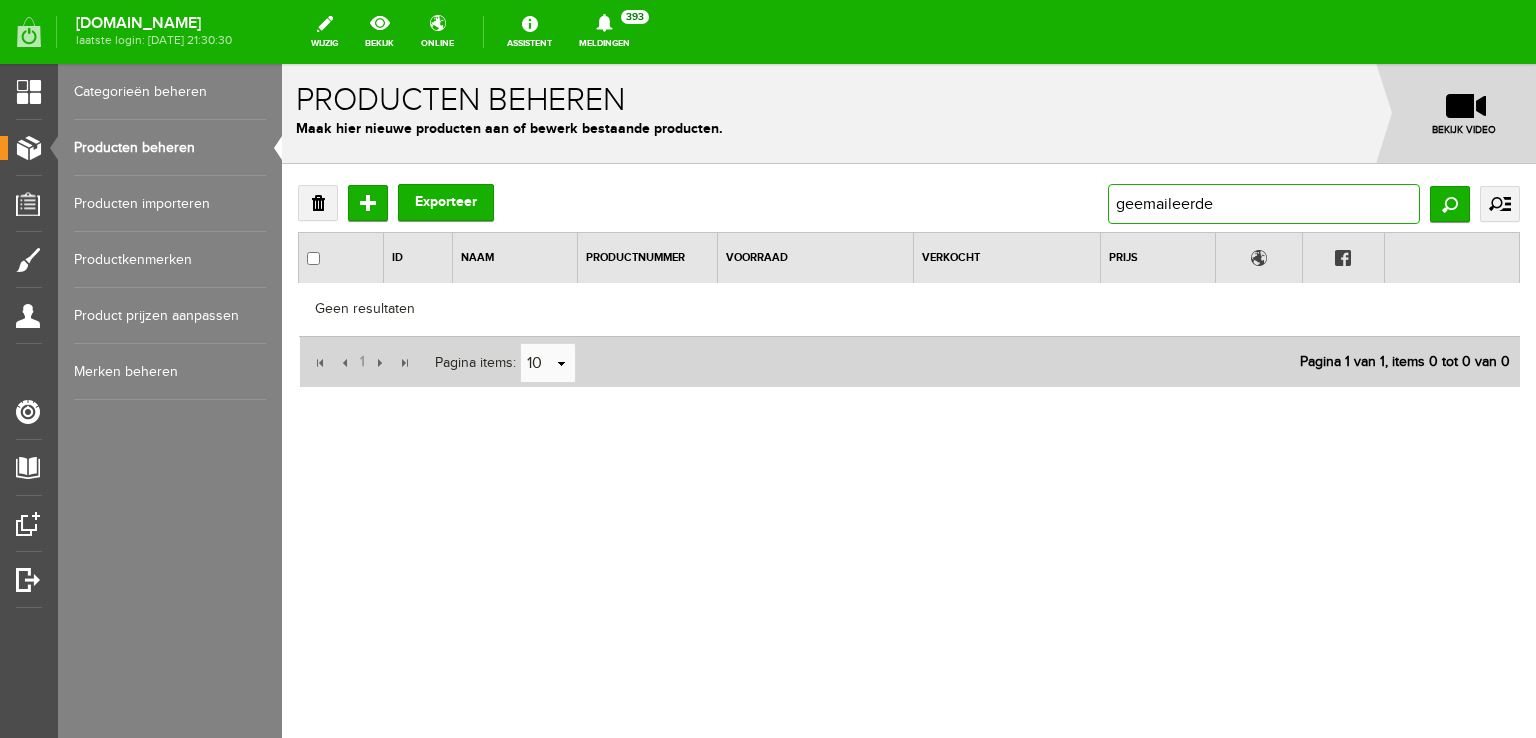 click on "geemaileerde" at bounding box center (1264, 204) 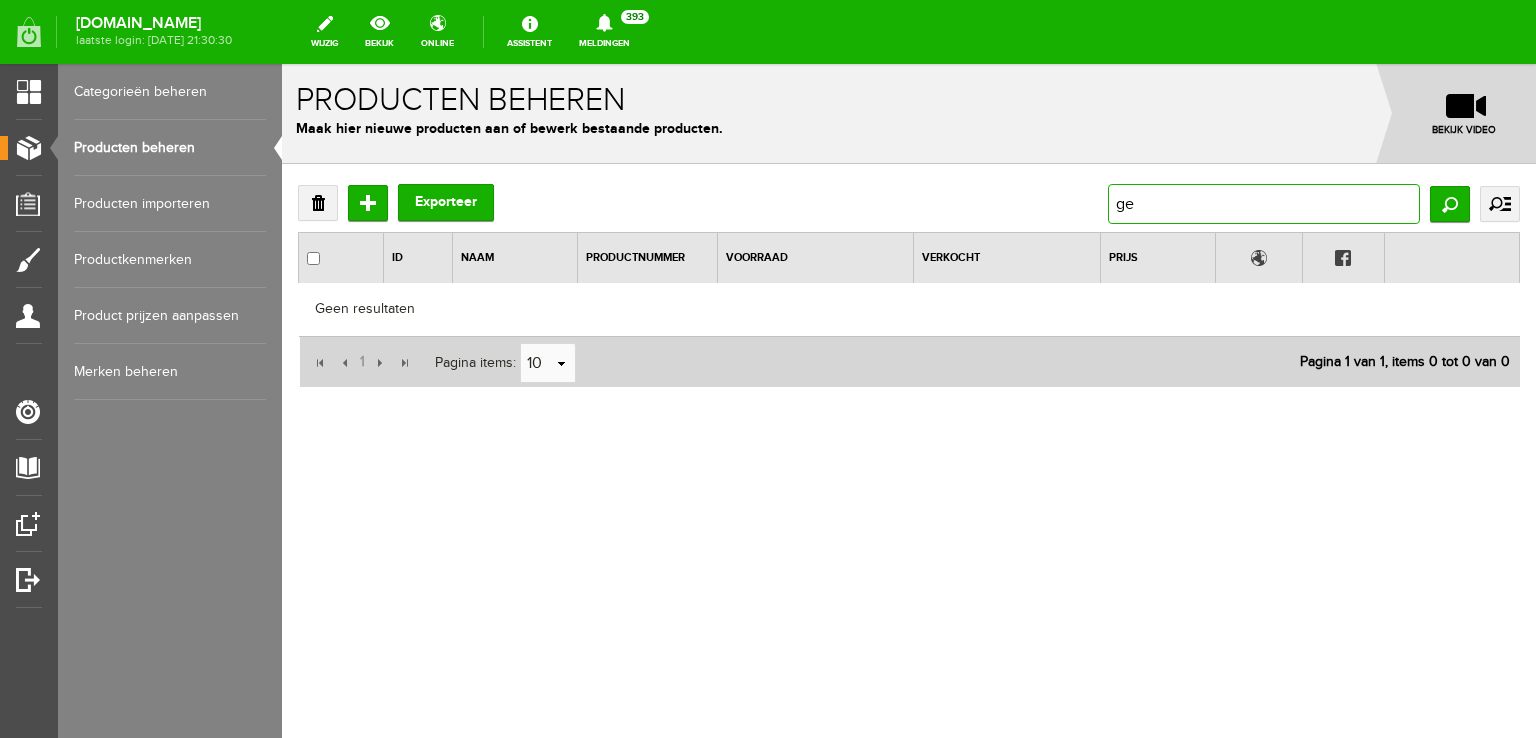 type on "g" 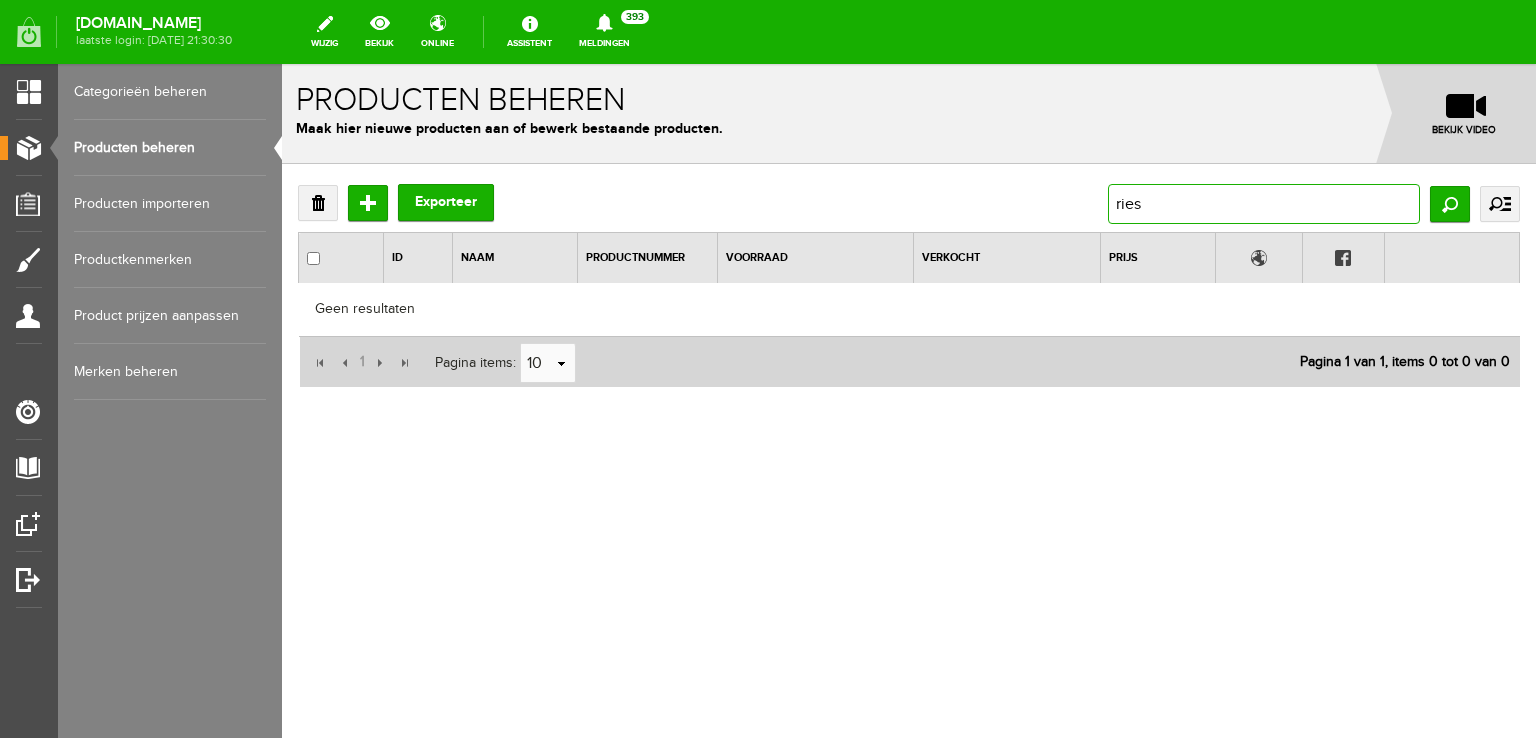 type on "riess" 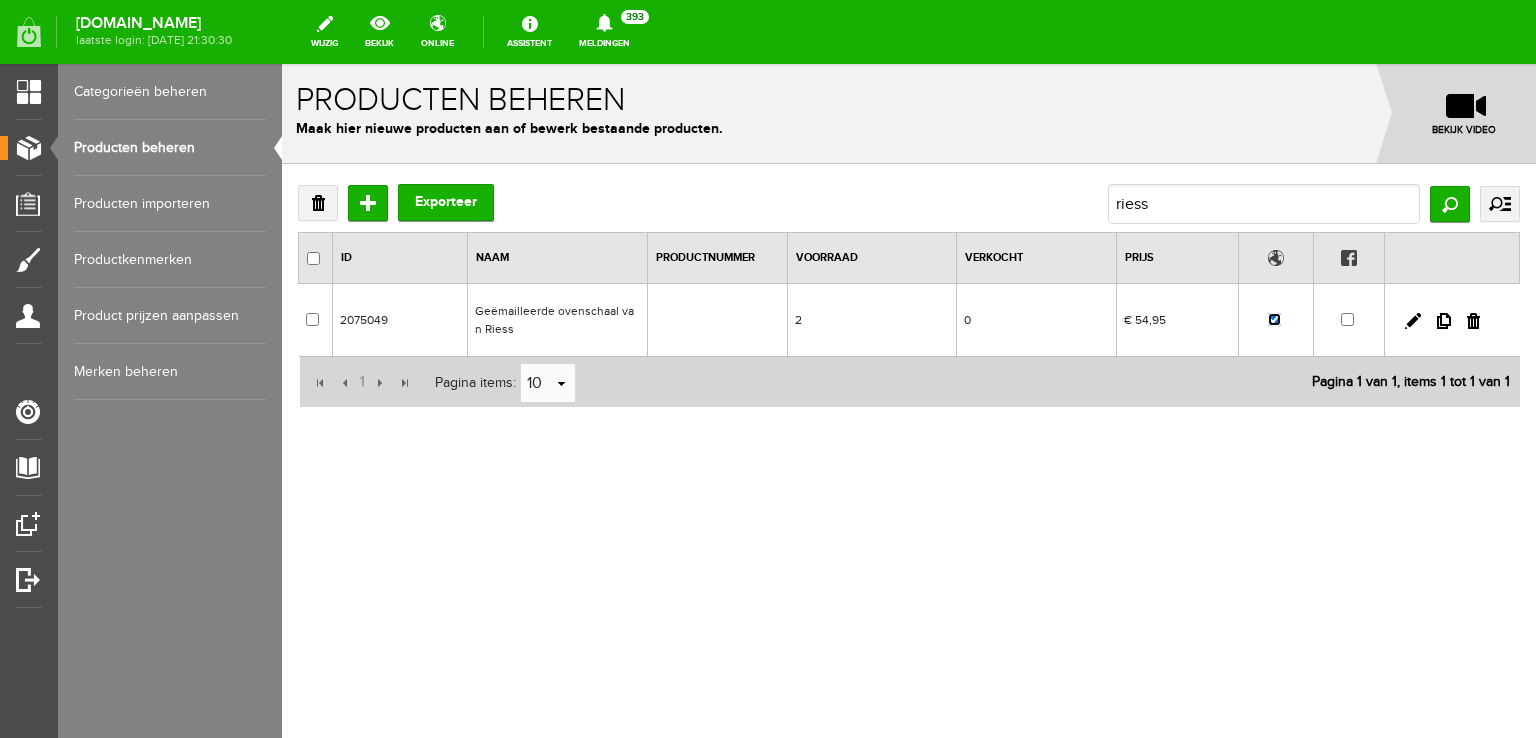 click at bounding box center (1274, 319) 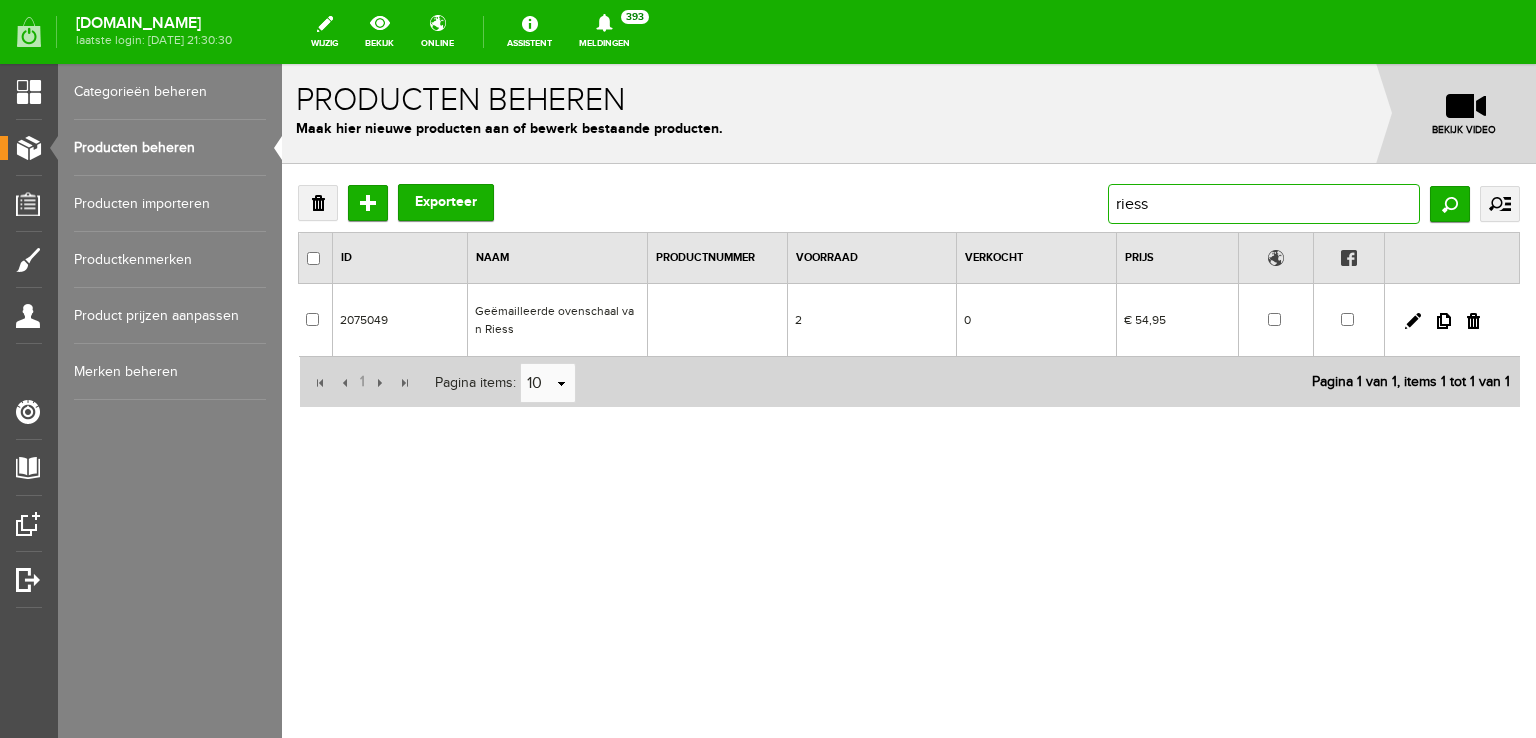 click on "riess" at bounding box center [1264, 204] 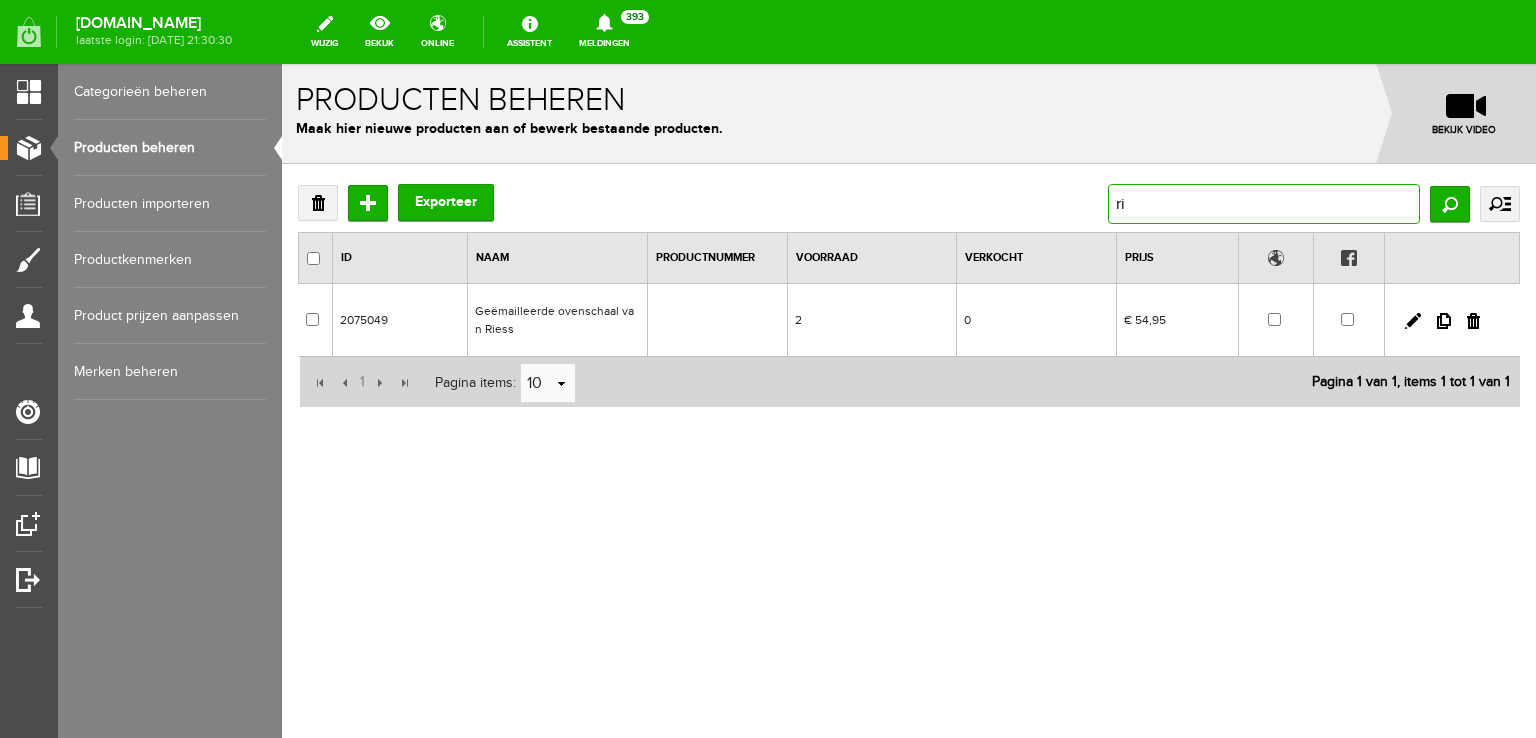 type on "r" 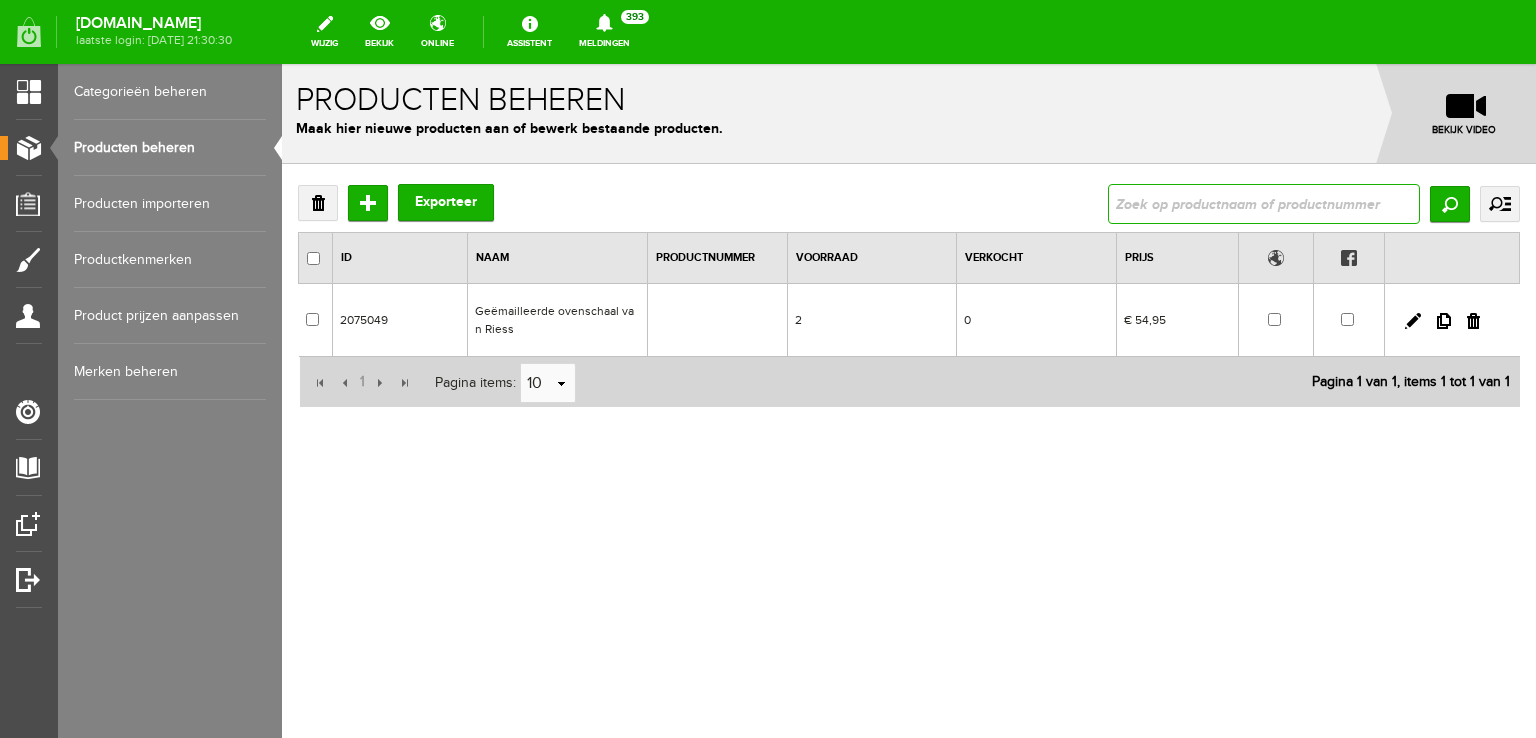click at bounding box center (1264, 204) 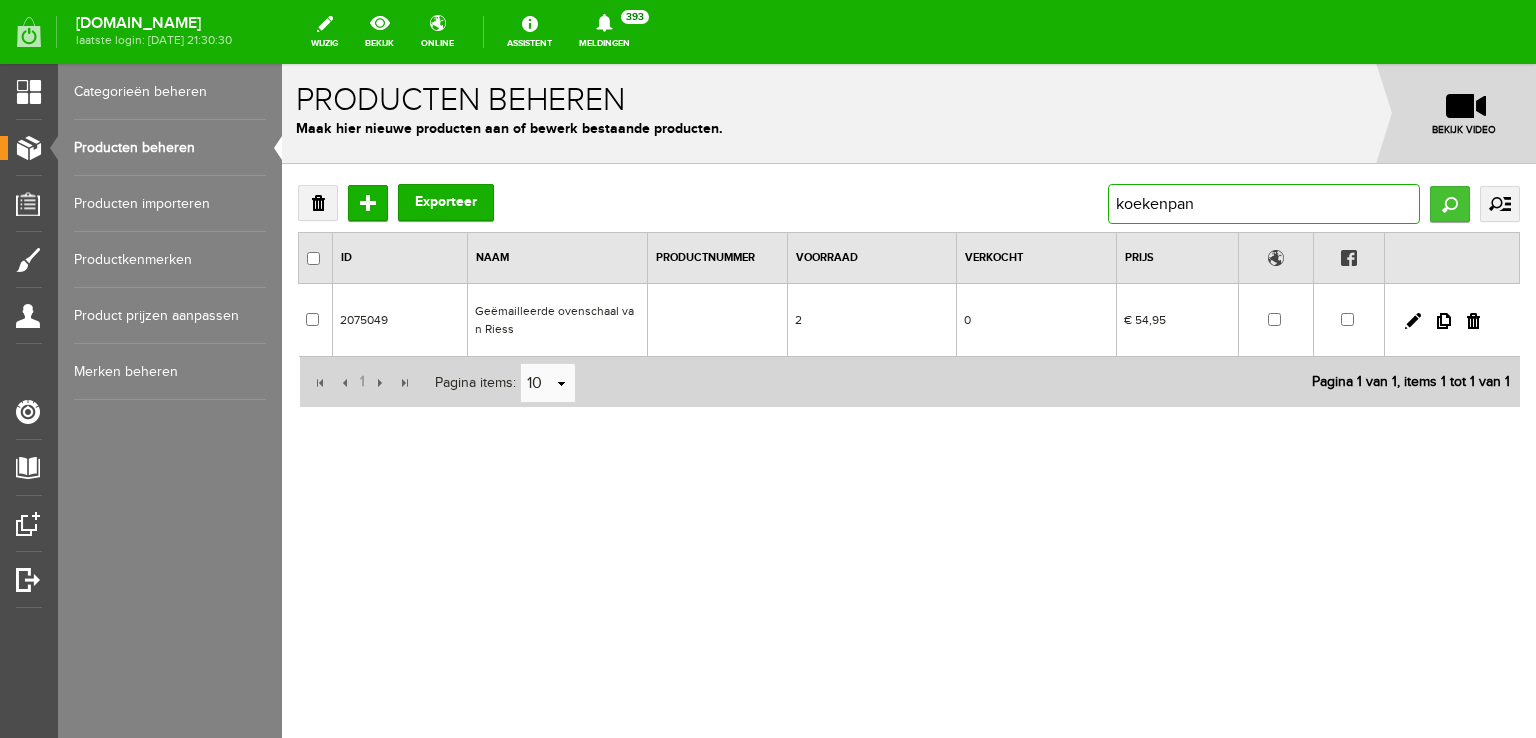 type on "koekenpan" 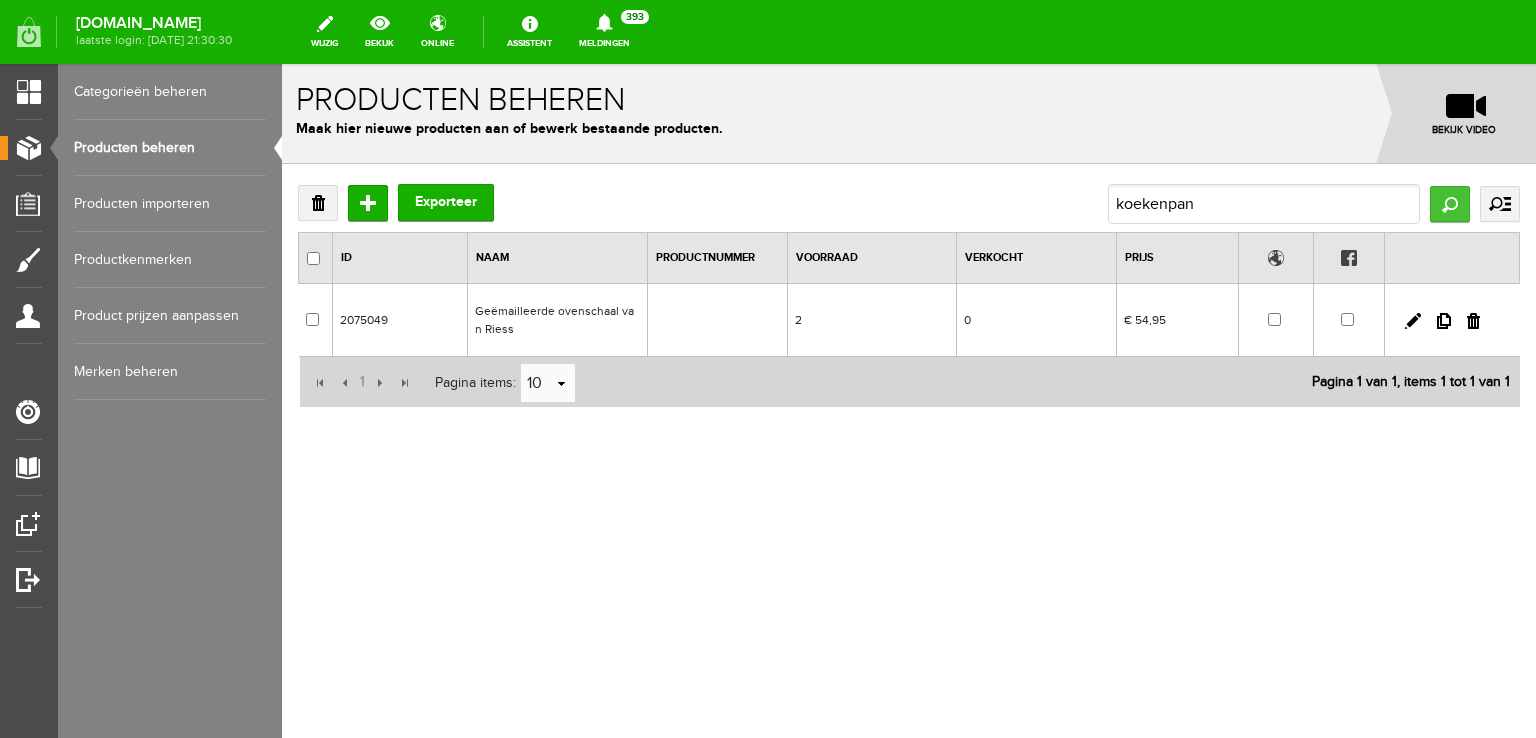 click on "Zoeken" at bounding box center (1450, 204) 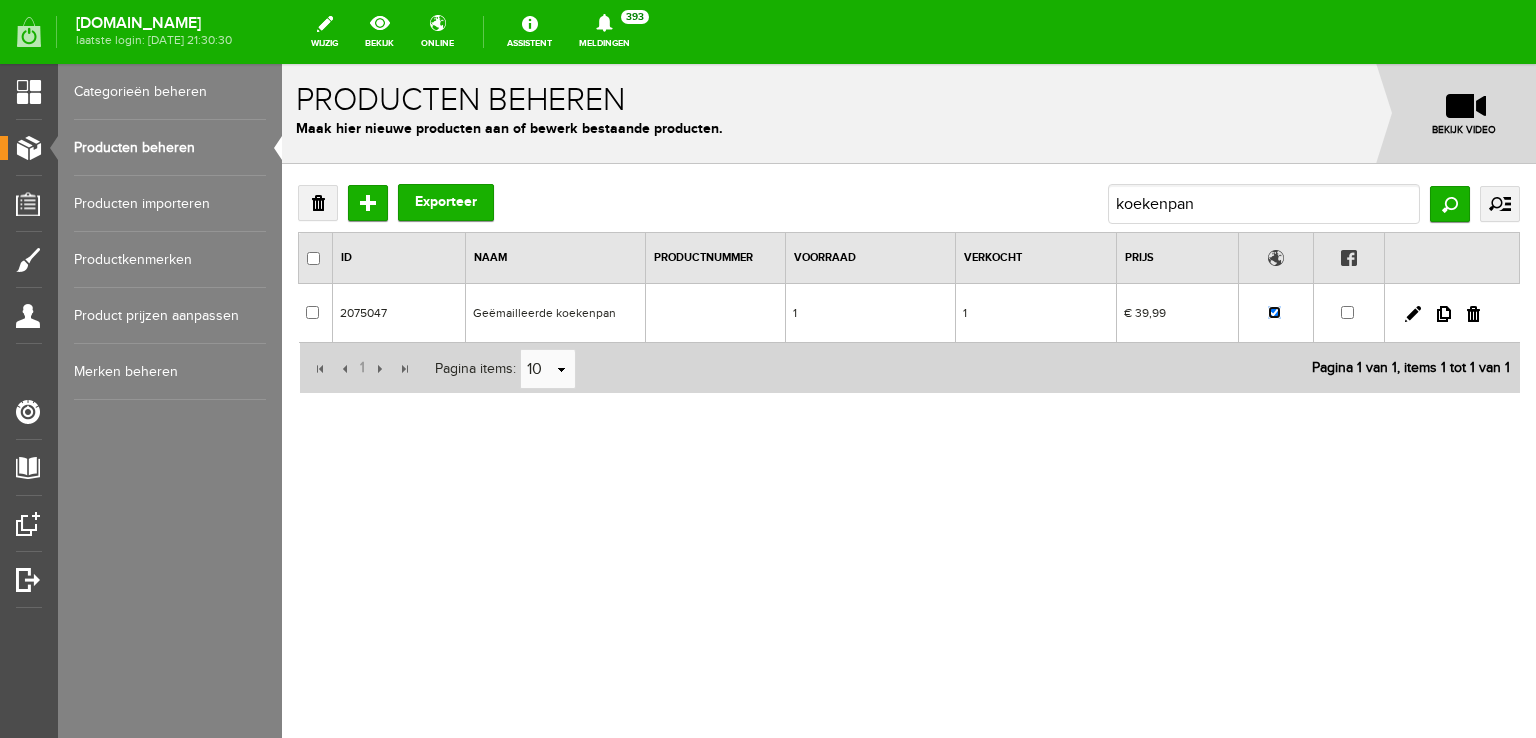 click at bounding box center (1274, 312) 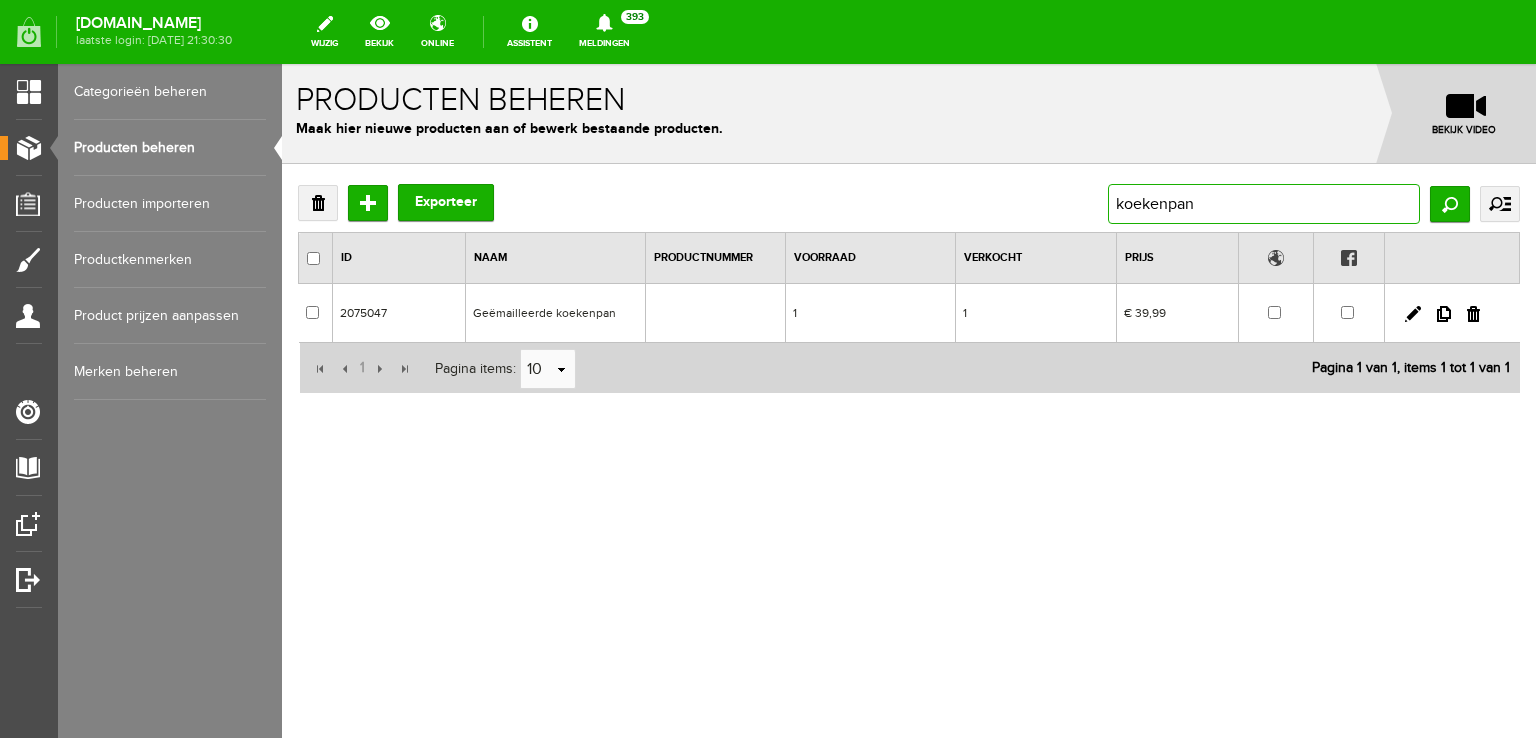 click on "koekenpan" at bounding box center [1264, 204] 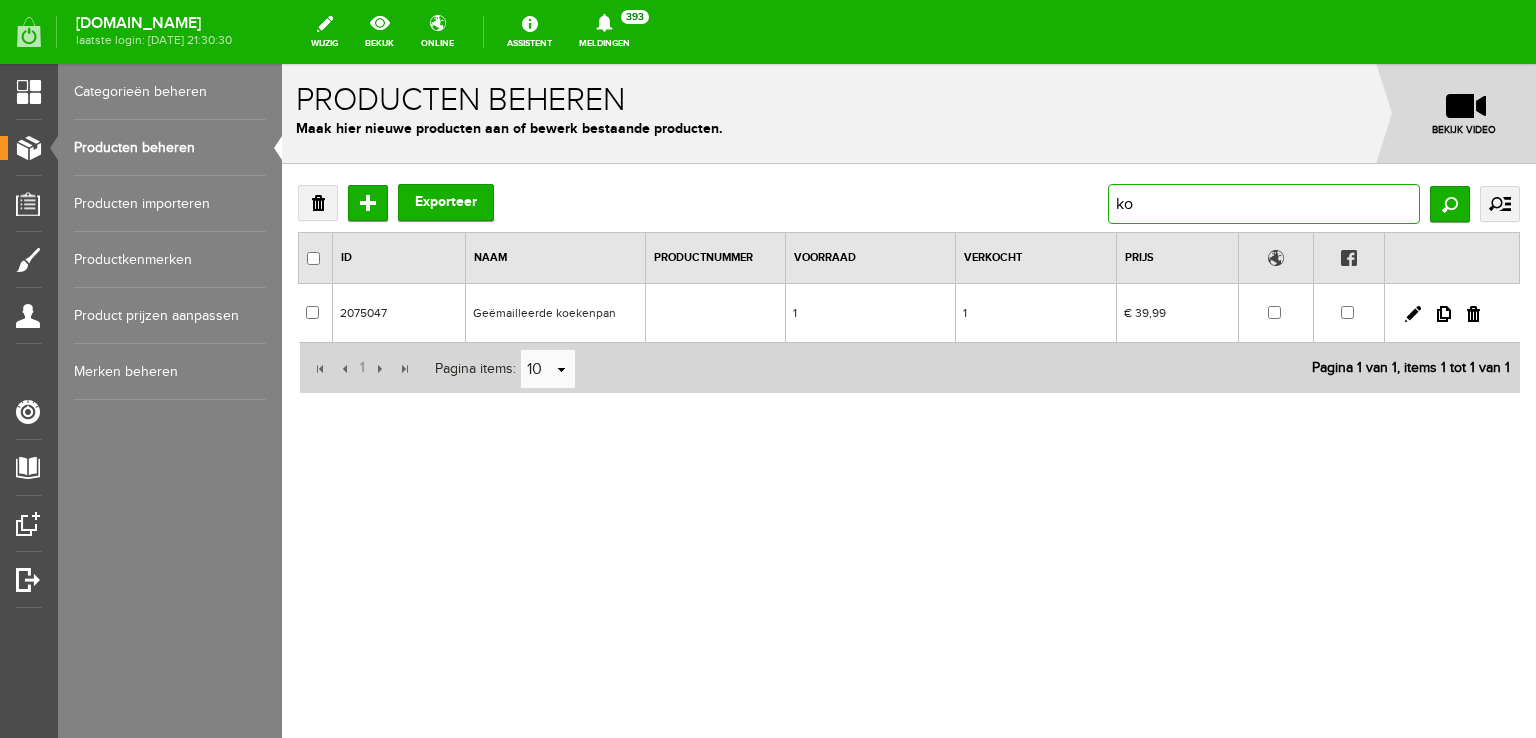 type on "k" 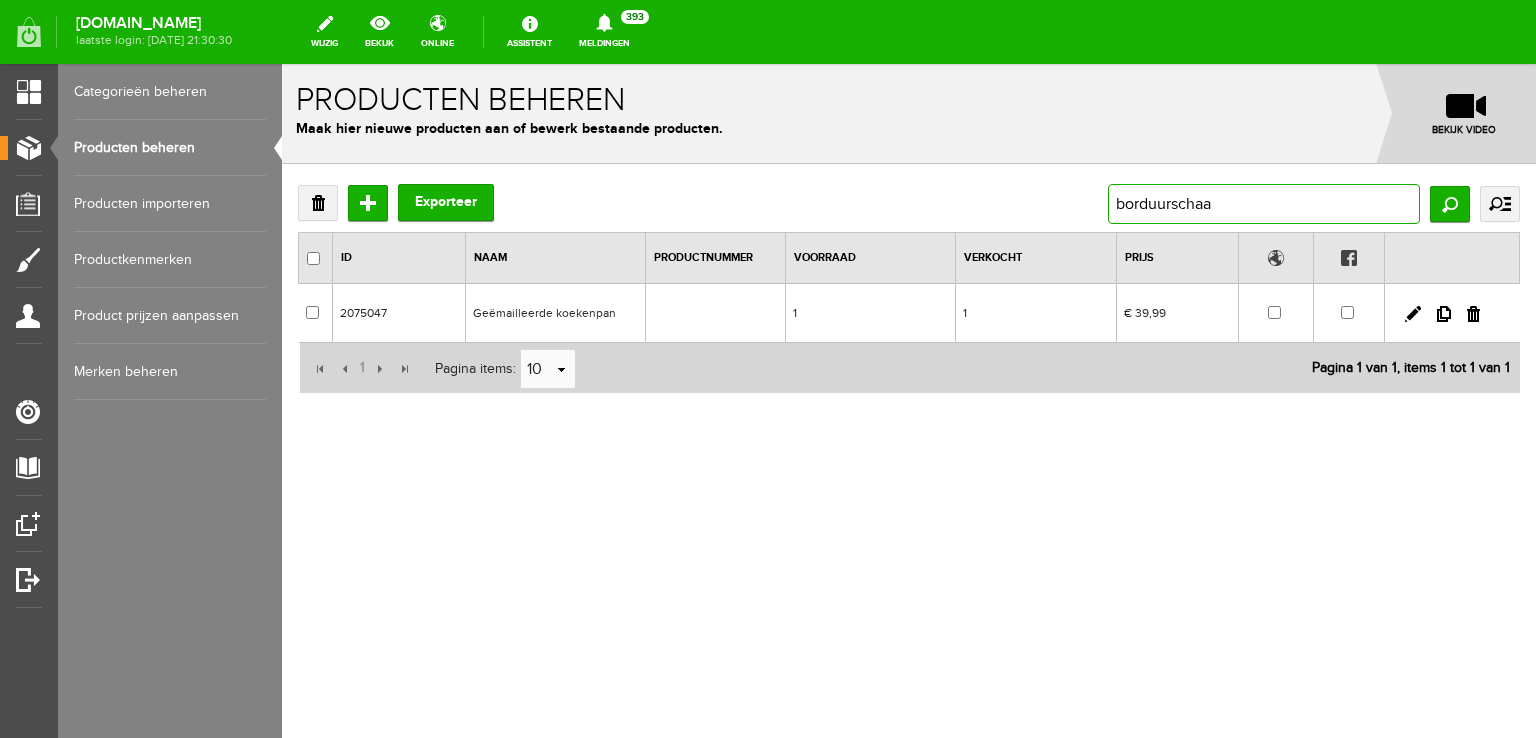 type on "borduurschaar" 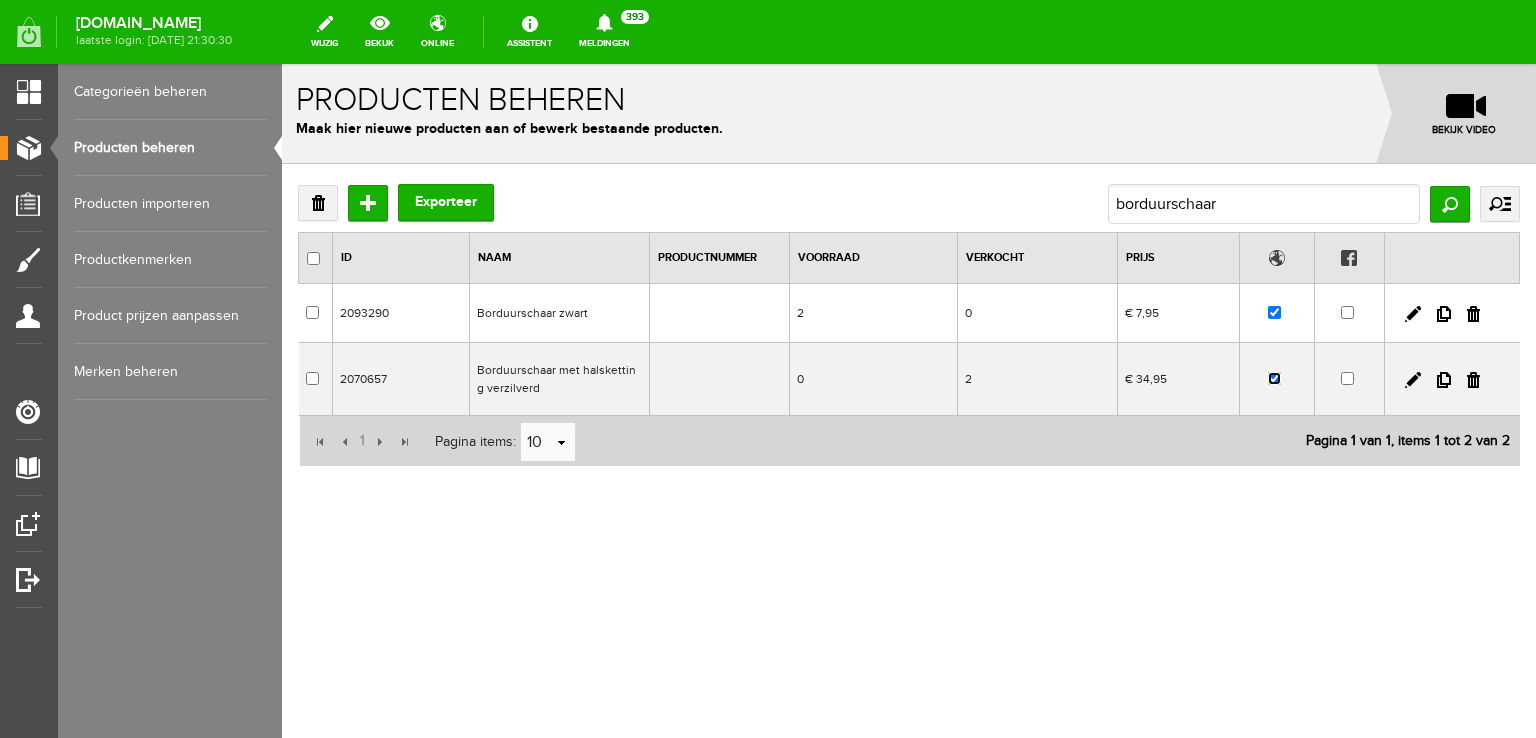 click at bounding box center (1274, 378) 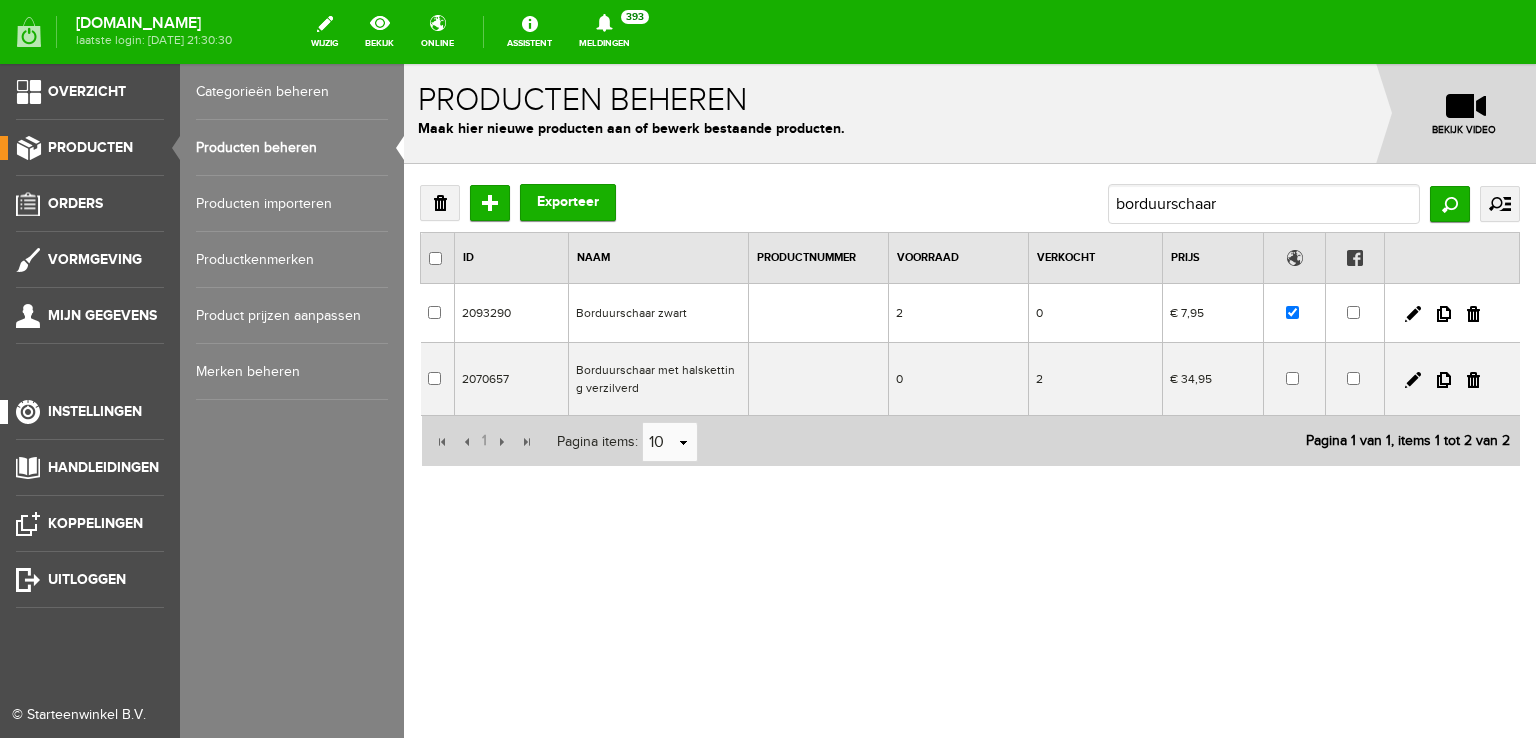 click on "Instellingen" at bounding box center [95, 411] 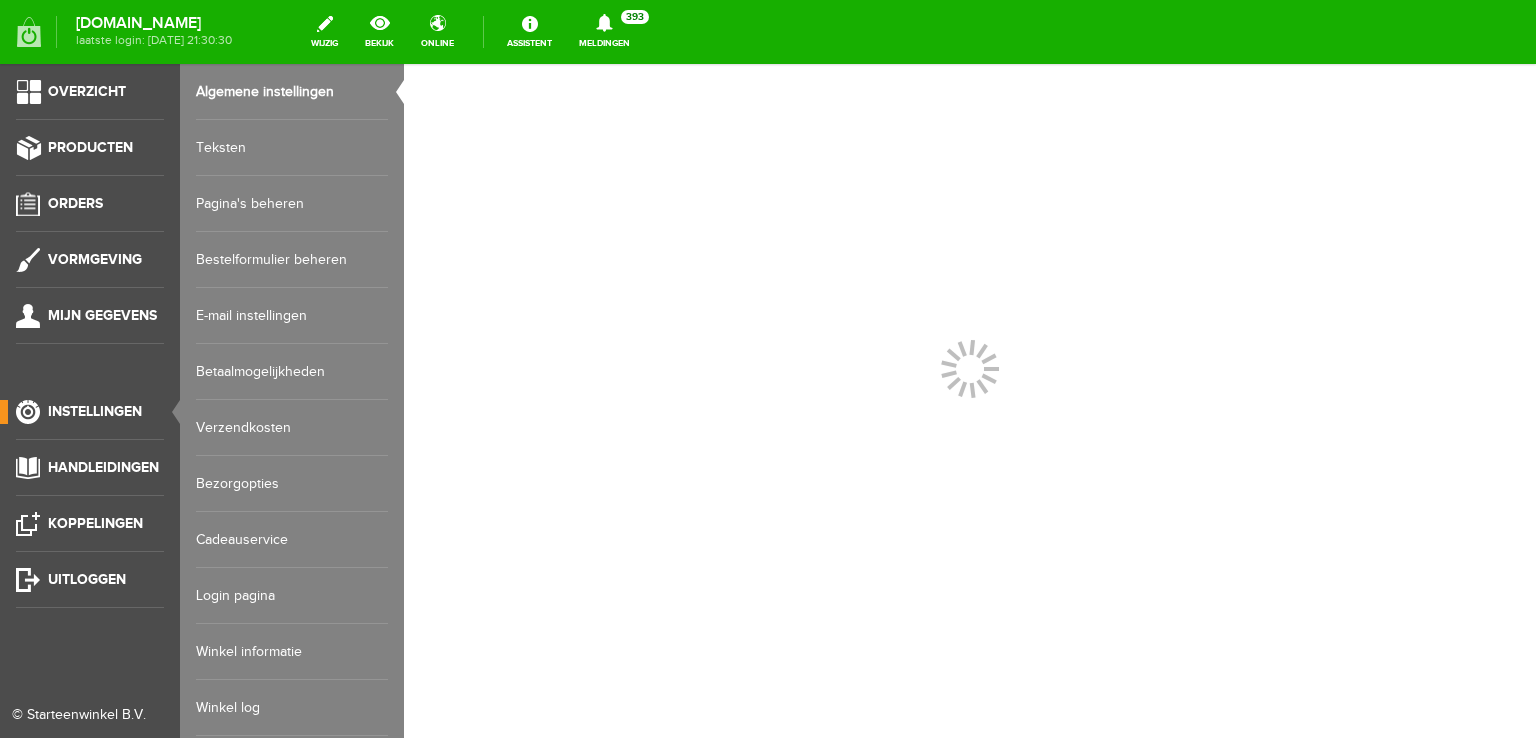 click on "Pagina's beheren" at bounding box center (292, 204) 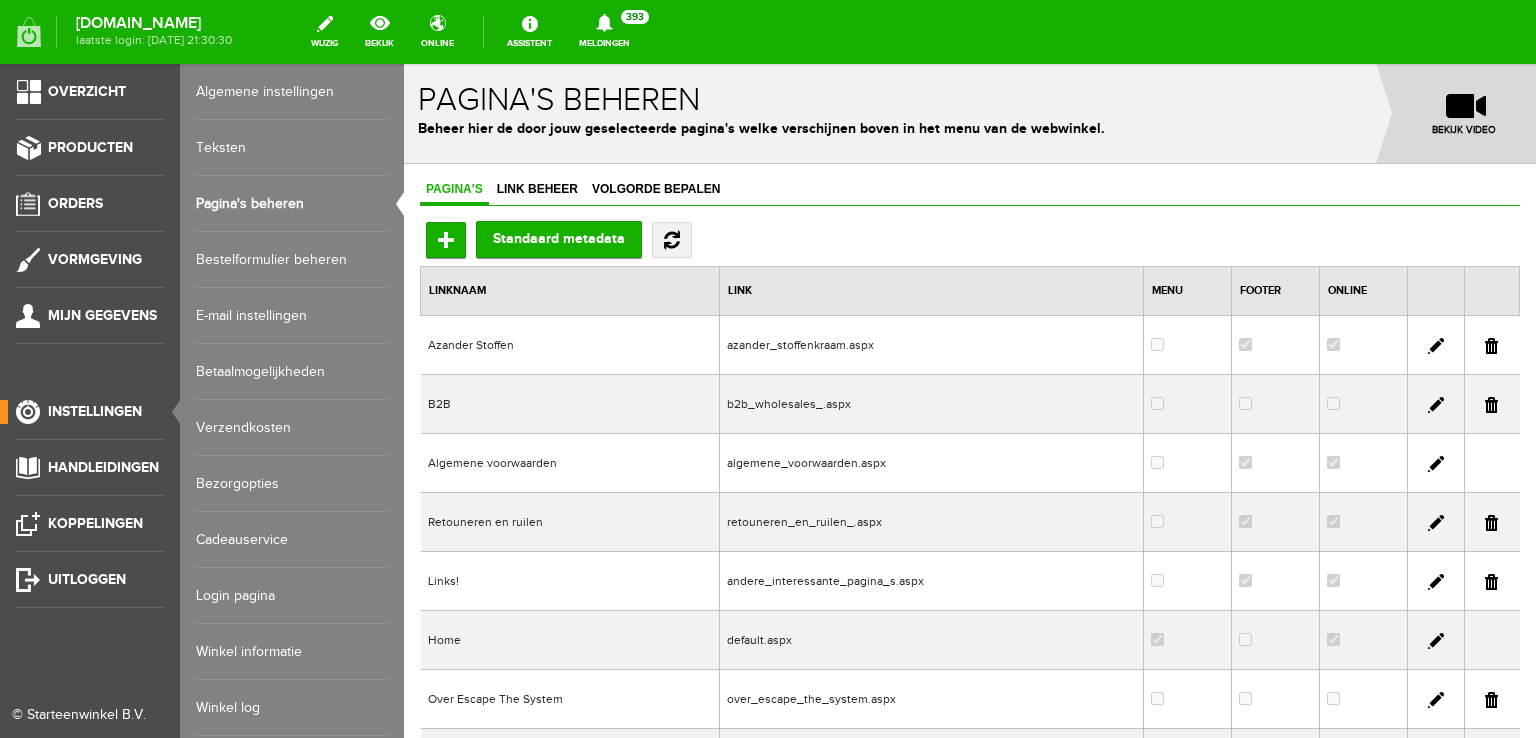 scroll, scrollTop: 0, scrollLeft: 0, axis: both 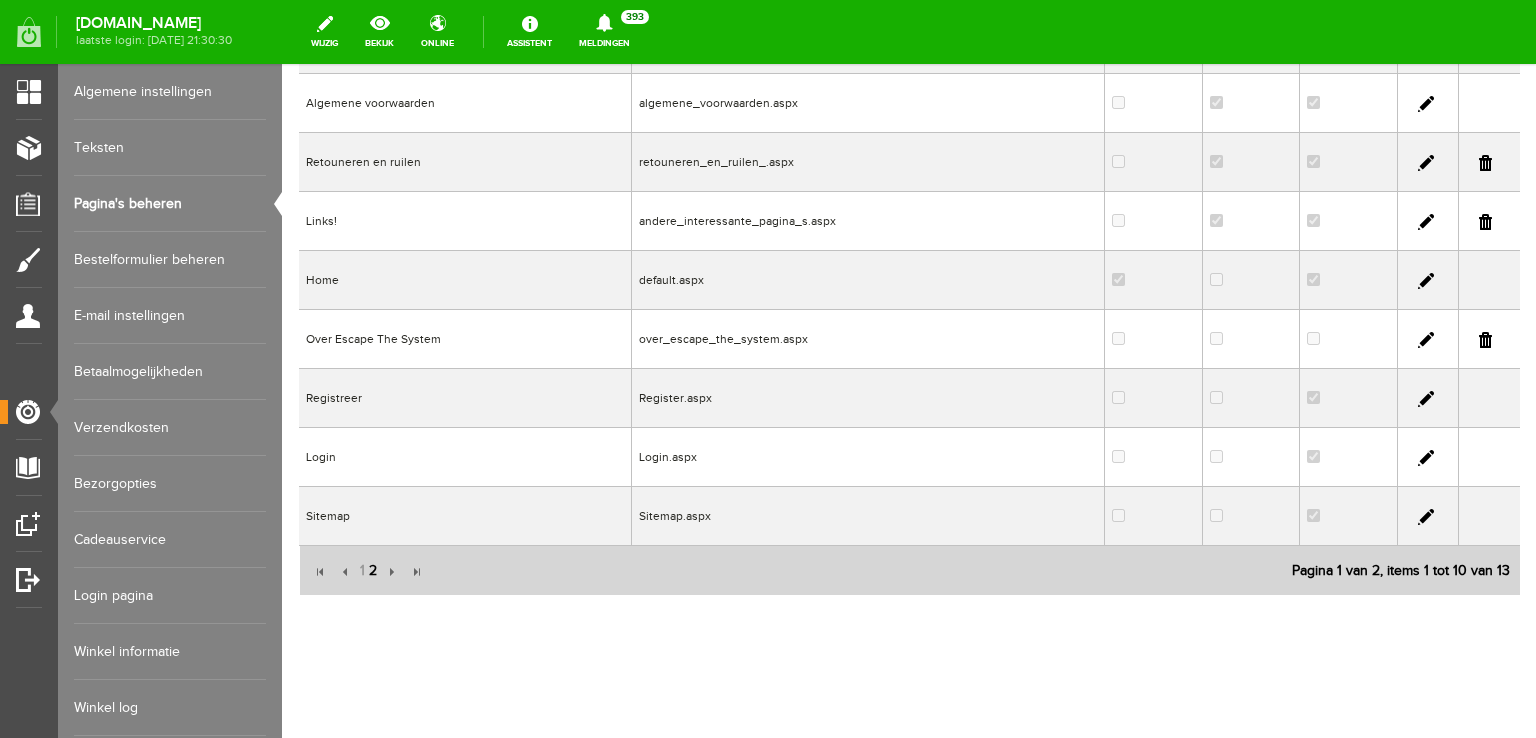 click on "2" at bounding box center (373, 571) 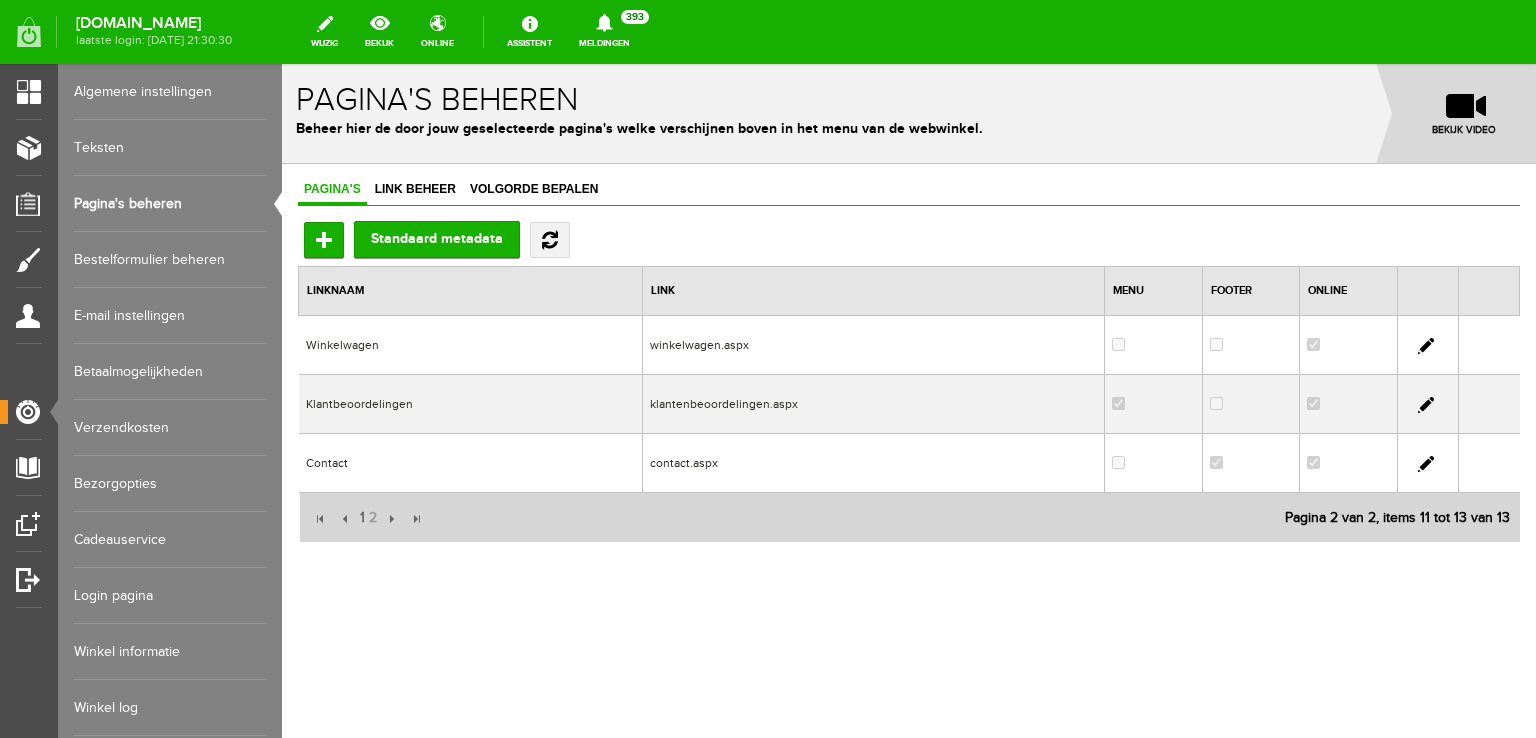 scroll, scrollTop: 0, scrollLeft: 0, axis: both 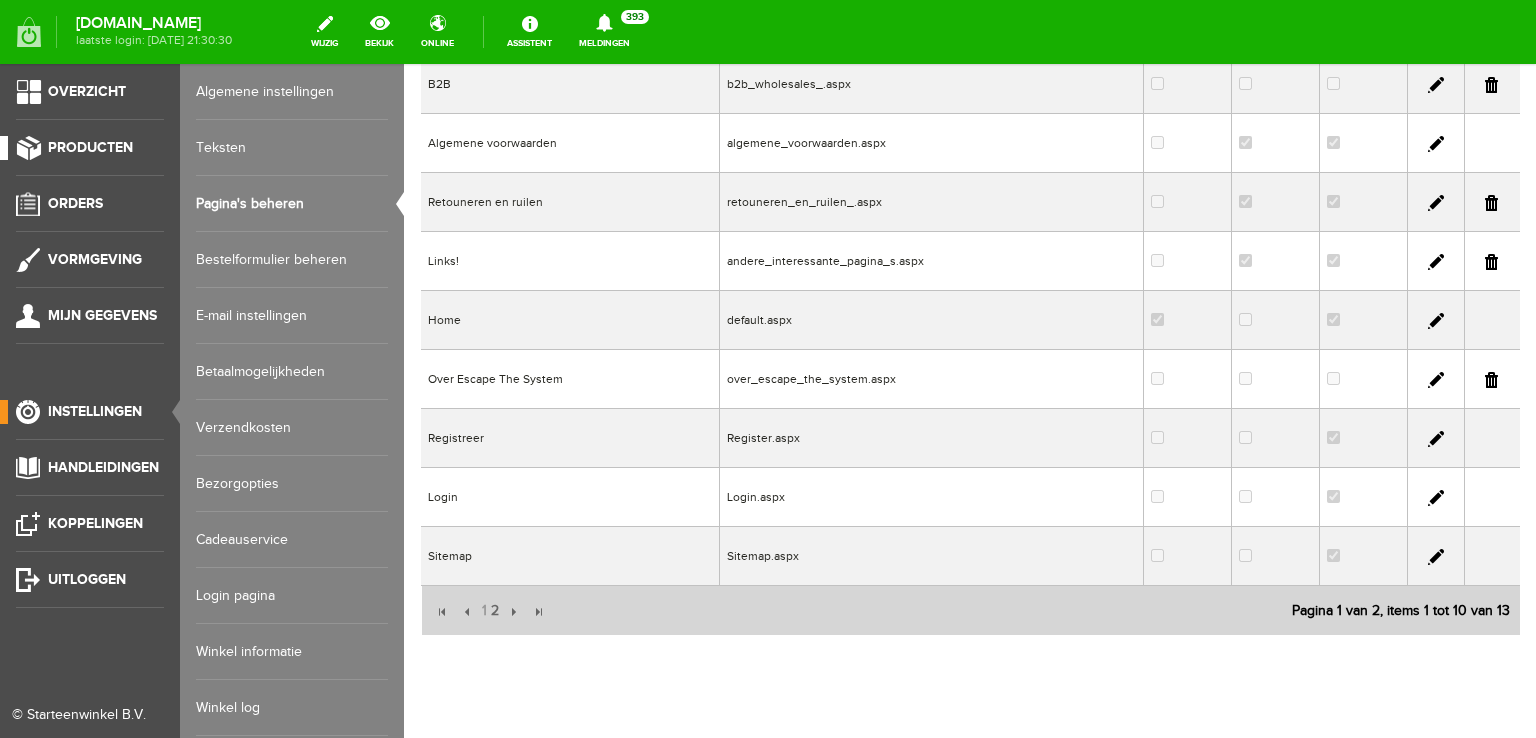 click on "Producten" at bounding box center (90, 147) 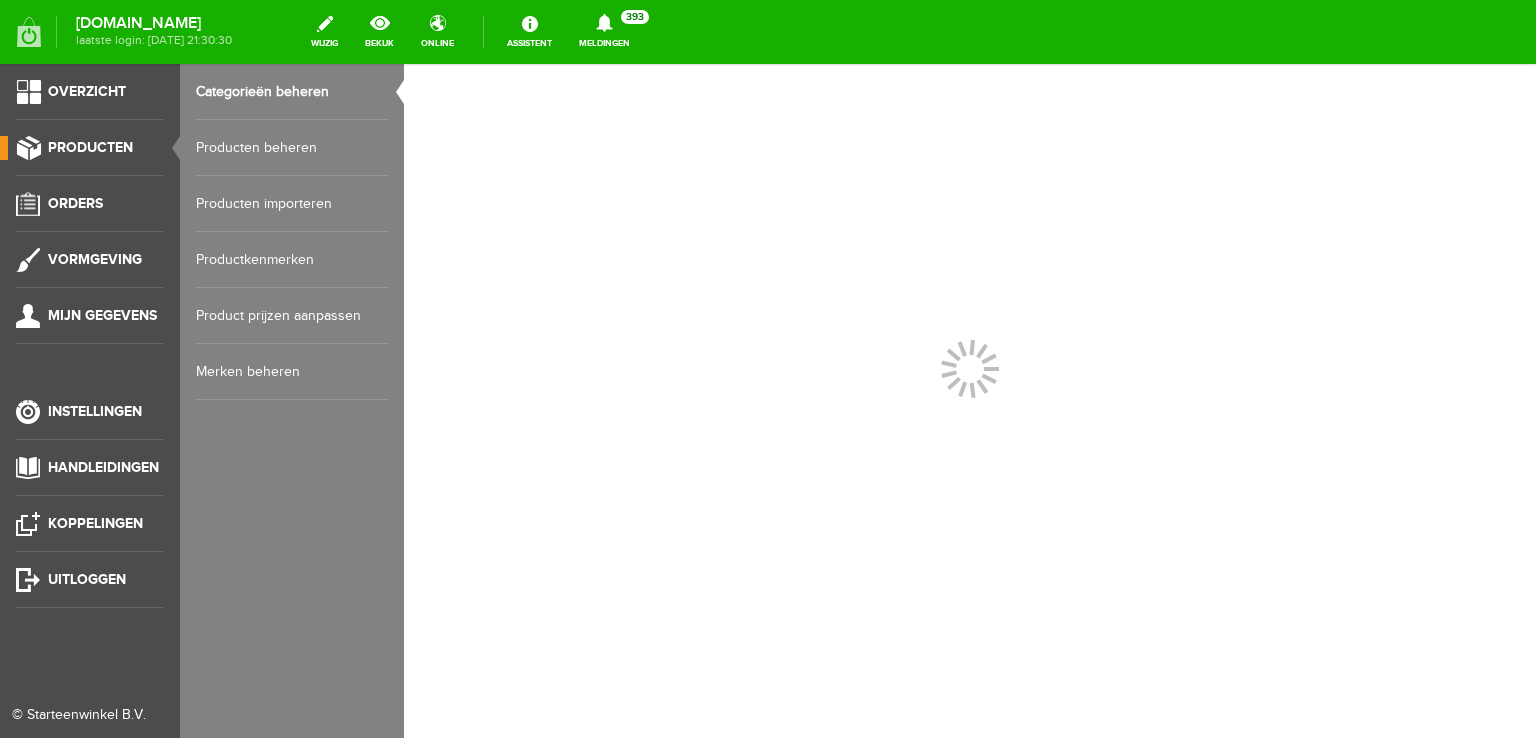 scroll, scrollTop: 0, scrollLeft: 0, axis: both 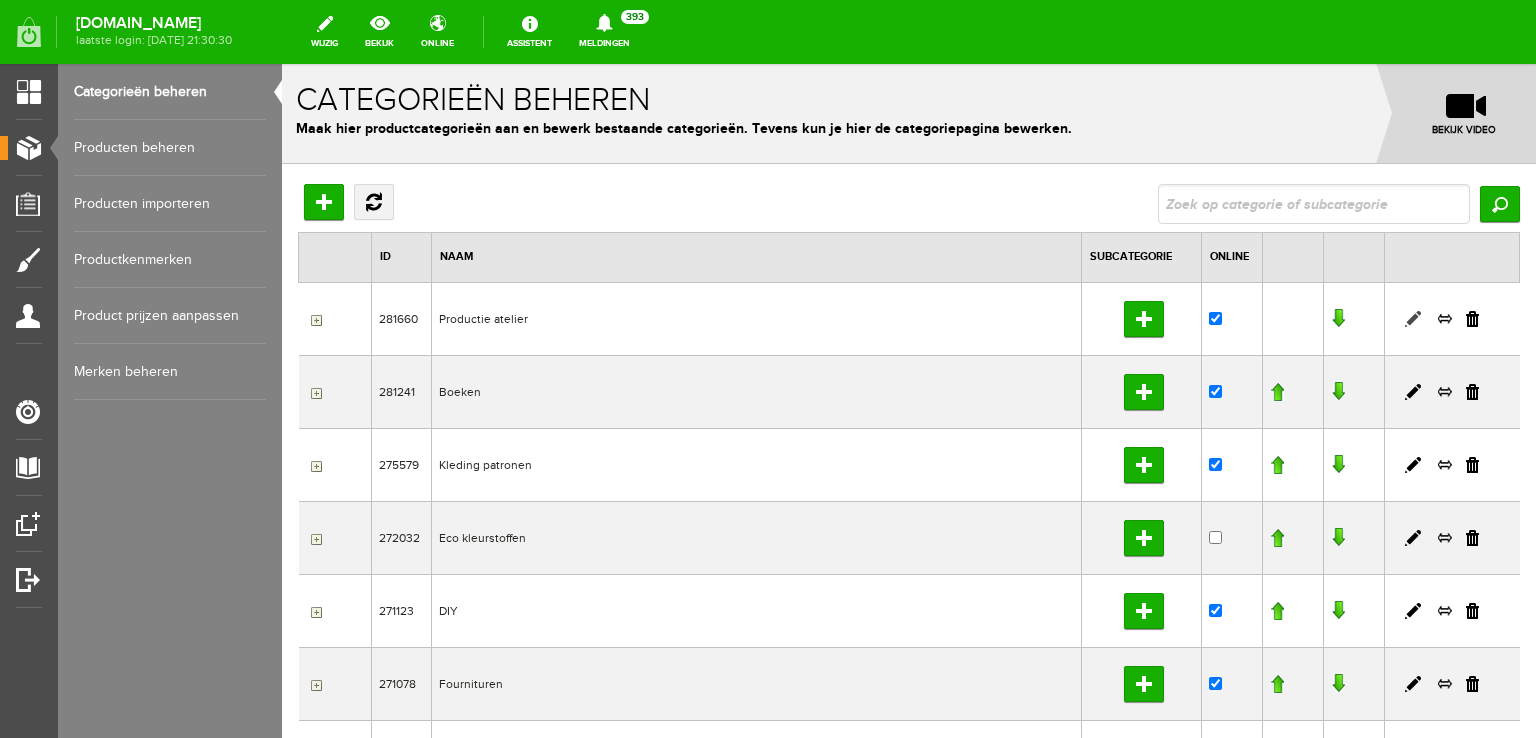 click at bounding box center [1413, 319] 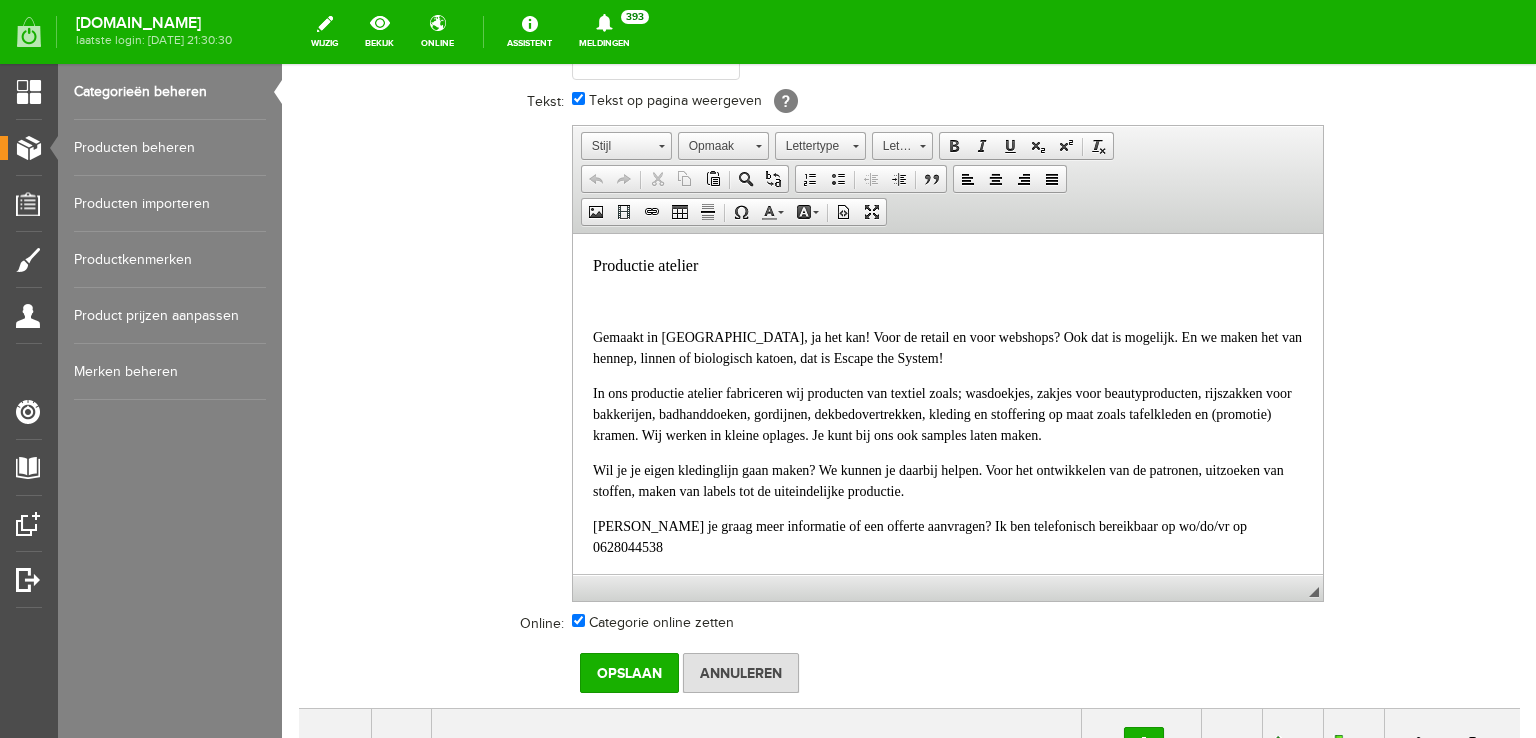 scroll, scrollTop: 355, scrollLeft: 0, axis: vertical 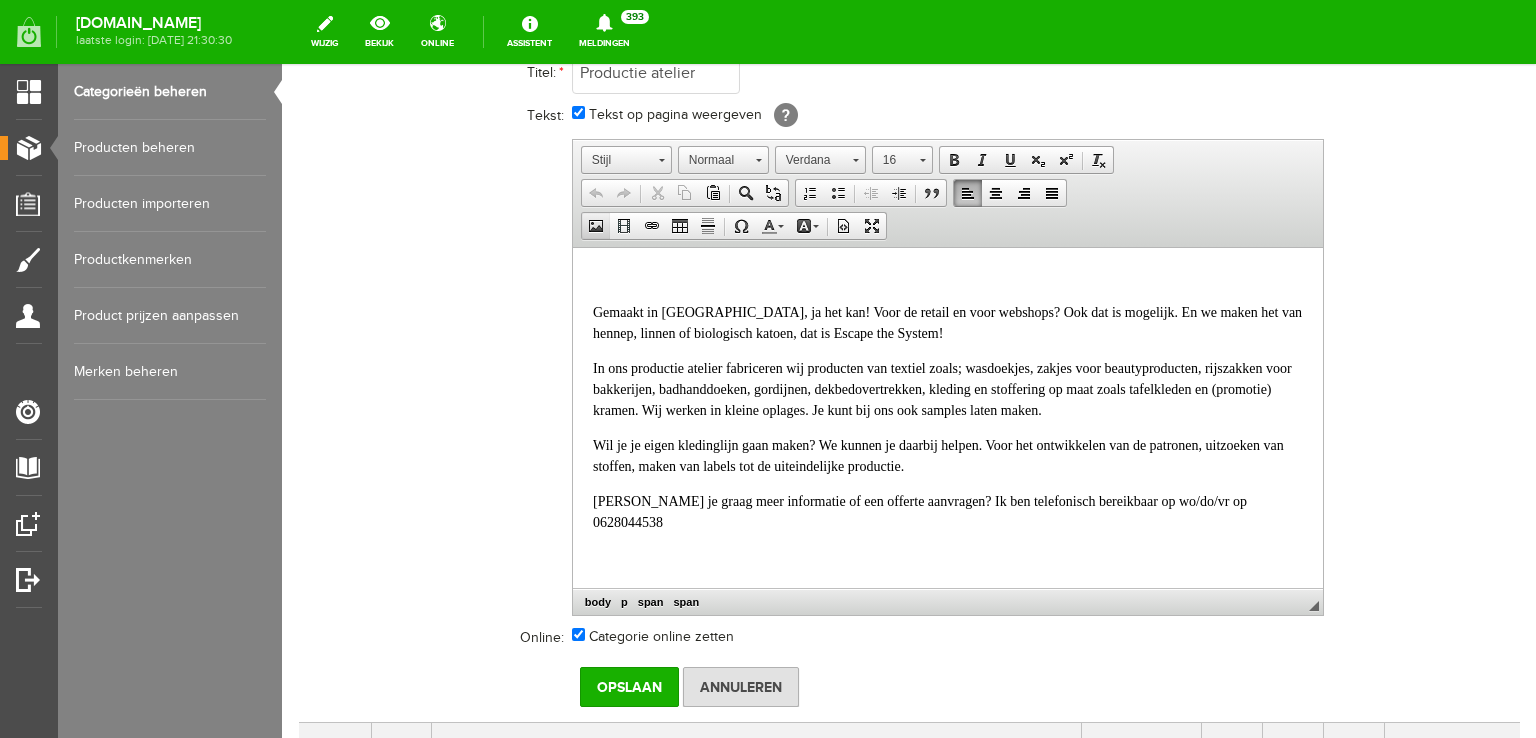 click at bounding box center [596, 226] 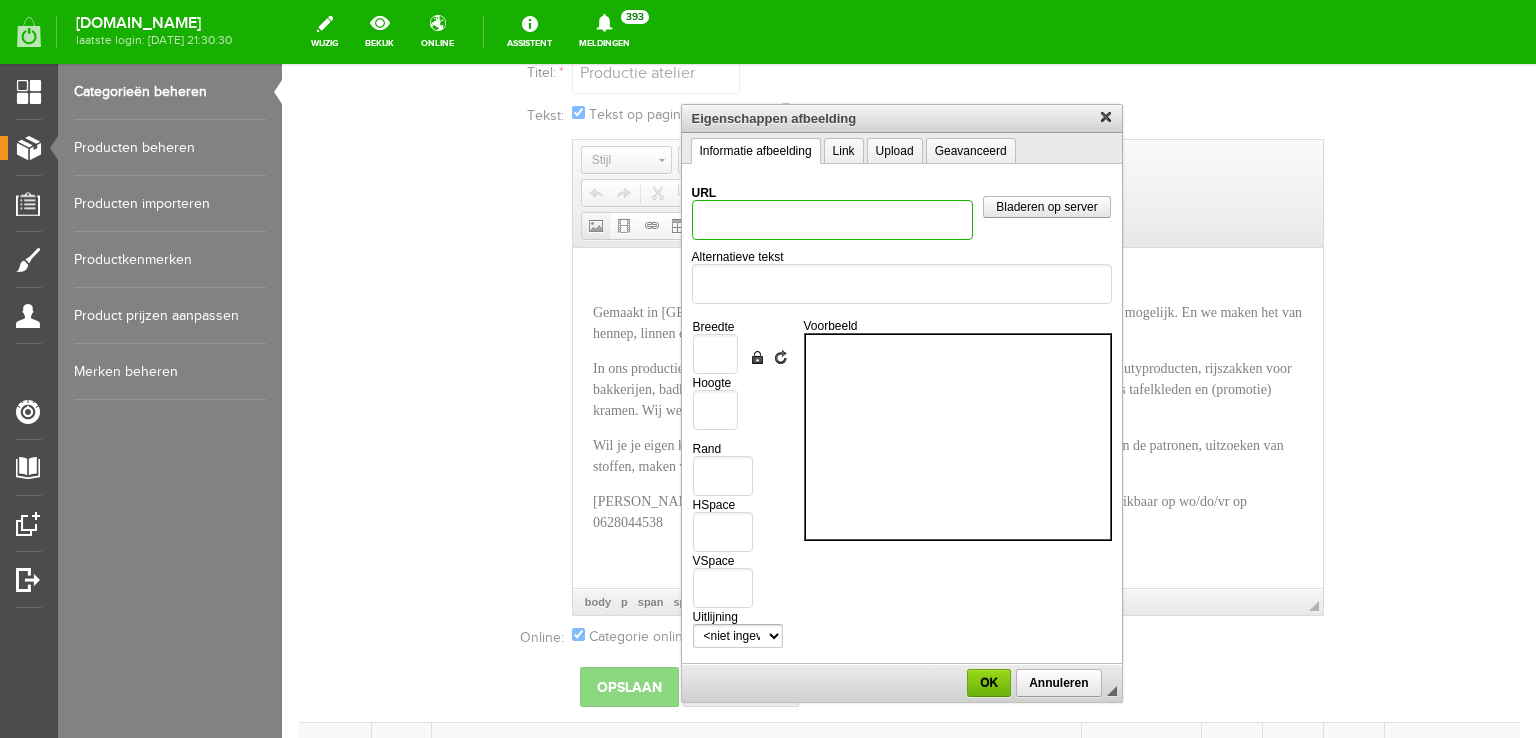 scroll, scrollTop: 0, scrollLeft: 0, axis: both 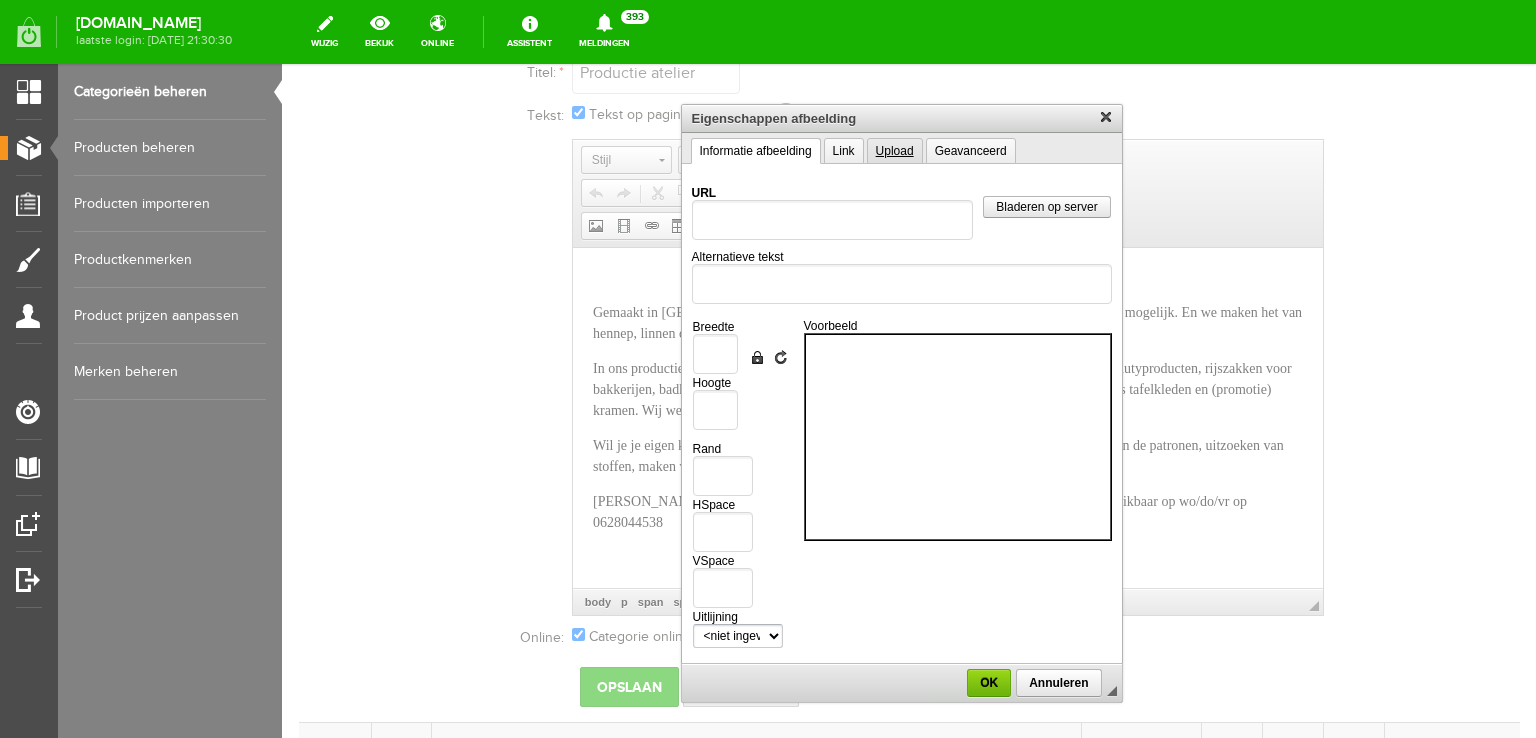 click on "Upload" at bounding box center (895, 151) 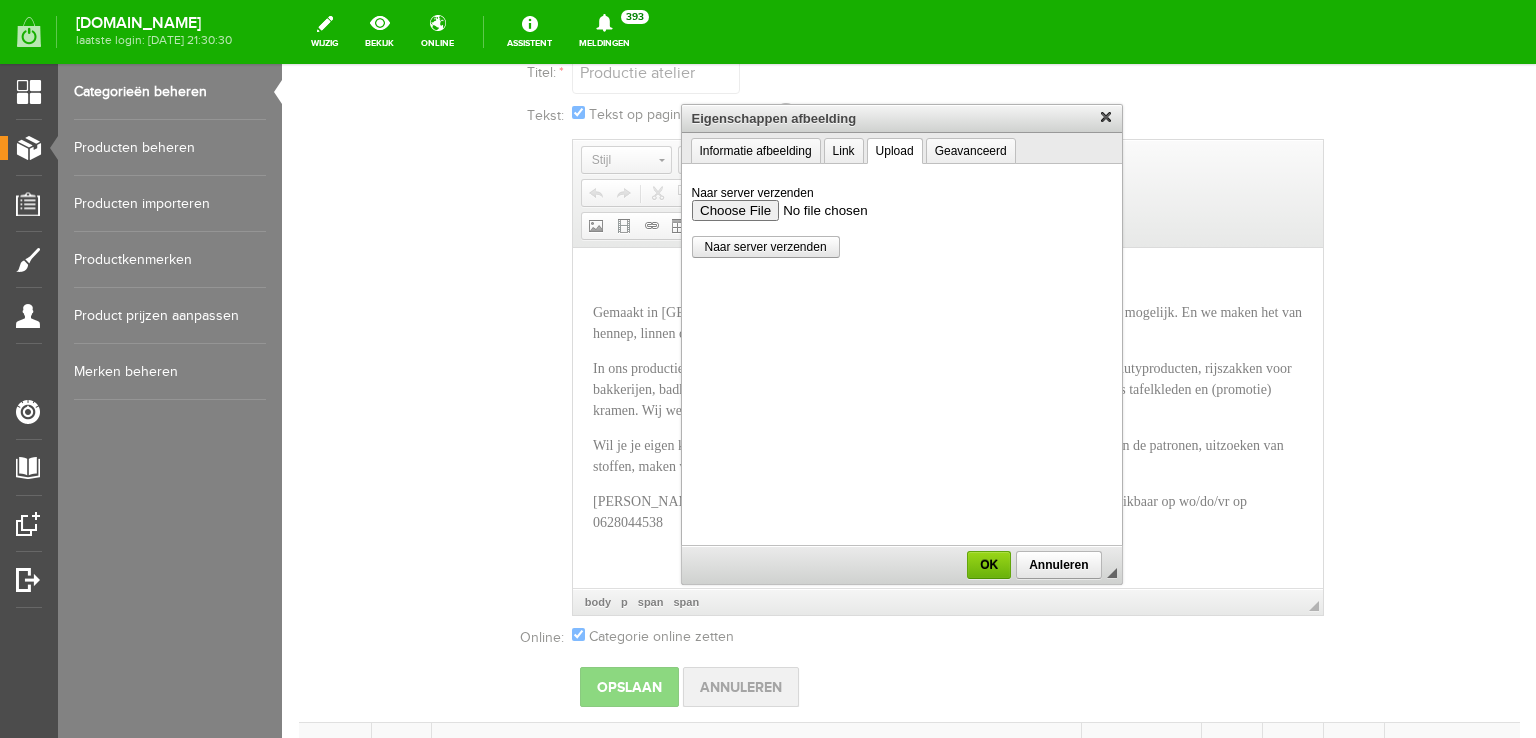click on "Naar server verzenden" at bounding box center (901, 209) 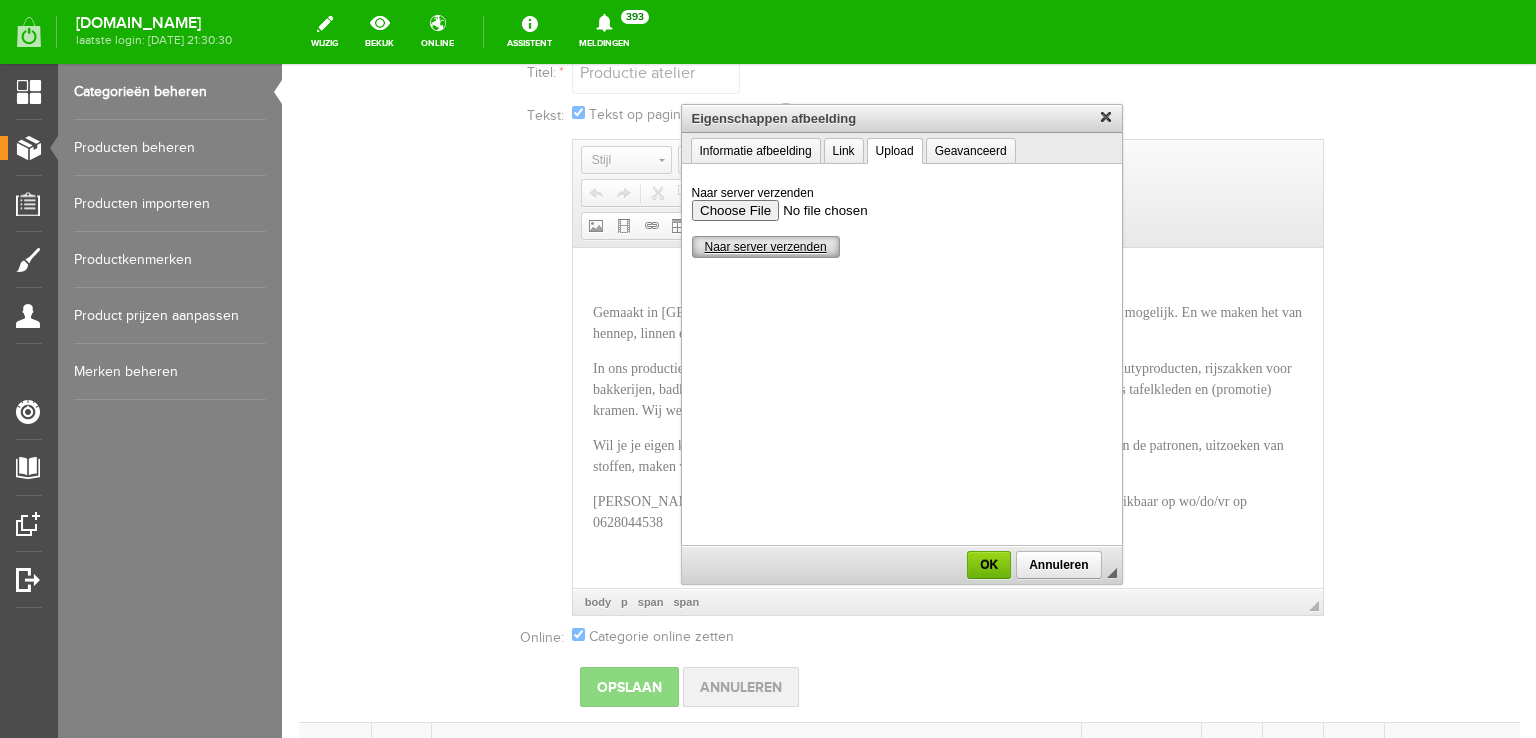 click on "Naar server verzenden" at bounding box center [766, 247] 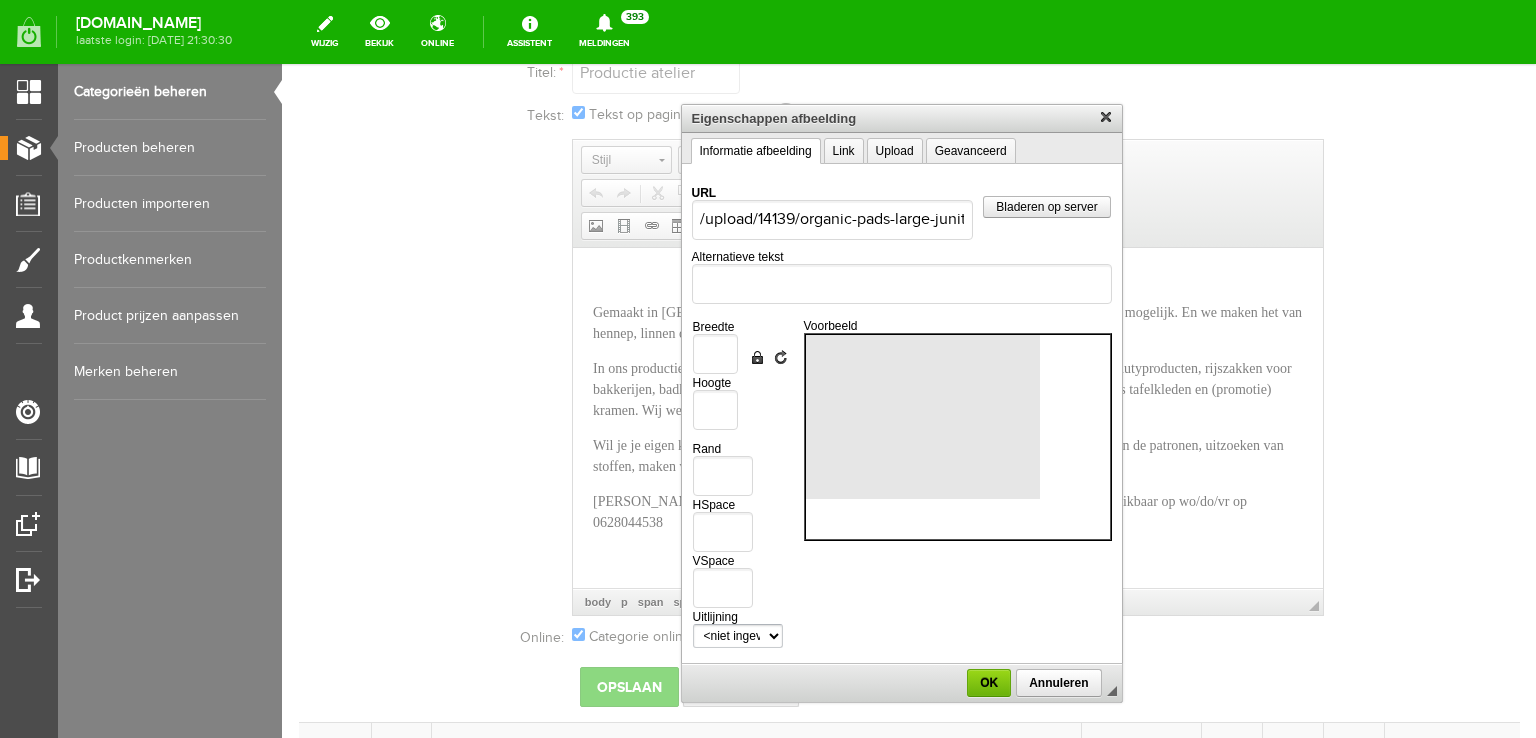 scroll, scrollTop: 0, scrollLeft: 0, axis: both 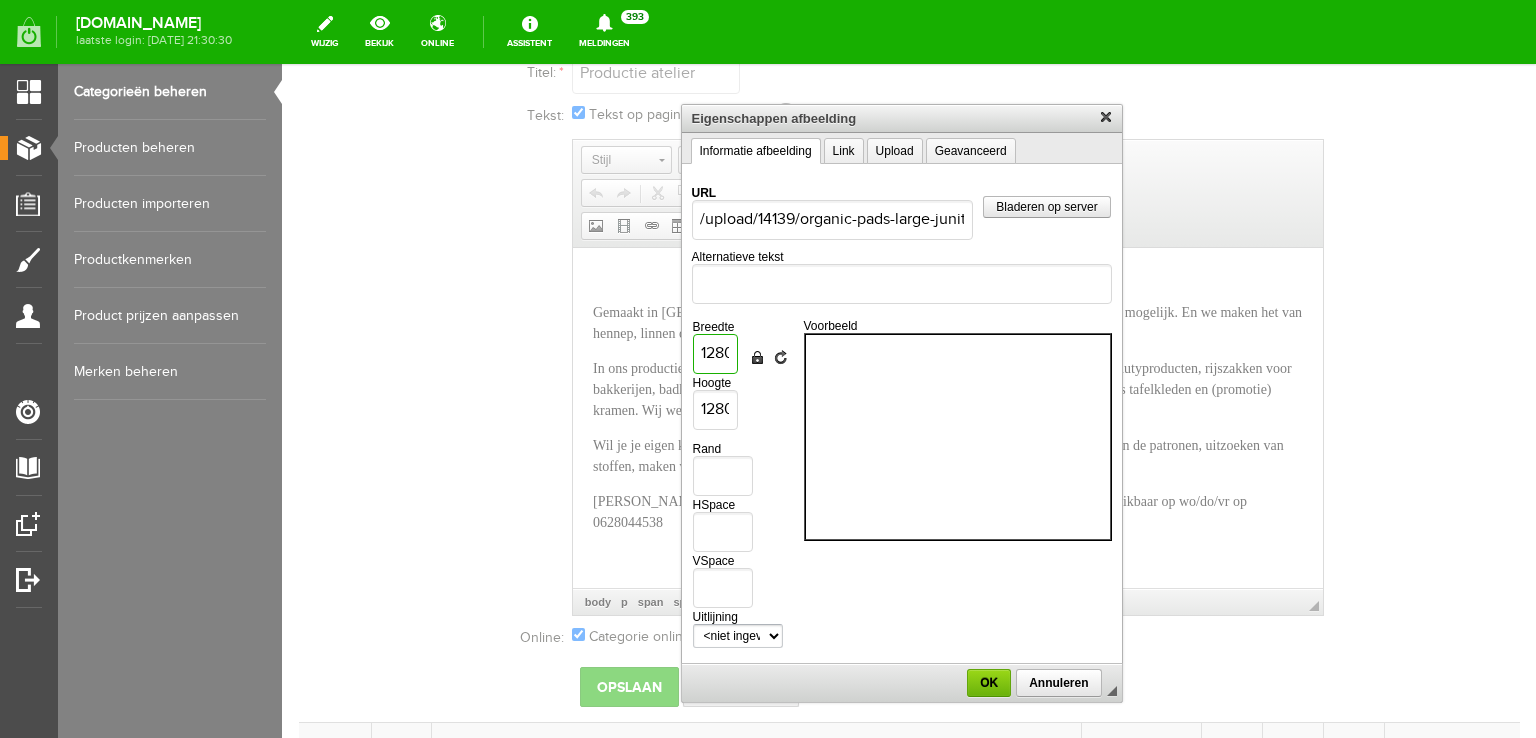 click on "1280" at bounding box center (715, 354) 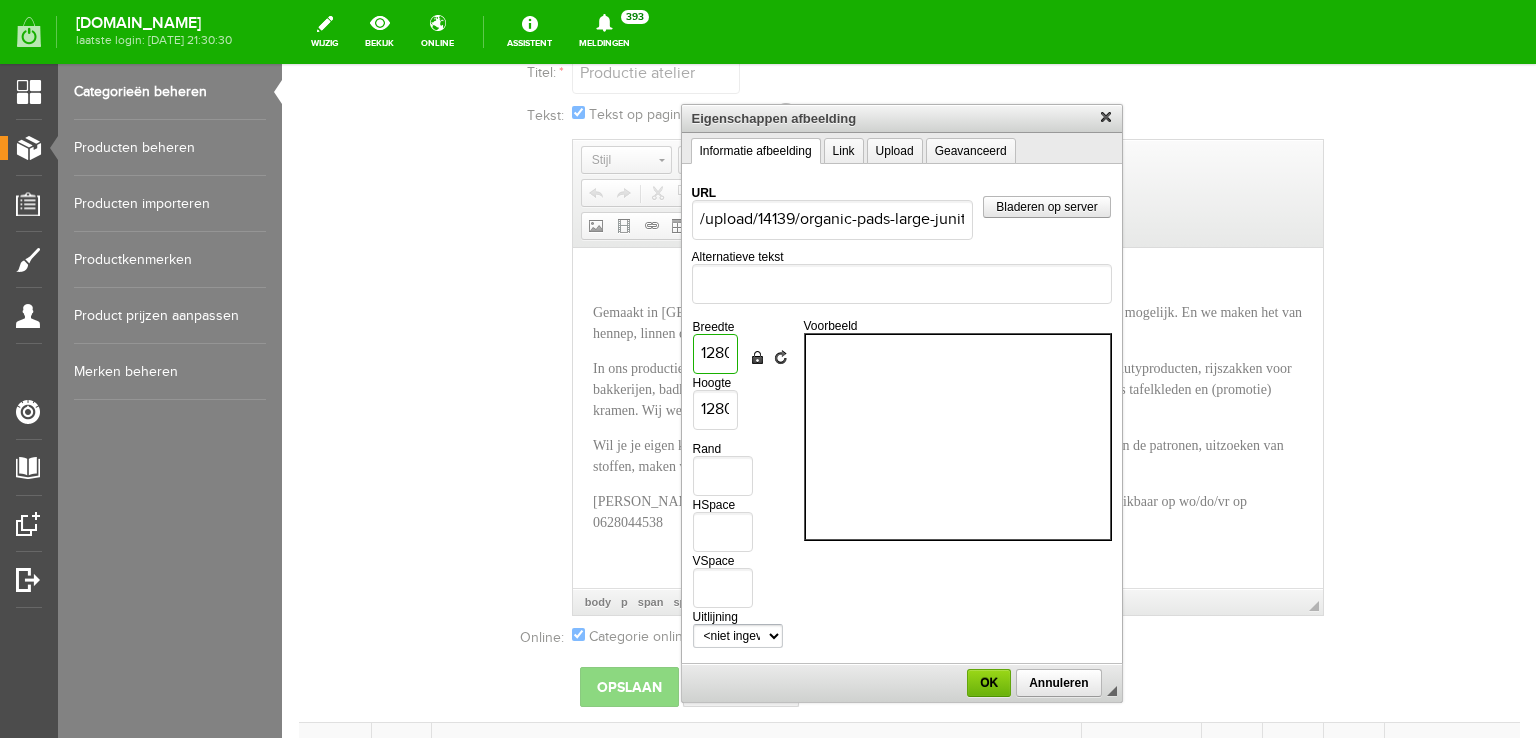 click on "1280" at bounding box center (715, 354) 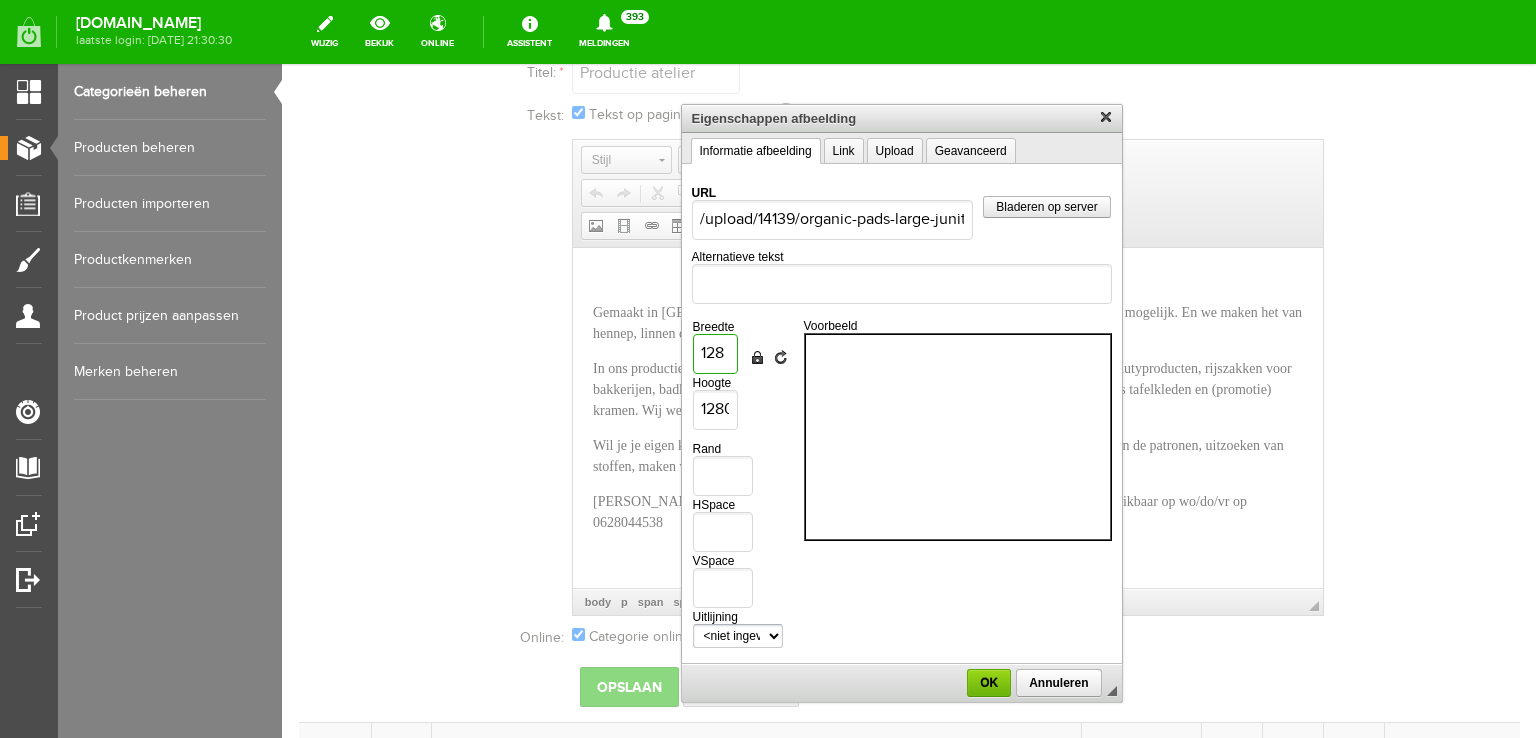 type on "128" 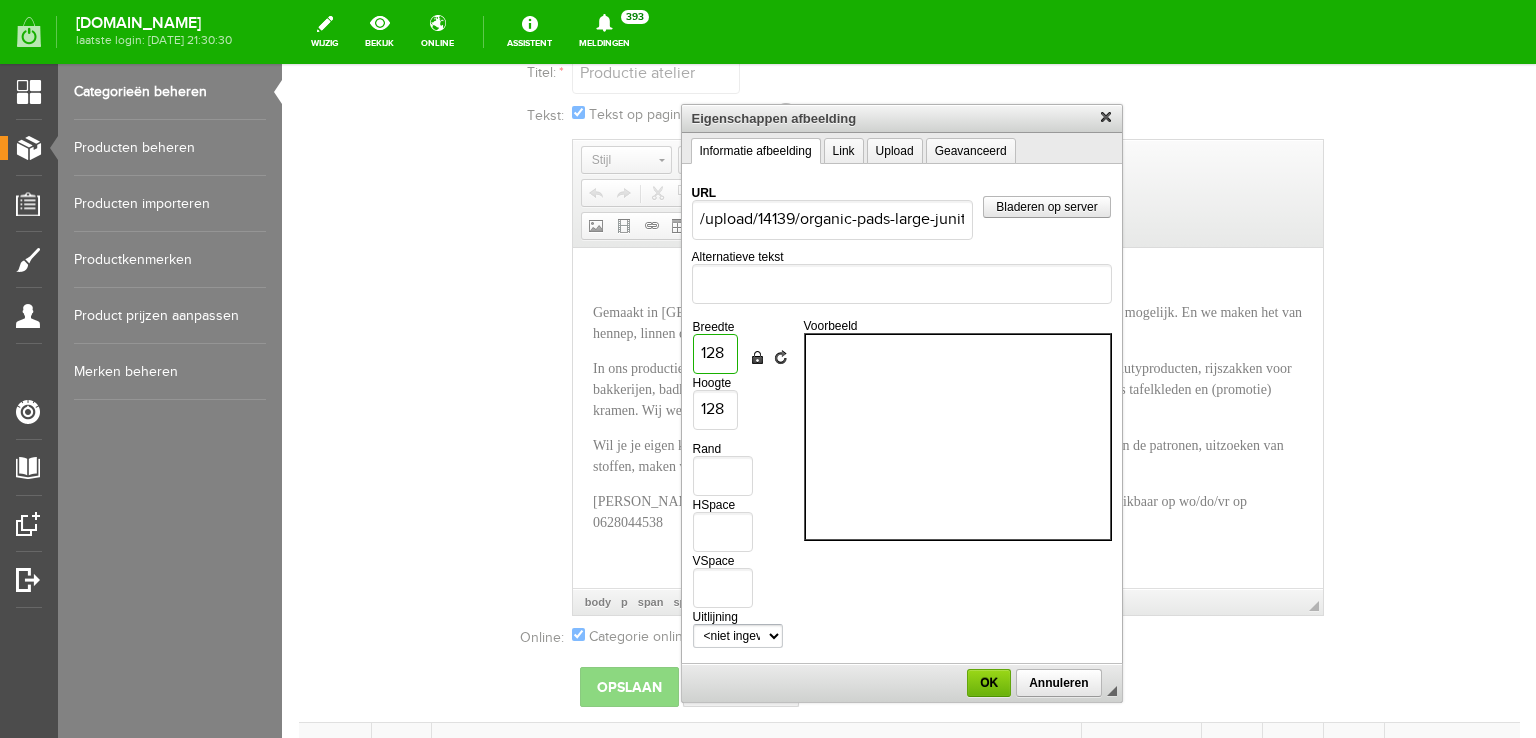 type on "12" 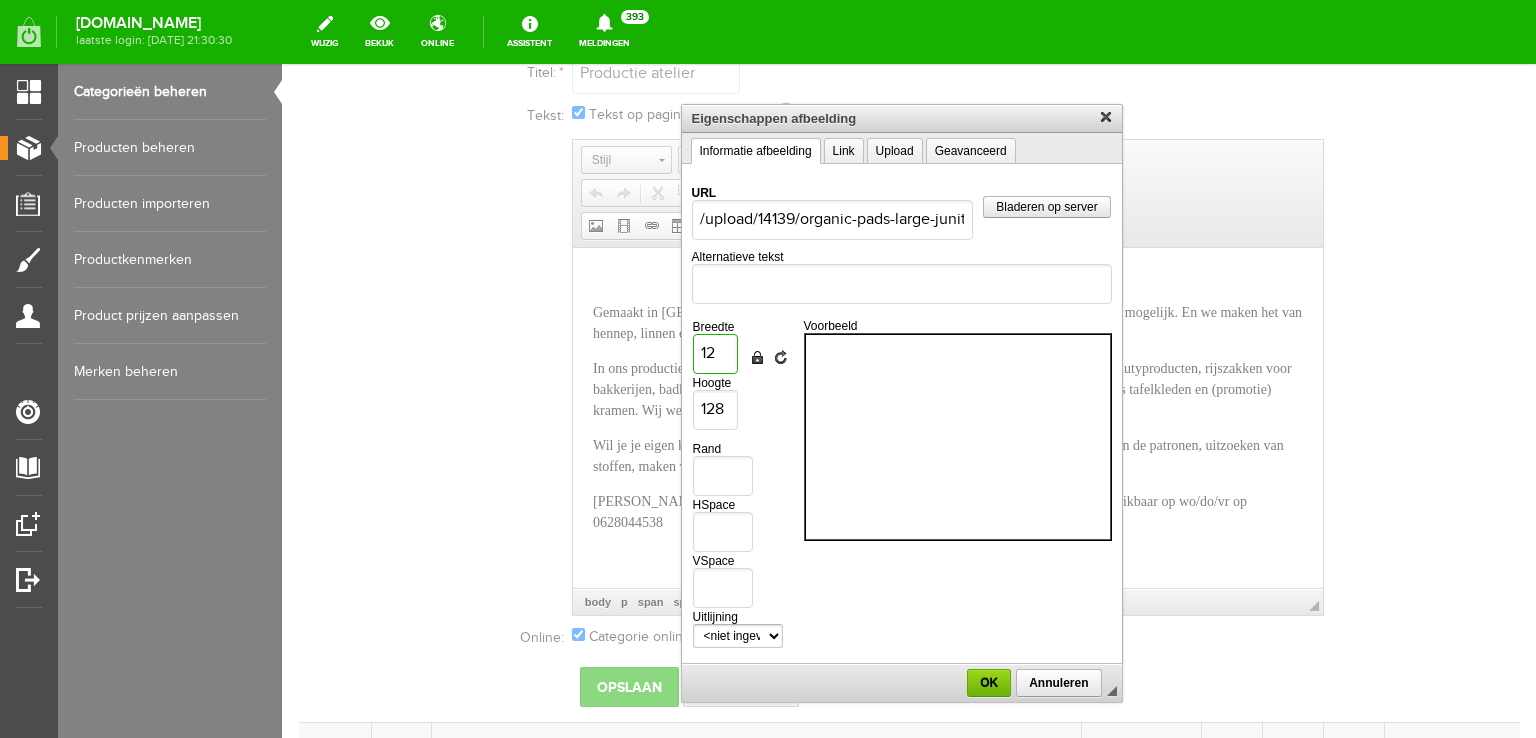 type on "12" 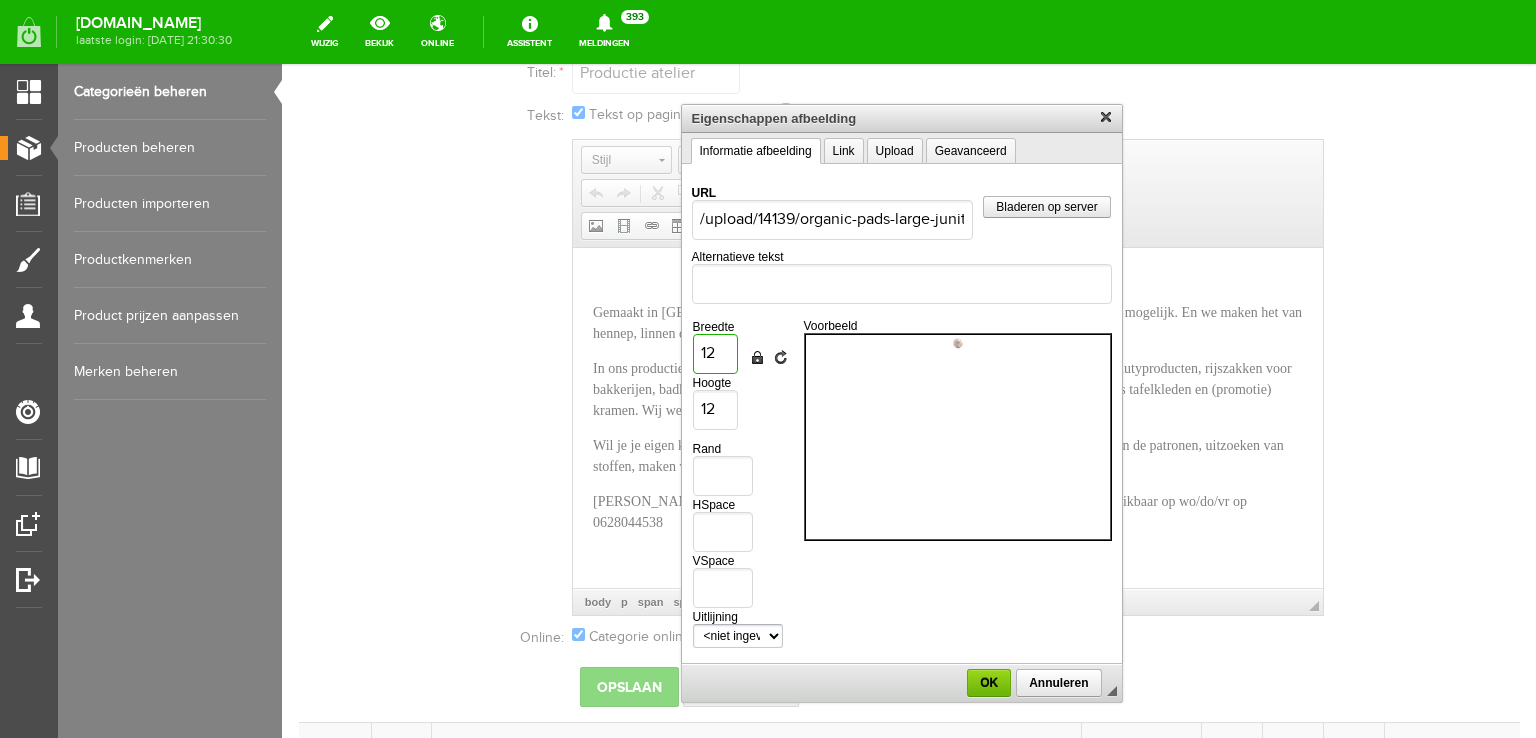 type on "1" 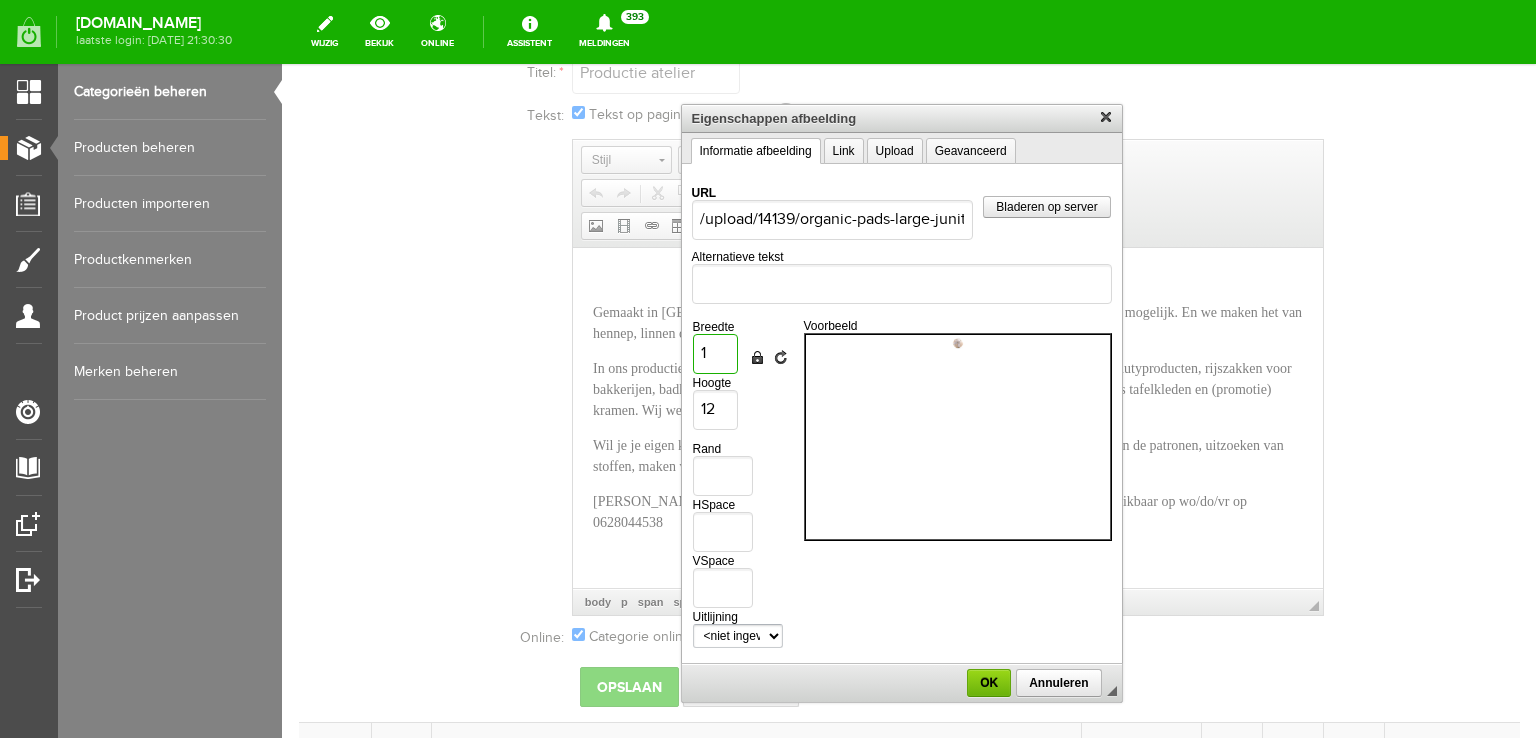 type on "1" 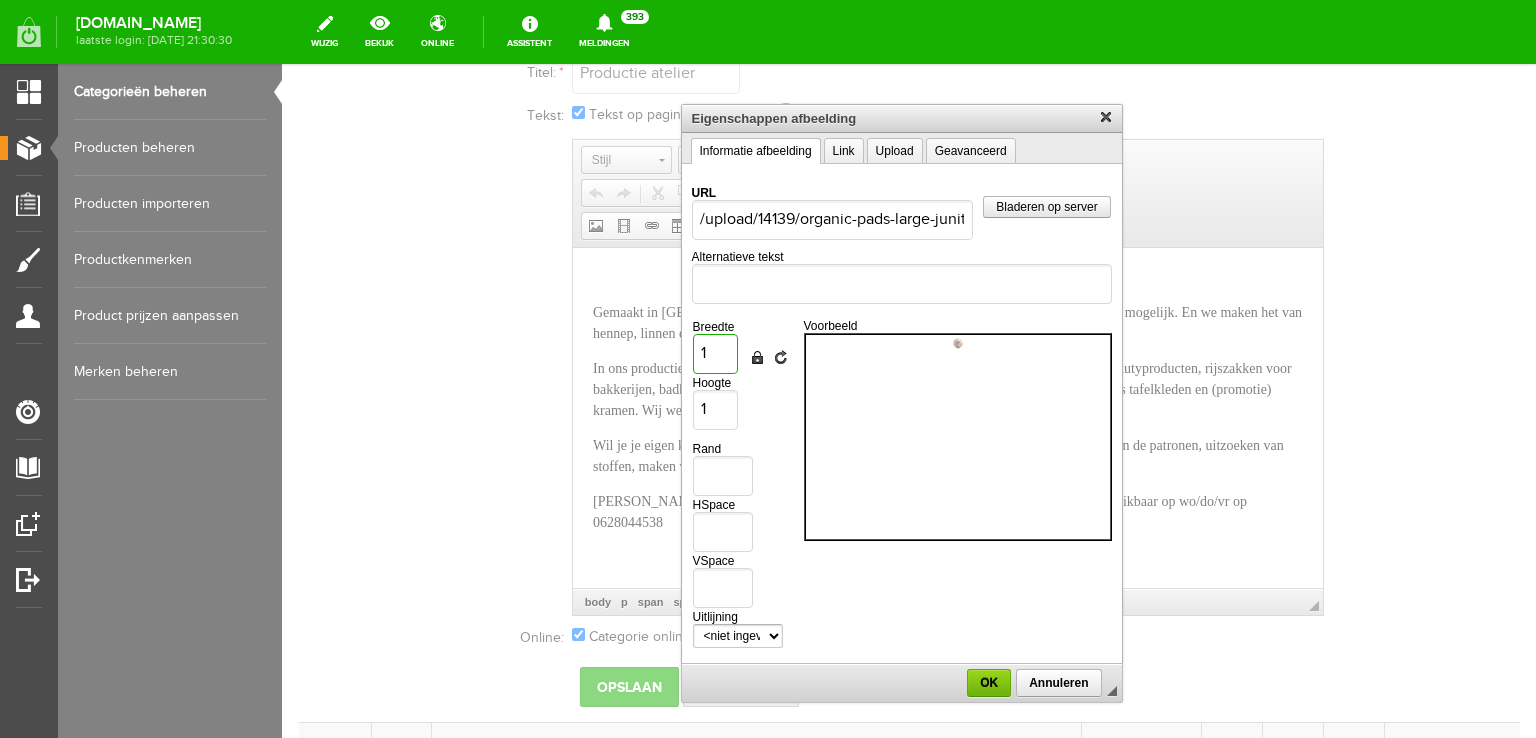 type 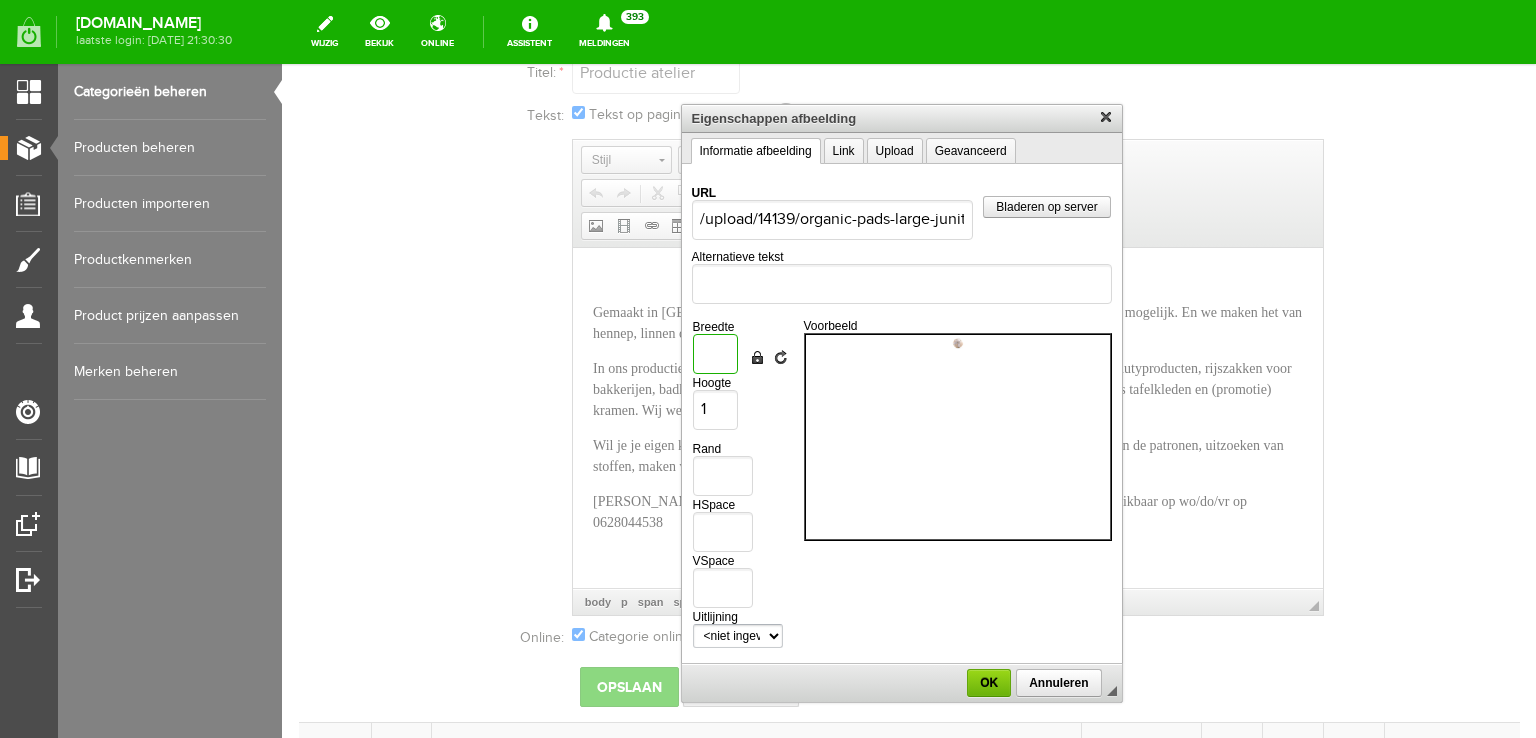 type 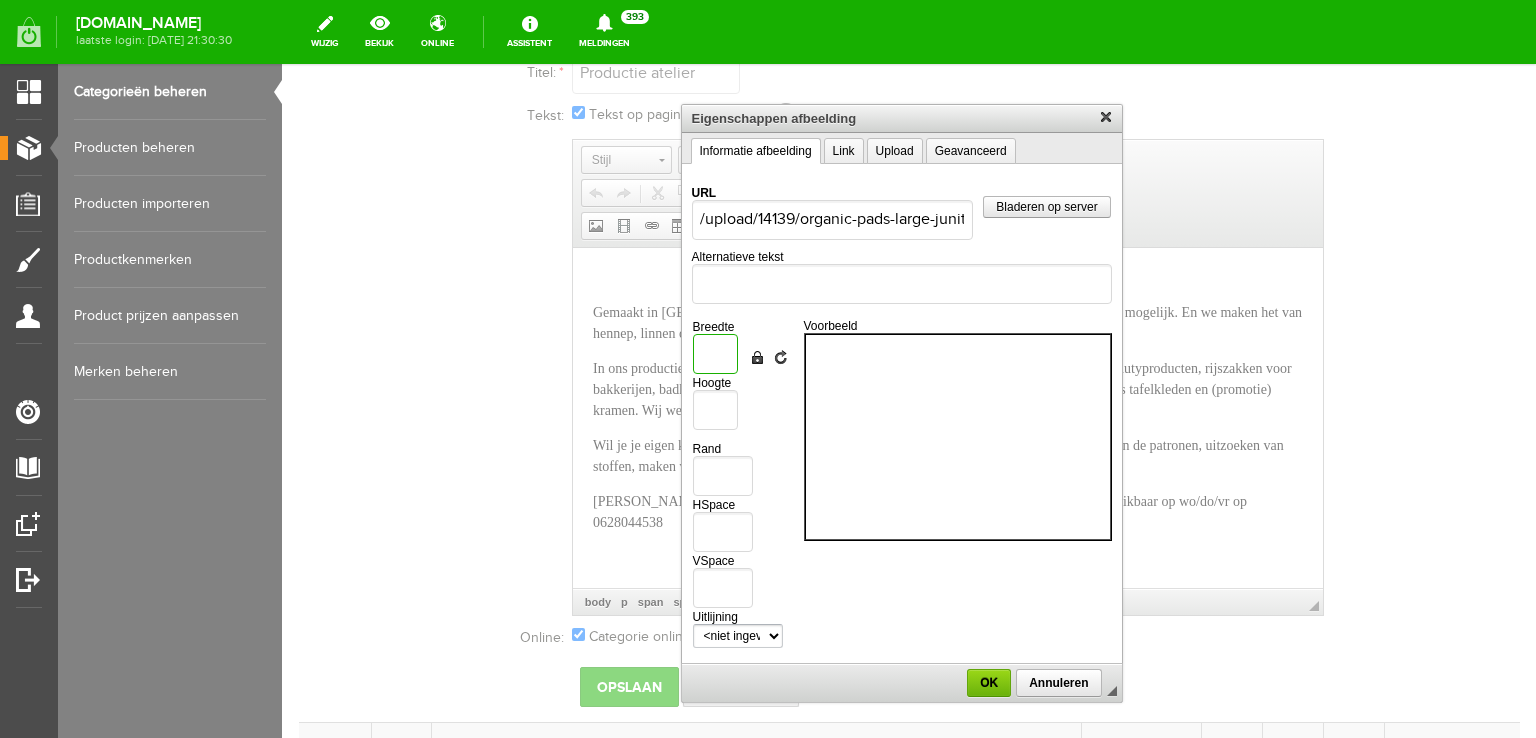 type on "8" 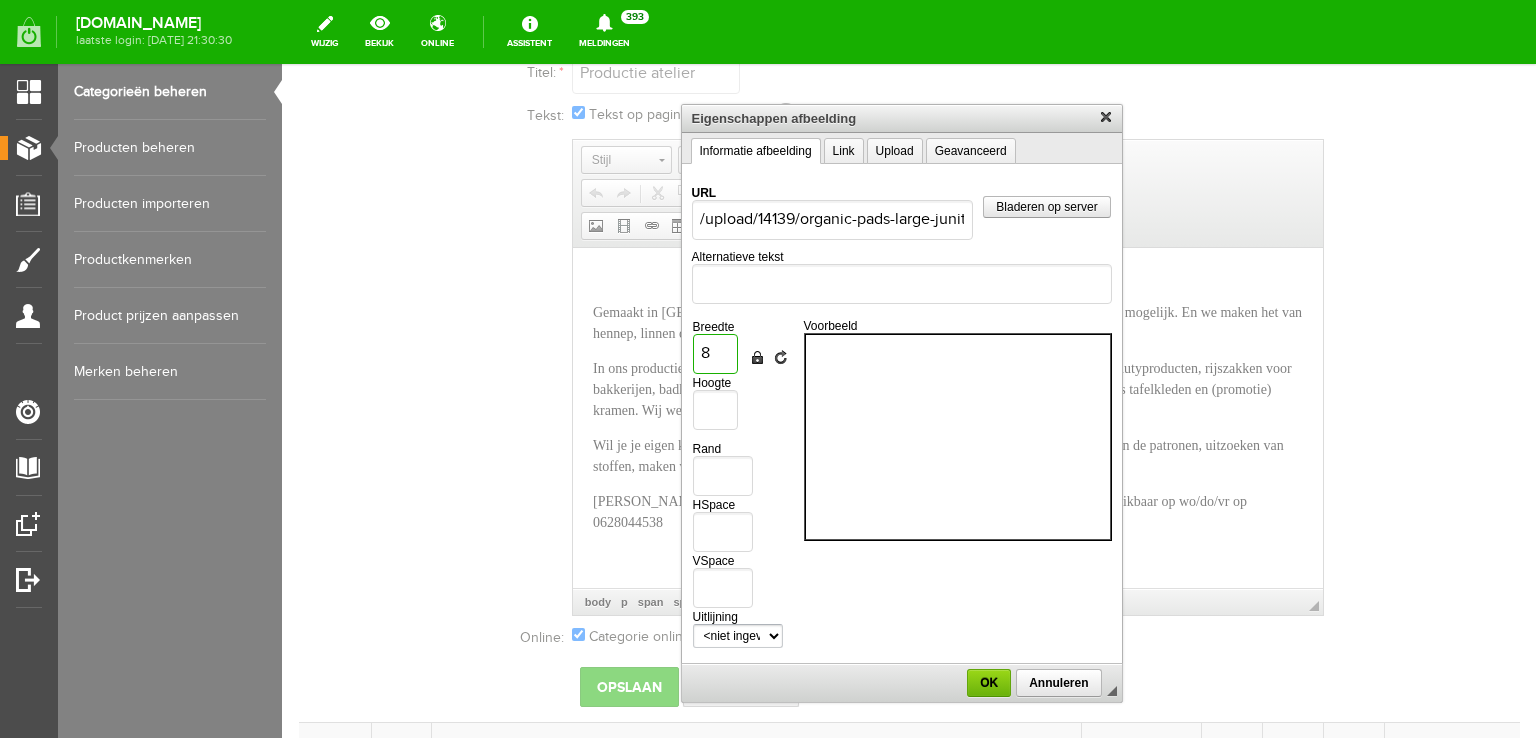 type on "8" 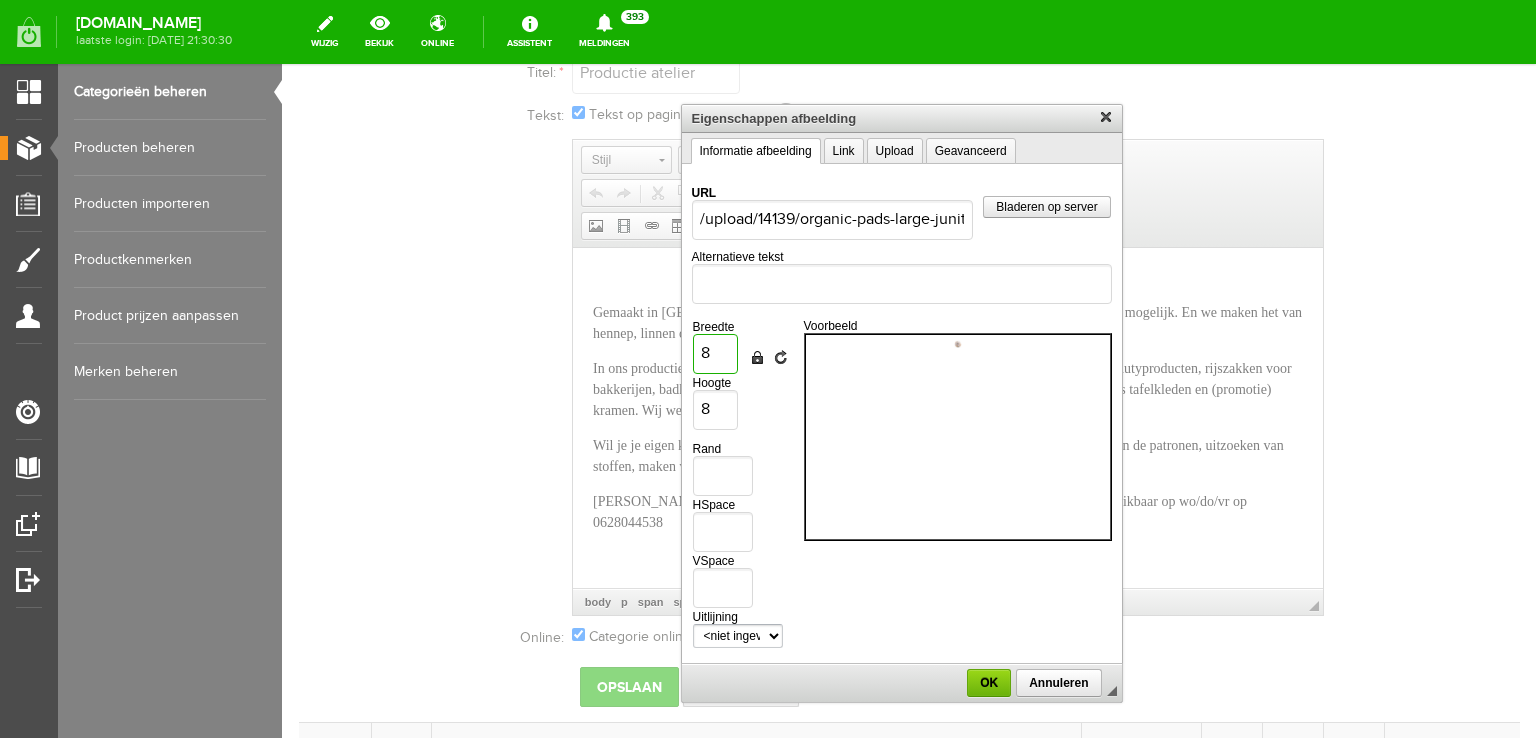 type on "80" 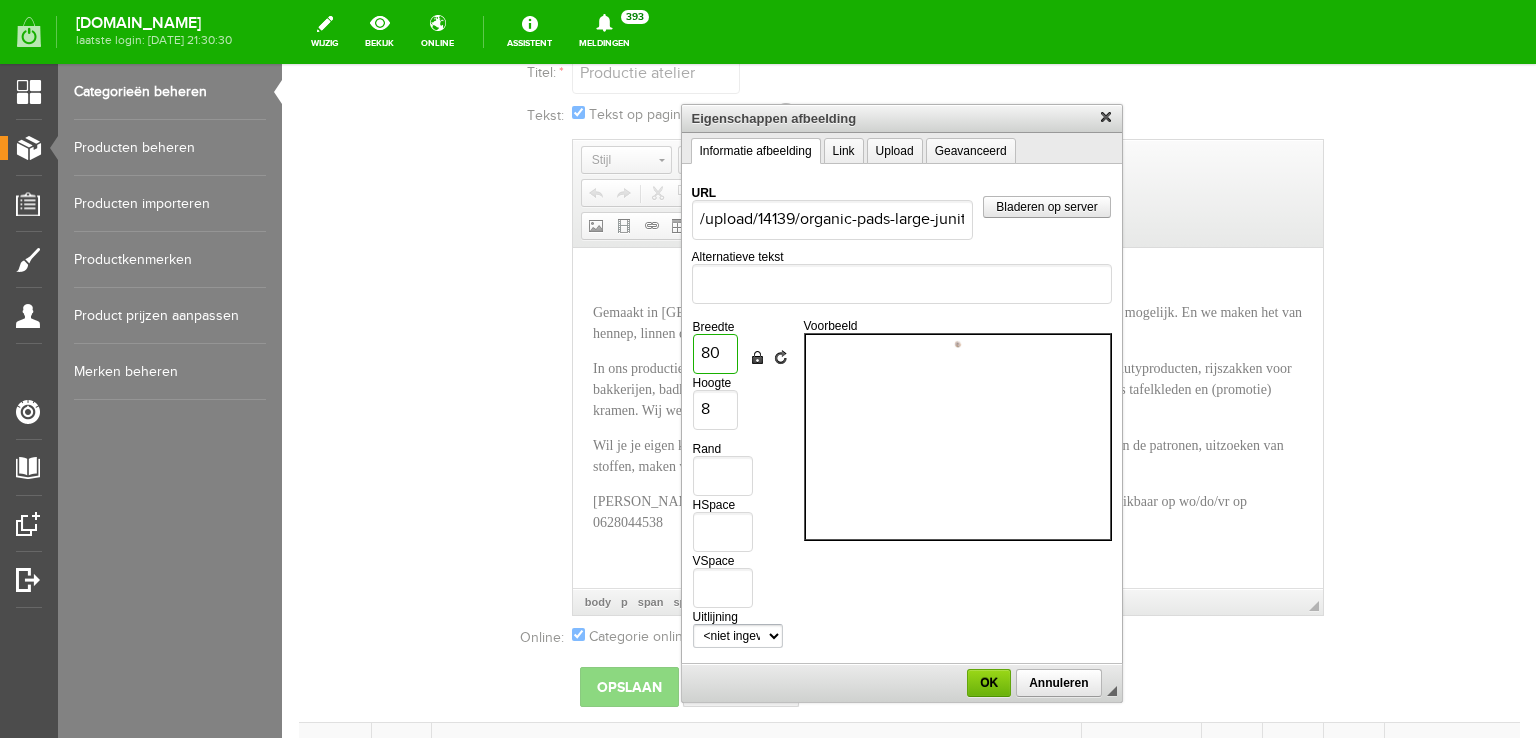 type on "80" 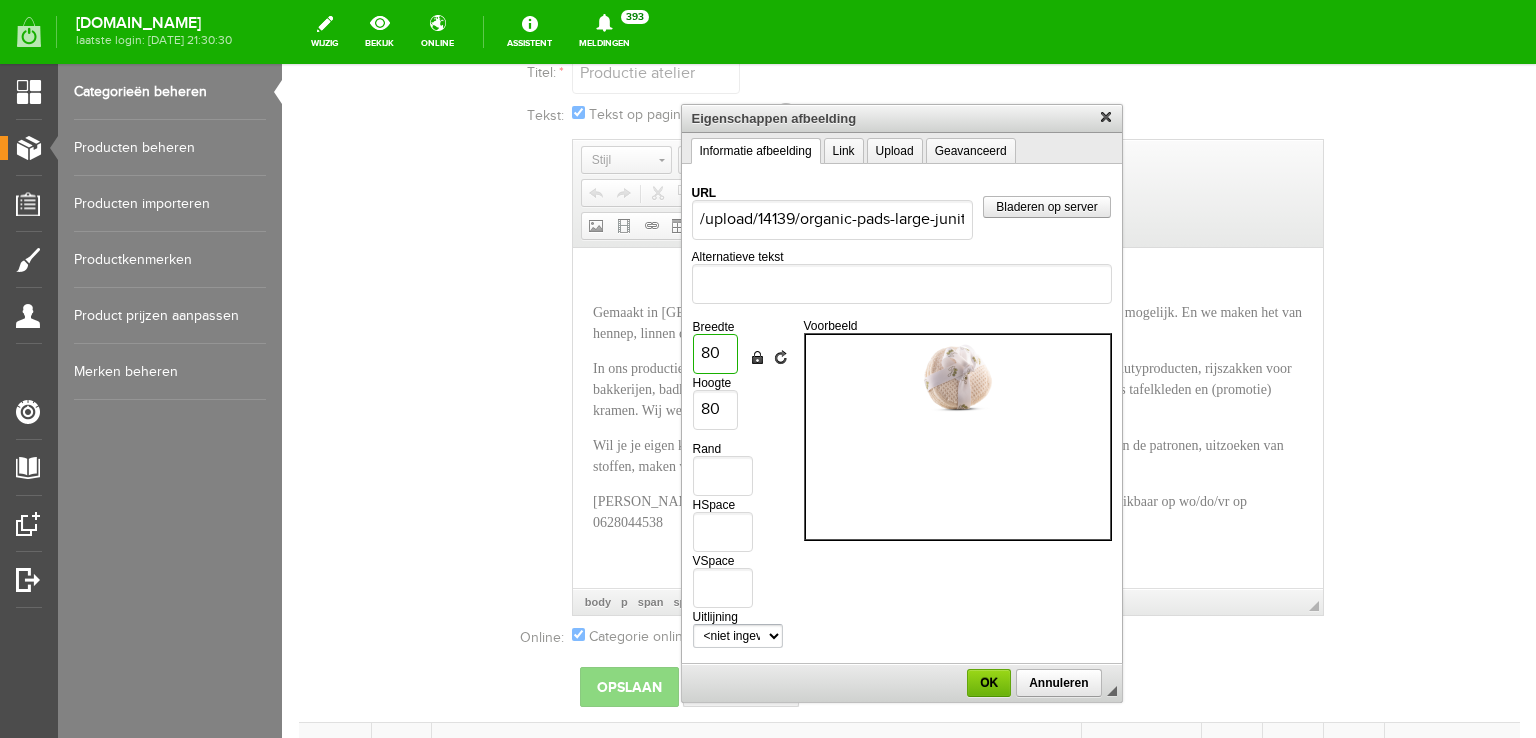 type on "800" 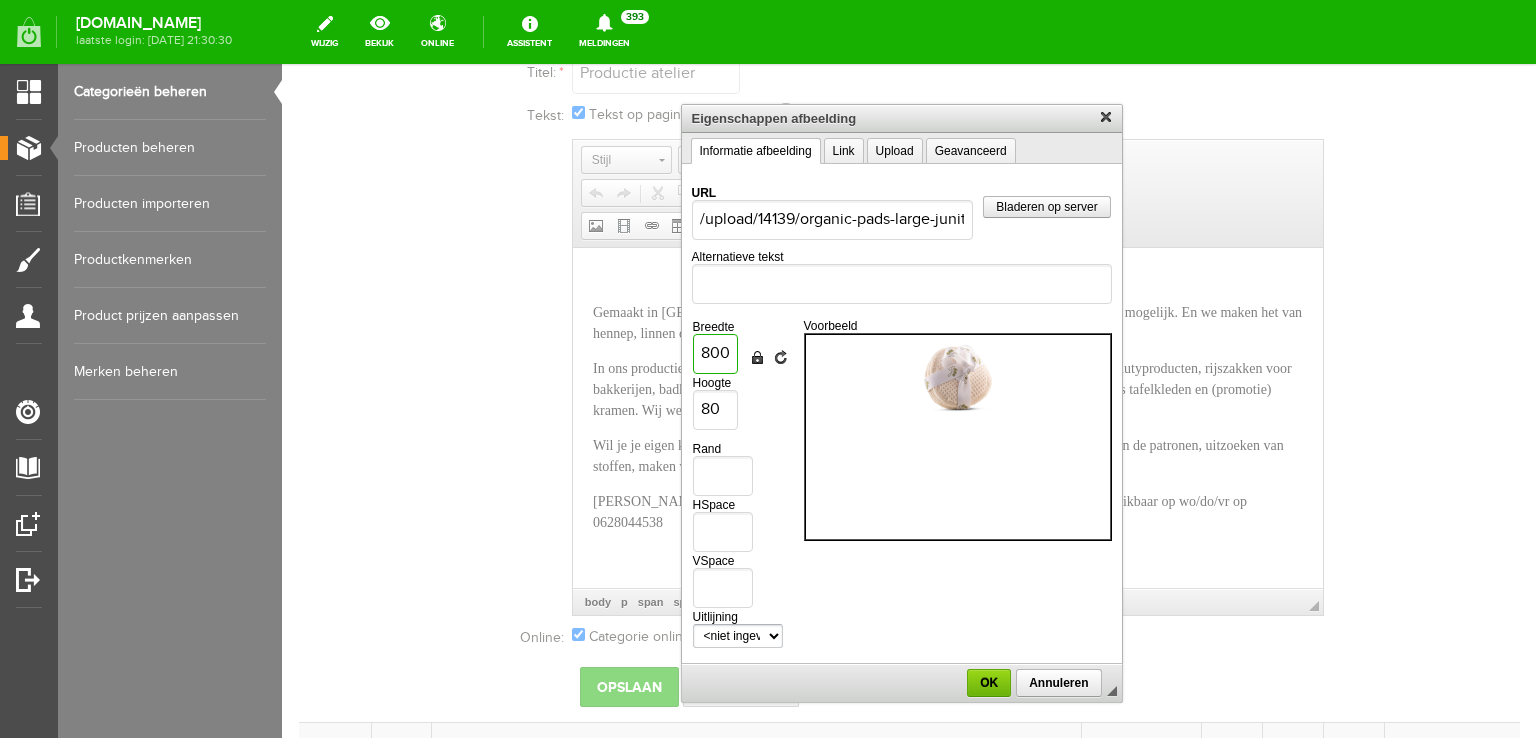 type on "800" 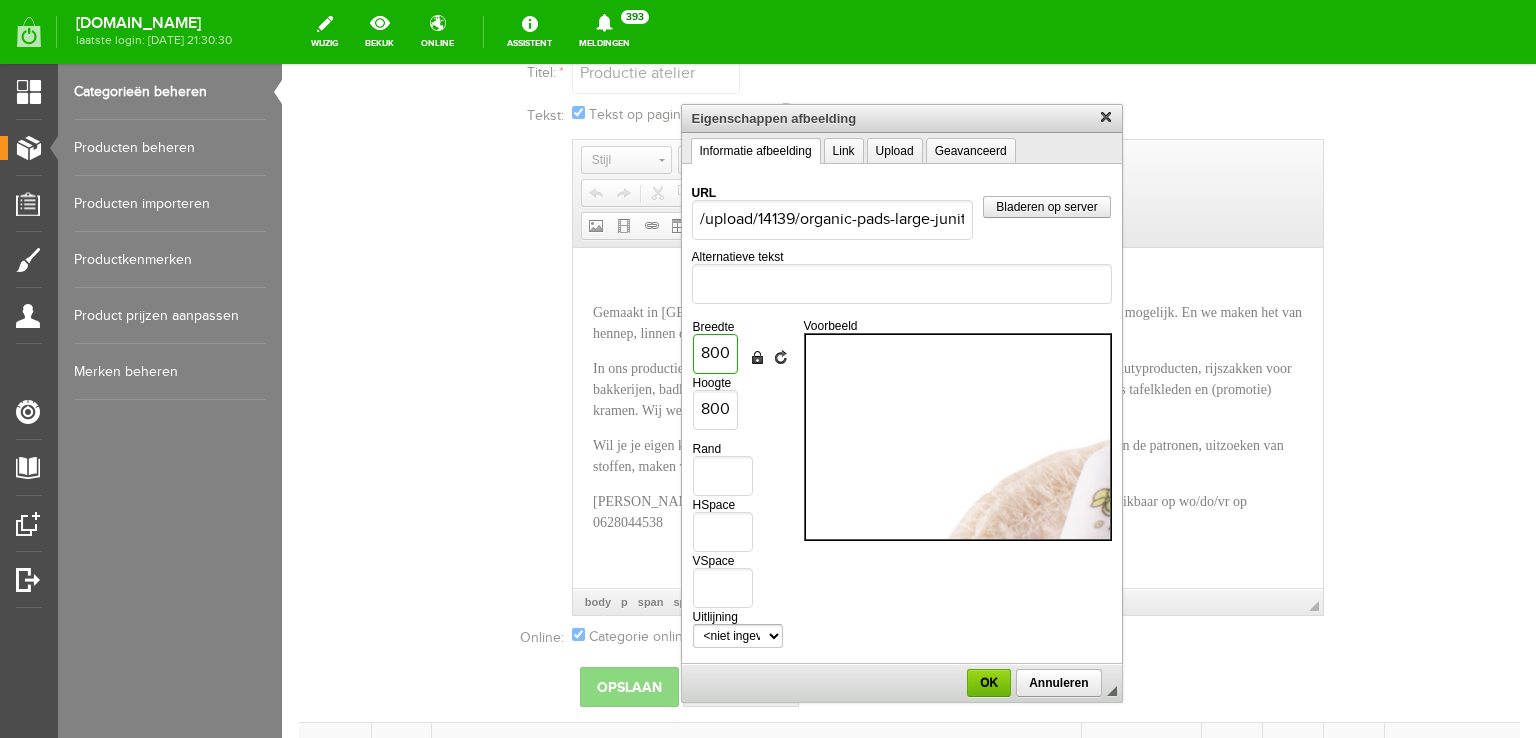 type on "80" 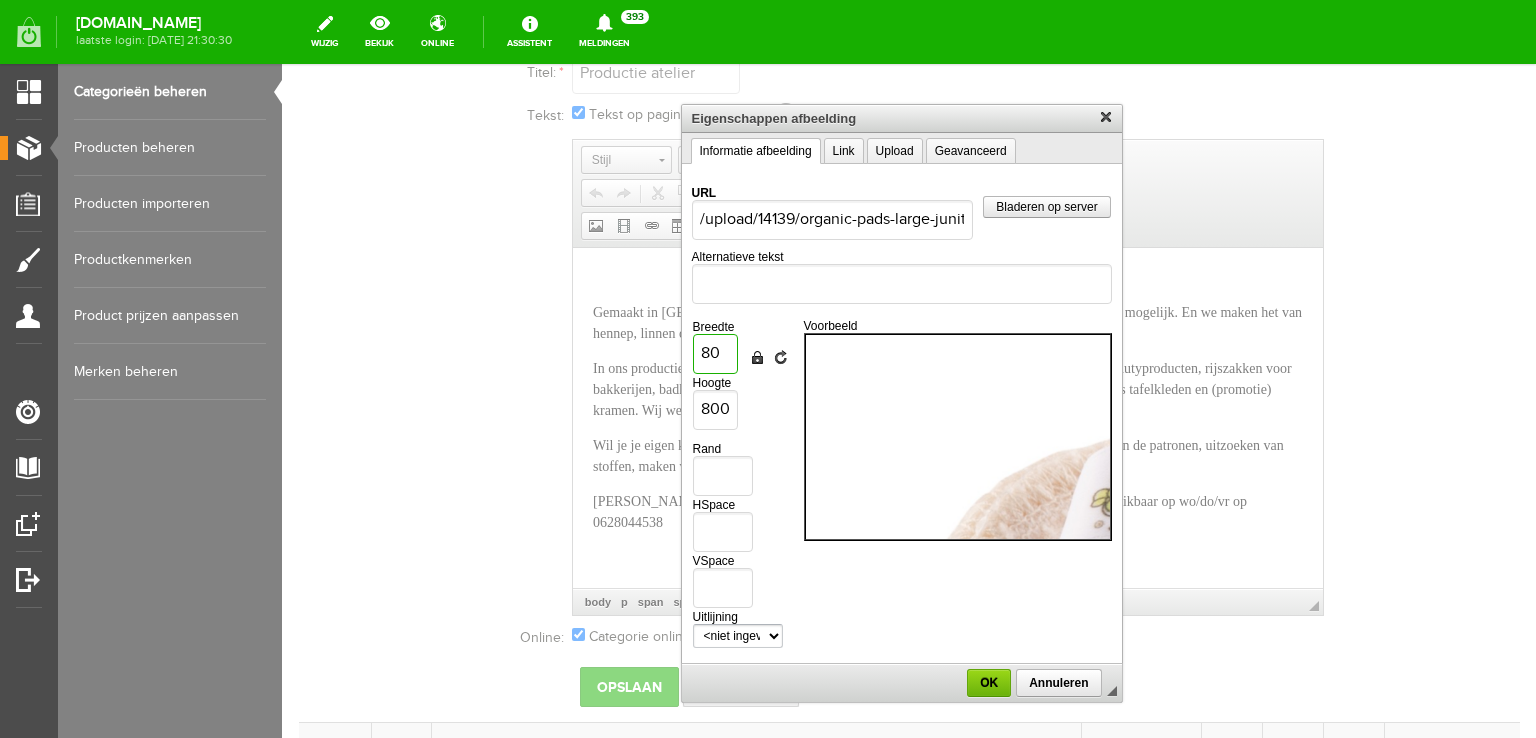 type on "80" 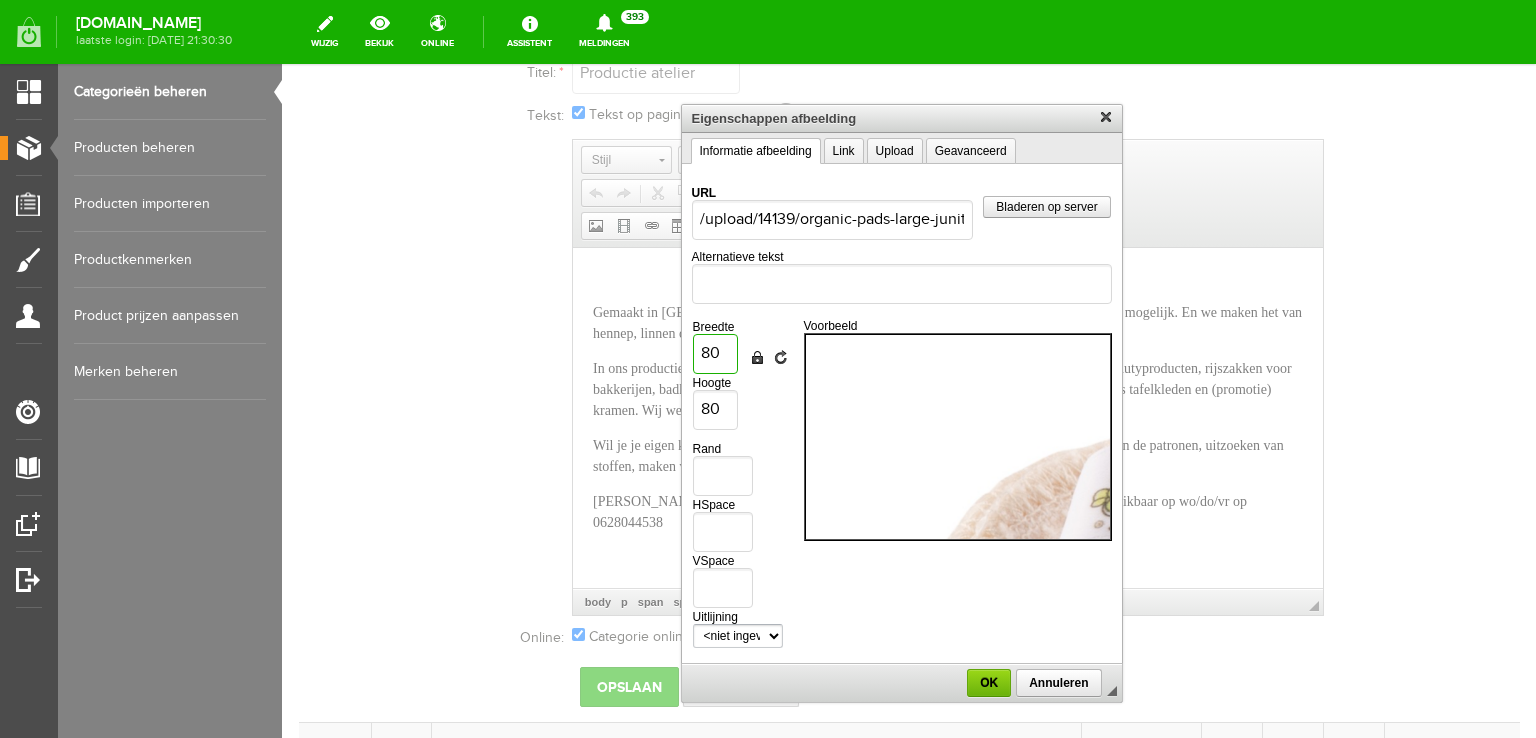 type on "8" 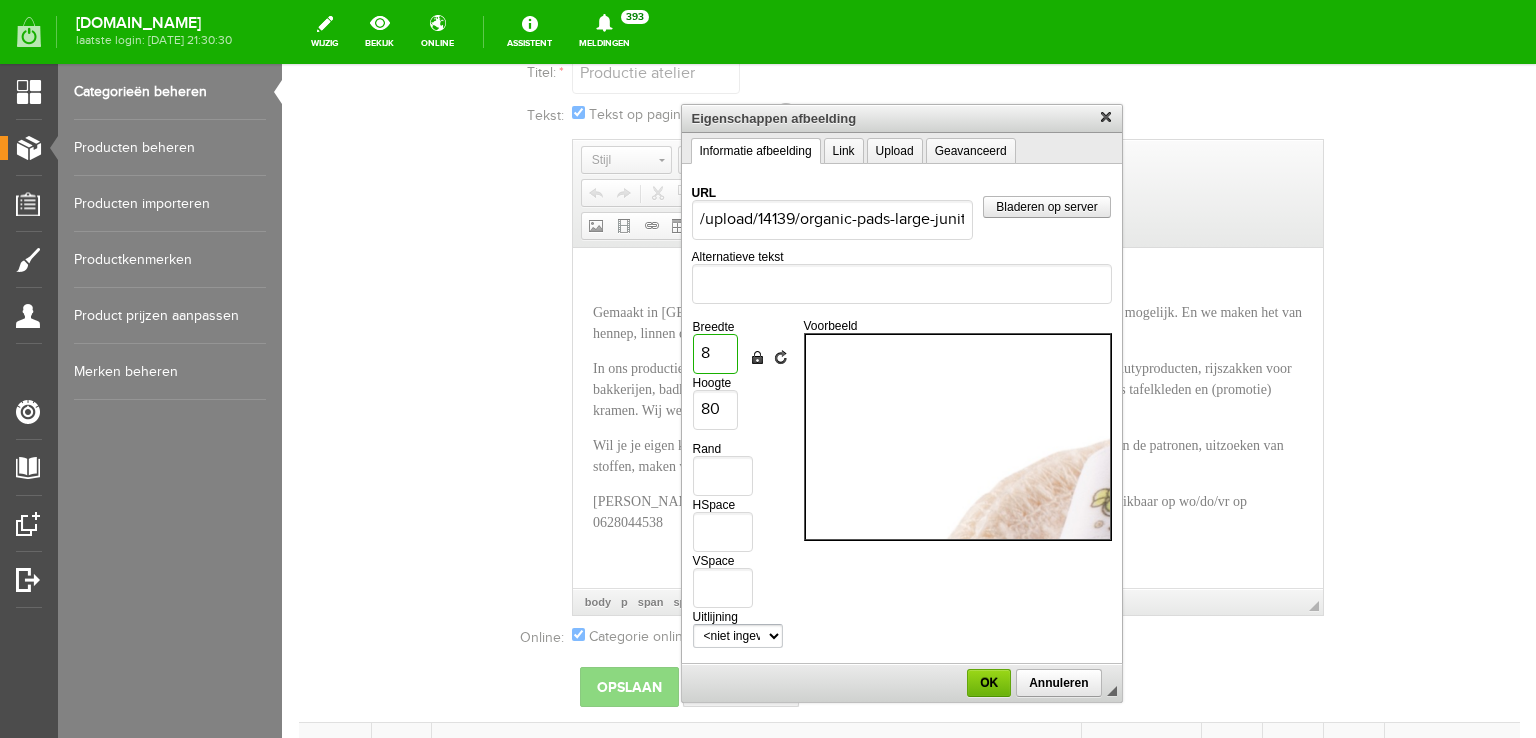 type on "8" 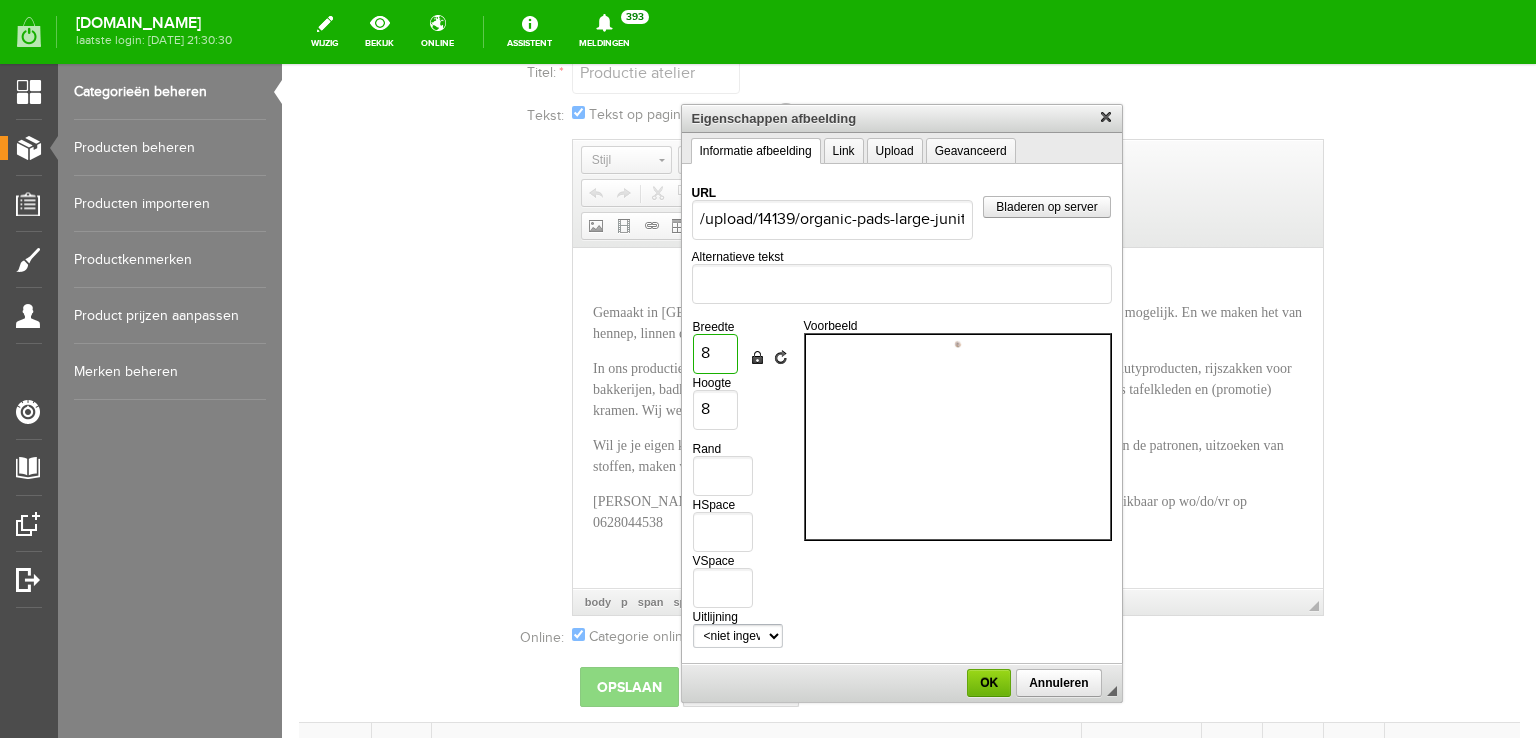 type 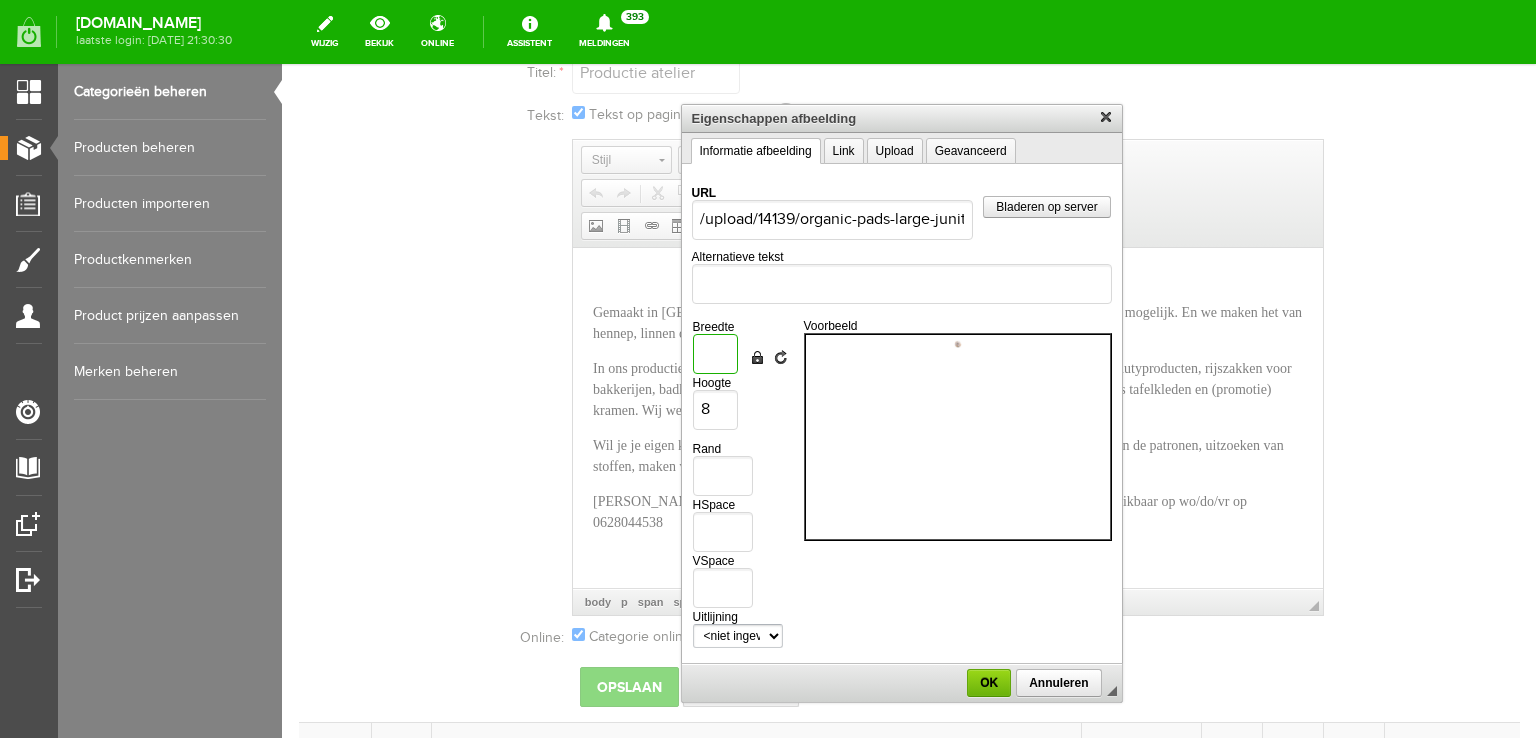 type 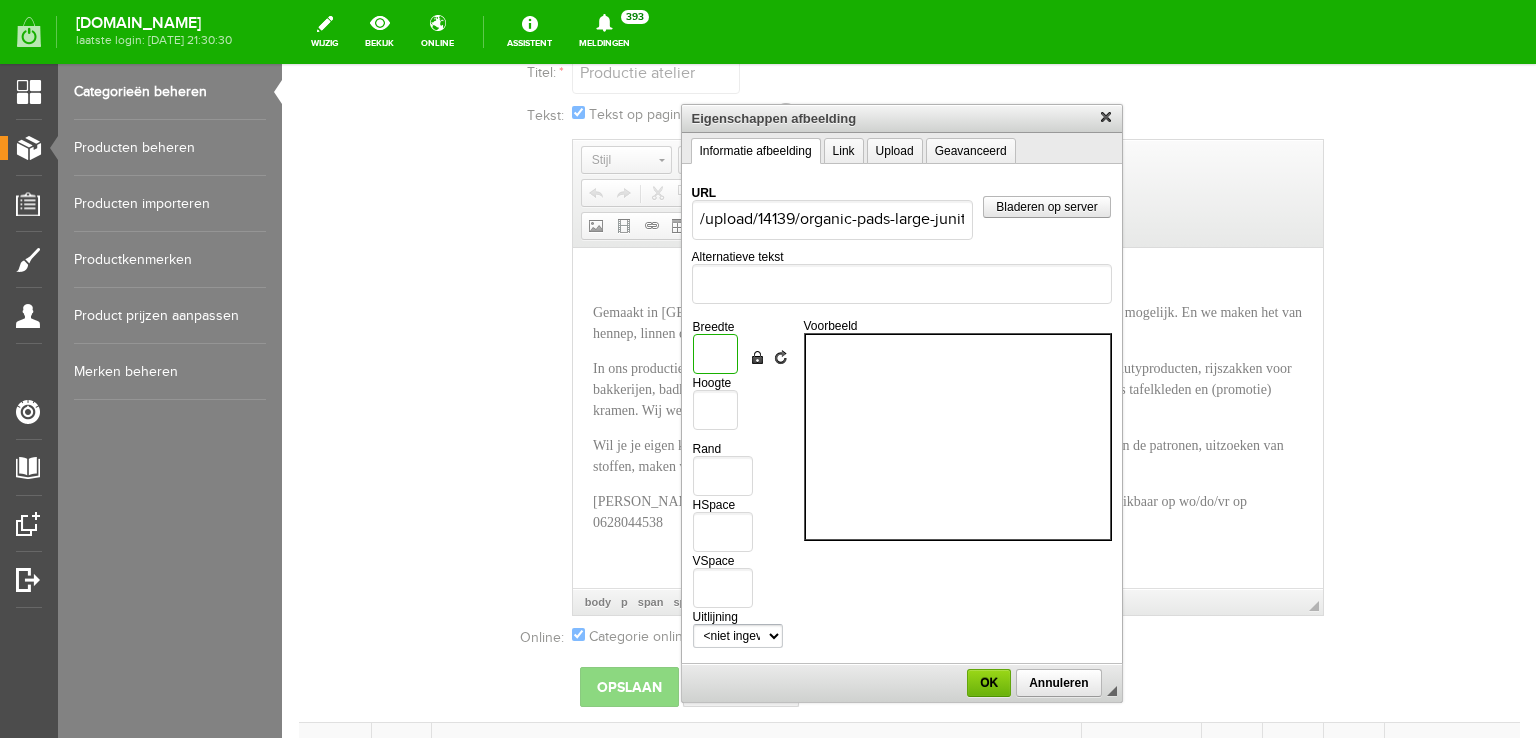 type on "5" 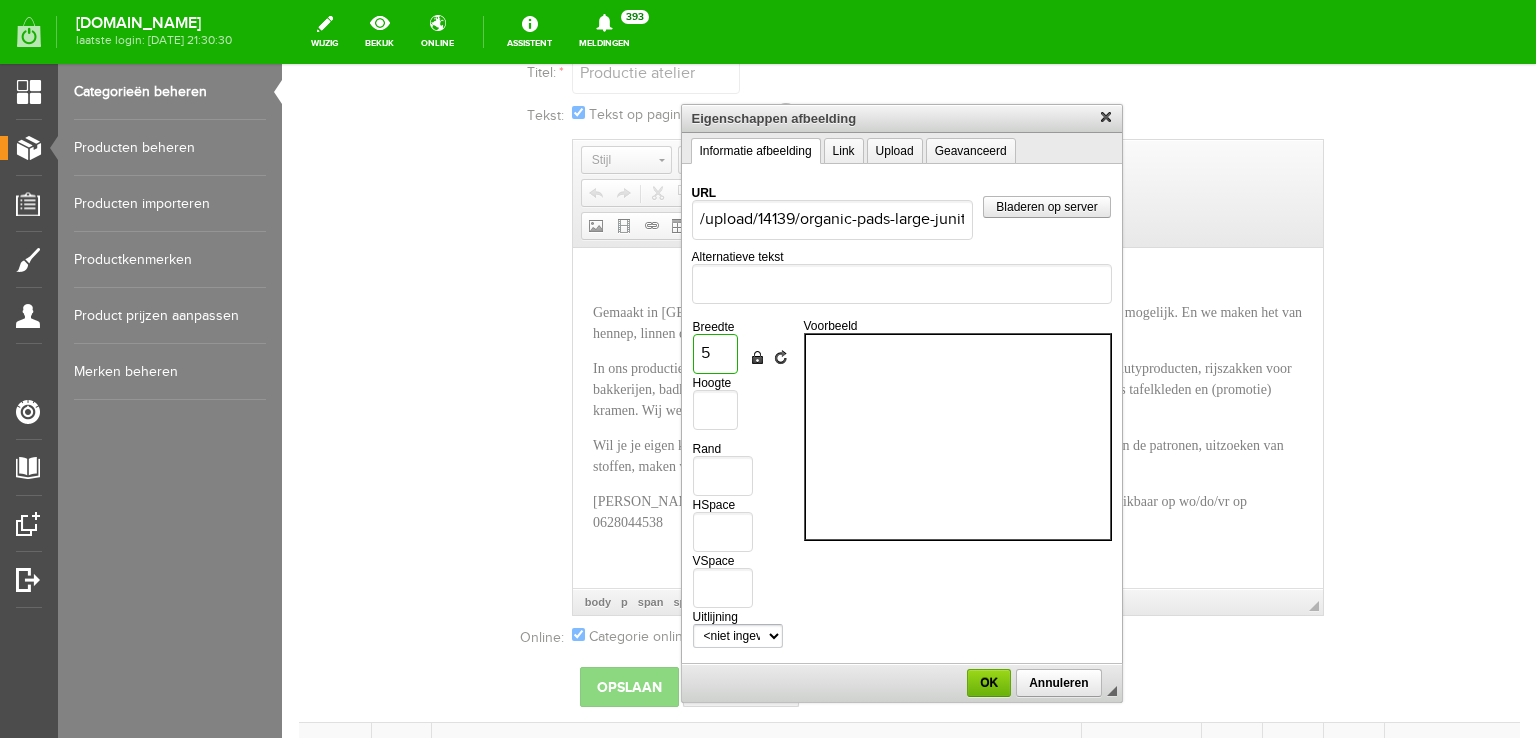 type on "5" 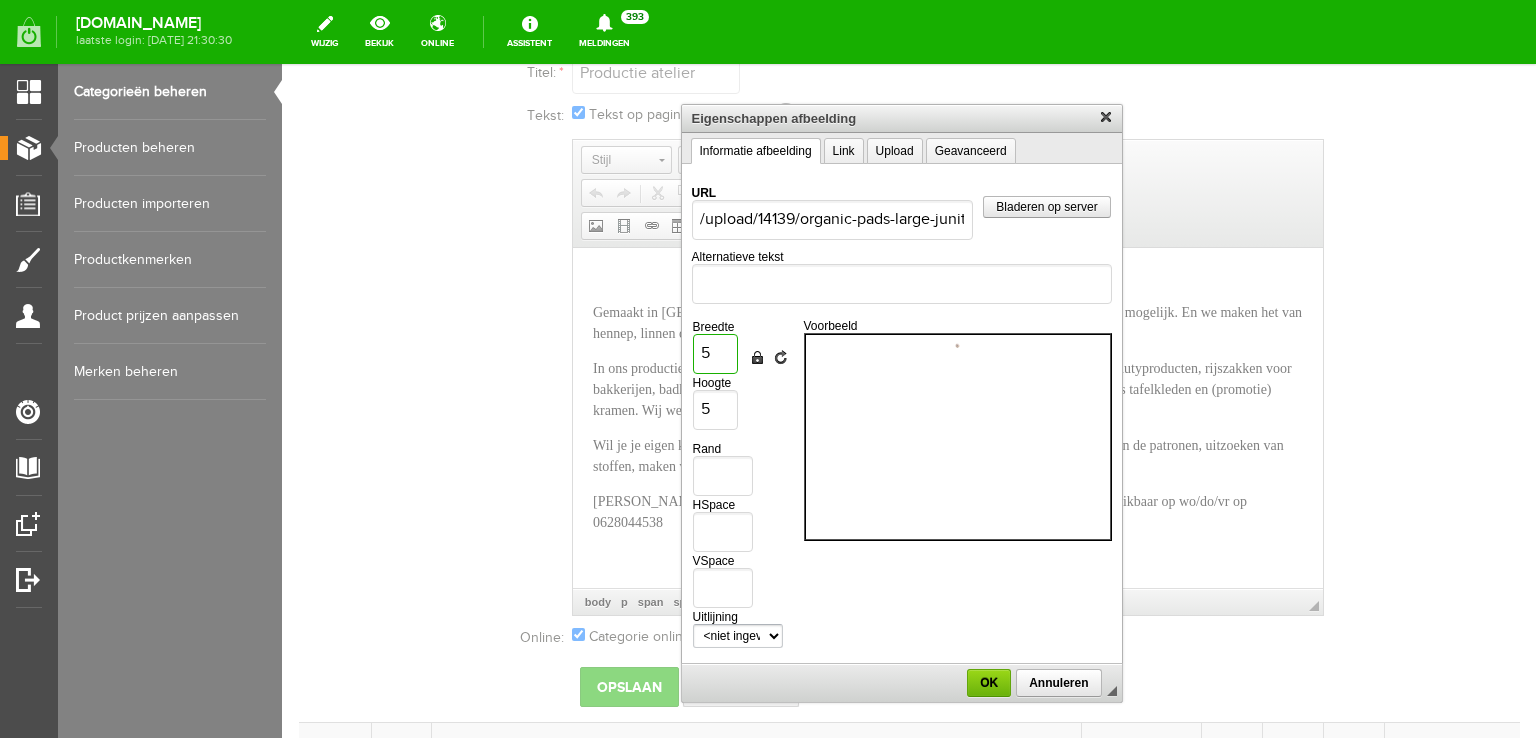 type on "50" 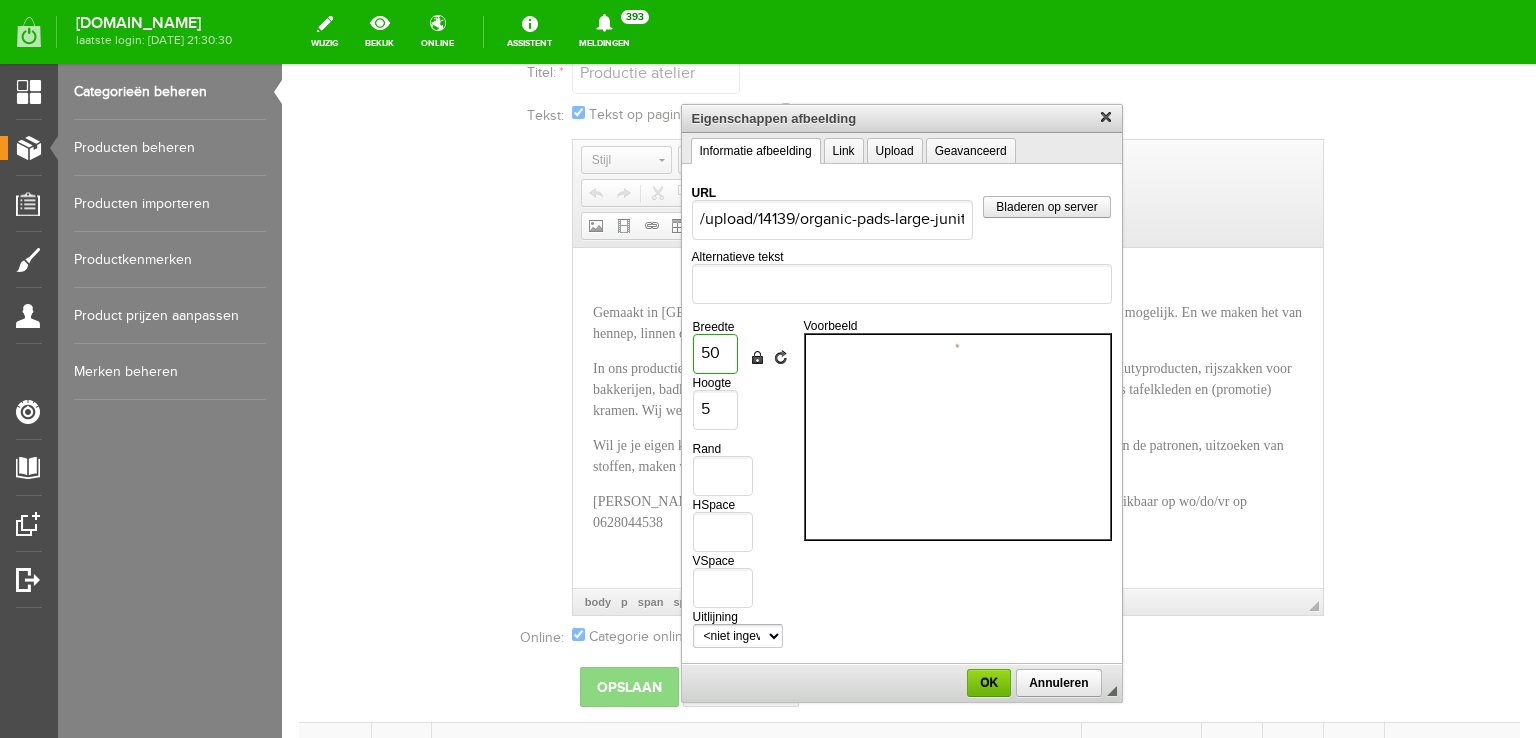 type on "50" 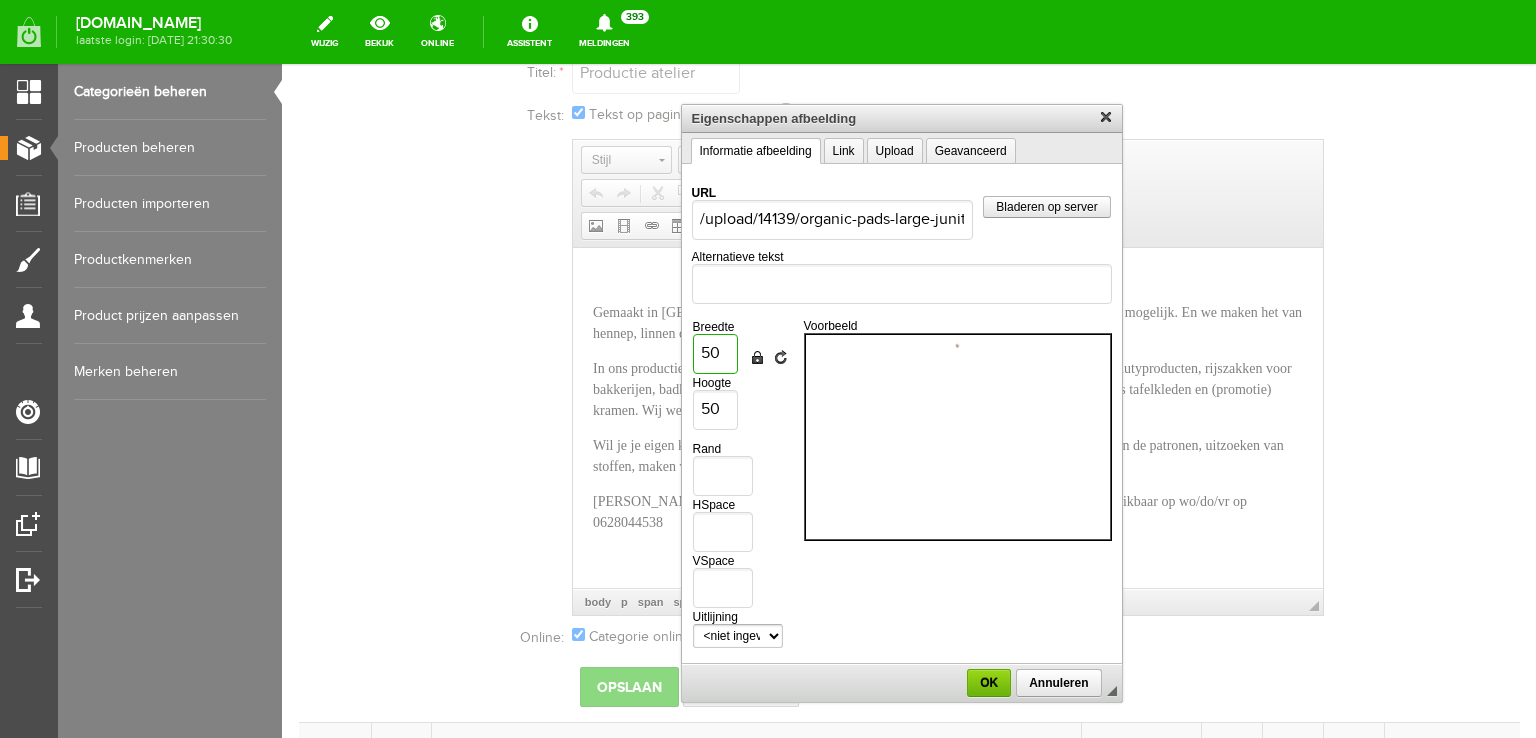 type on "500" 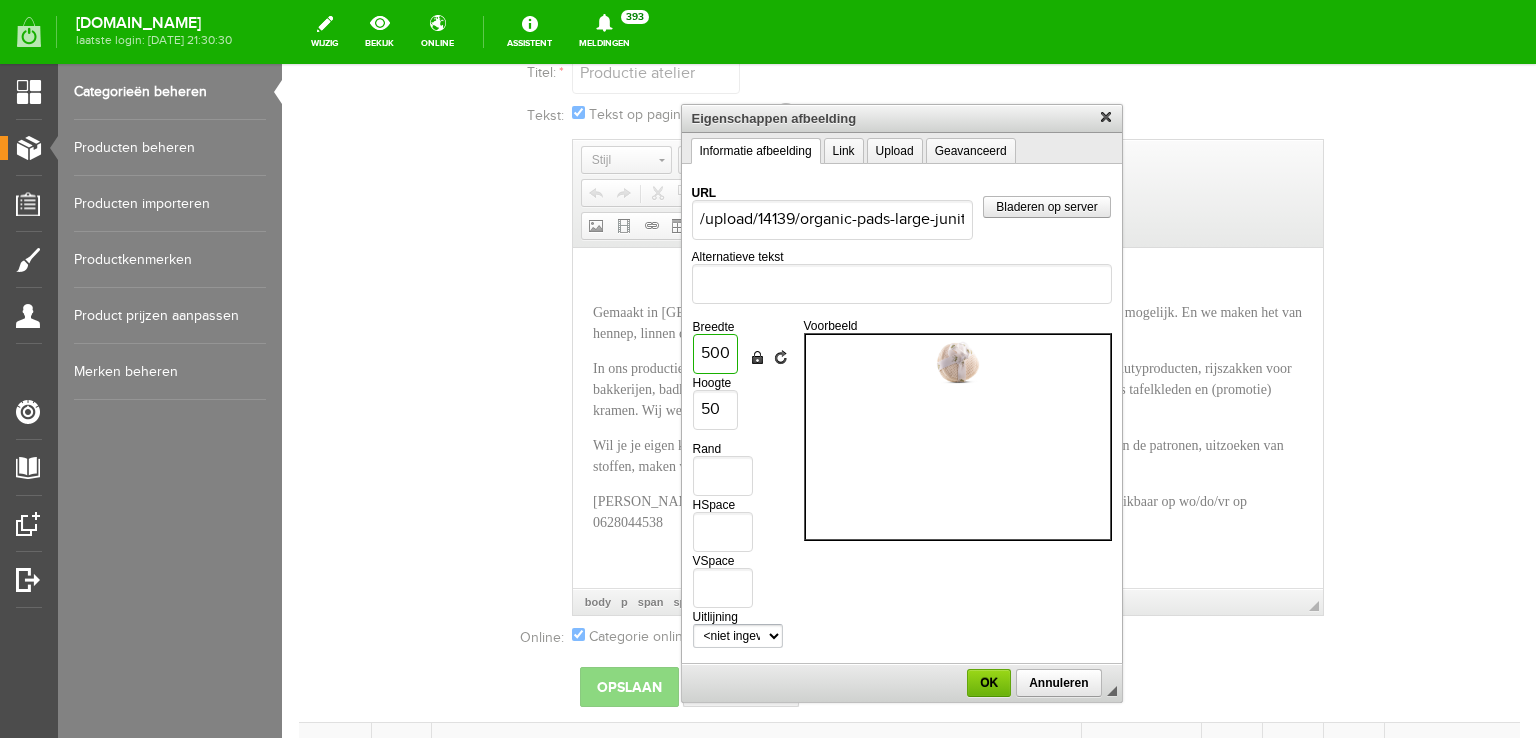 type on "500" 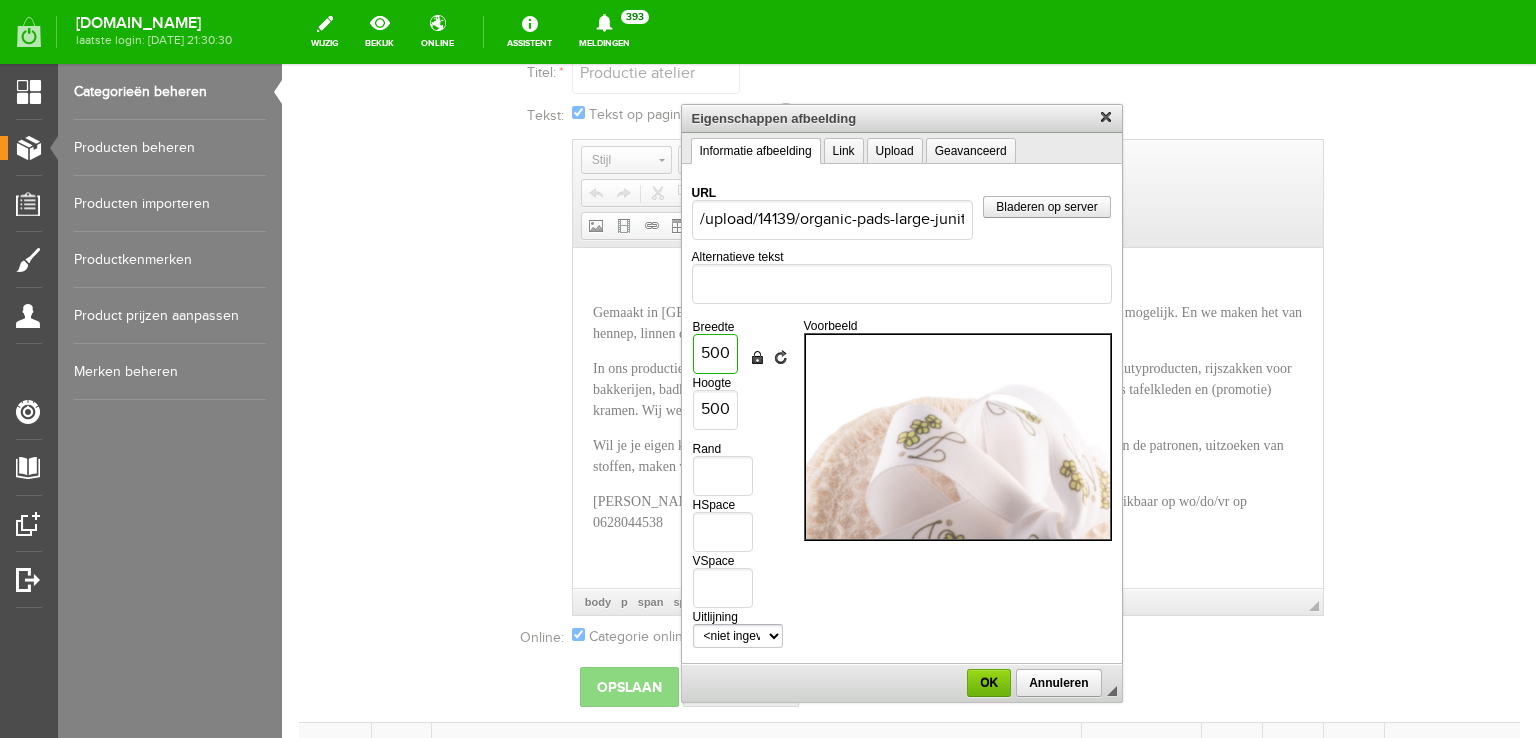 scroll, scrollTop: 0, scrollLeft: 89, axis: horizontal 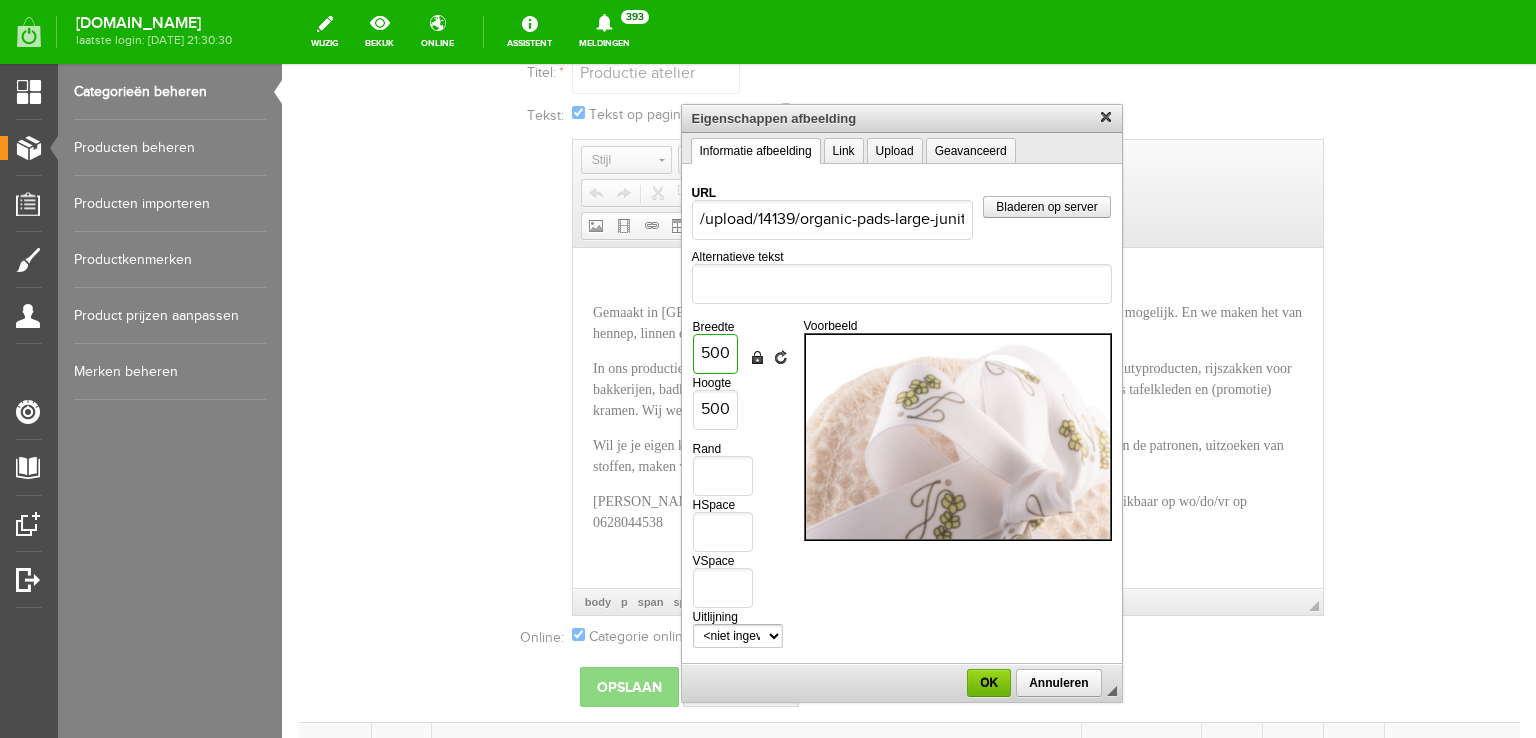 click on "500" at bounding box center [715, 354] 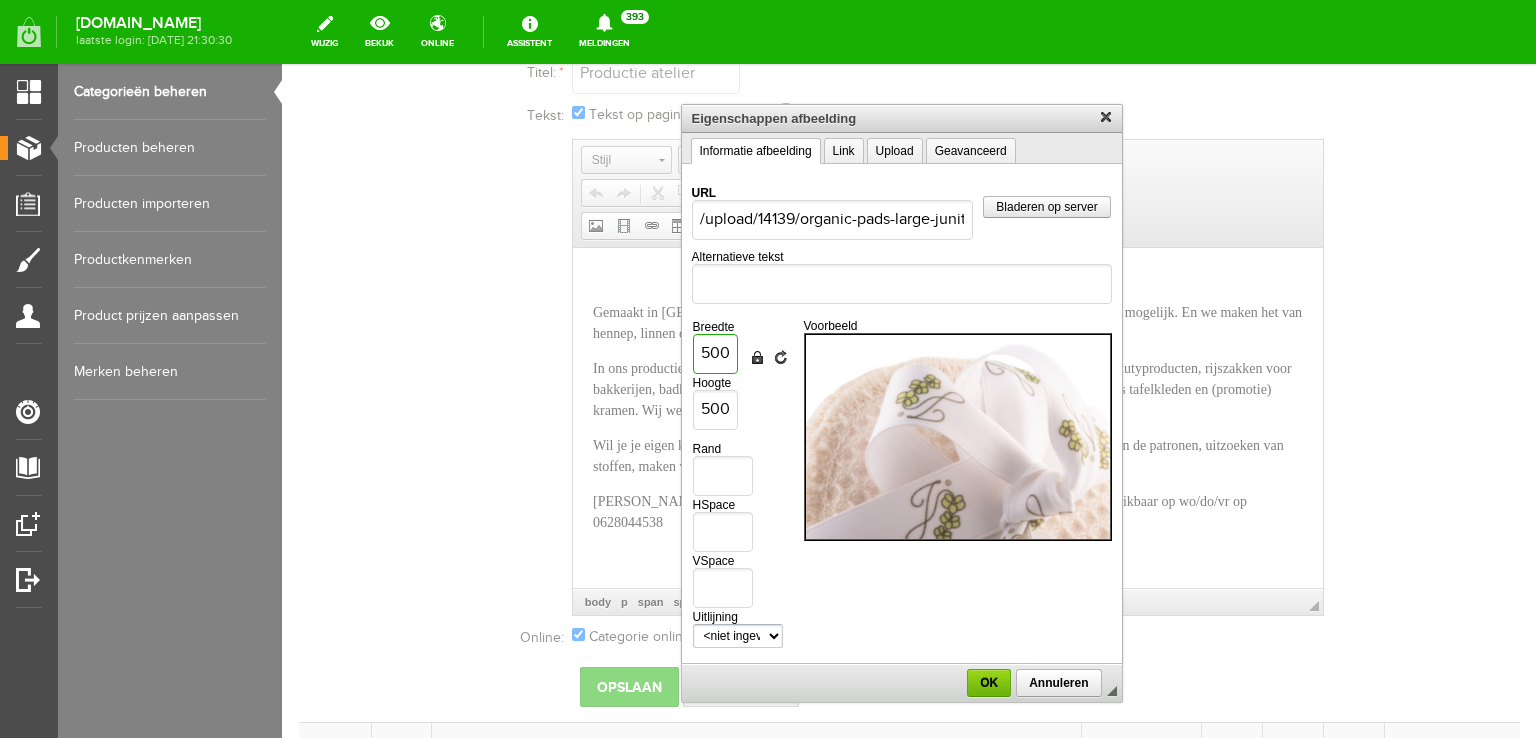 click on "500" at bounding box center (715, 354) 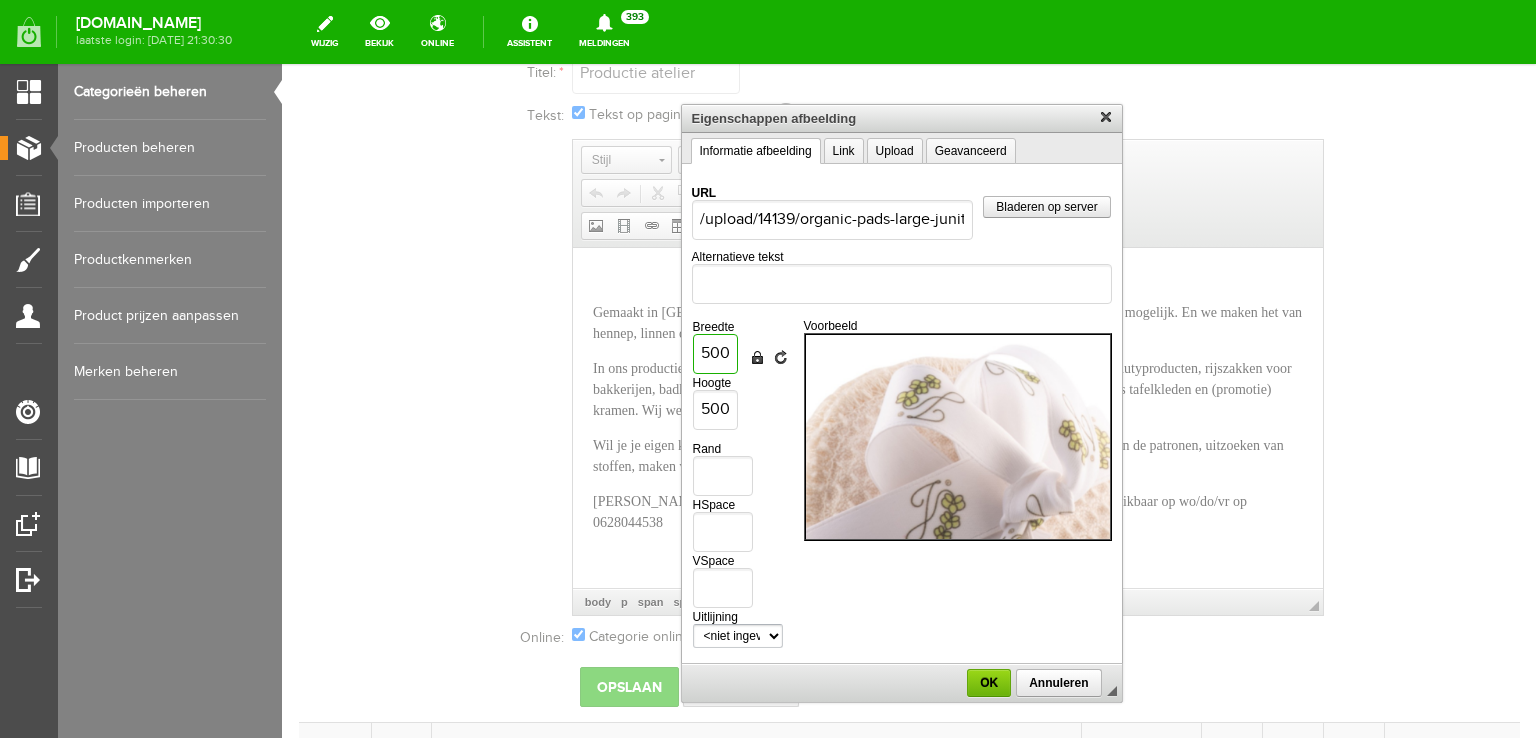 click on "500" at bounding box center [715, 354] 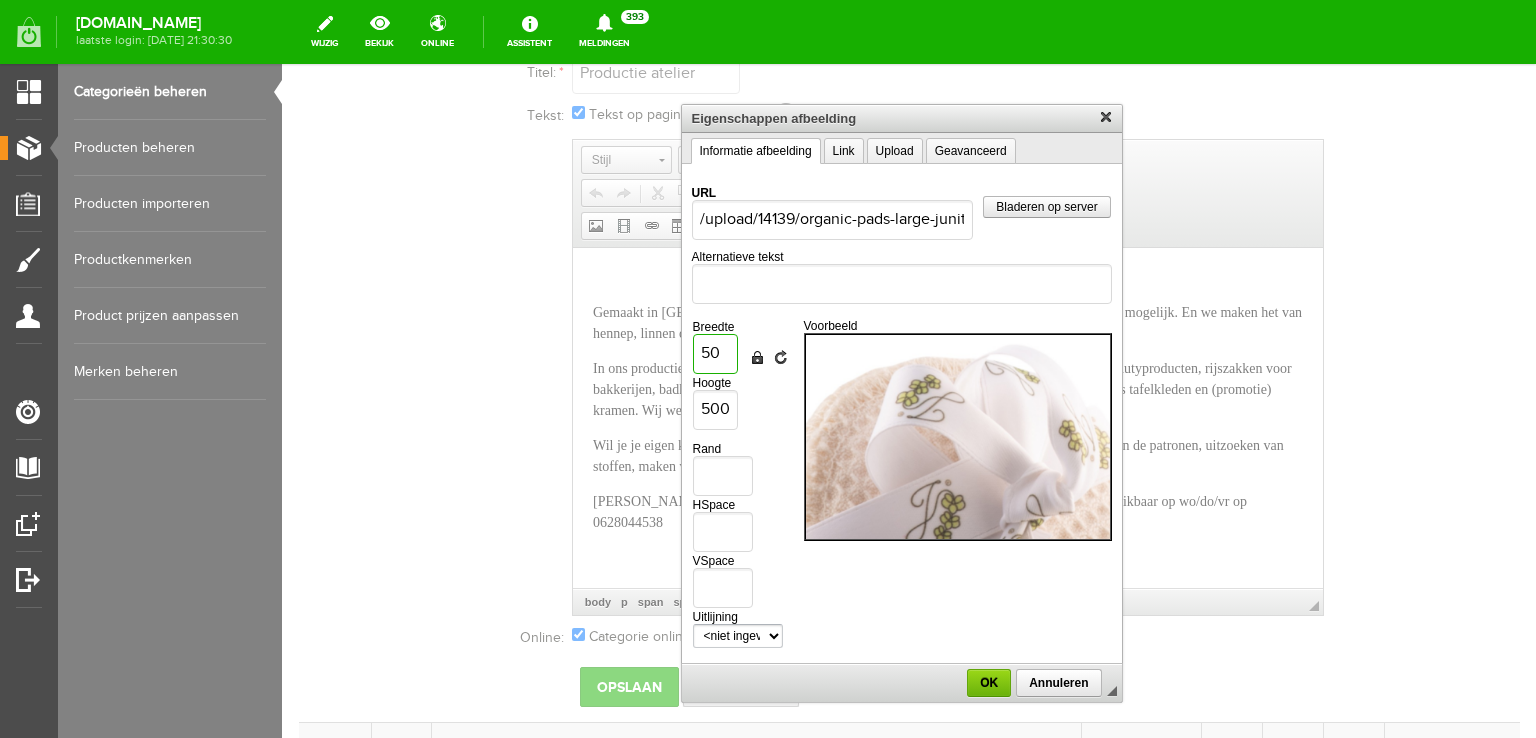 type on "50" 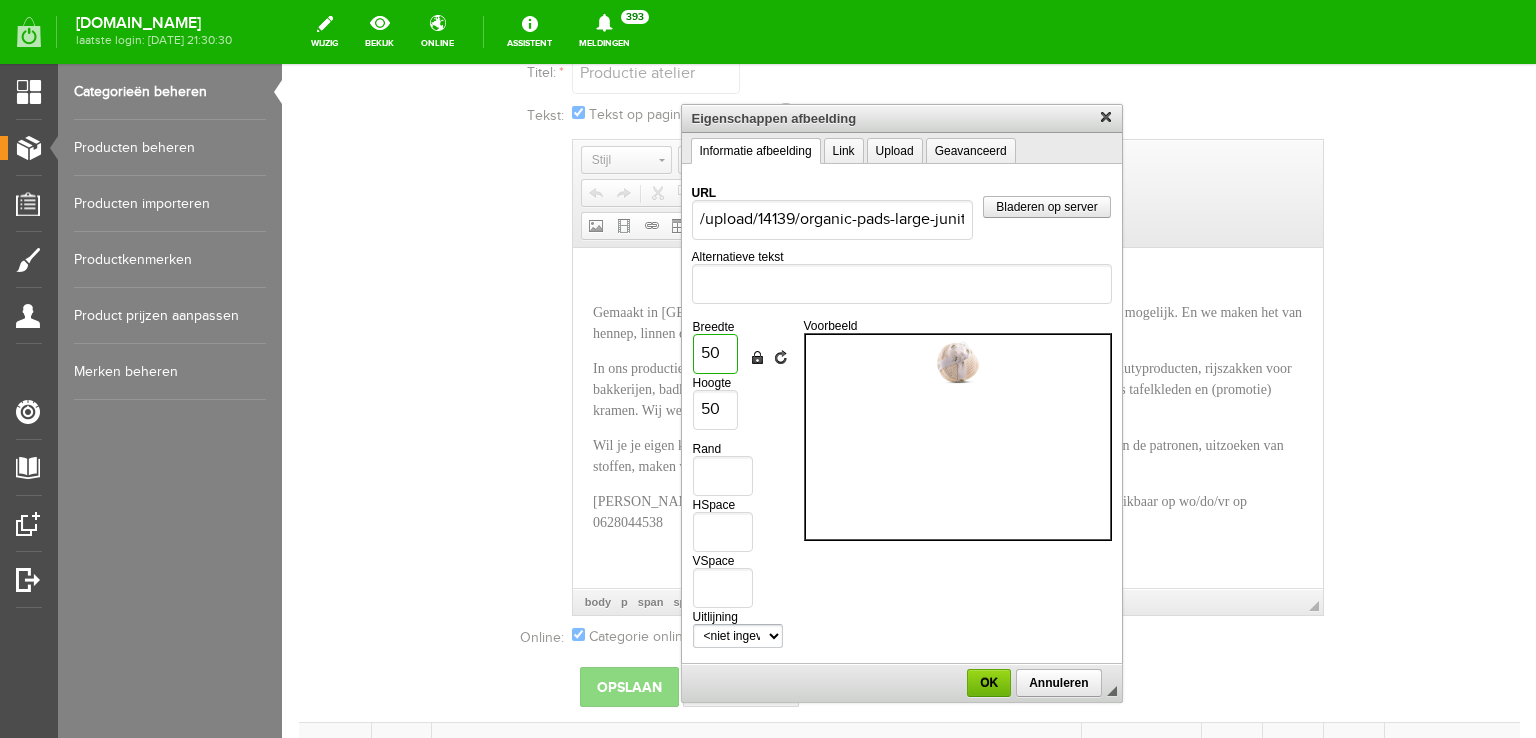 scroll, scrollTop: 0, scrollLeft: 0, axis: both 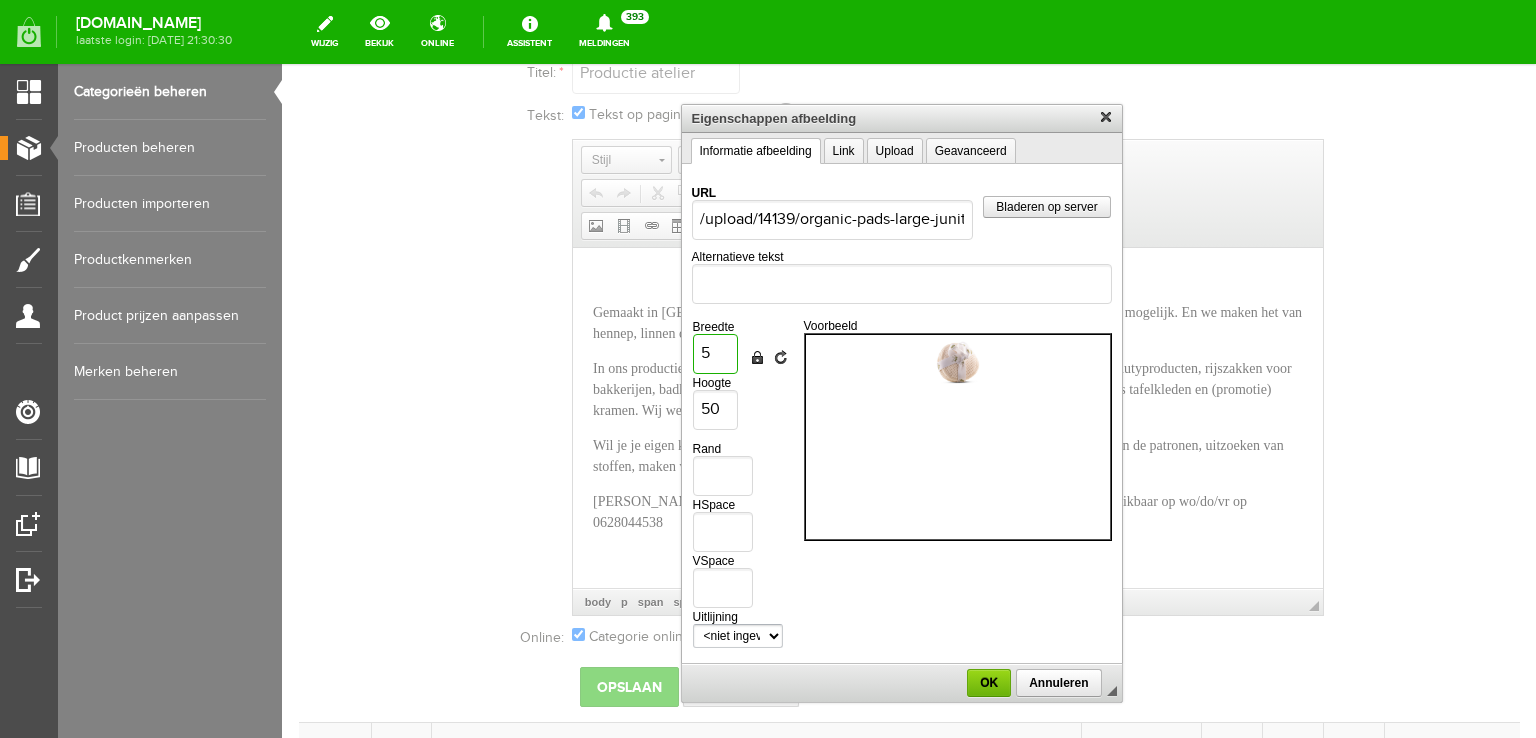 type on "5" 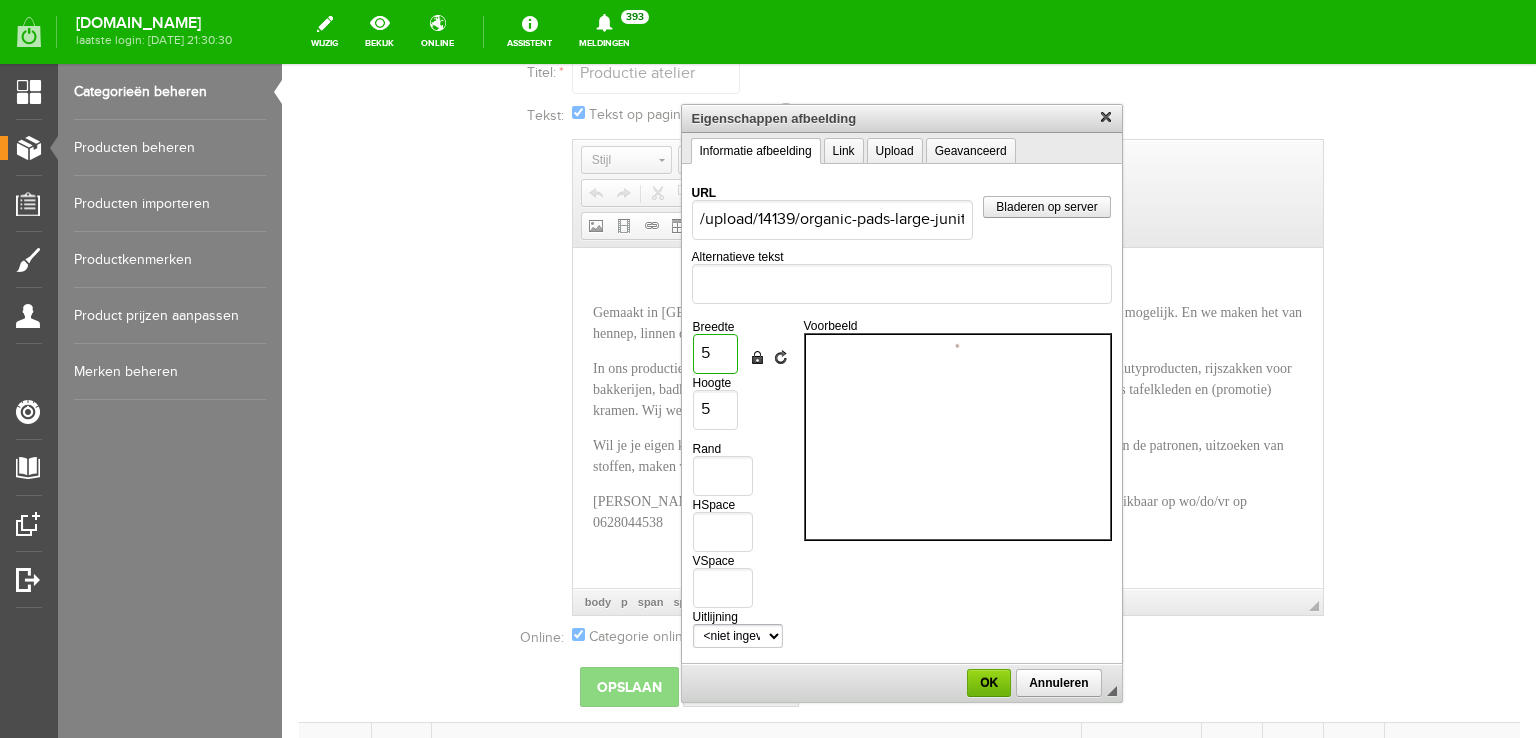 type 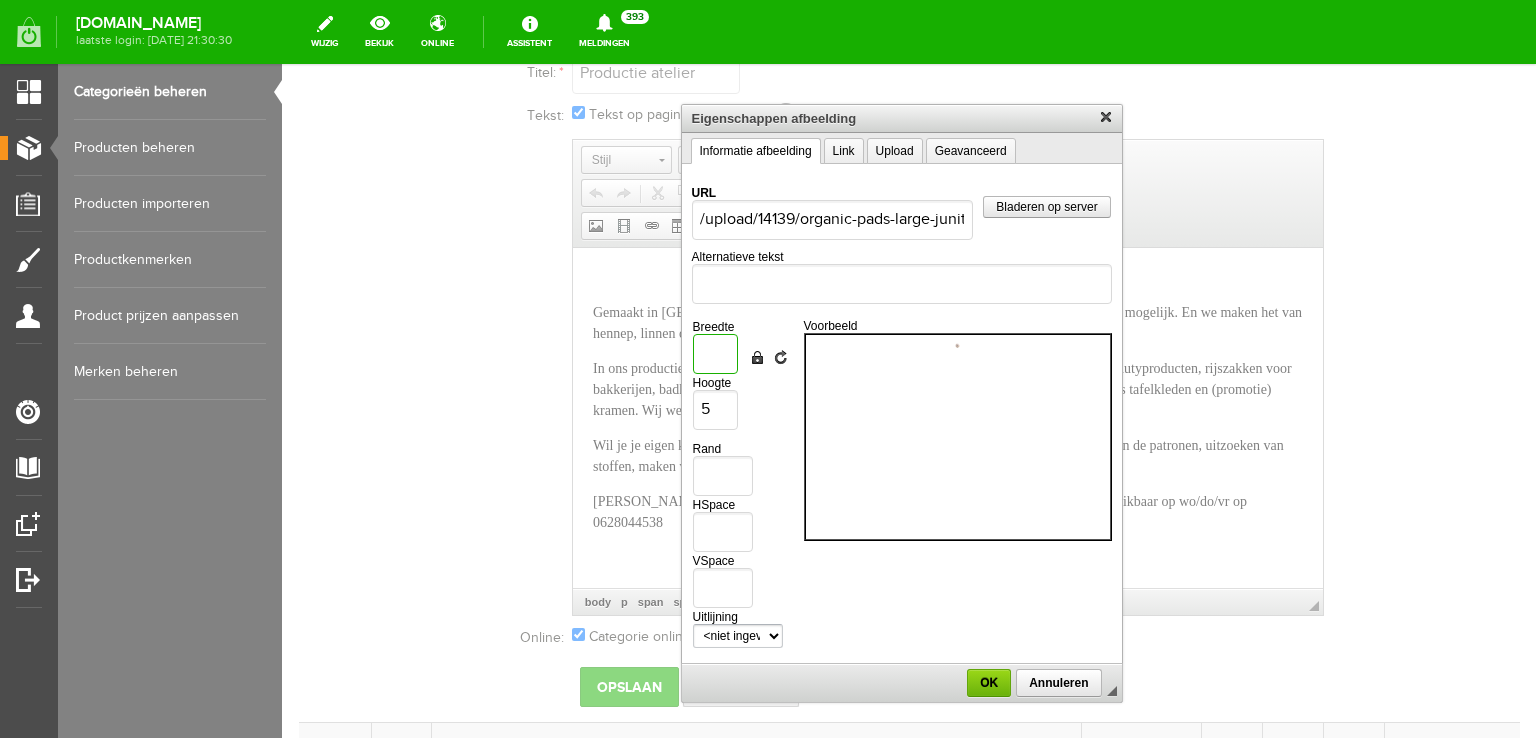 type 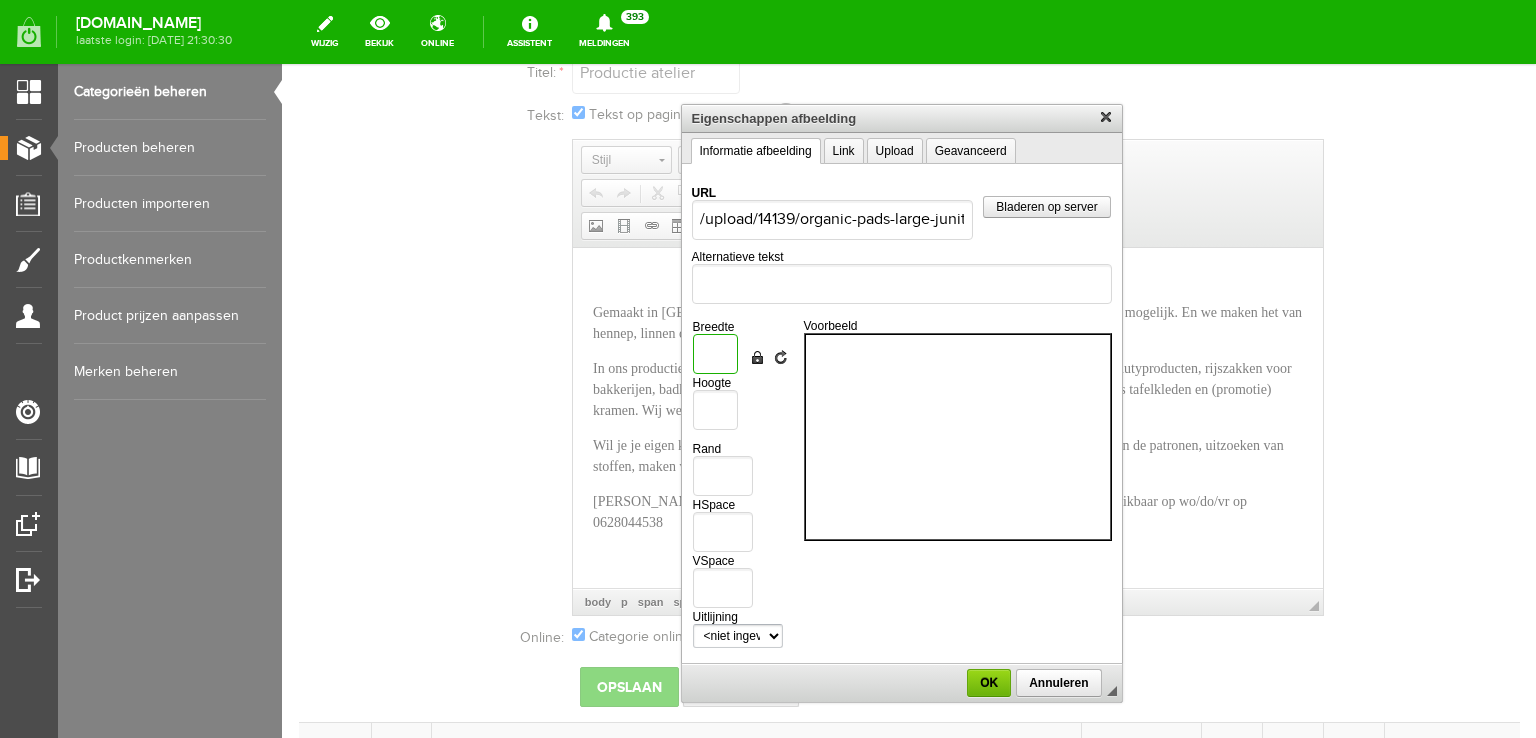 type on "4" 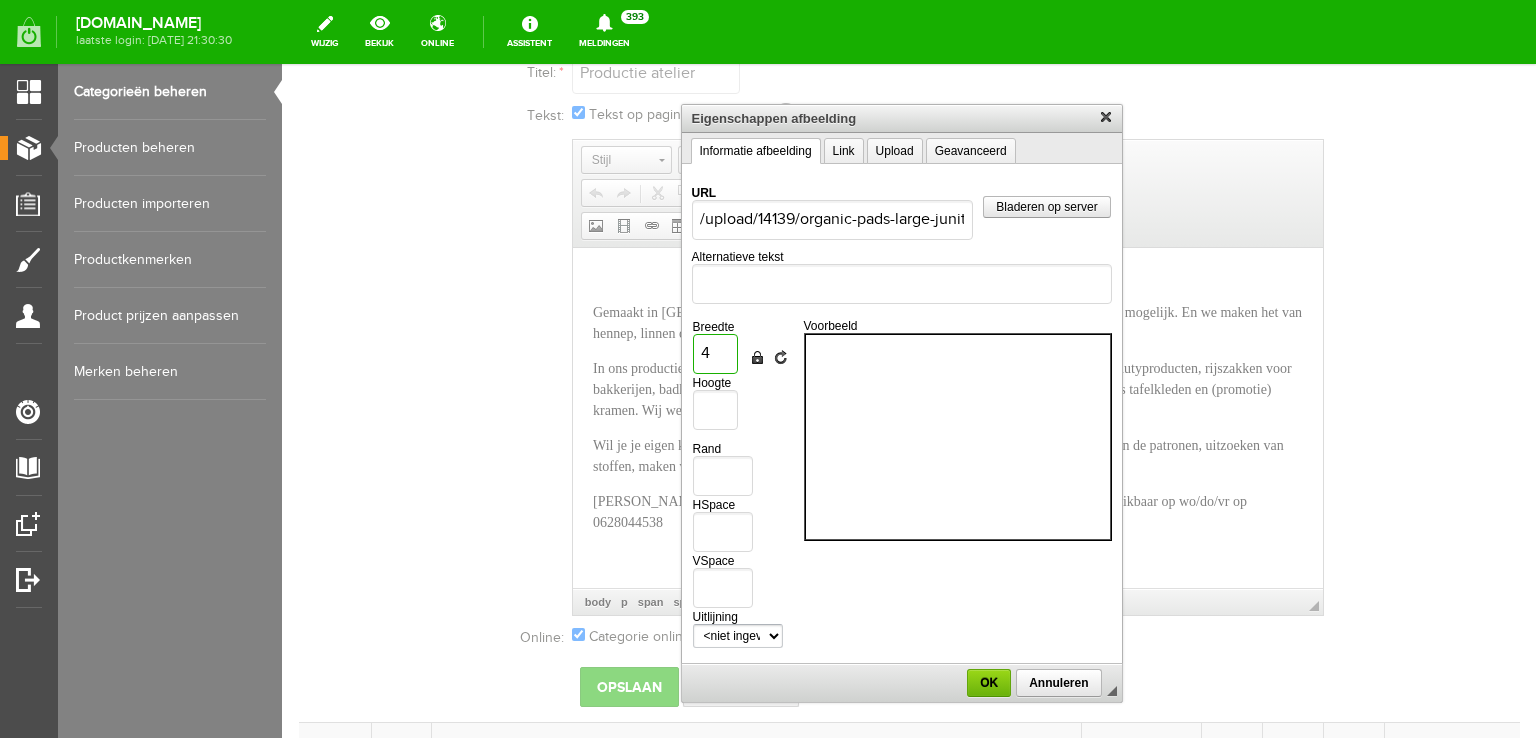 type on "4" 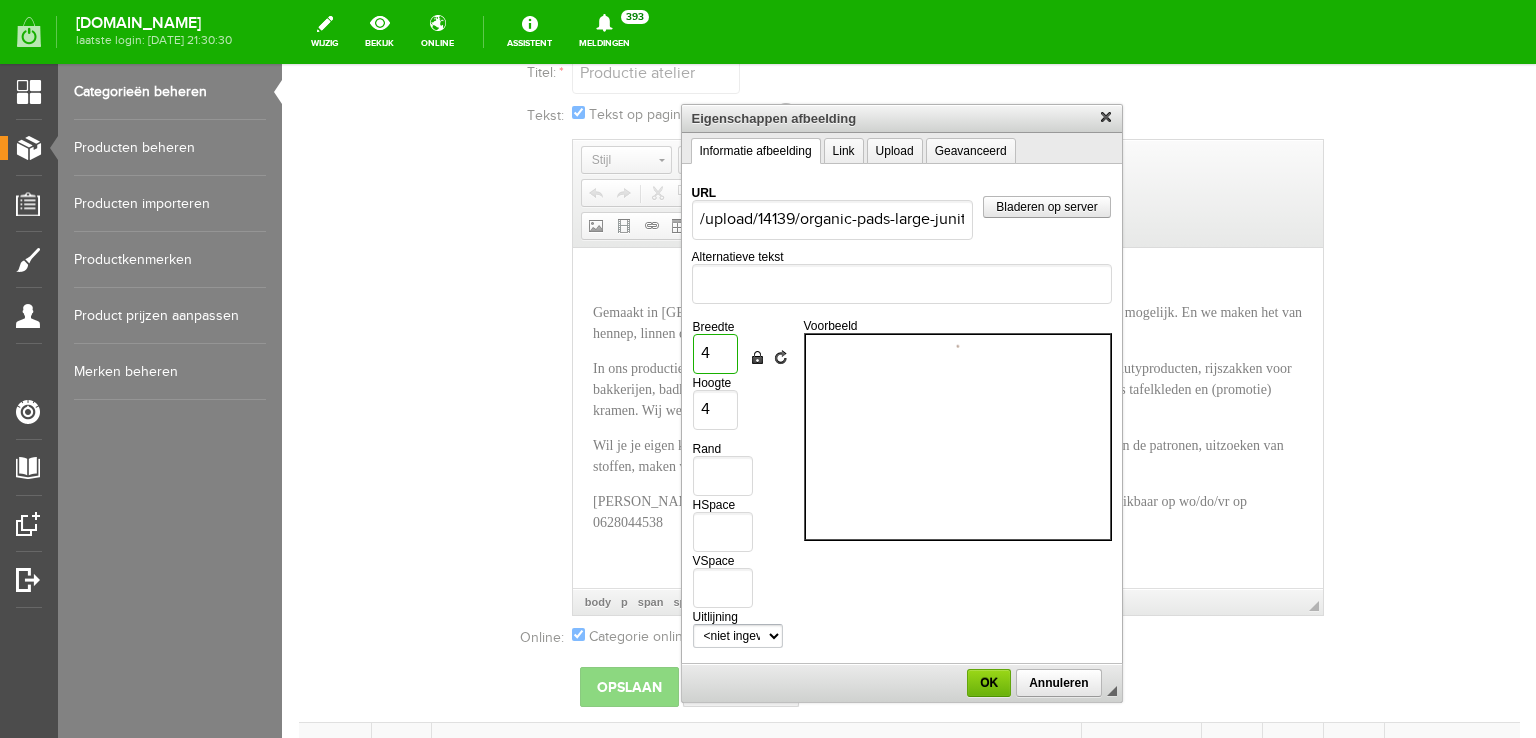 type on "40" 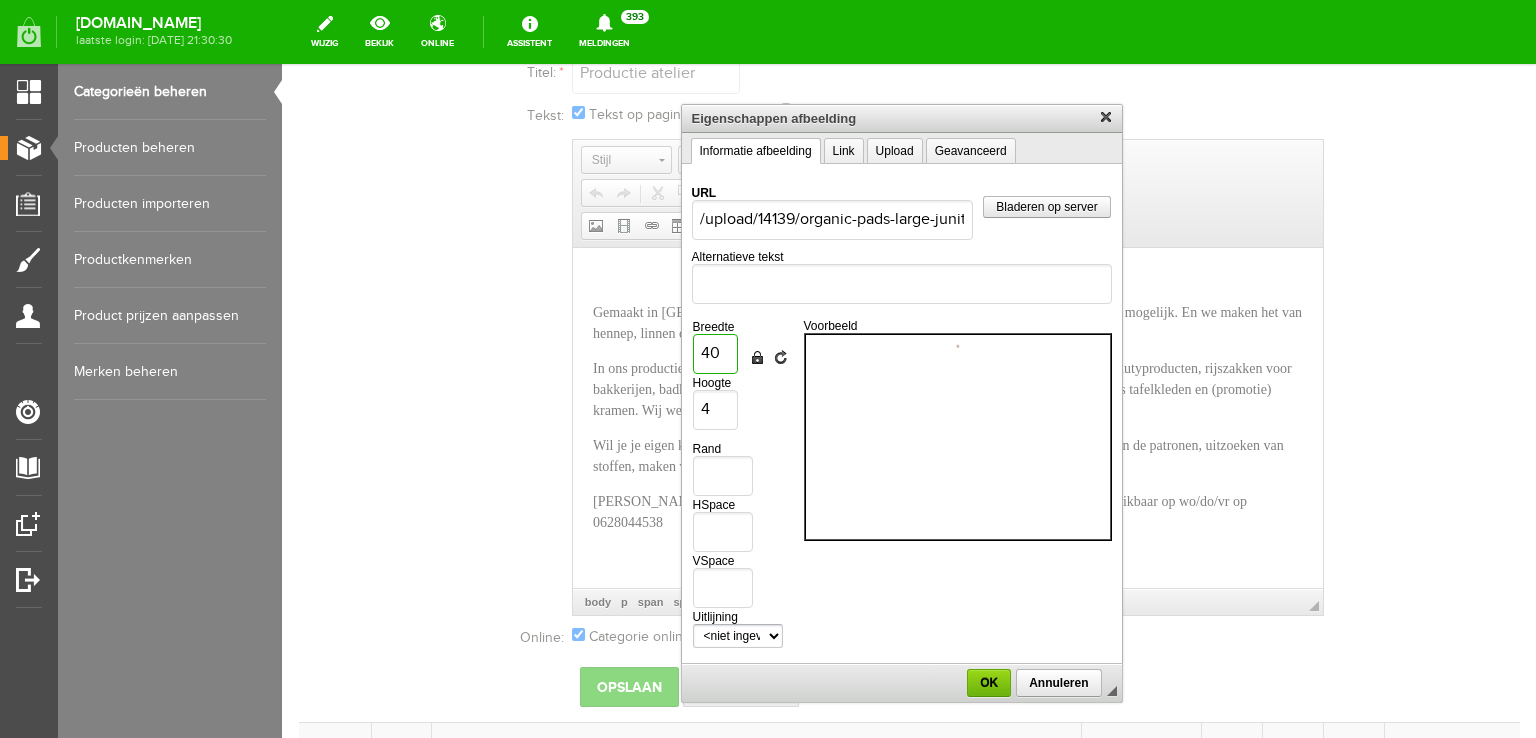type on "40" 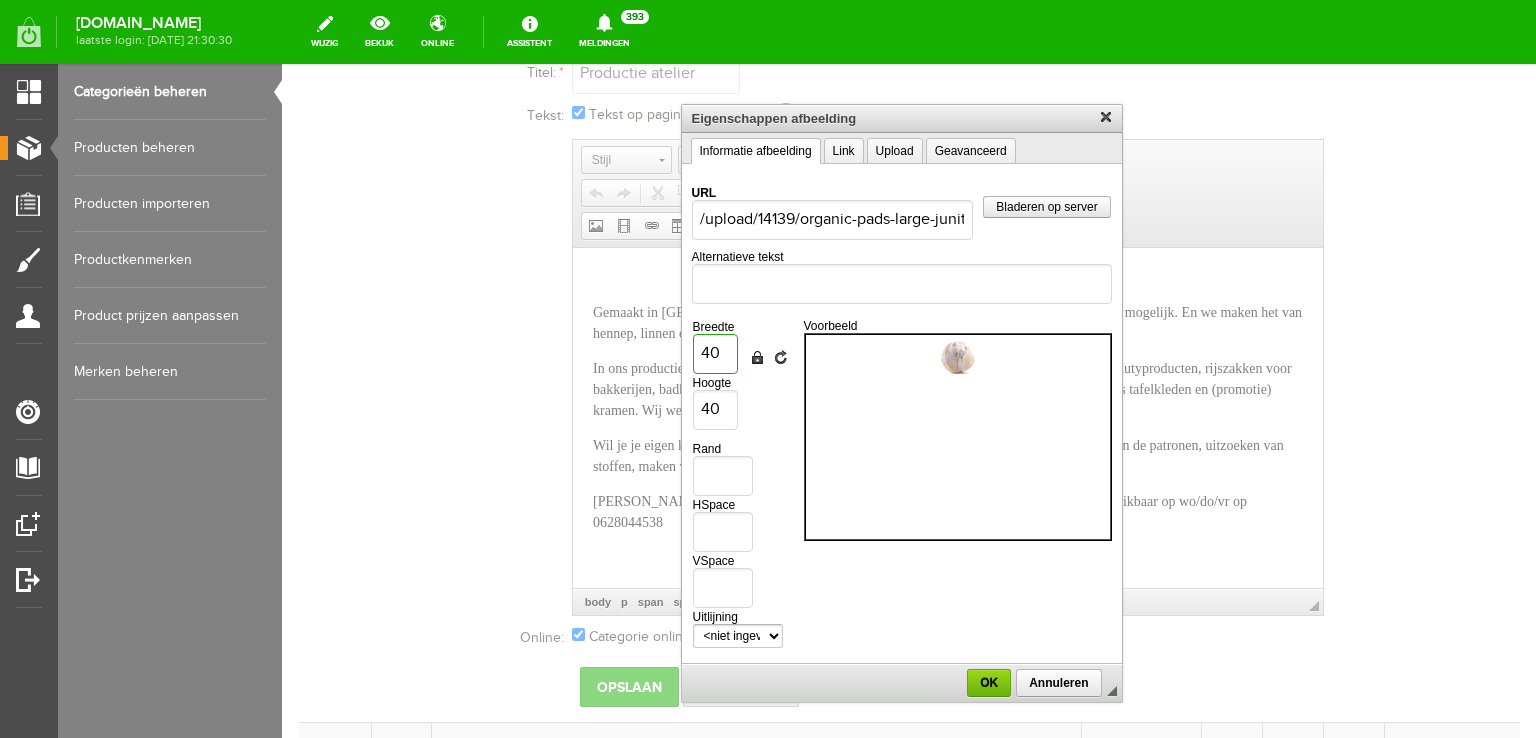 type on "400" 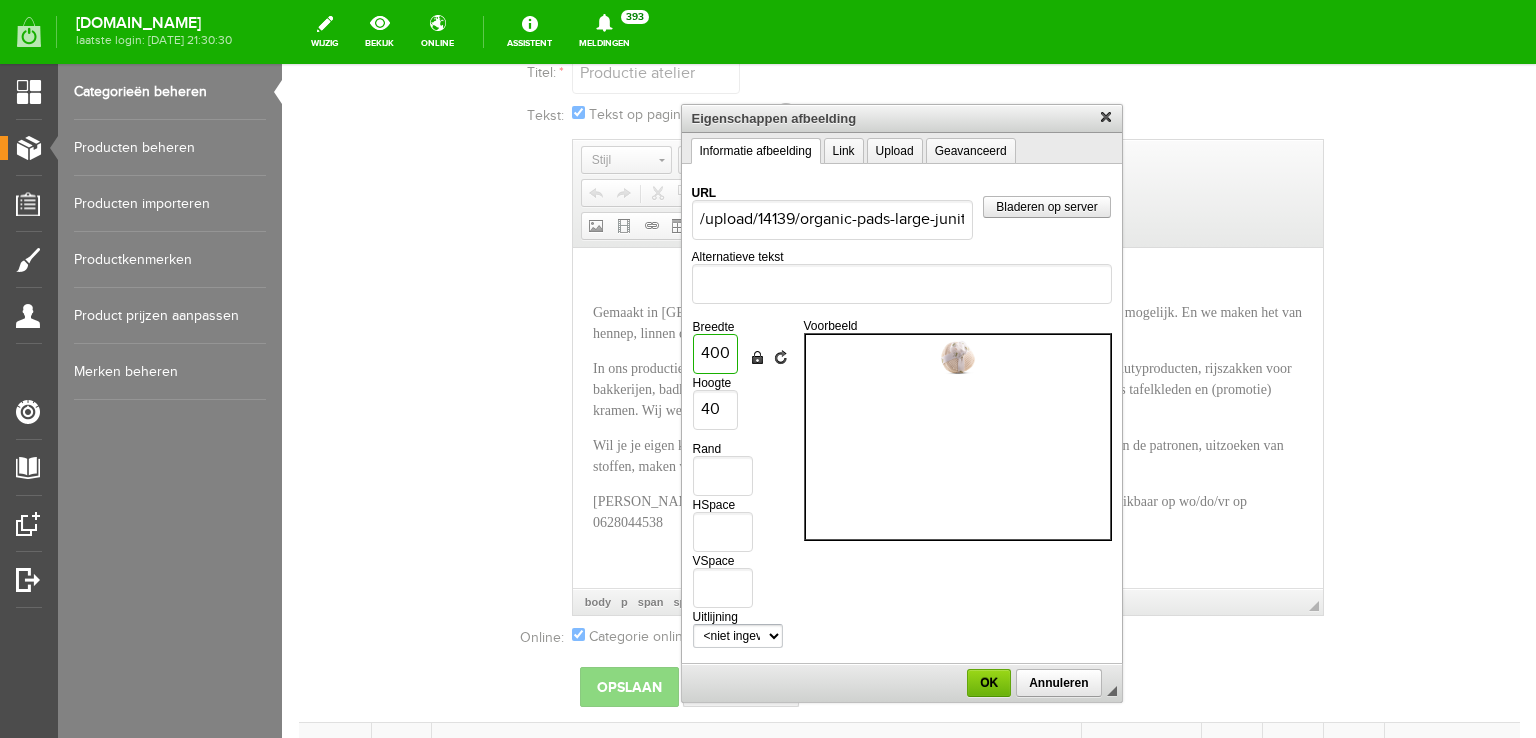 type on "400" 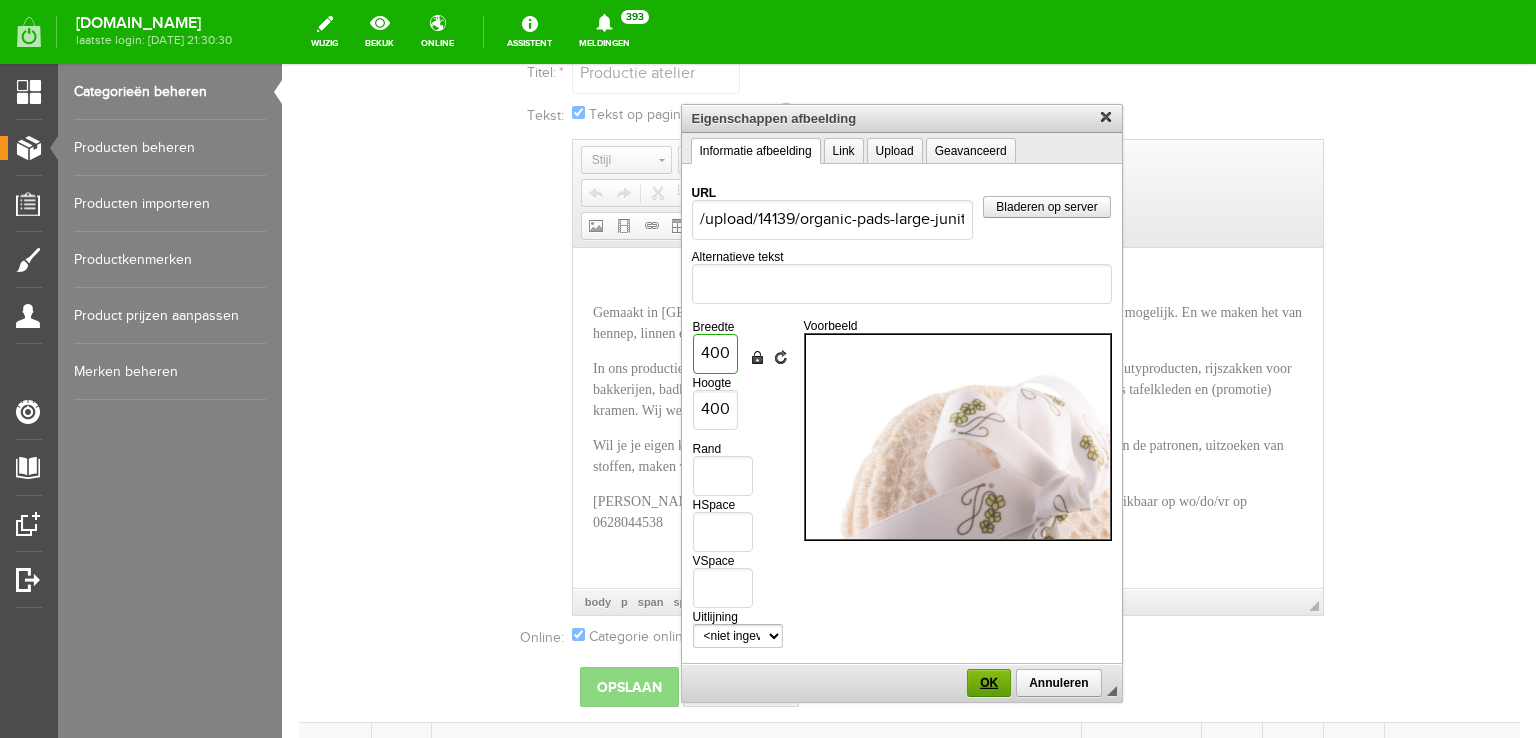 type on "400" 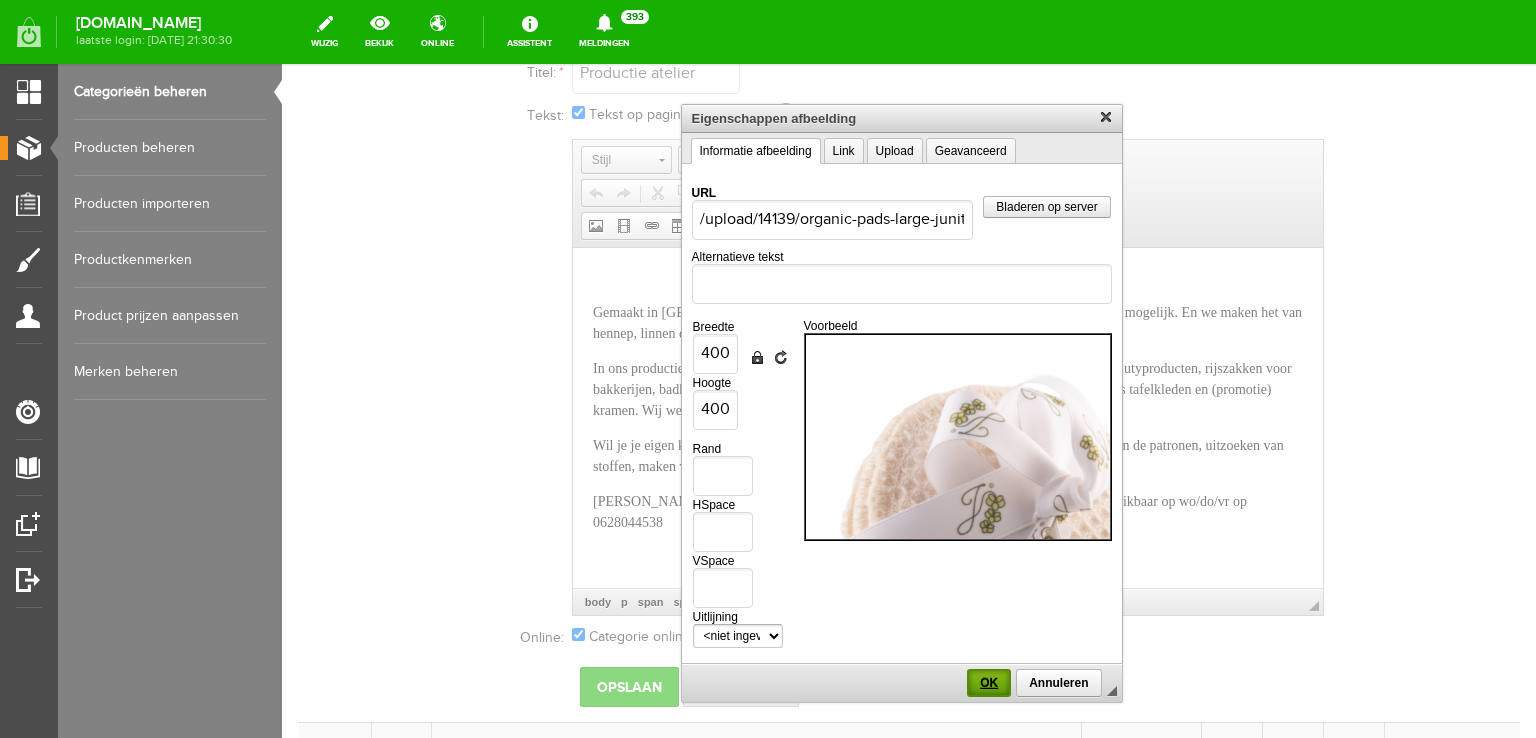 click on "OK" at bounding box center [989, 683] 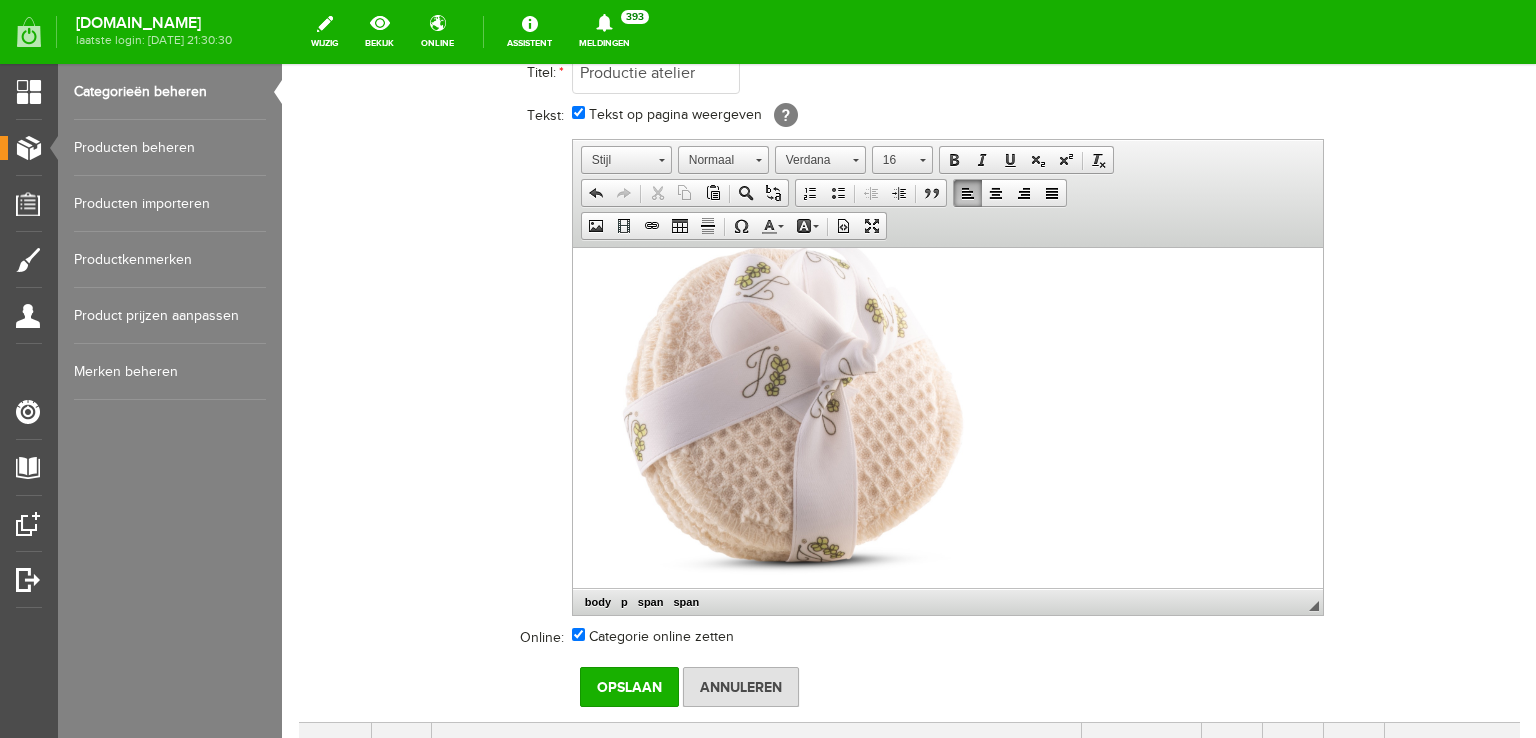scroll, scrollTop: 83, scrollLeft: 0, axis: vertical 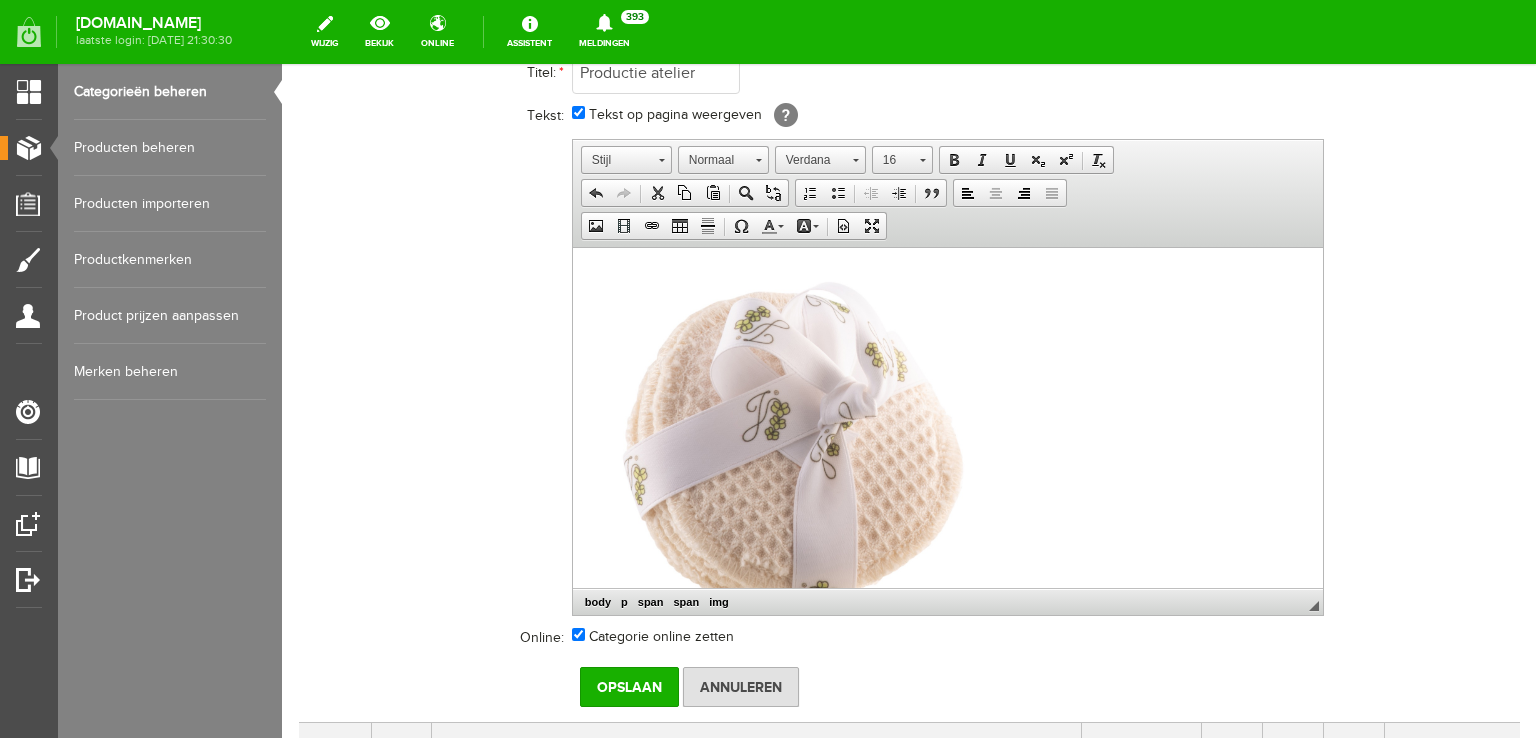 click on "​ Productie atelier" at bounding box center (947, 446) 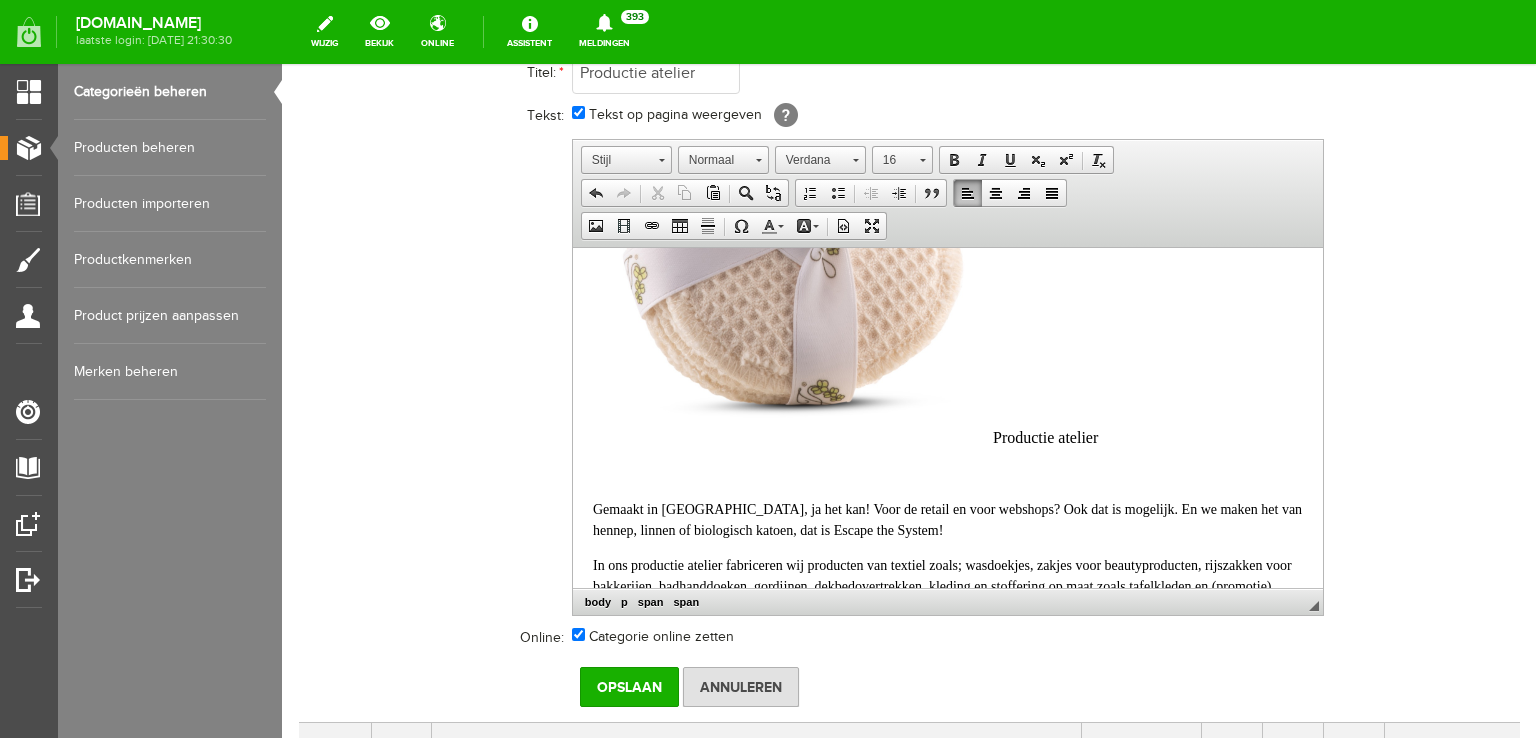 scroll, scrollTop: 217, scrollLeft: 0, axis: vertical 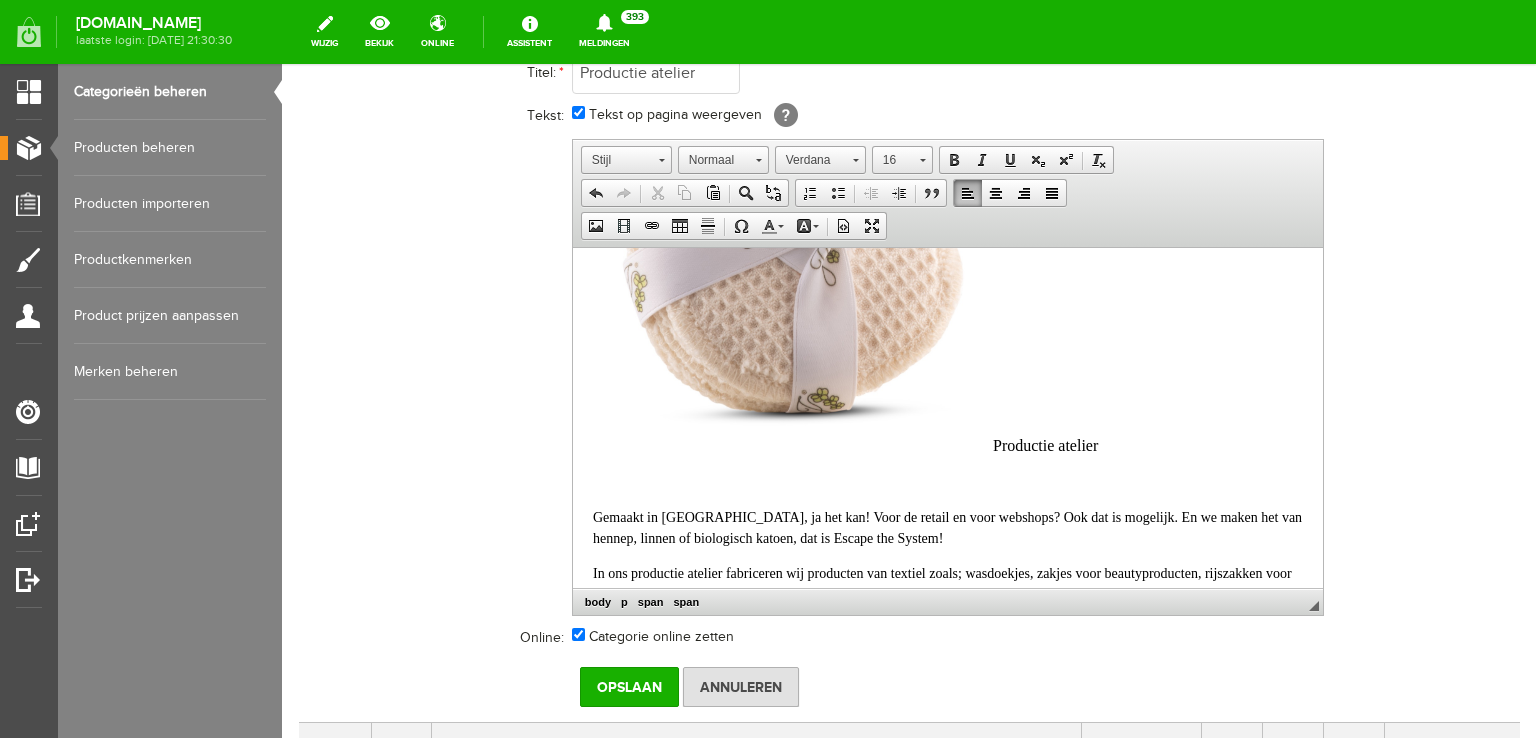click on "Productie atelier" at bounding box center (844, 444) 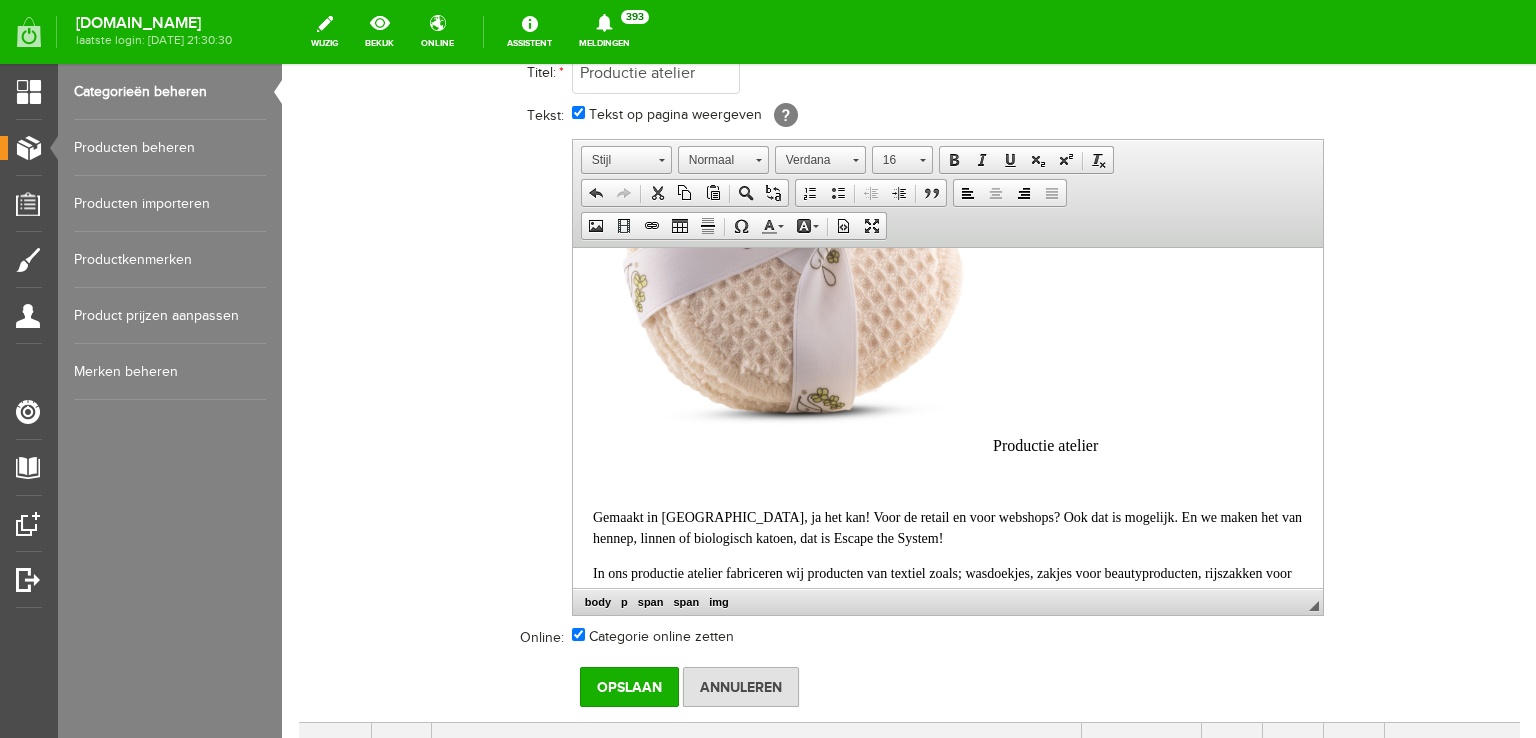click at bounding box center [792, 250] 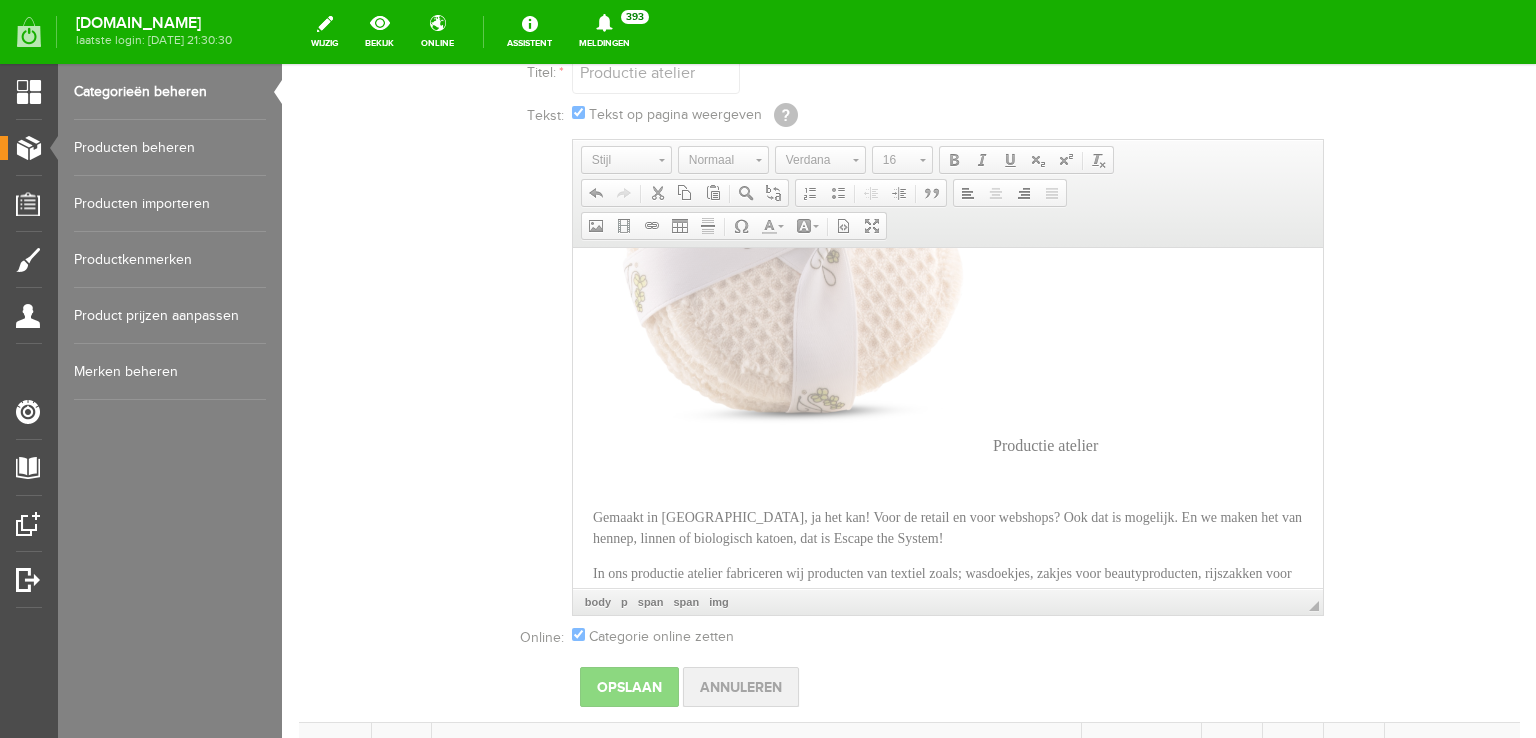 type on "/upload/14139/organic-pads-large-junita-skincare.jpeg" 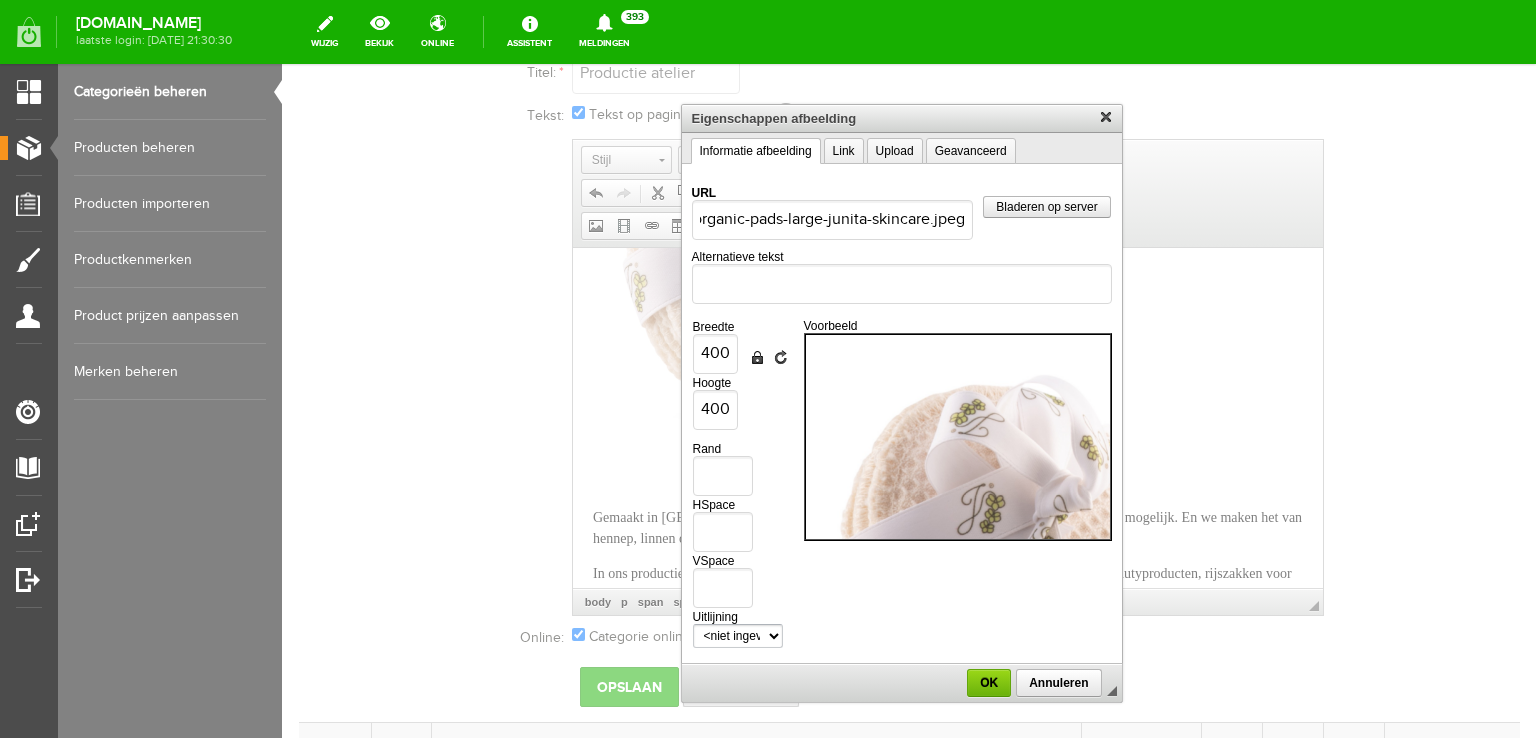 scroll, scrollTop: 0, scrollLeft: 0, axis: both 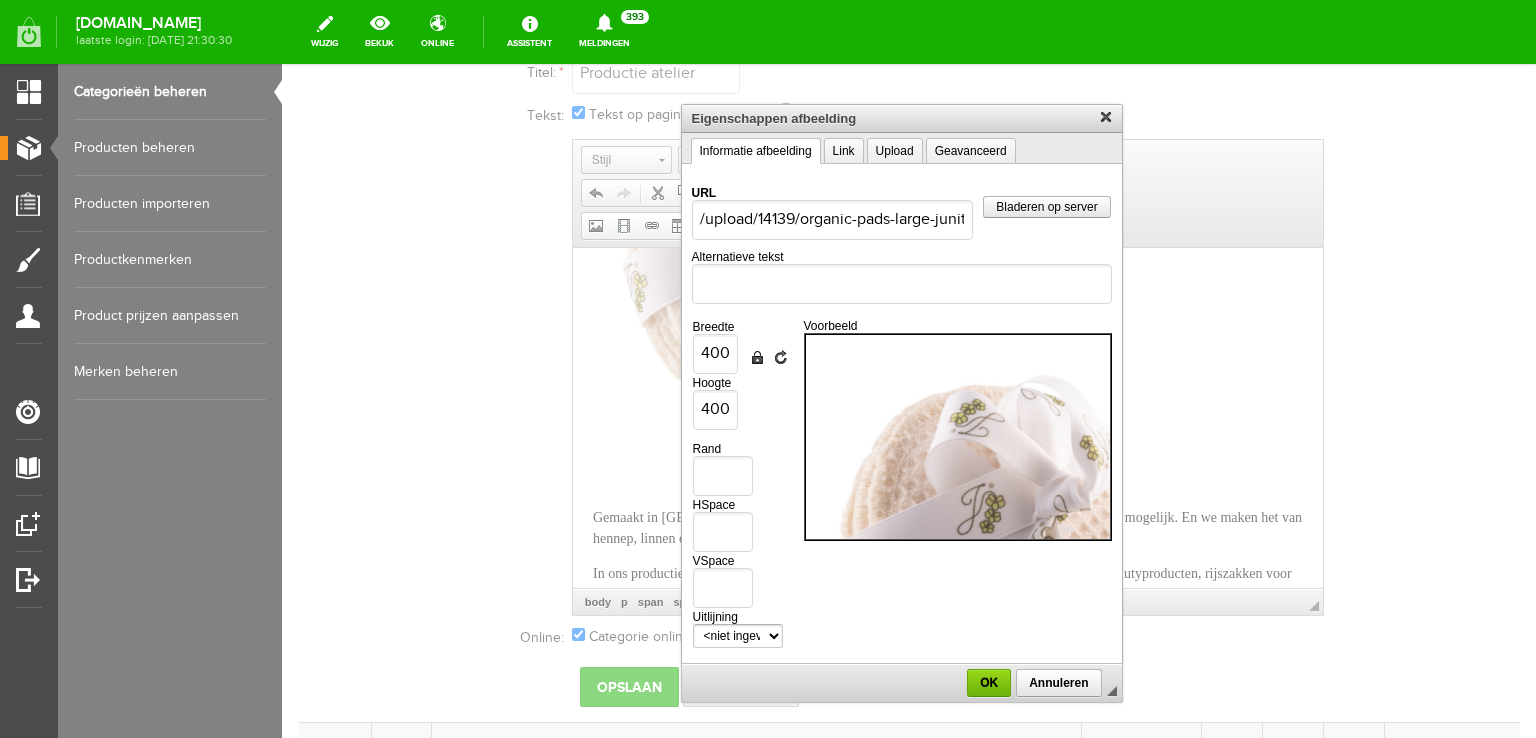 click on "<niet ingevuld>  Links  Rechts" at bounding box center (738, 636) 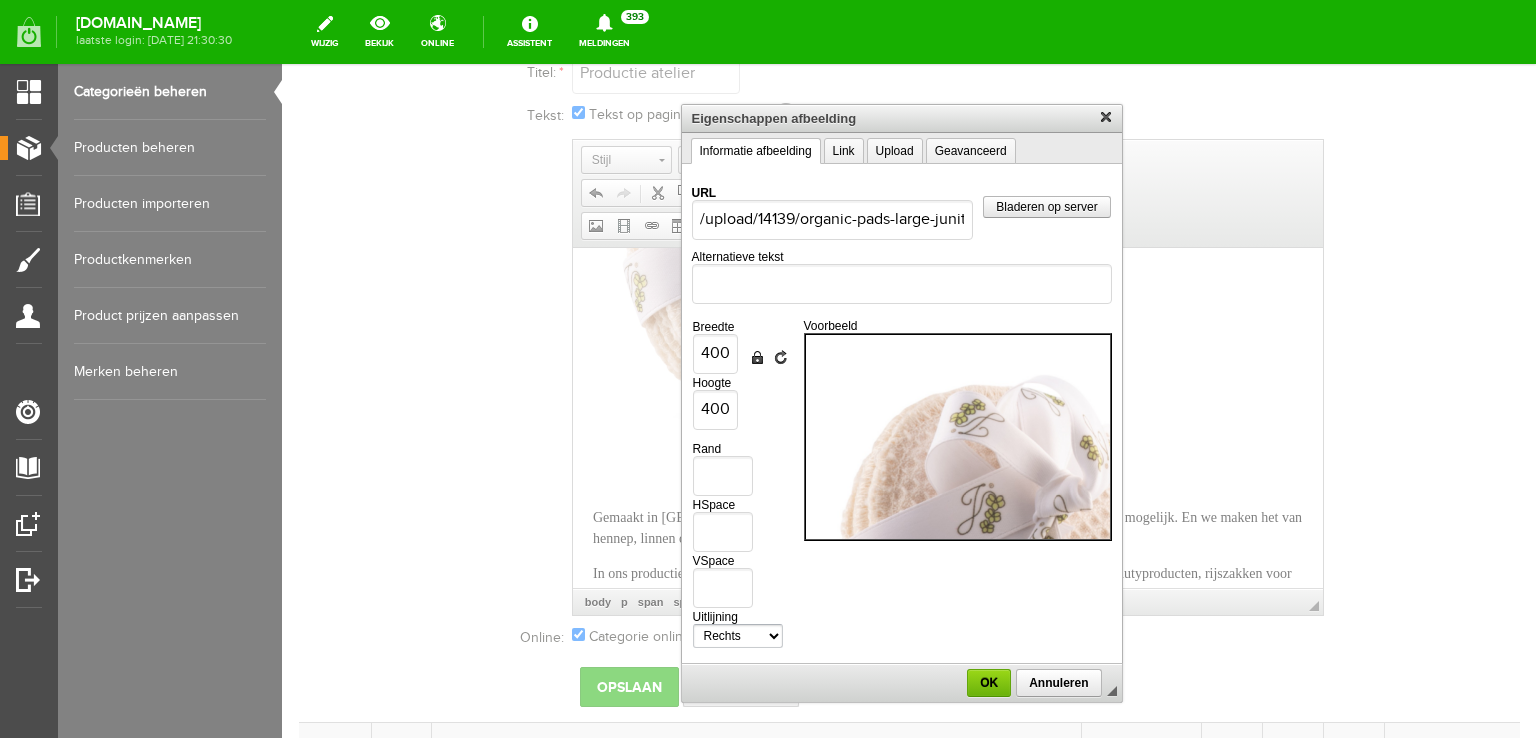 click on "<niet ingevuld>  Links  Rechts" at bounding box center (738, 636) 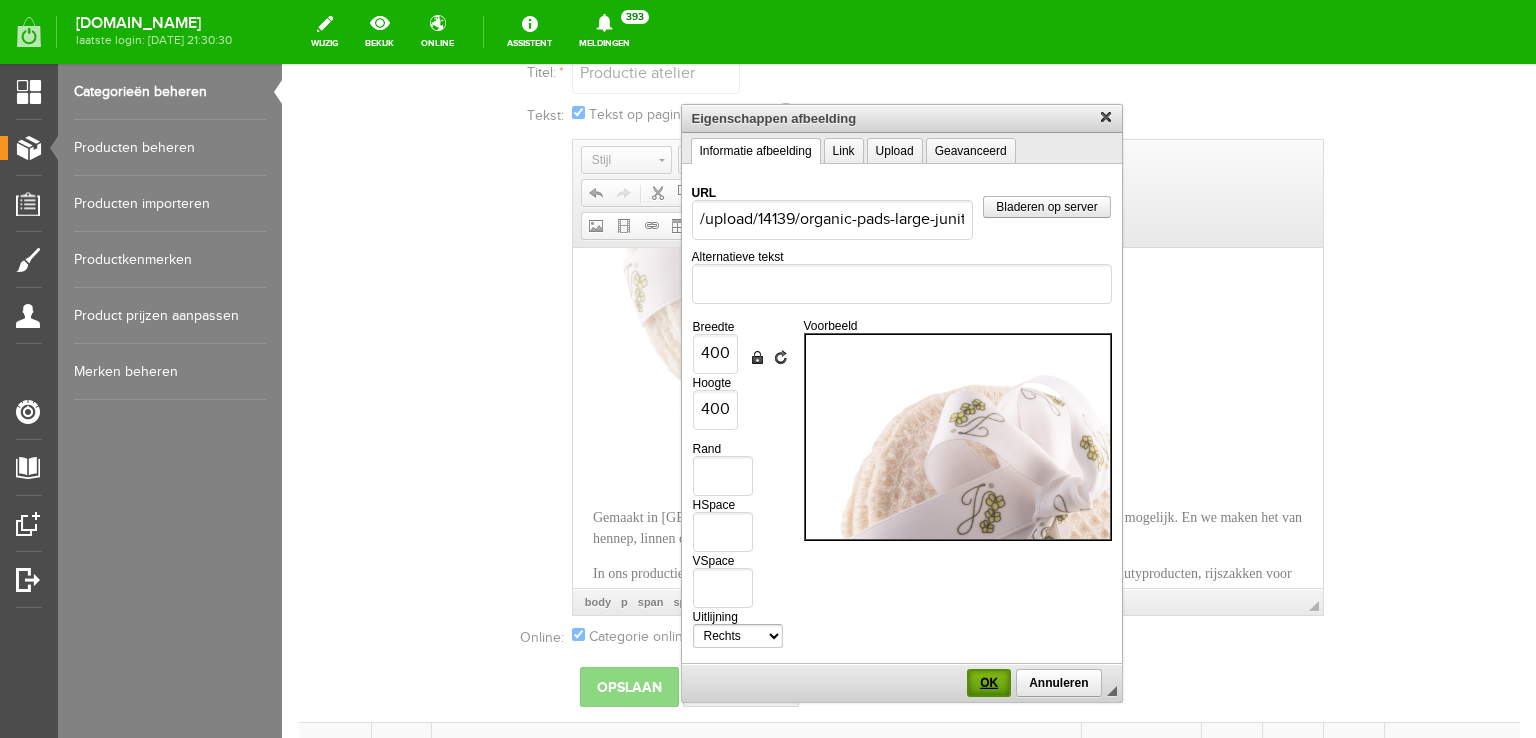 click on "OK" at bounding box center (989, 683) 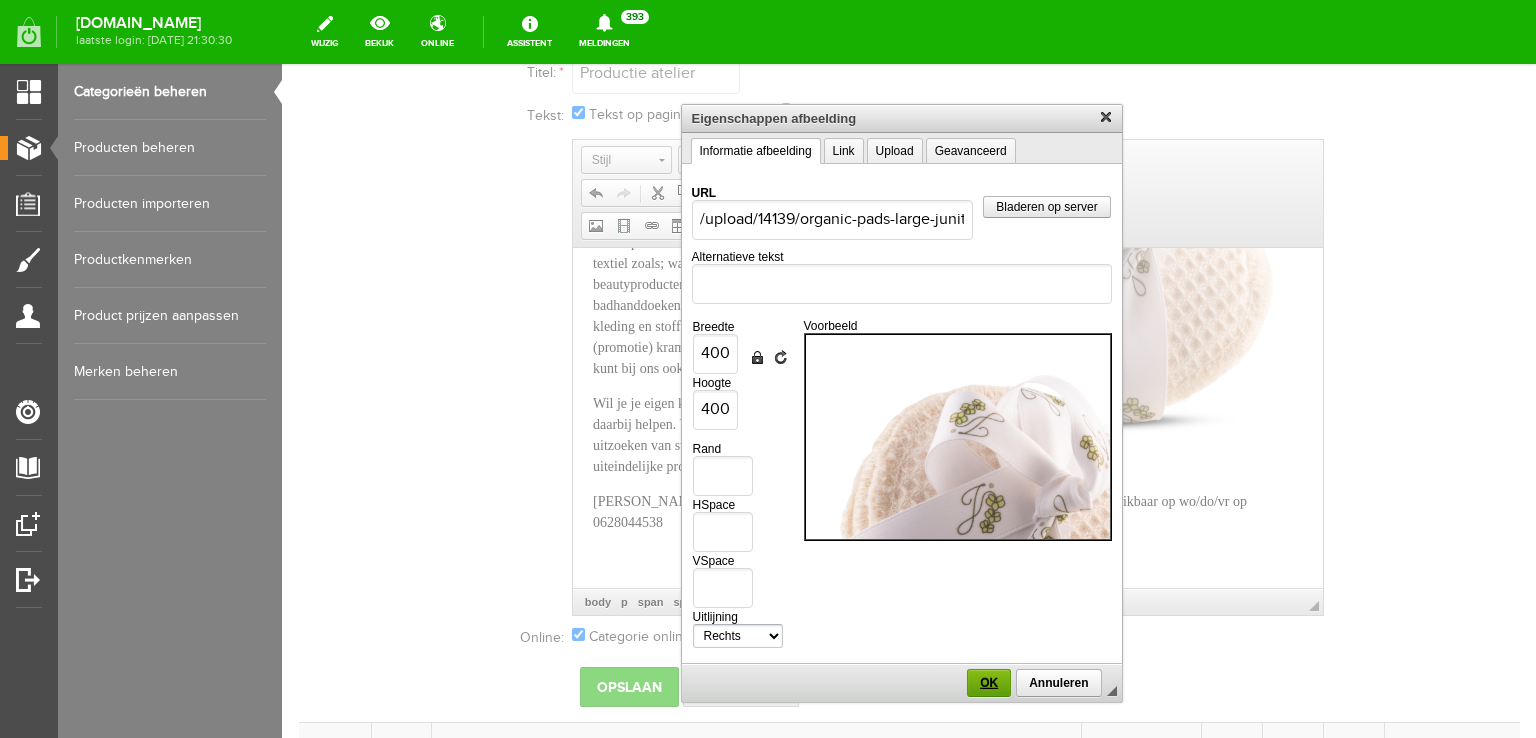 scroll, scrollTop: 0, scrollLeft: 0, axis: both 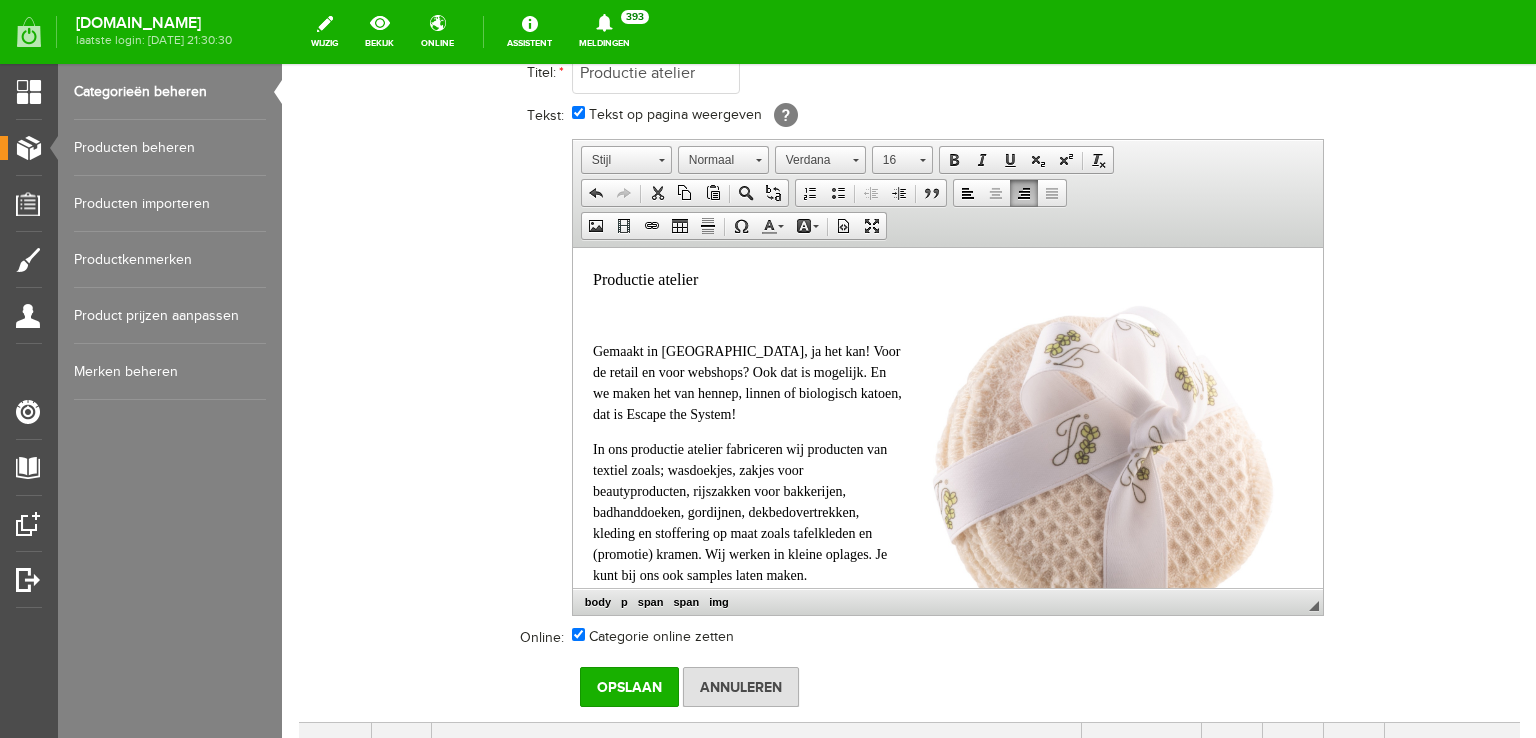 click on "Titel: *
Productie atelier
Tekst:
Tekst op pagina weergeven
[?]
Tekstverwerker, ctl00_ContentPlaceHolder1_rgCategory_ctl00_ctl05_CategoryForm1_rdPageText_rptResouce_ctl00_txtValue Werkbalken Stijl Stijl Opmaak Normaal Lettertype Verdana Lettergrootte 16   Vet   Cursief   Onderstrepen   Subscript   Superscript   Opmaak verwijderen   Ongedaan maken   Opnieuw uitvoeren   Knippen   Kopiëren   Plakken   Zoeken   Vervangen   Genummerde lijst invoegen   Opsomming invoegen   Inspringing verkleinen     Citaatblok" at bounding box center [946, 353] 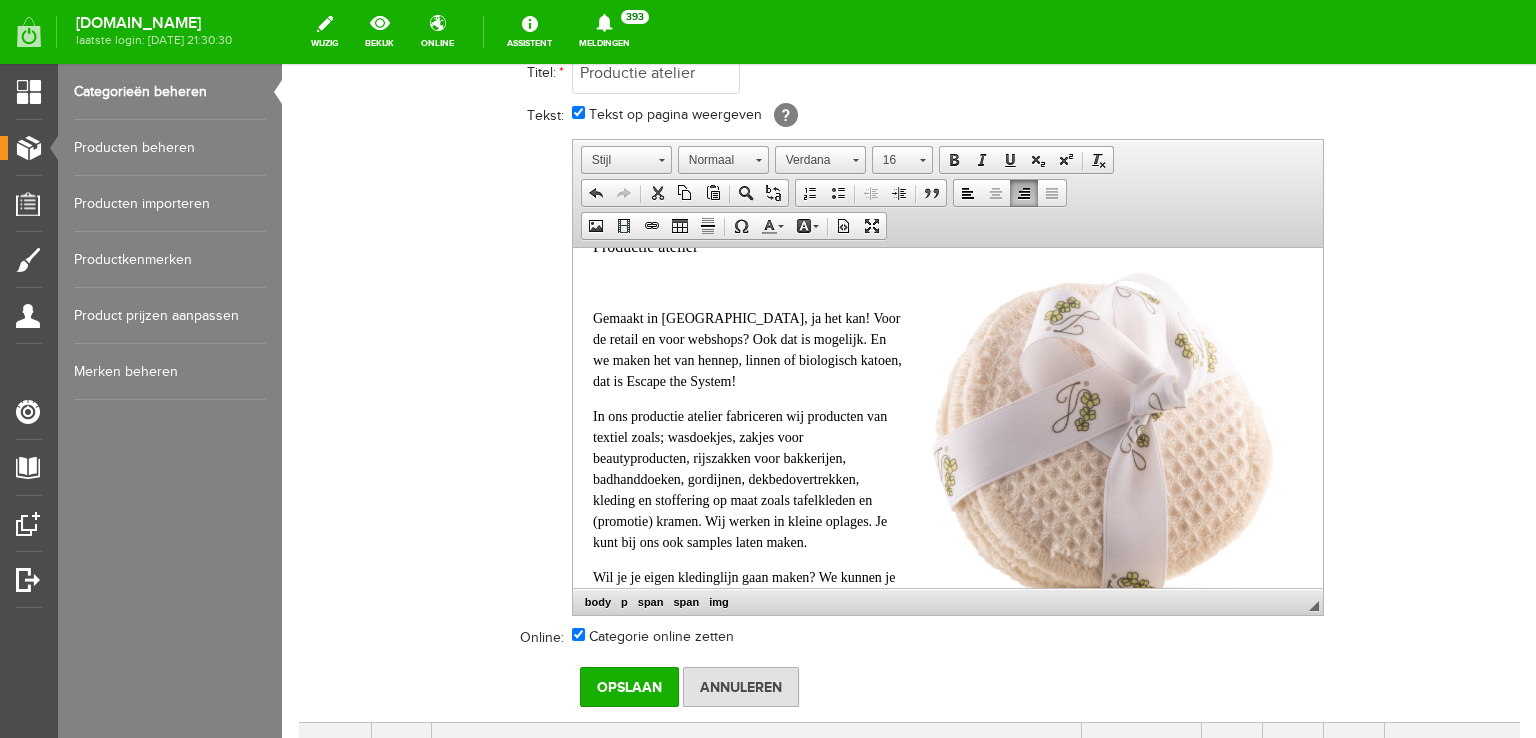 scroll, scrollTop: 37, scrollLeft: 0, axis: vertical 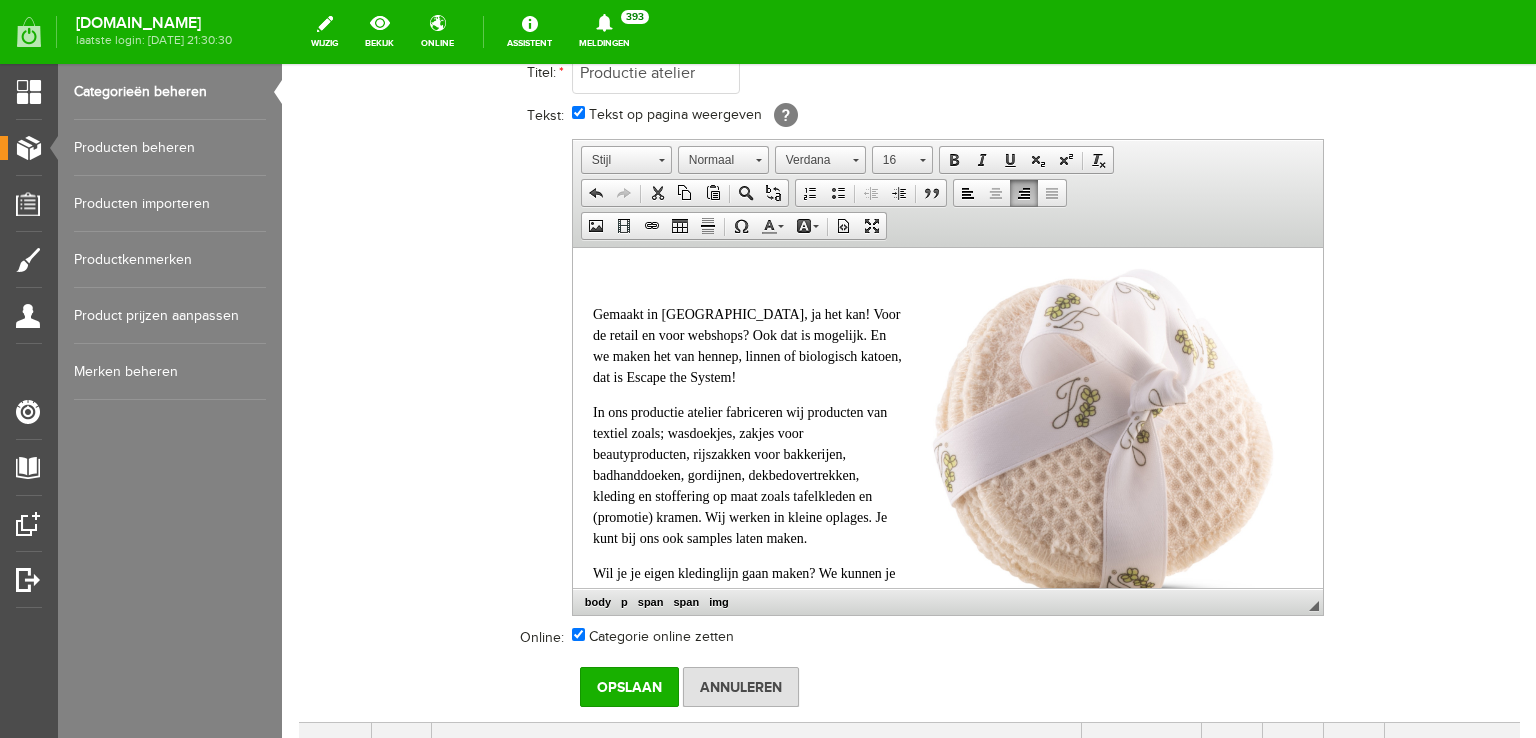 click on "Gemaakt in [GEOGRAPHIC_DATA], ja het kan! Voor de retail en voor webshops? Ook dat is mogelijk. En we maken het van hennep, linnen of biologisch katoen, dat is Escape the System!" at bounding box center (947, 345) 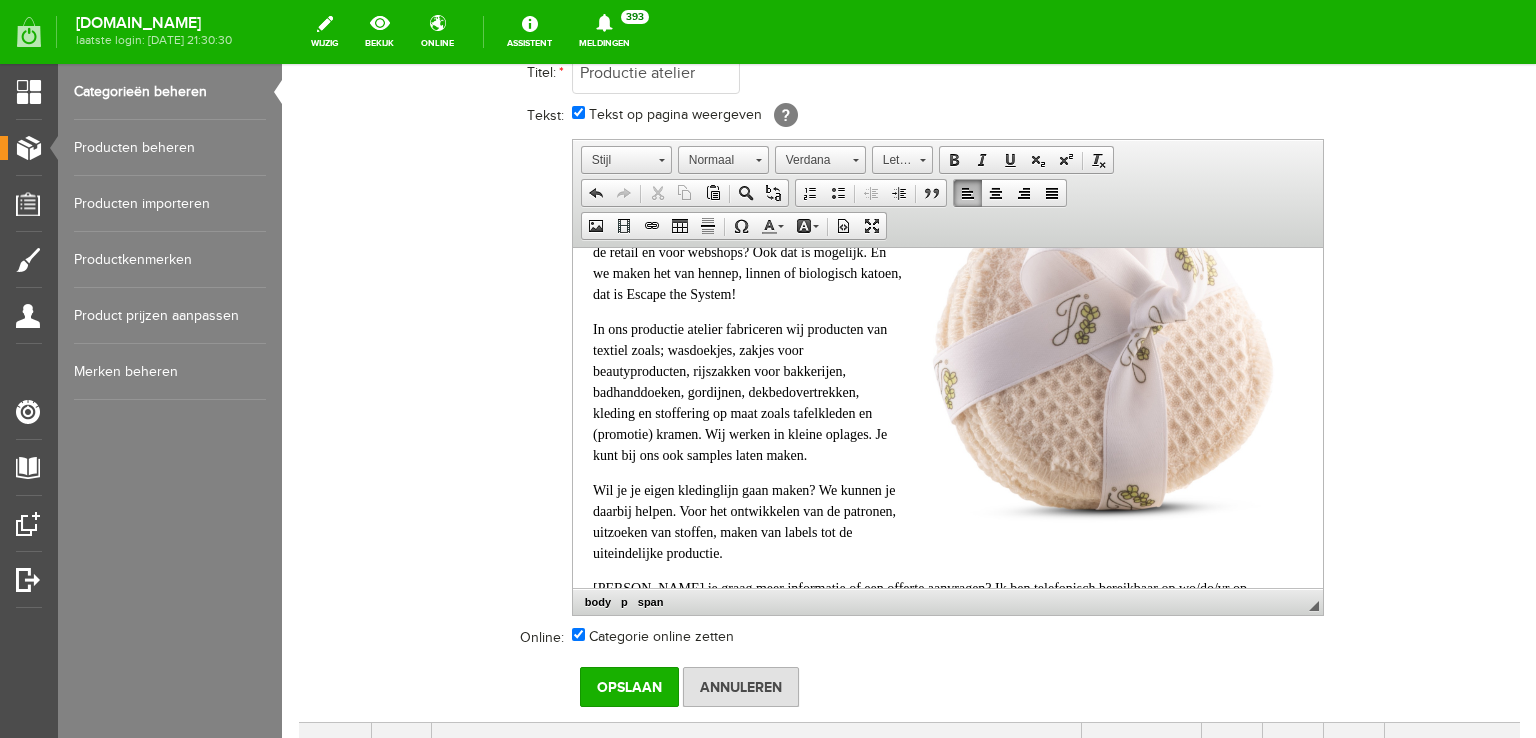 scroll, scrollTop: 121, scrollLeft: 0, axis: vertical 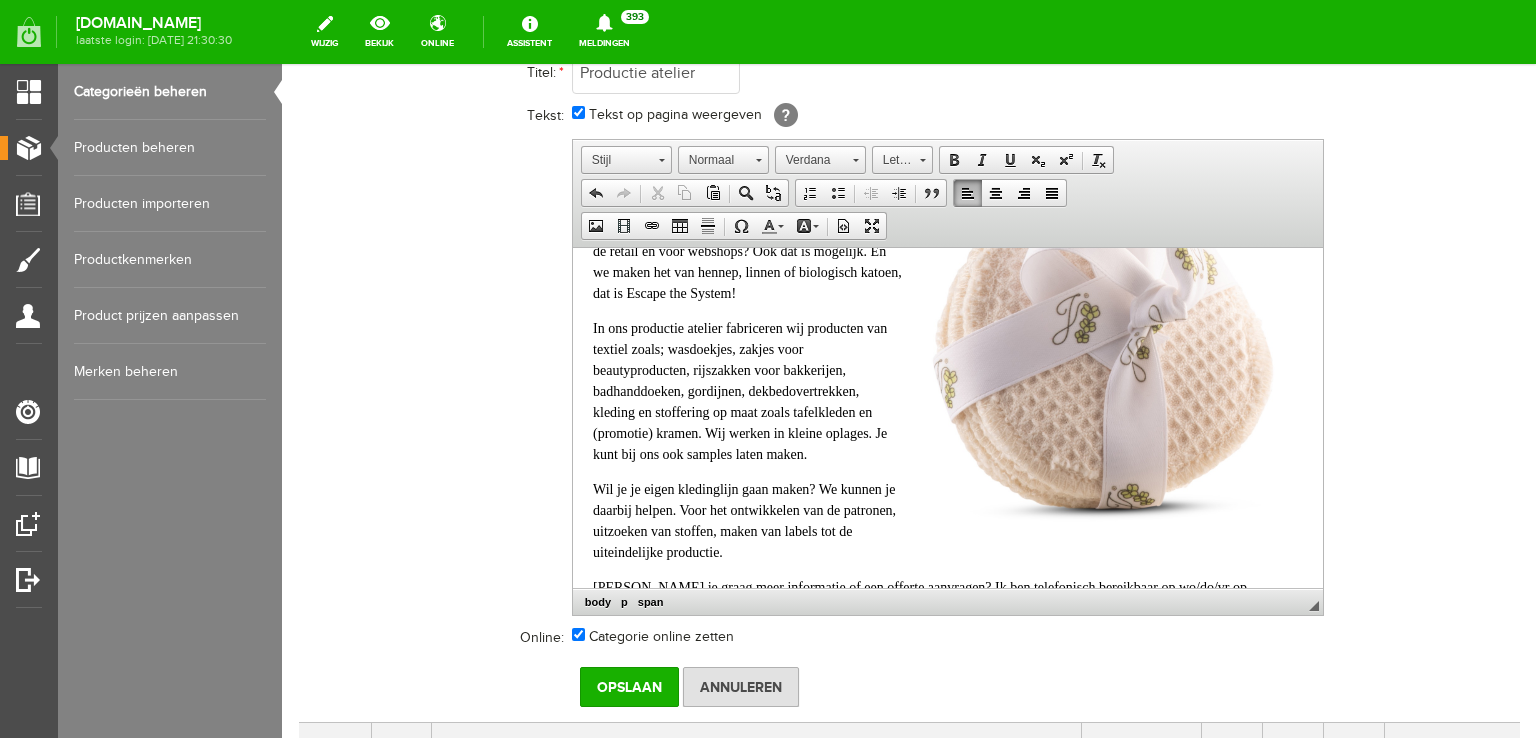 click at bounding box center (1102, 346) 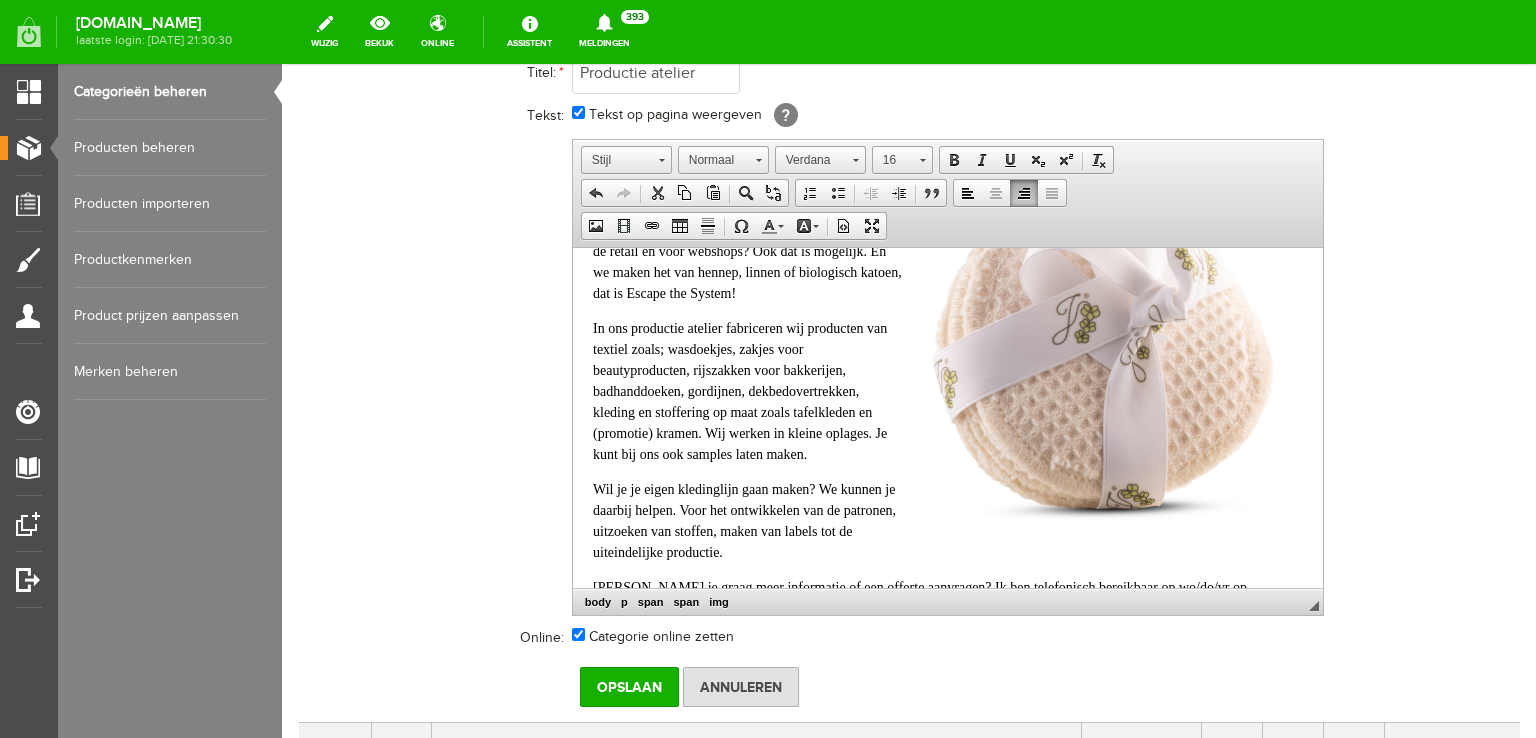 click at bounding box center [1102, 346] 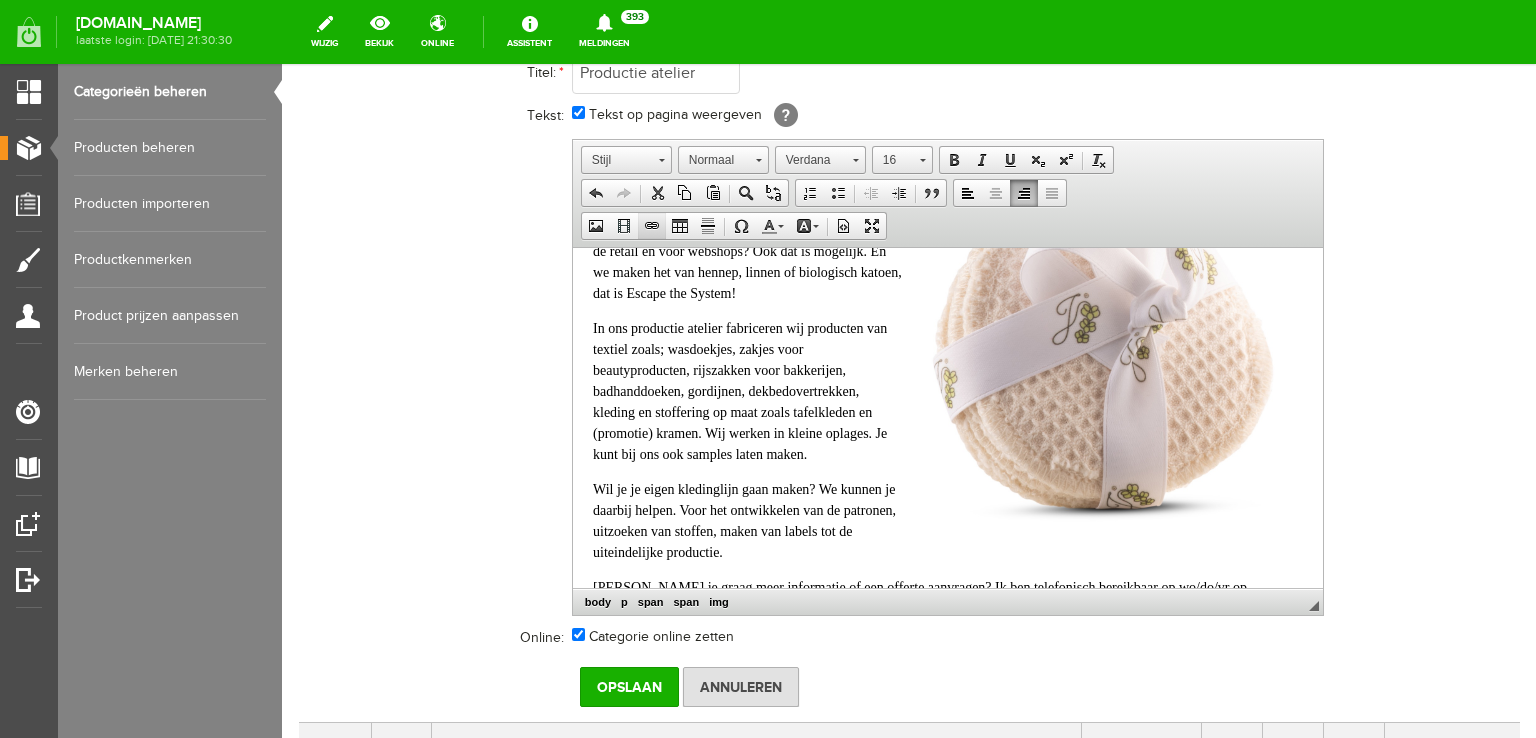 click at bounding box center (652, 226) 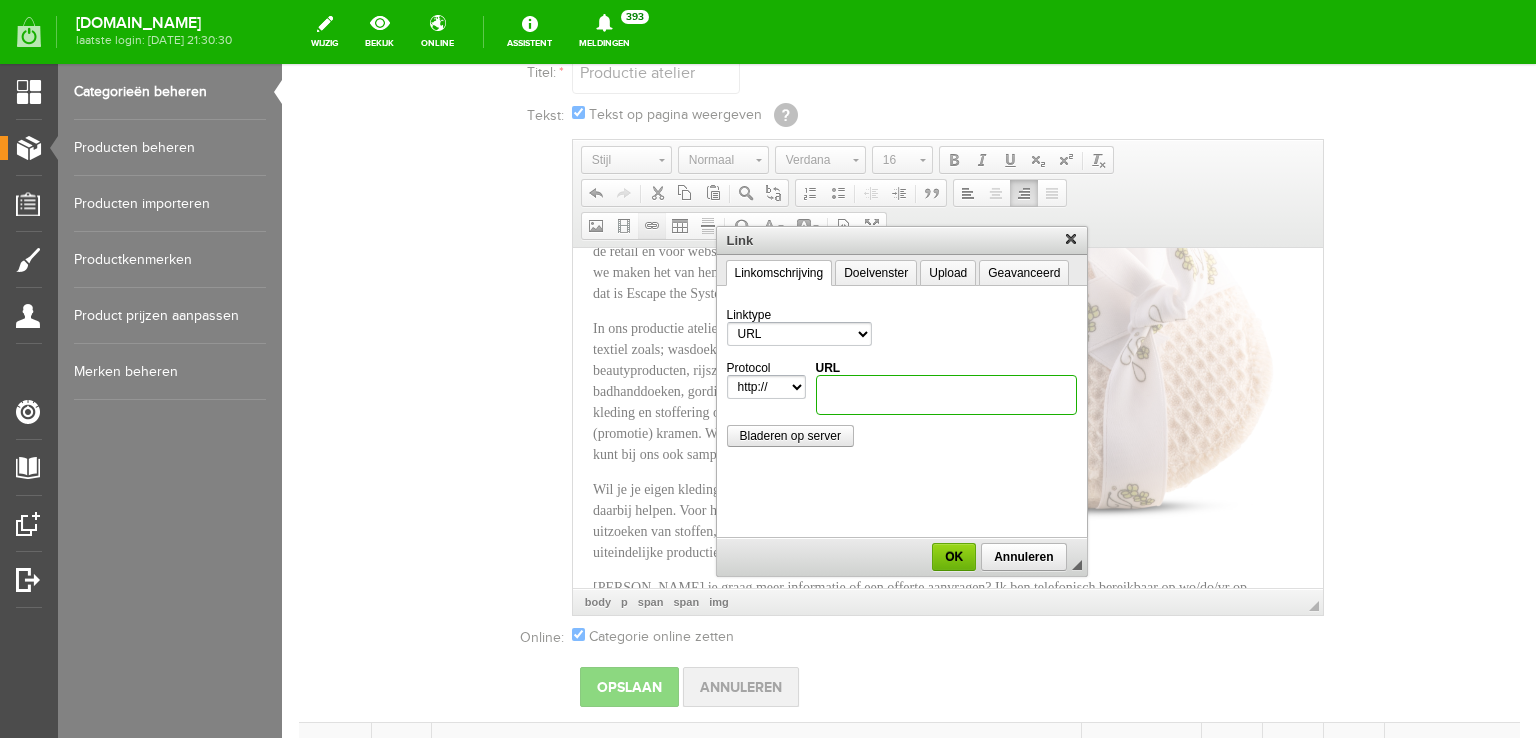 scroll, scrollTop: 0, scrollLeft: 0, axis: both 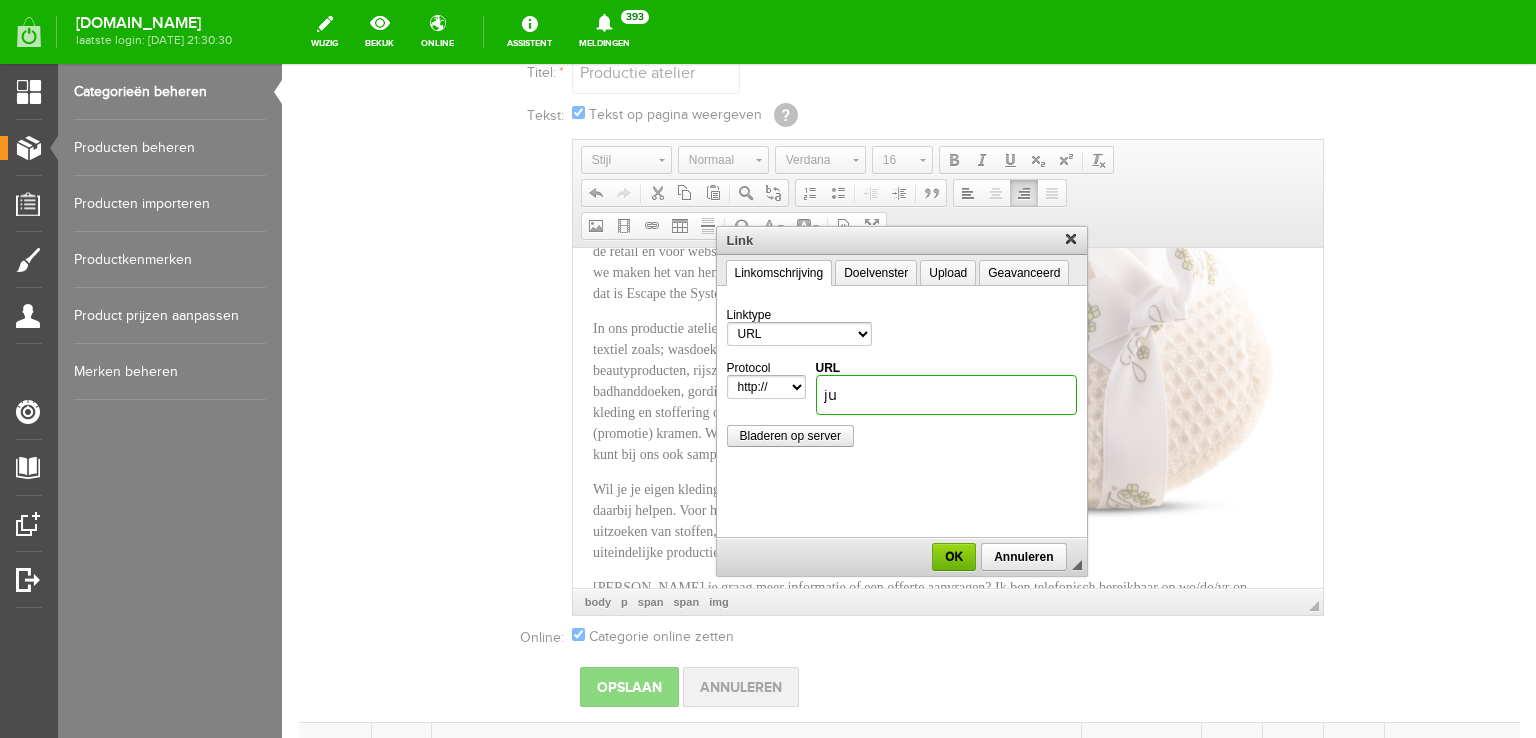 type on "j" 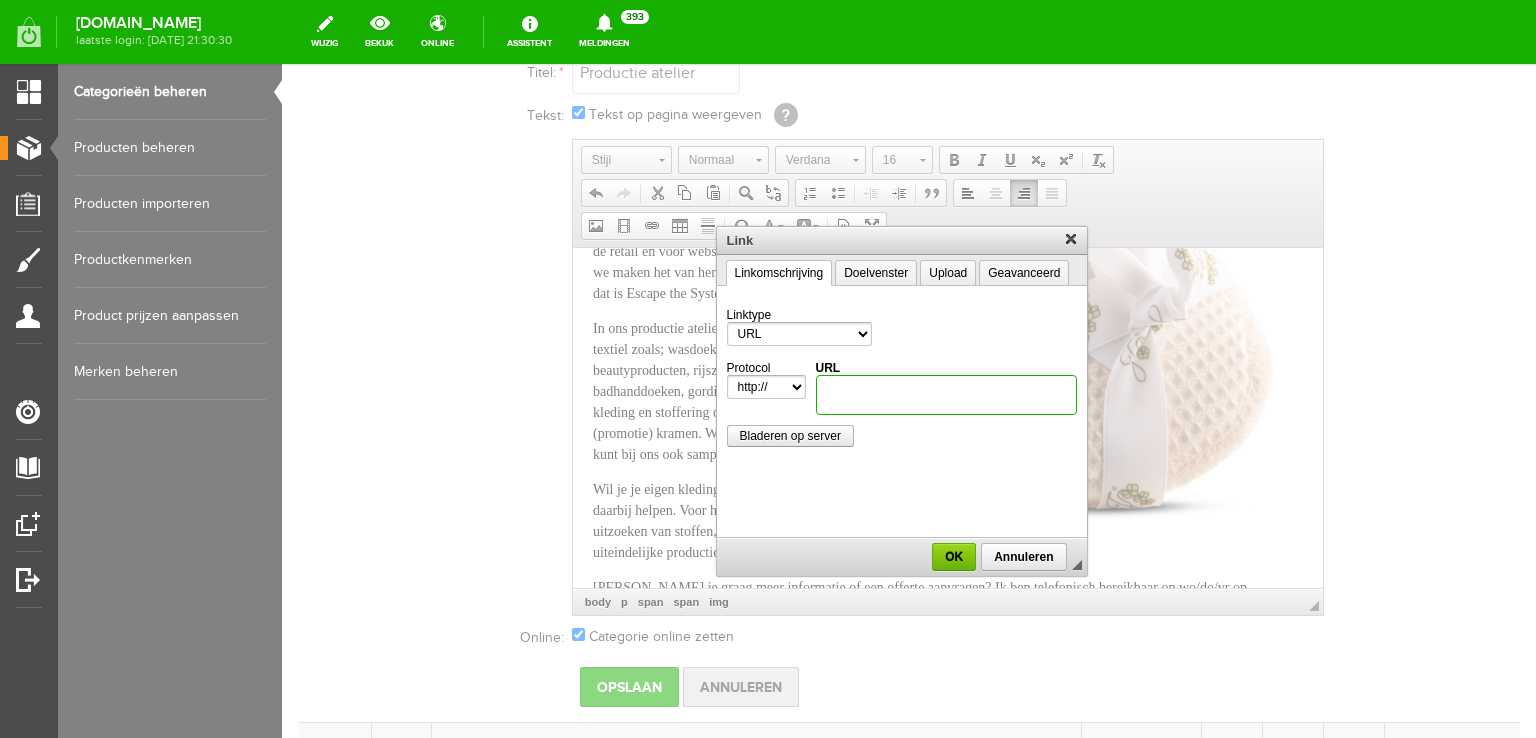 paste on "[URL][DOMAIN_NAME]" 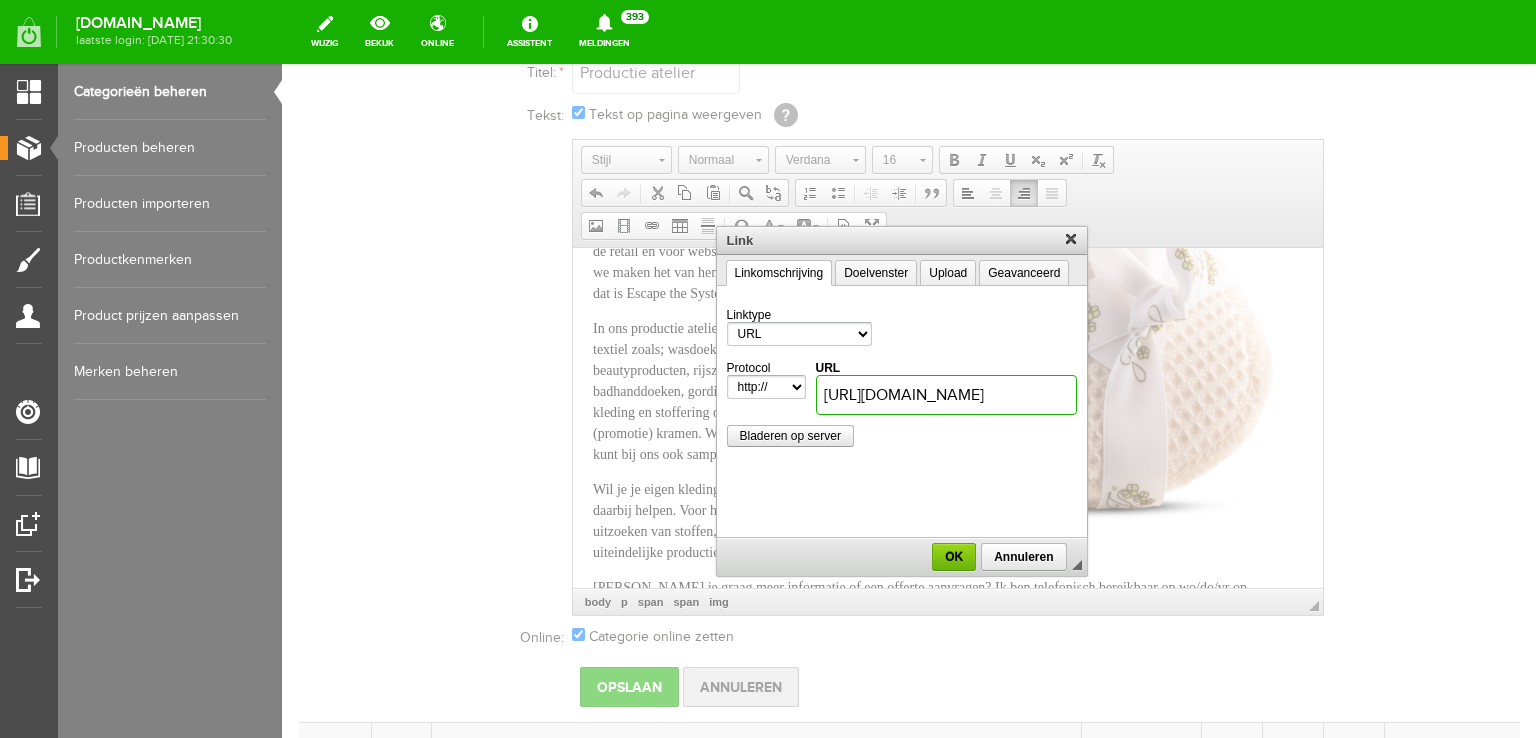 type on "[DOMAIN_NAME][URL]" 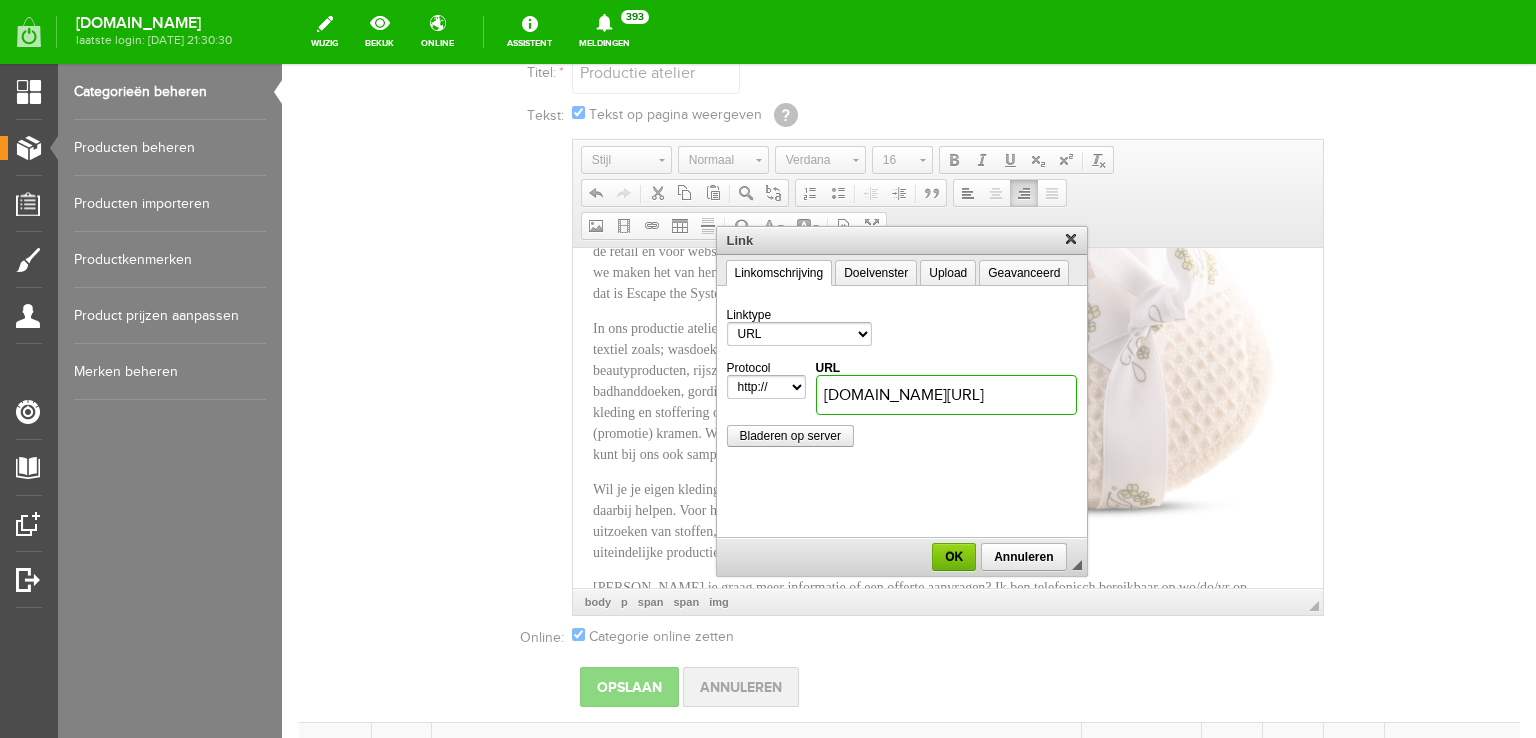 select on "https://" 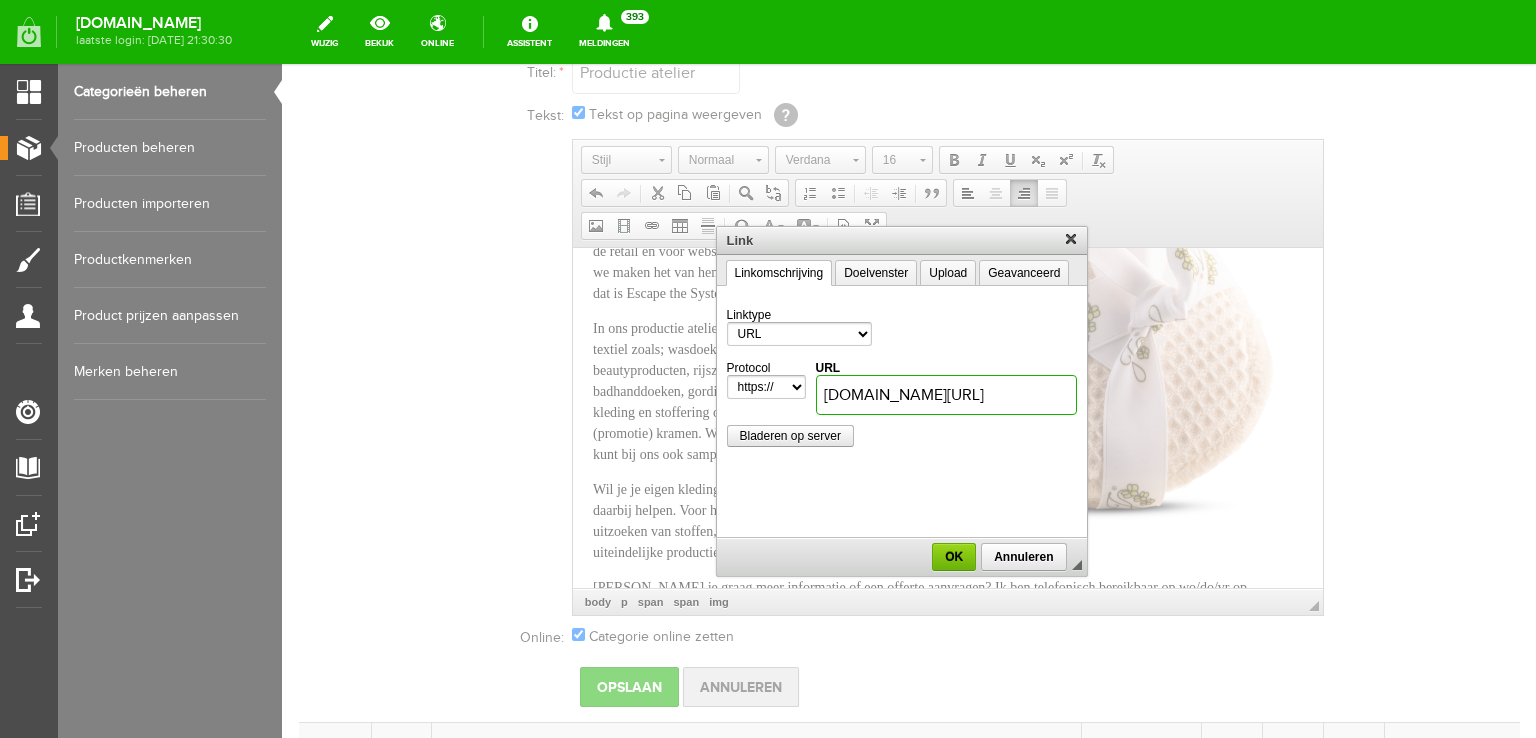 scroll, scrollTop: 0, scrollLeft: 205, axis: horizontal 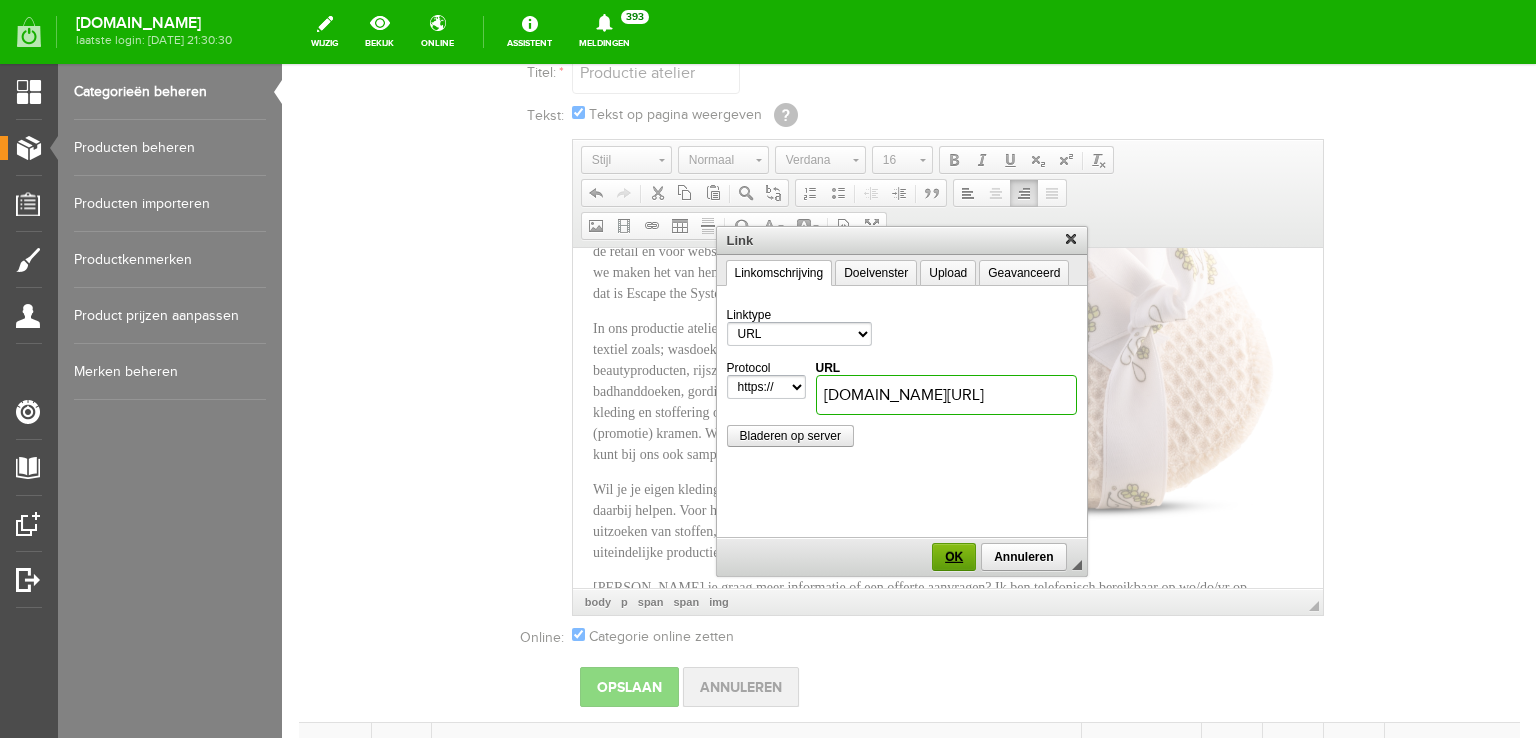 type on "[DOMAIN_NAME][URL]" 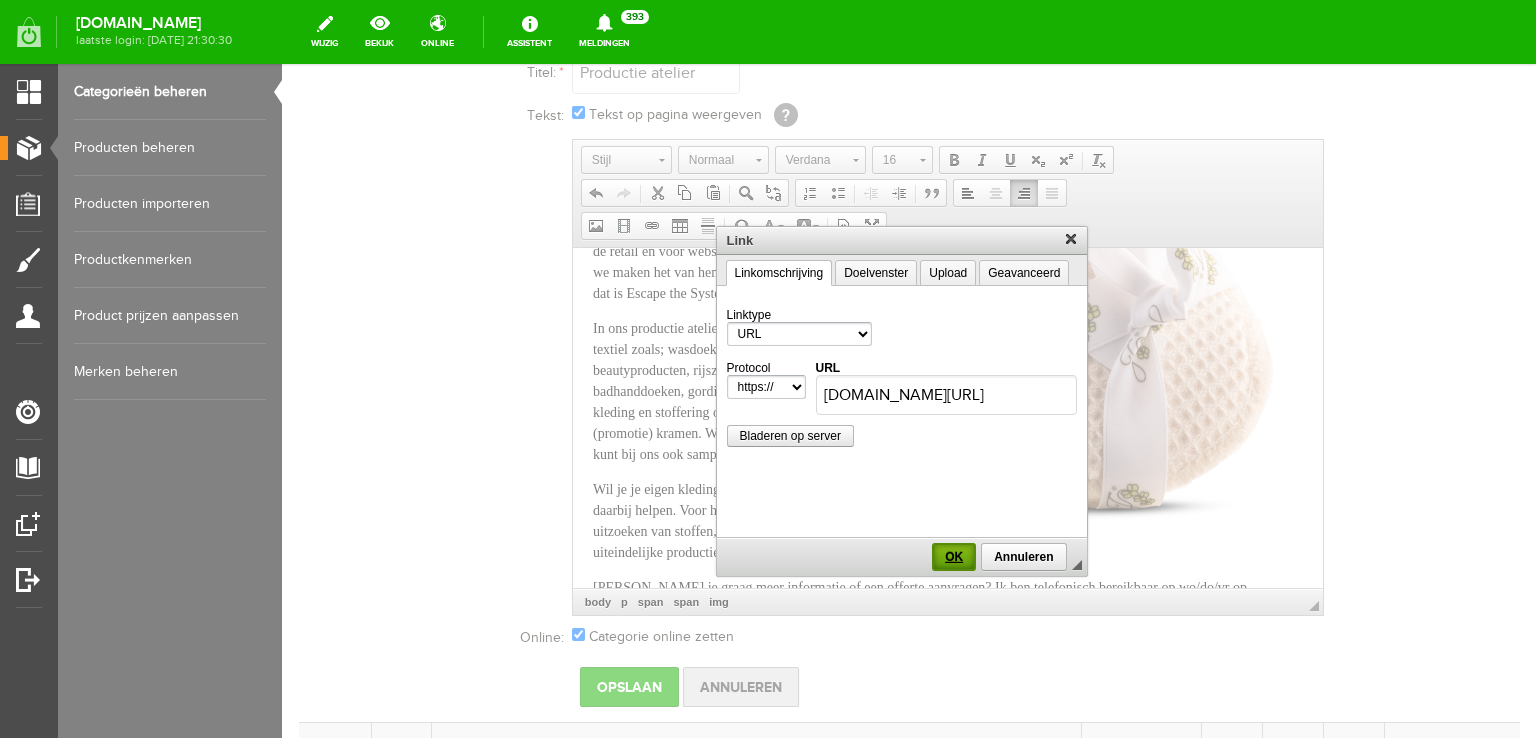click on "OK" at bounding box center [954, 557] 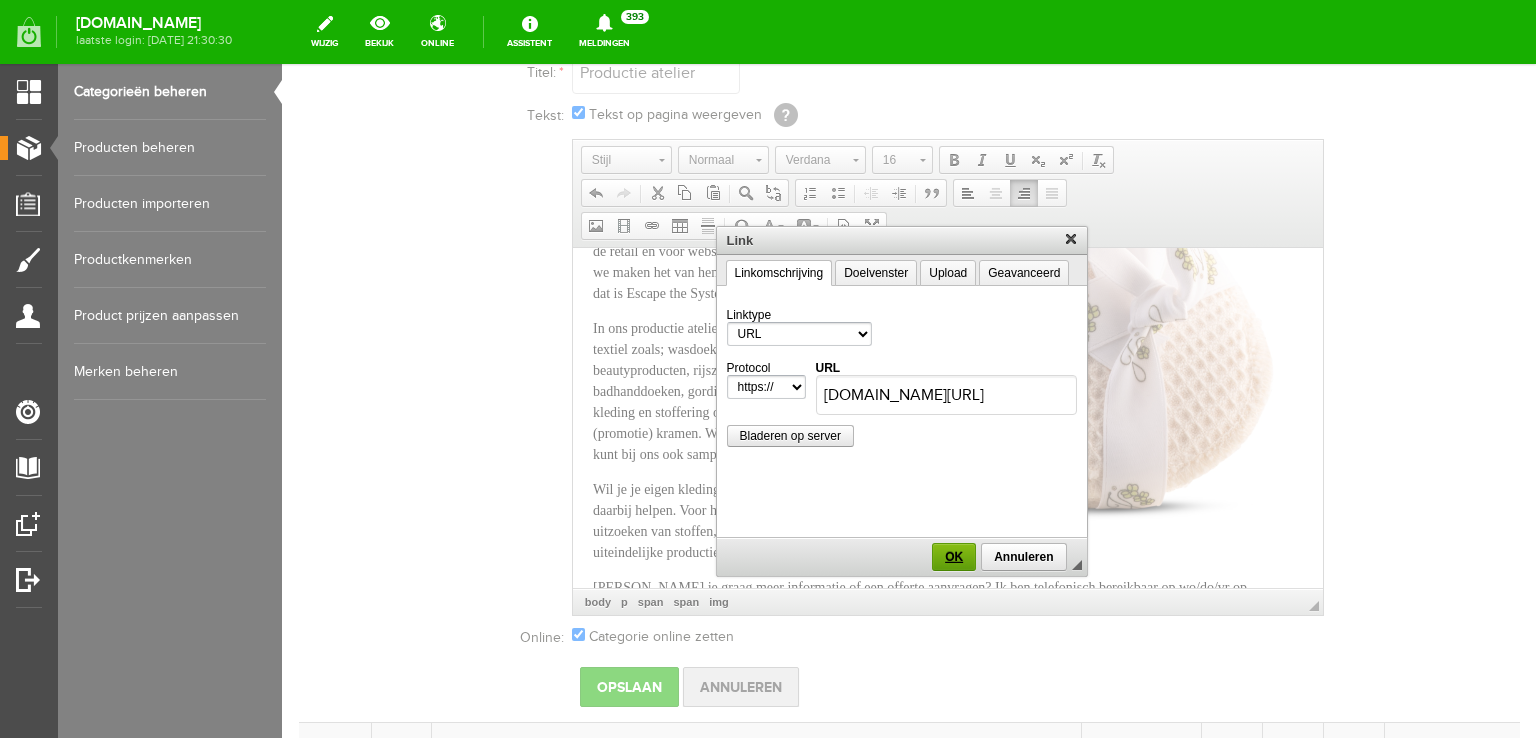 scroll, scrollTop: 0, scrollLeft: 0, axis: both 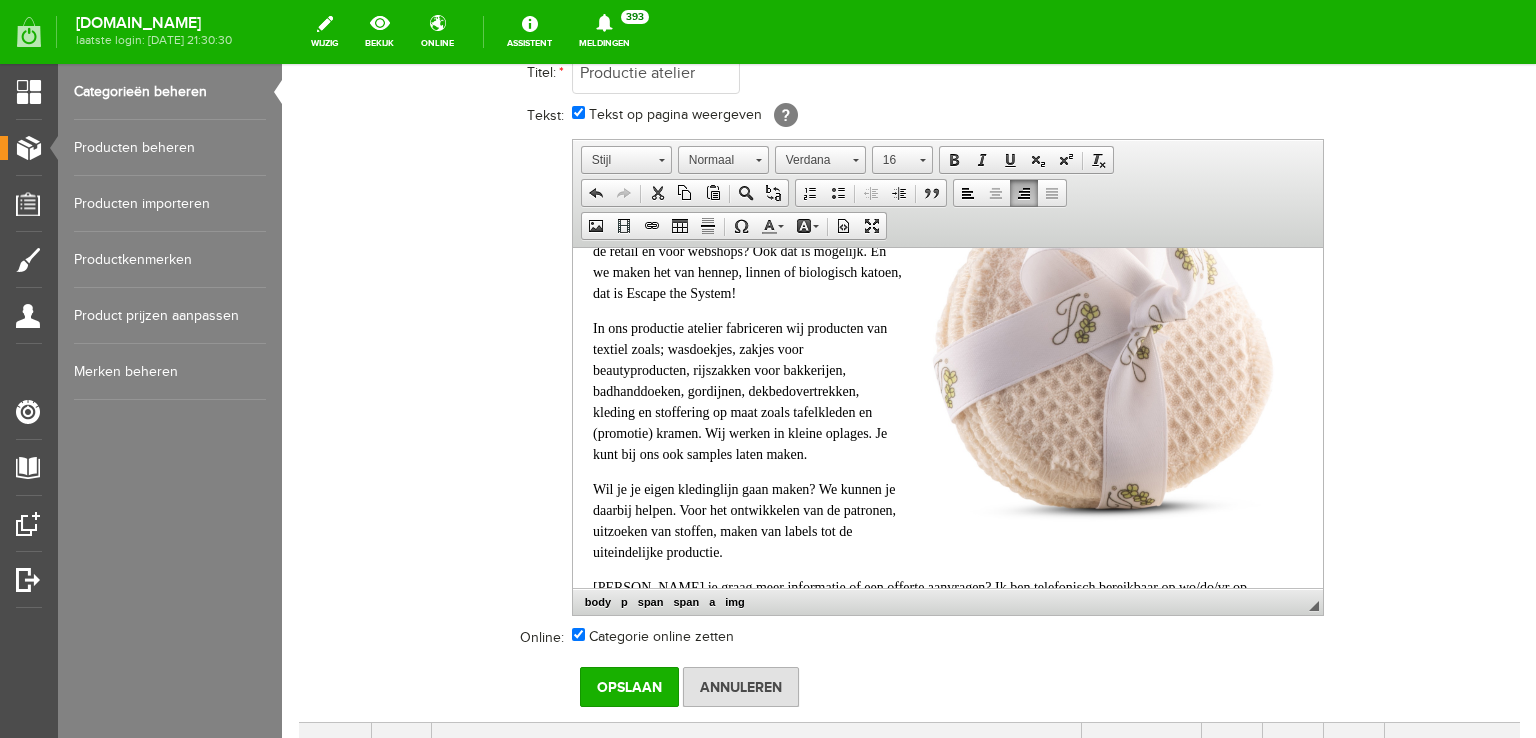click on "Productie atelier Gemaakt in [GEOGRAPHIC_DATA], ja het kan! Voor de retail en voor webshops? Ook dat is mogelijk. En we maken het van hennep, linnen of biologisch katoen, dat is Escape the System! In ons productie atelier fabriceren wij producten van textiel zoals; wasdoekjes, zakjes voor beautyproducten, rijszakken voor bakkerijen, badhanddoeken, gordijnen, dekbedovertrekken, kleding en stoffering op maat zoals tafelkleden en (promotie) kramen. Wij werken in kleine oplages. Je kunt bij ons ook samples laten maken.  Wil je je eigen kledinglijn gaan maken? We kunnen je daarbij helpen. Voor het ontwikkelen van de patronen, uitzoeken van stoffen, maken van labels tot de uiteindelijke productie.  Wil je graag meer informatie of een offerte aanvragen? Ik ben telefonisch bereikbaar op wo/do/vr op 0628044538" at bounding box center [947, 399] 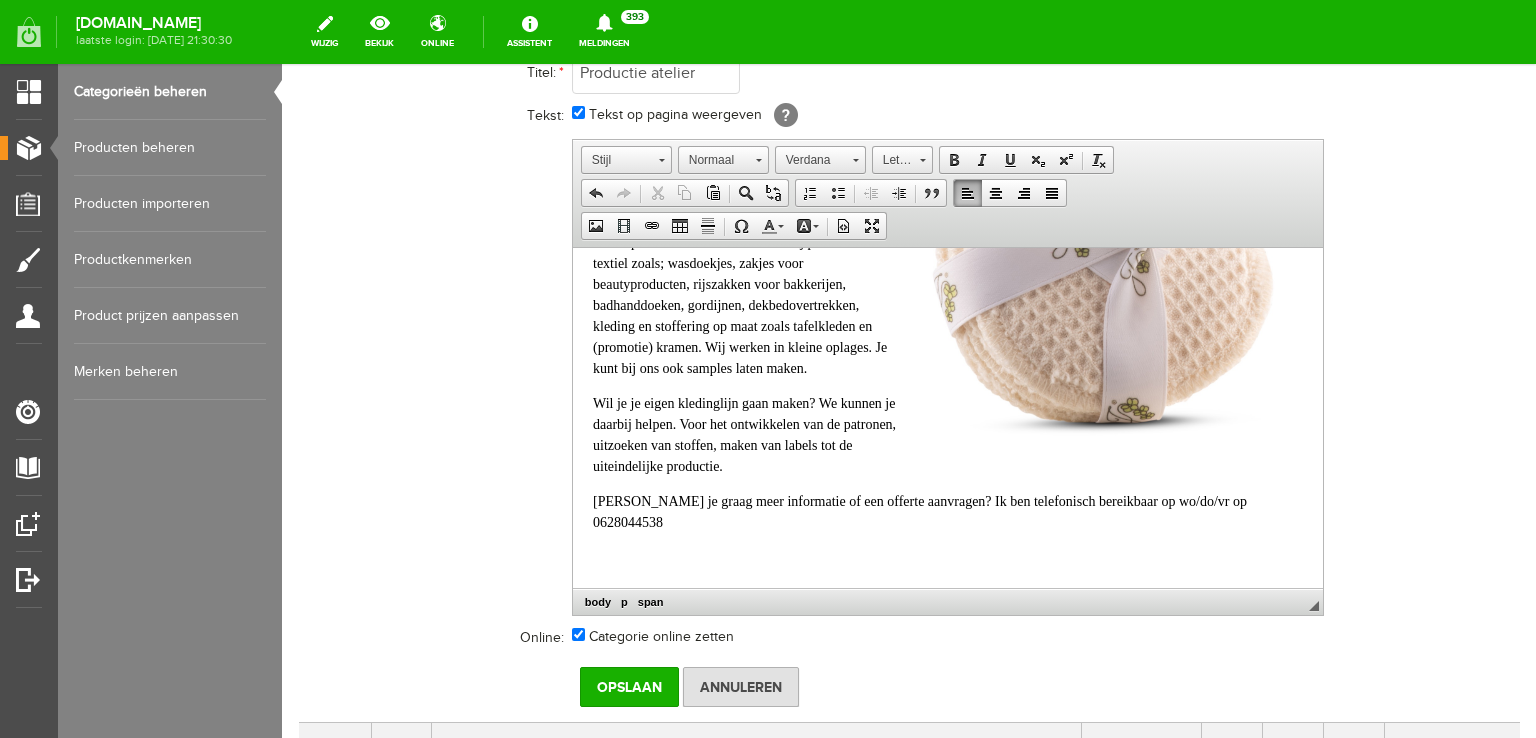 scroll, scrollTop: 242, scrollLeft: 0, axis: vertical 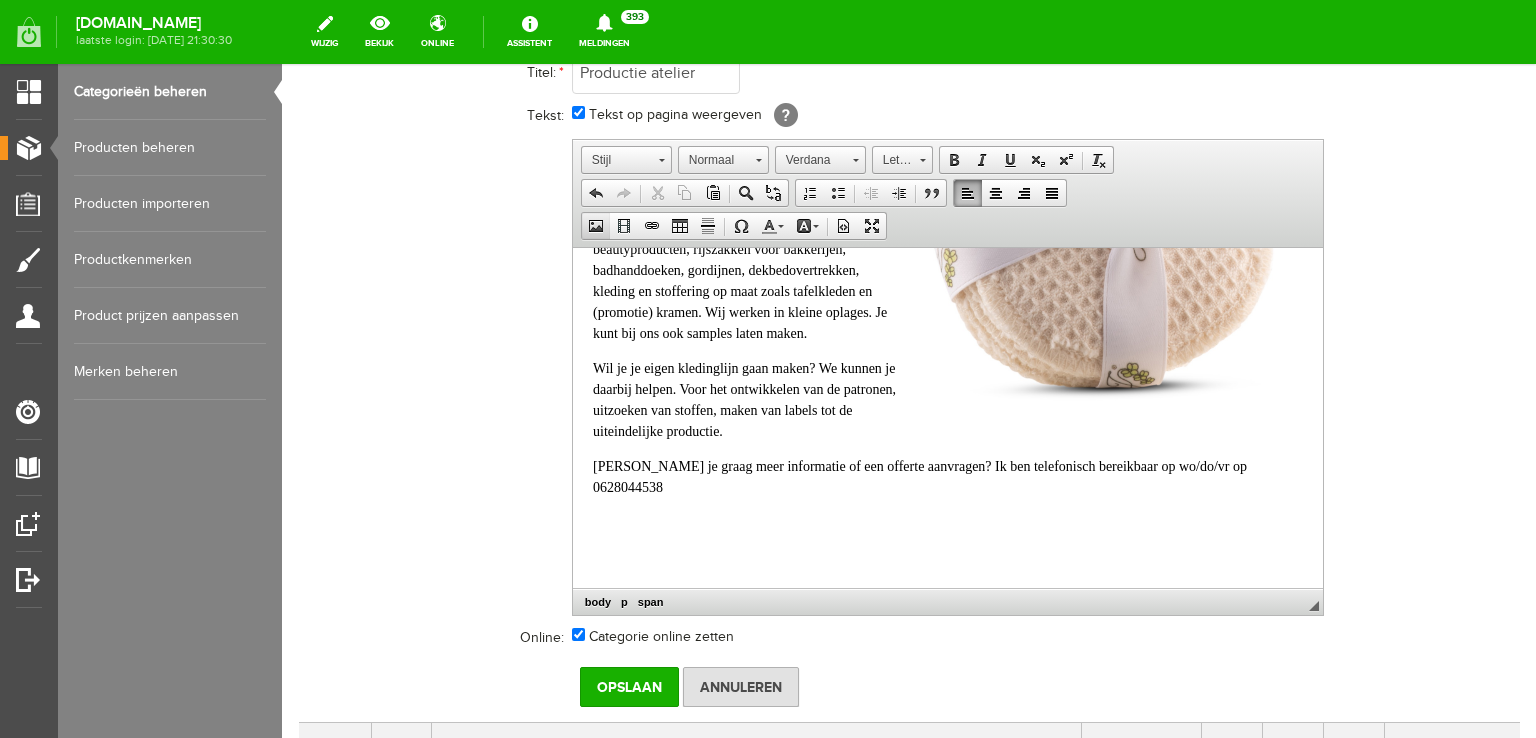 click at bounding box center (596, 226) 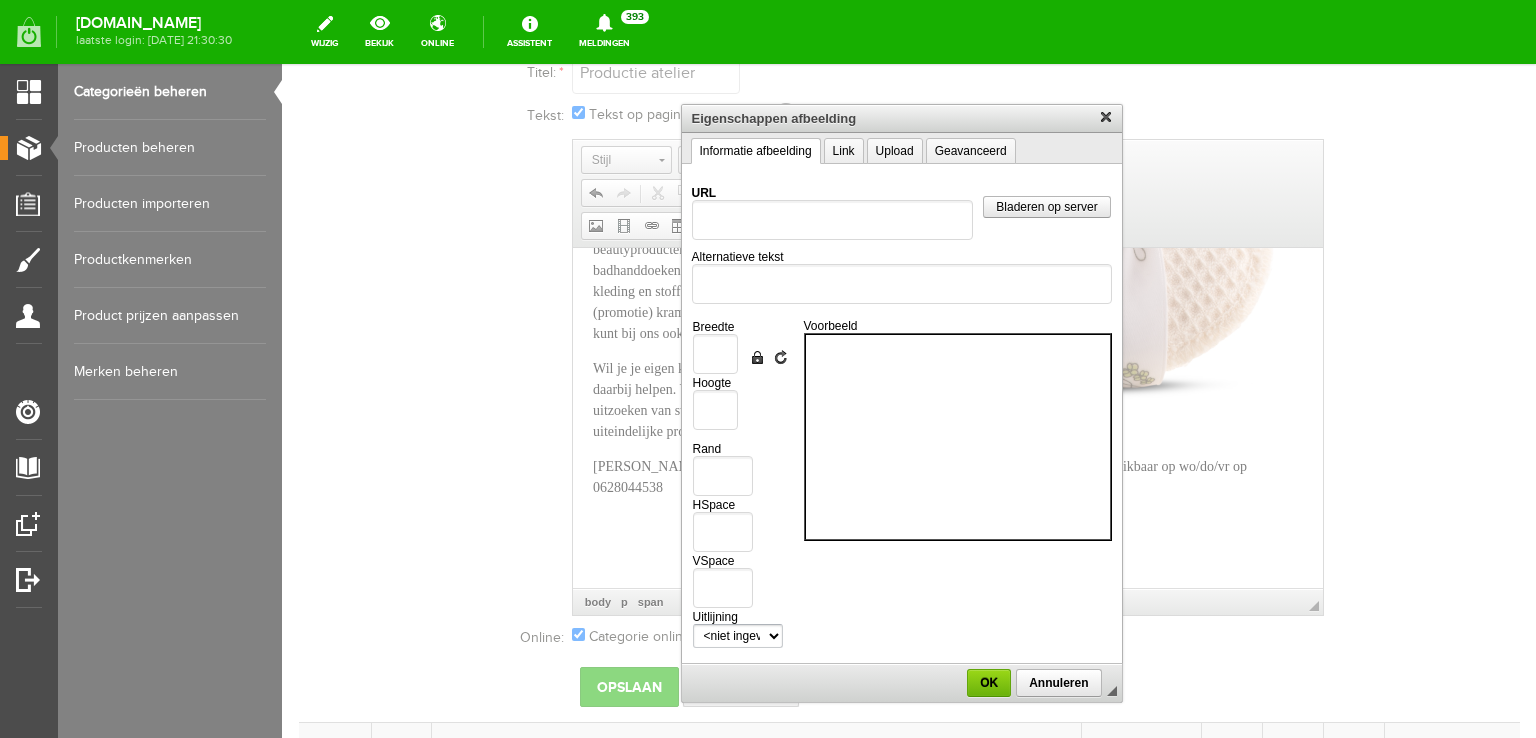 click on "X" at bounding box center (1108, 118) 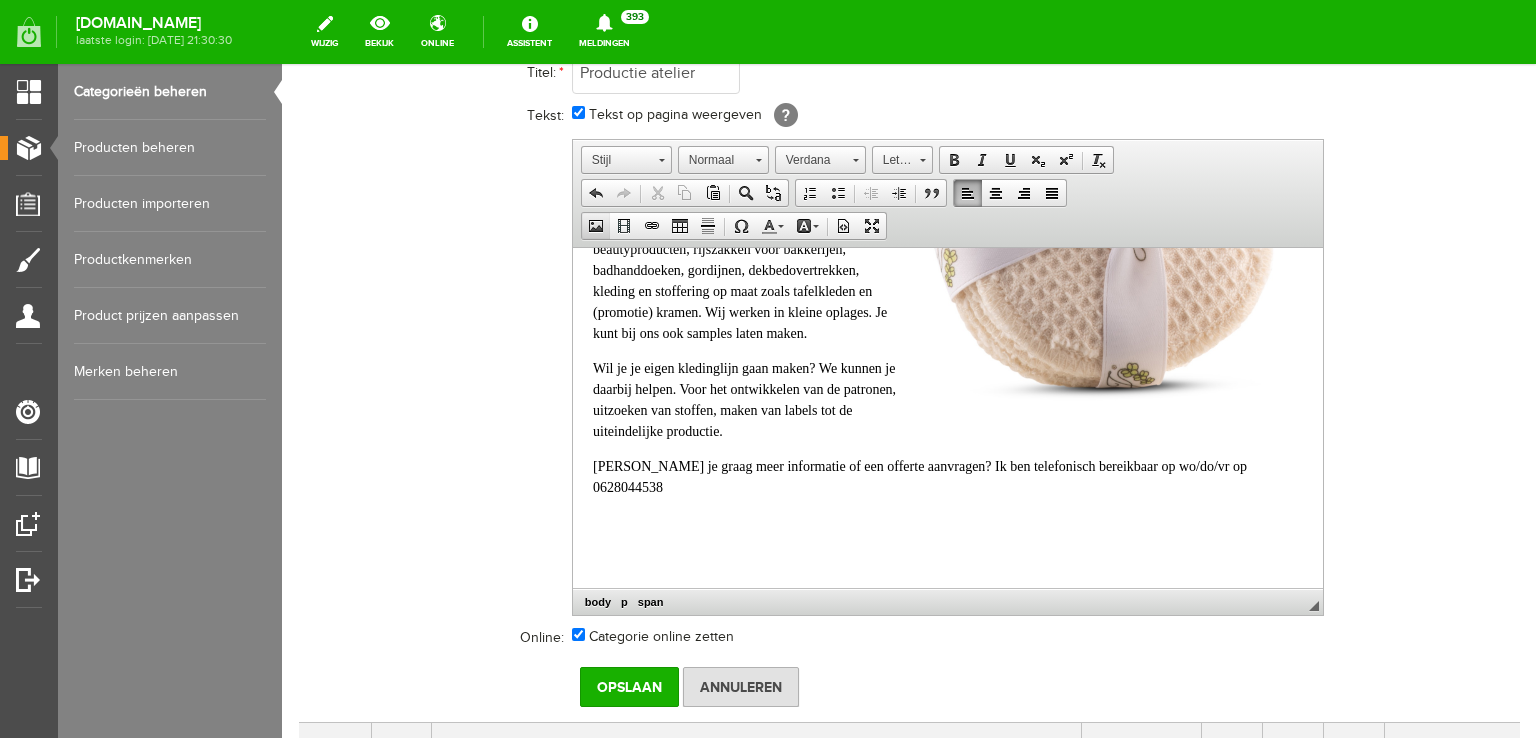 click at bounding box center (596, 226) 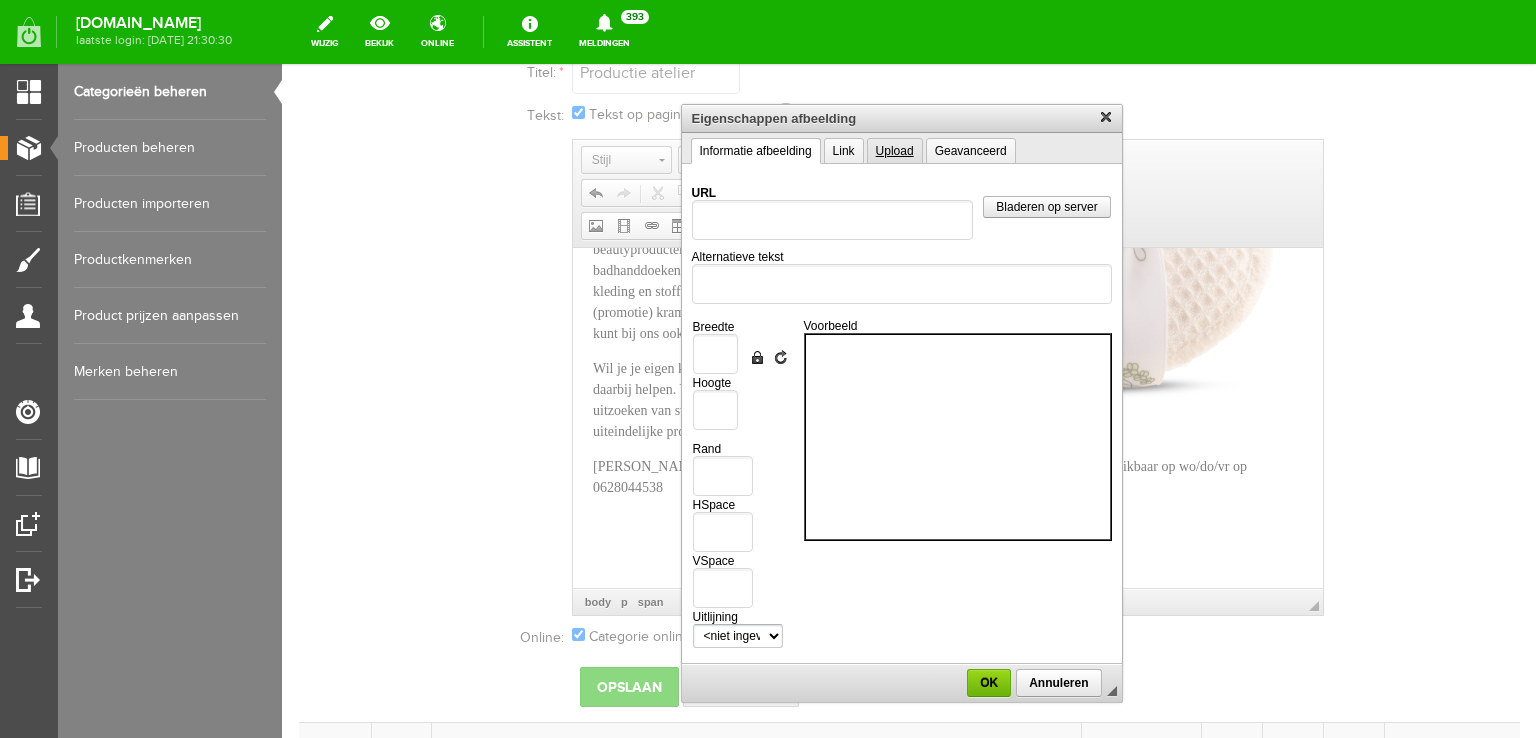 click on "Upload" at bounding box center (895, 151) 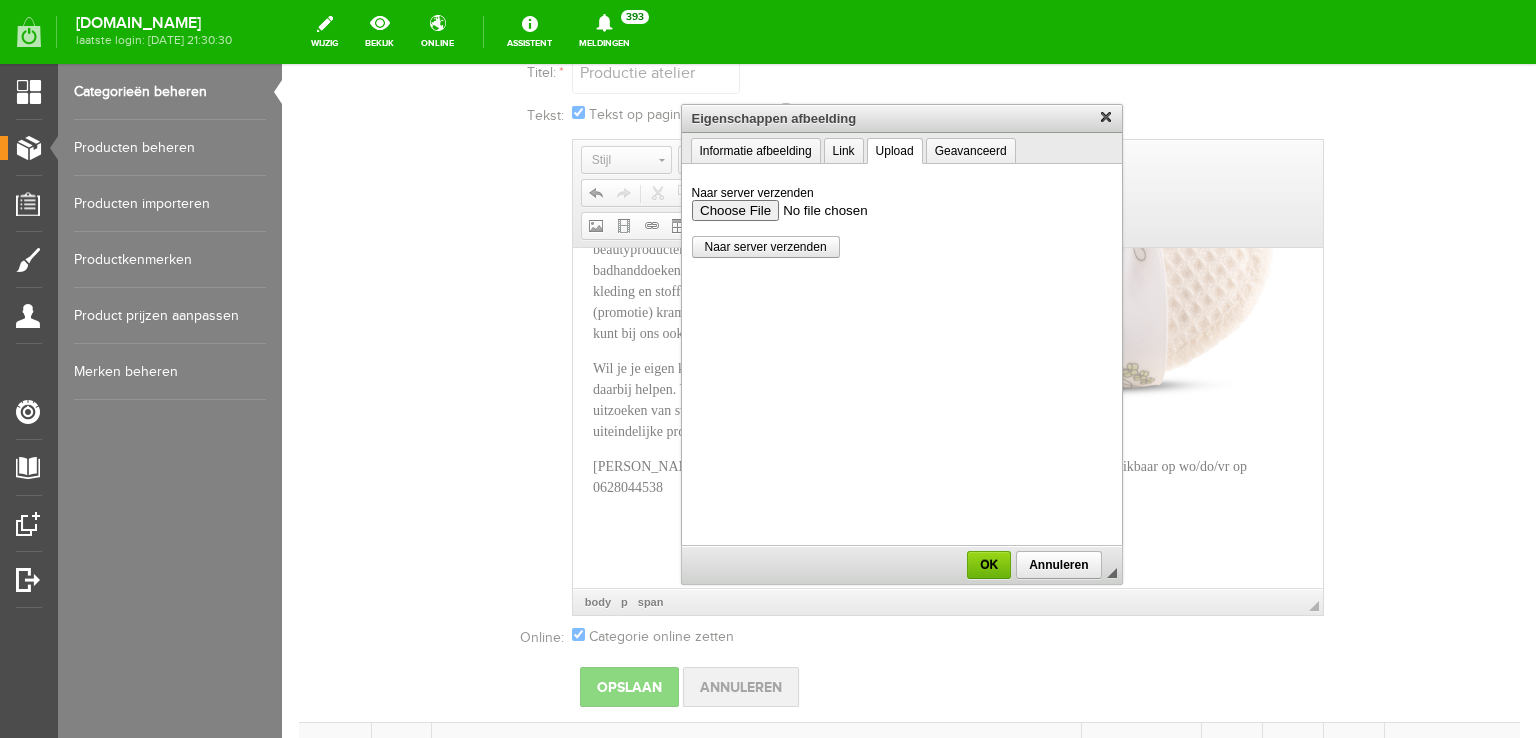 click on "Naar server verzenden" at bounding box center [901, 209] 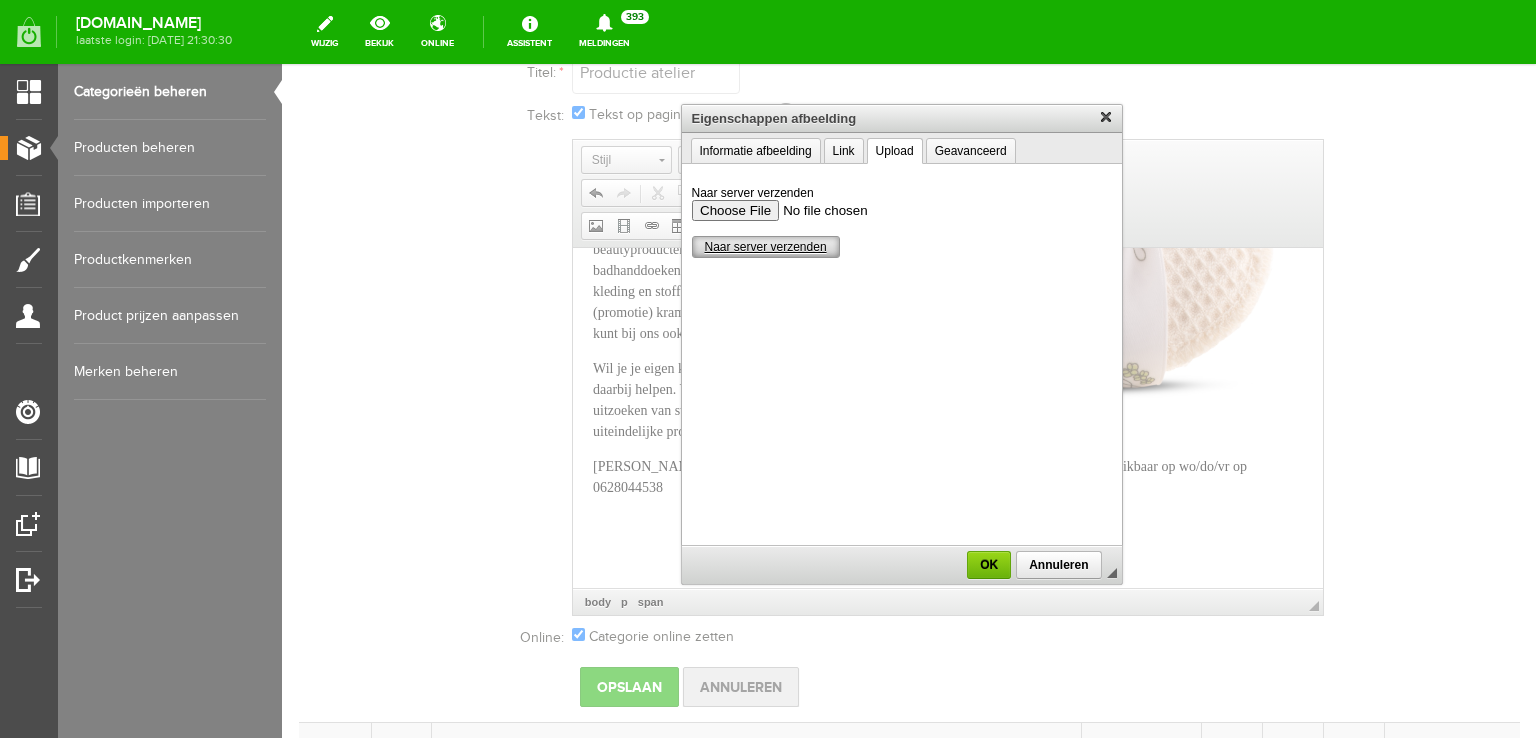 click on "Naar server verzenden" at bounding box center (766, 247) 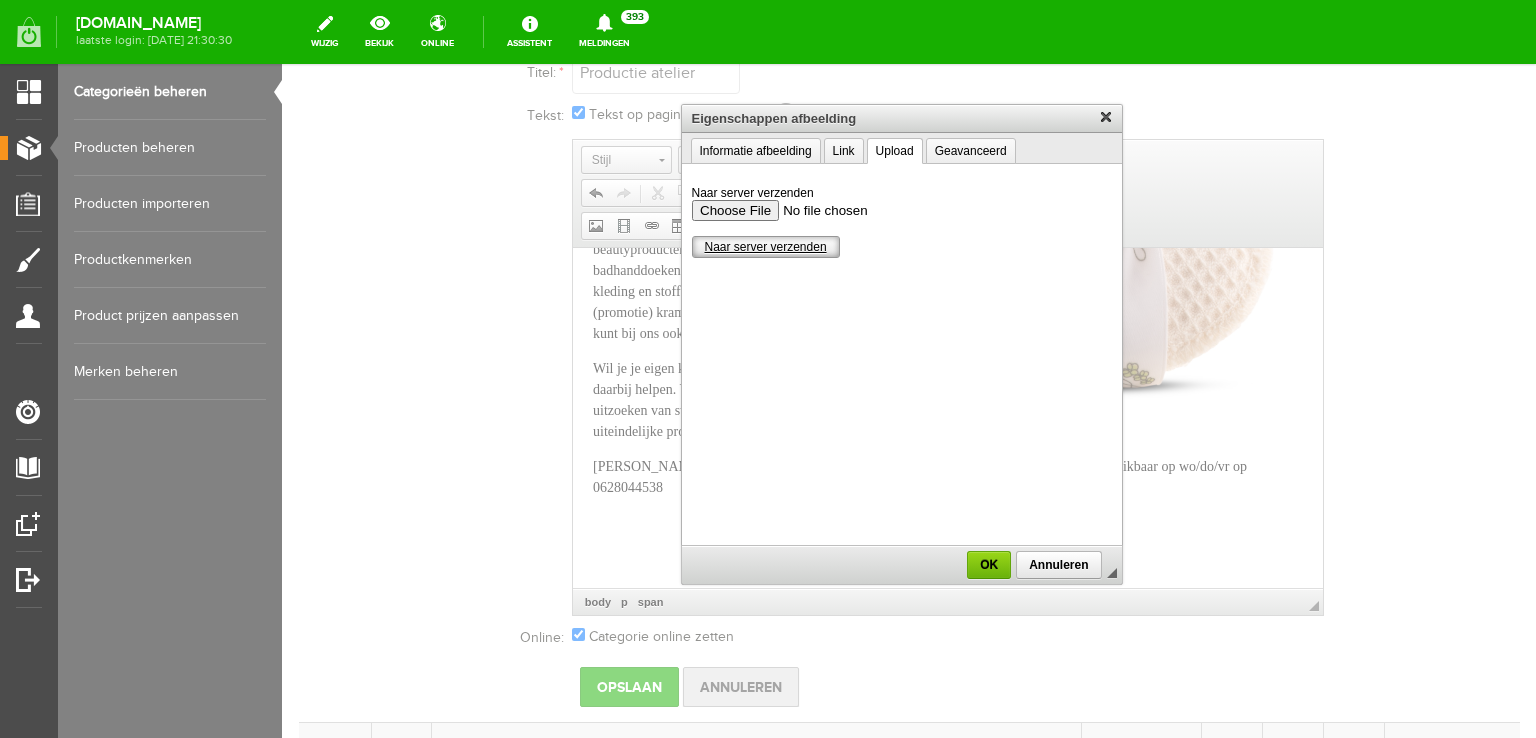 scroll, scrollTop: 0, scrollLeft: 0, axis: both 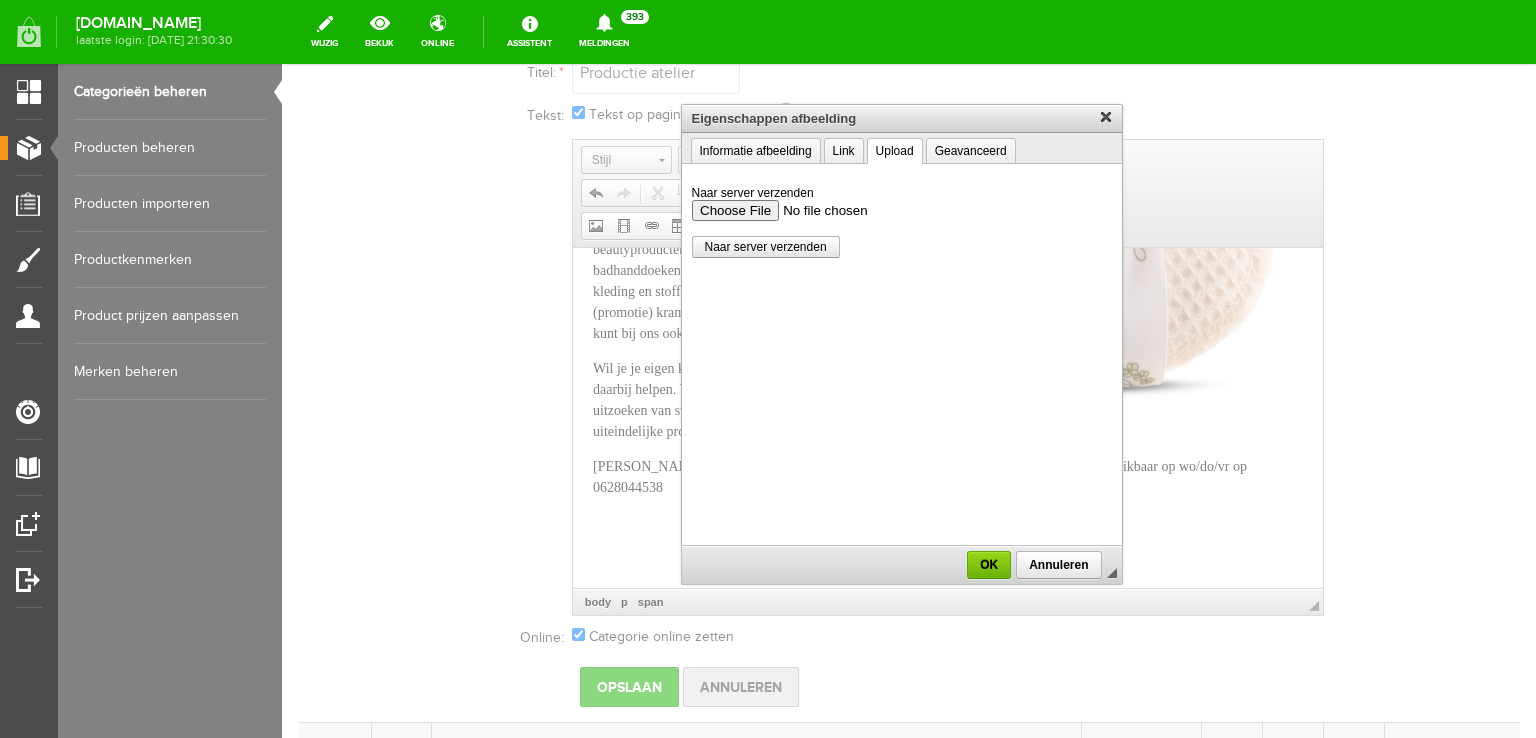 click on "X" at bounding box center [1108, 118] 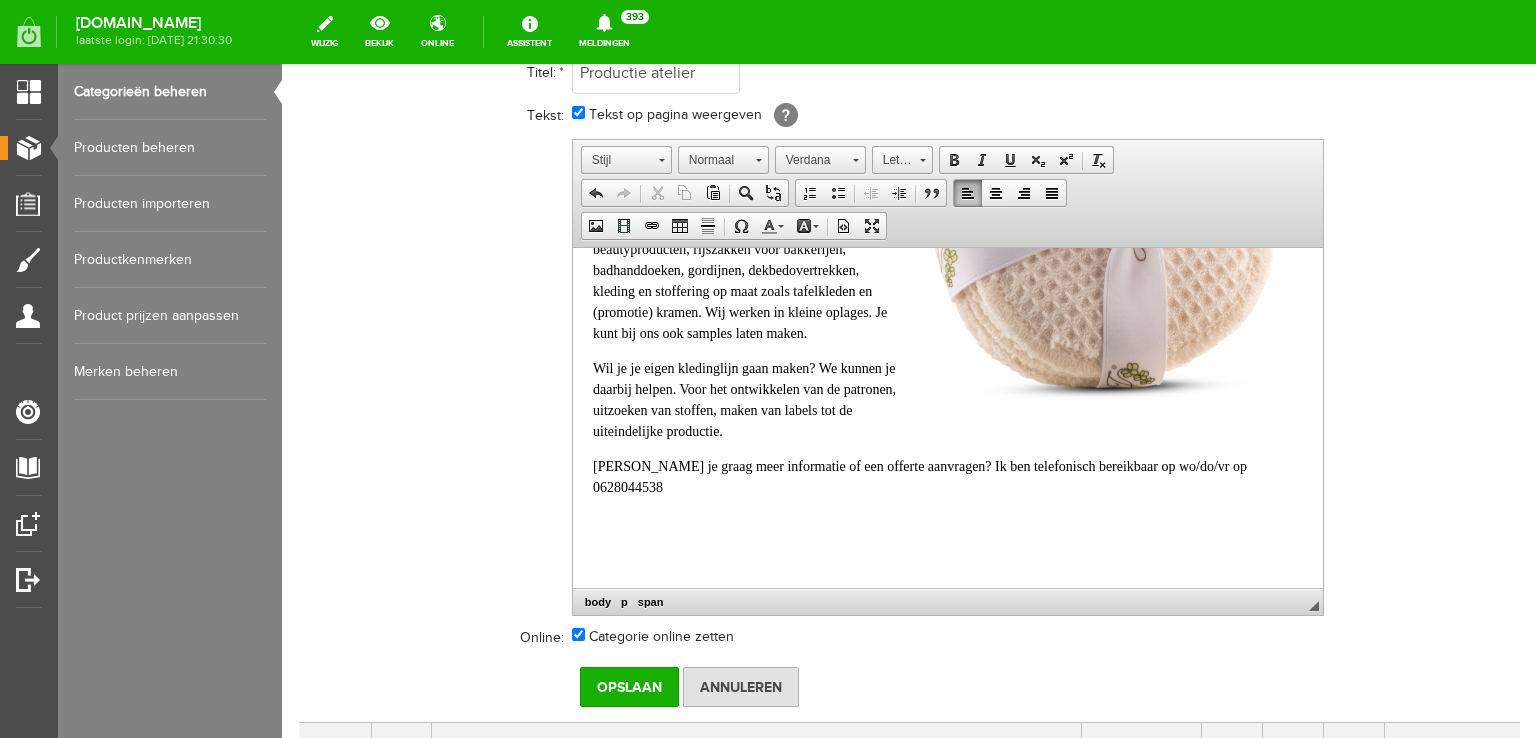 scroll, scrollTop: 278, scrollLeft: 0, axis: vertical 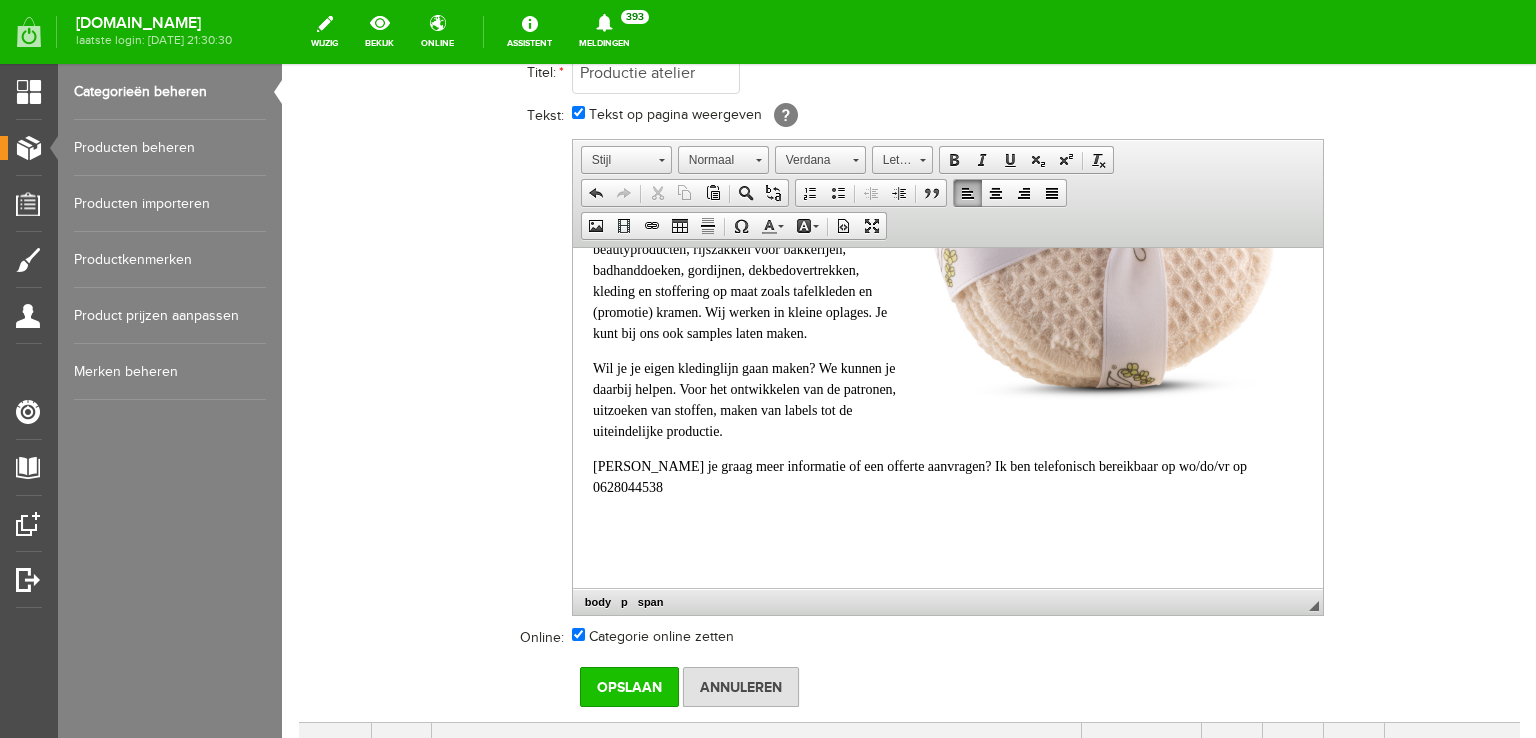 click on "Opslaan" at bounding box center [629, 687] 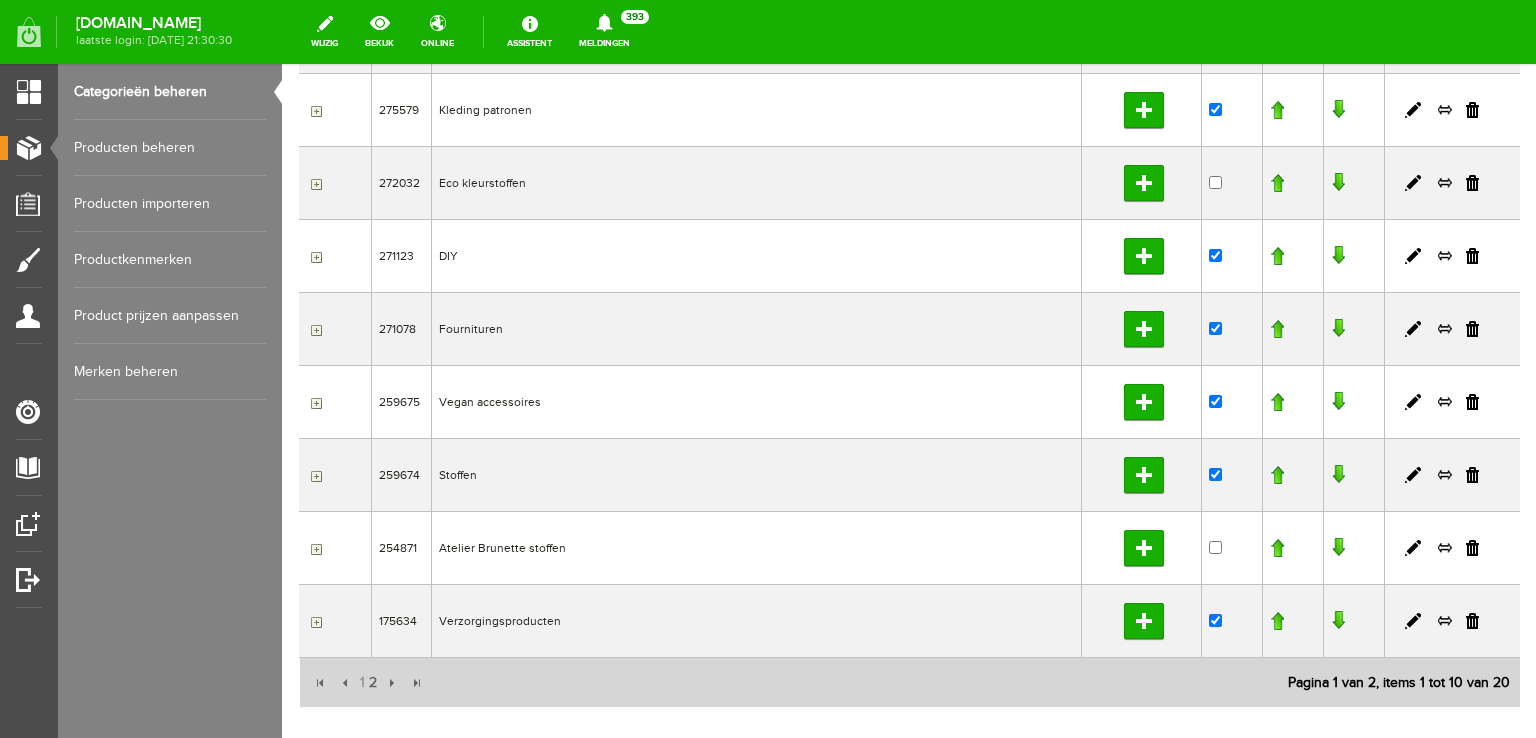 click on "Producten beheren" at bounding box center (170, 148) 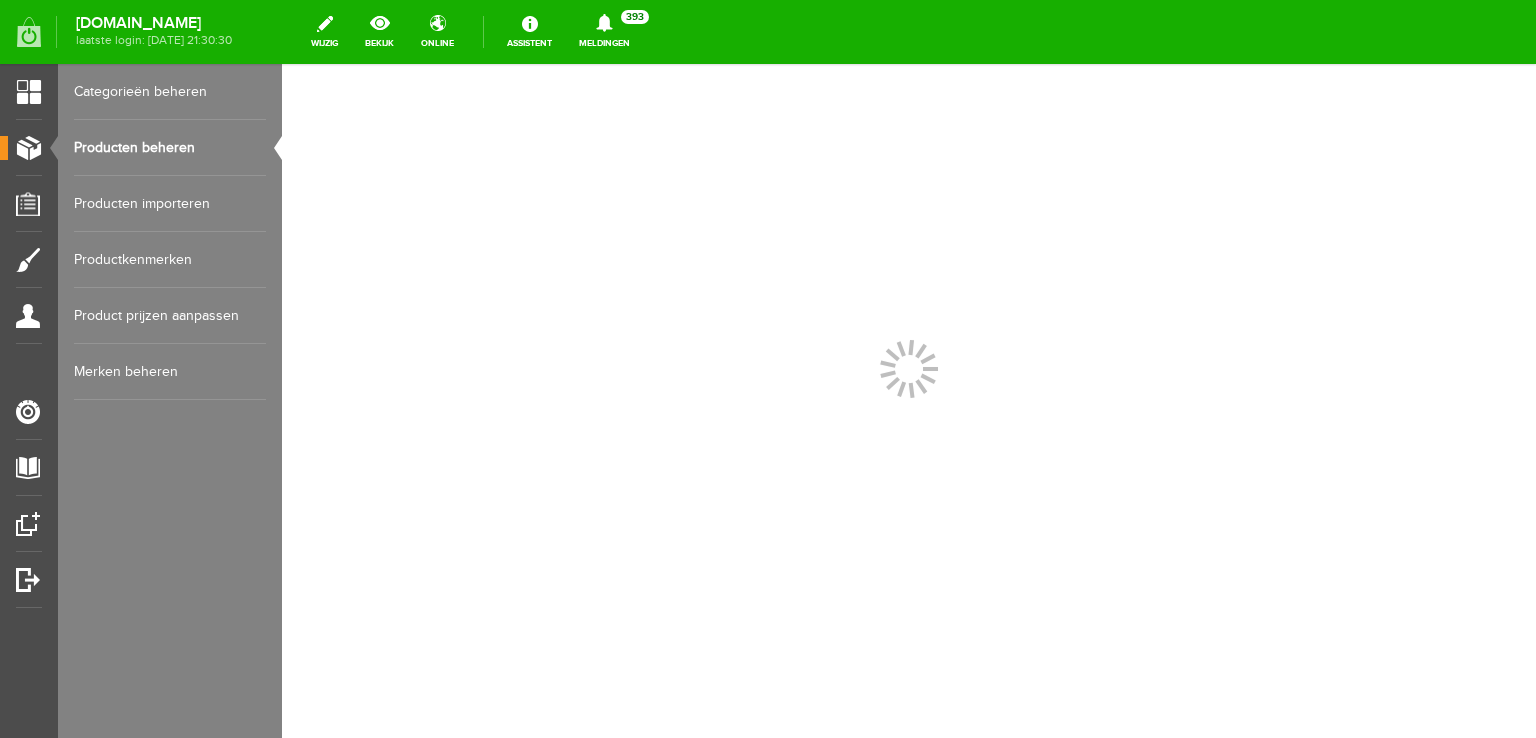 scroll, scrollTop: 0, scrollLeft: 0, axis: both 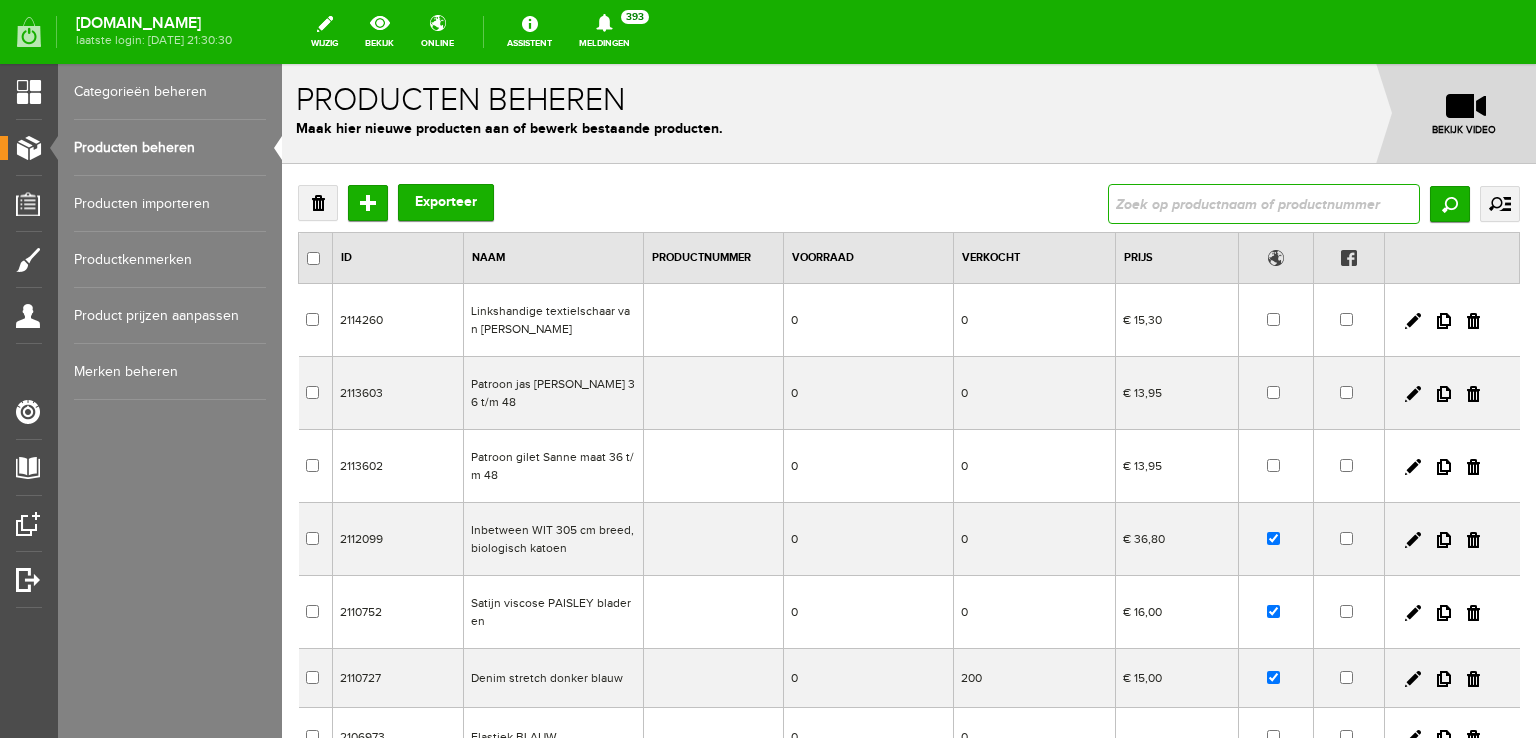 click at bounding box center [1264, 204] 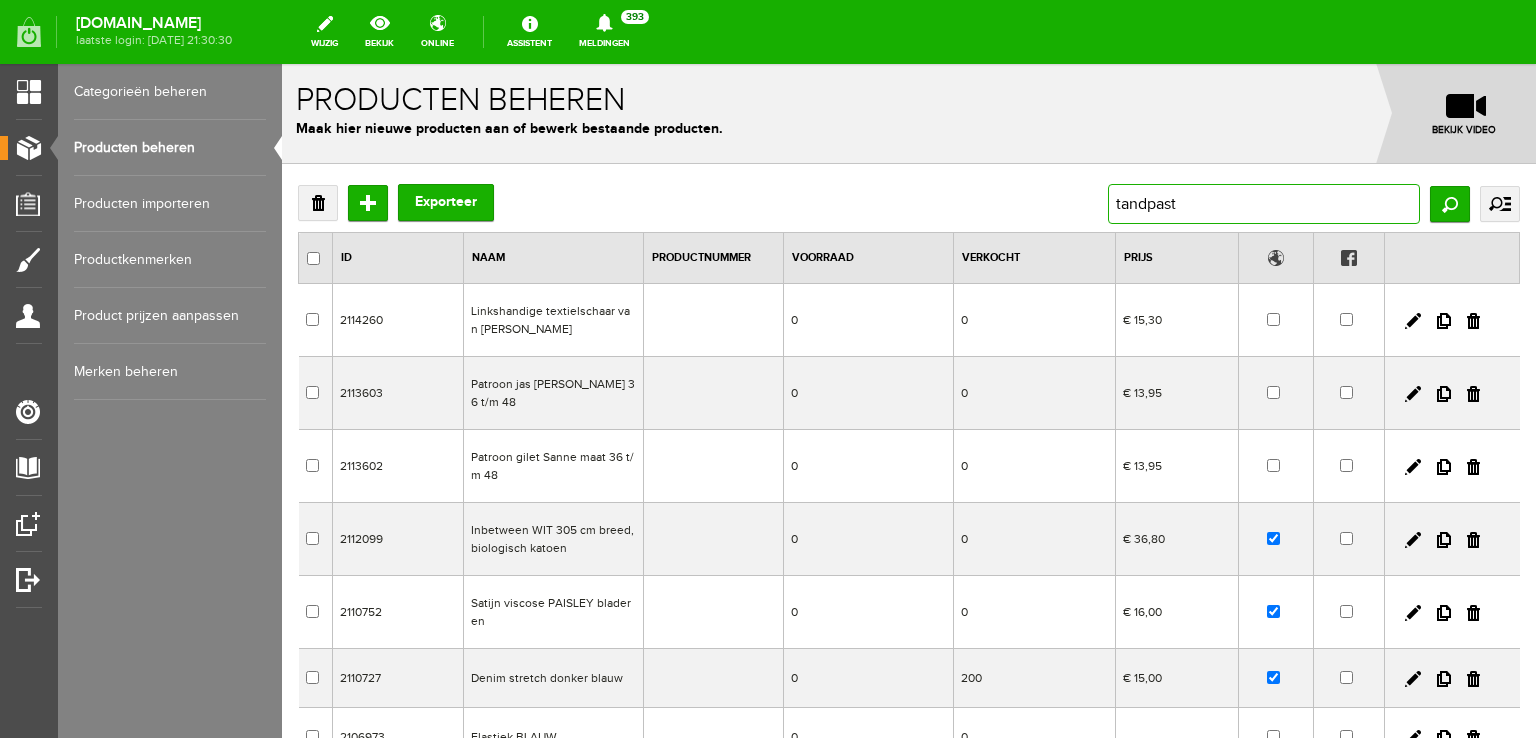 type on "tandpasta" 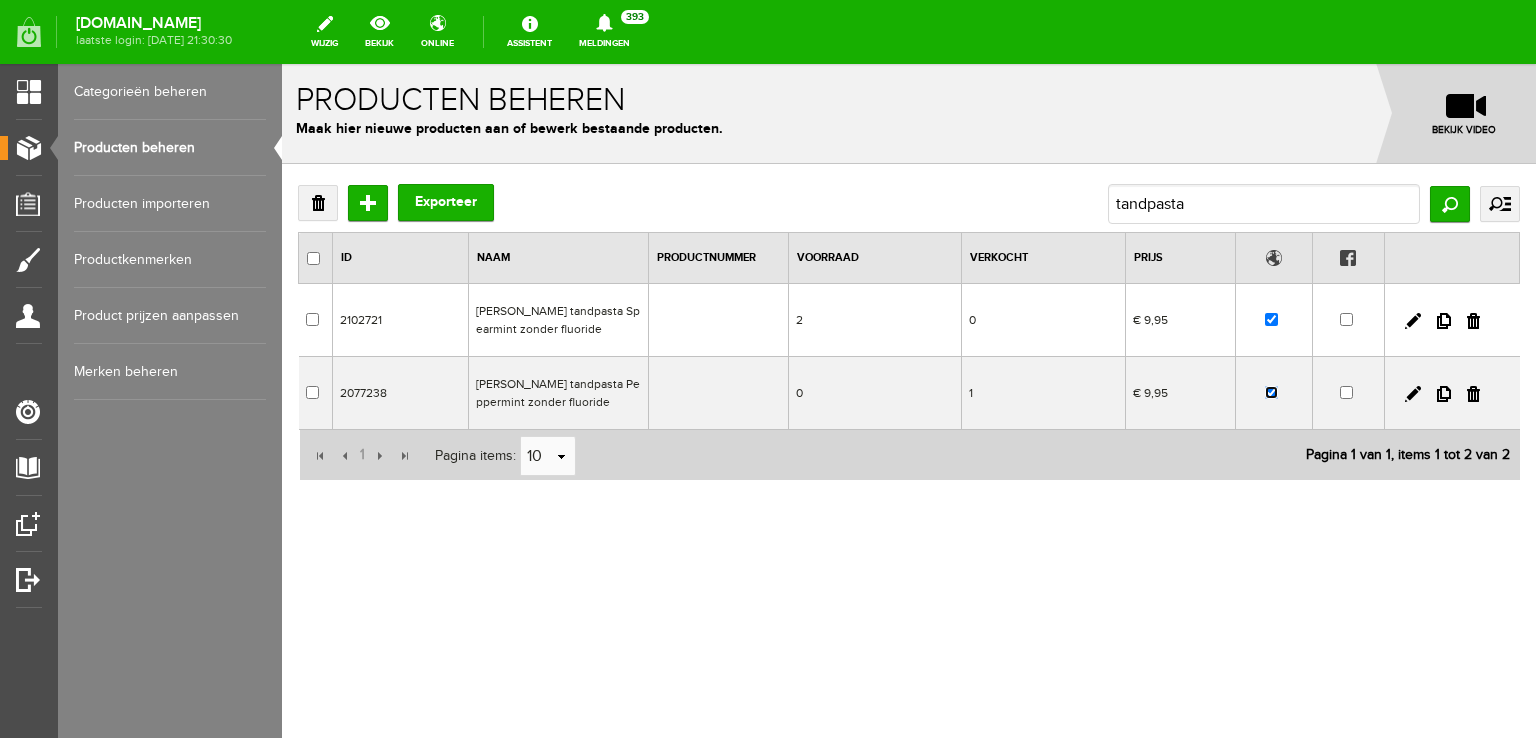 click at bounding box center (1271, 392) 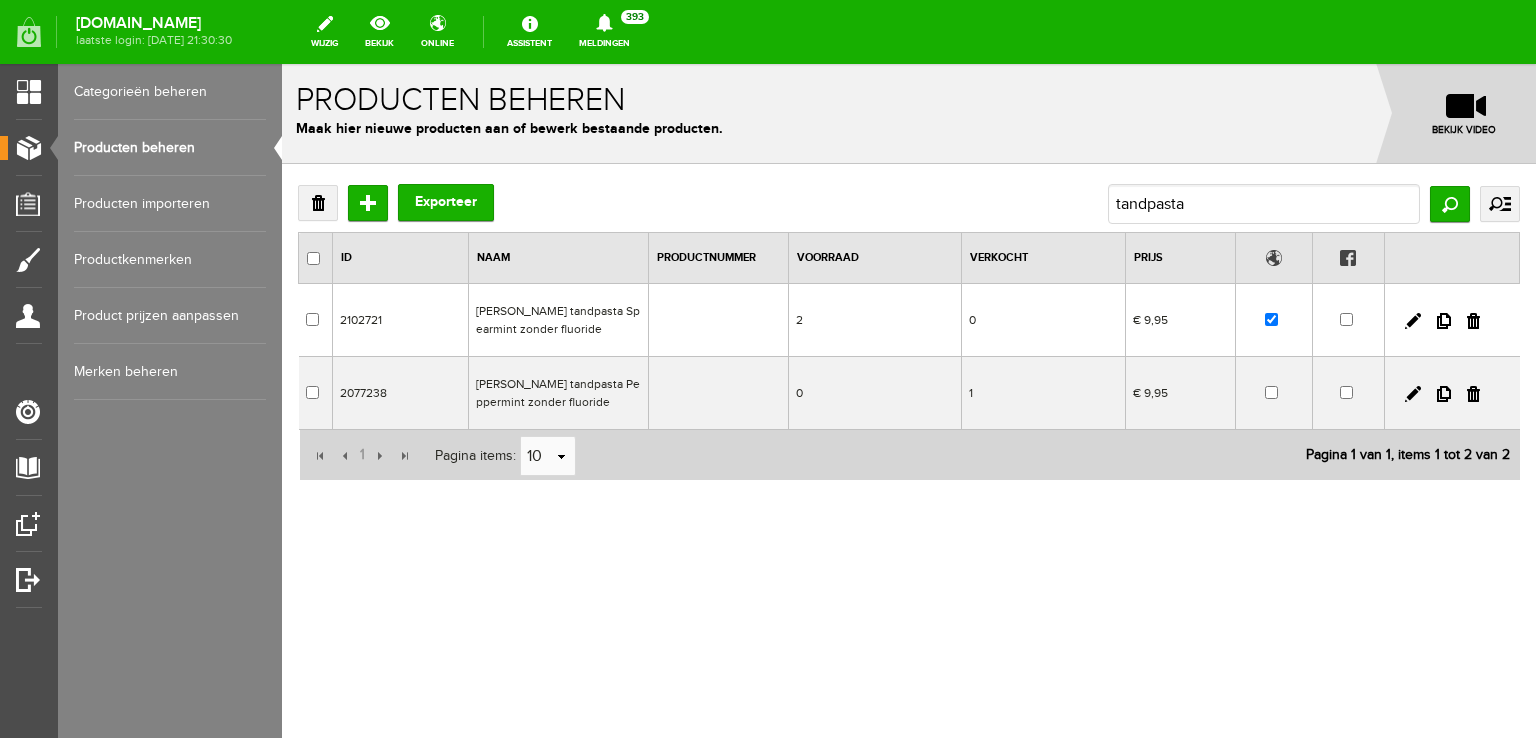 click on "Producten beheren" at bounding box center [170, 148] 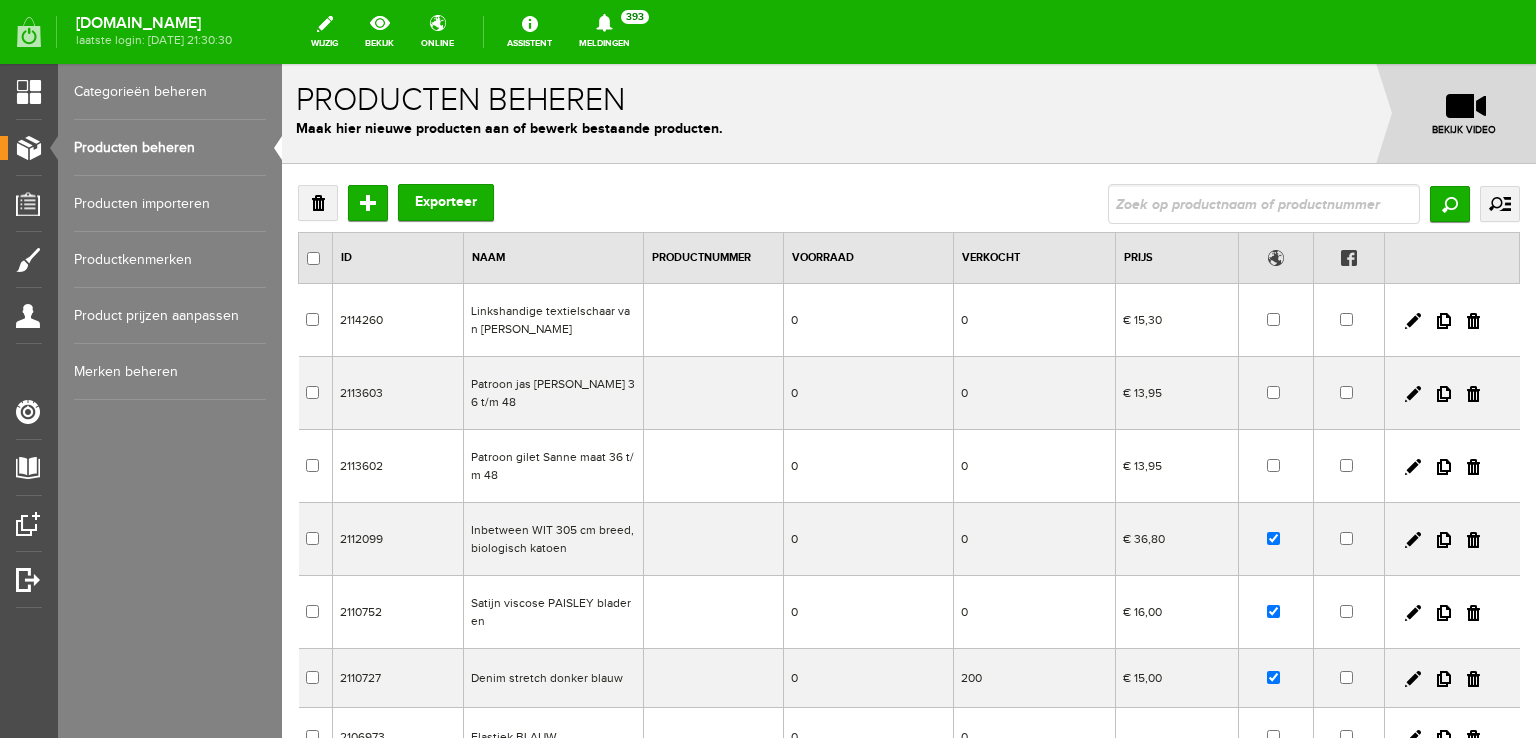 scroll, scrollTop: 0, scrollLeft: 0, axis: both 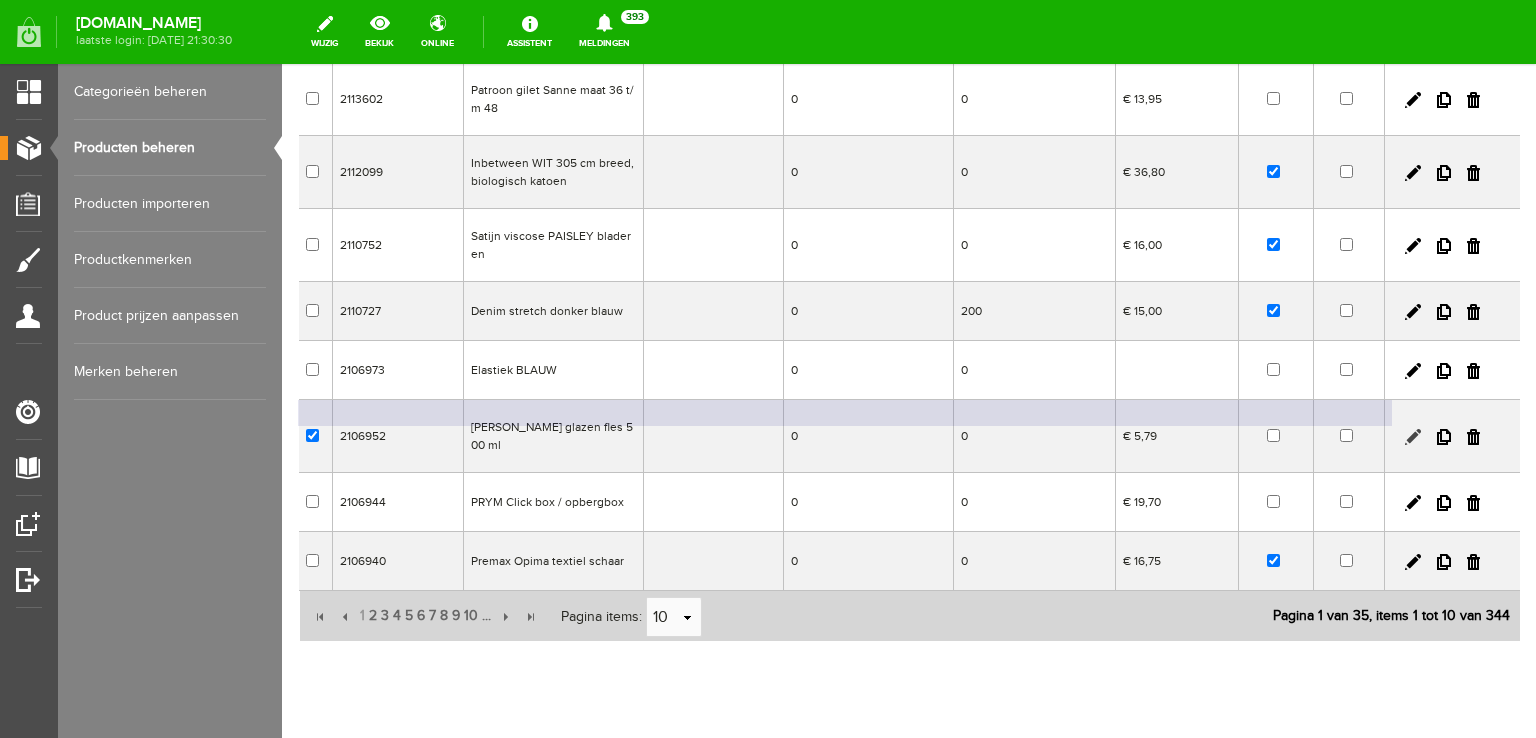 click at bounding box center [1413, 437] 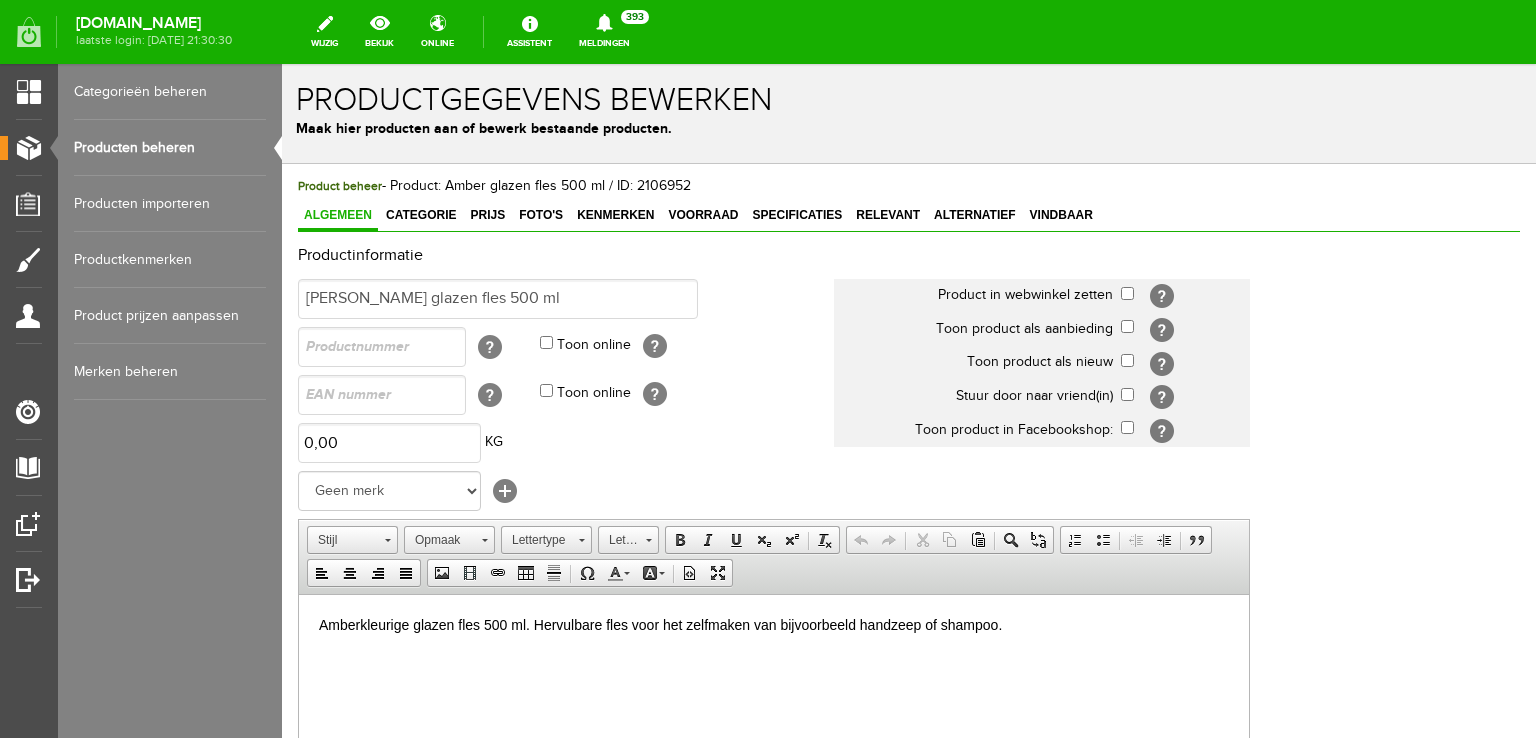 scroll, scrollTop: 0, scrollLeft: 0, axis: both 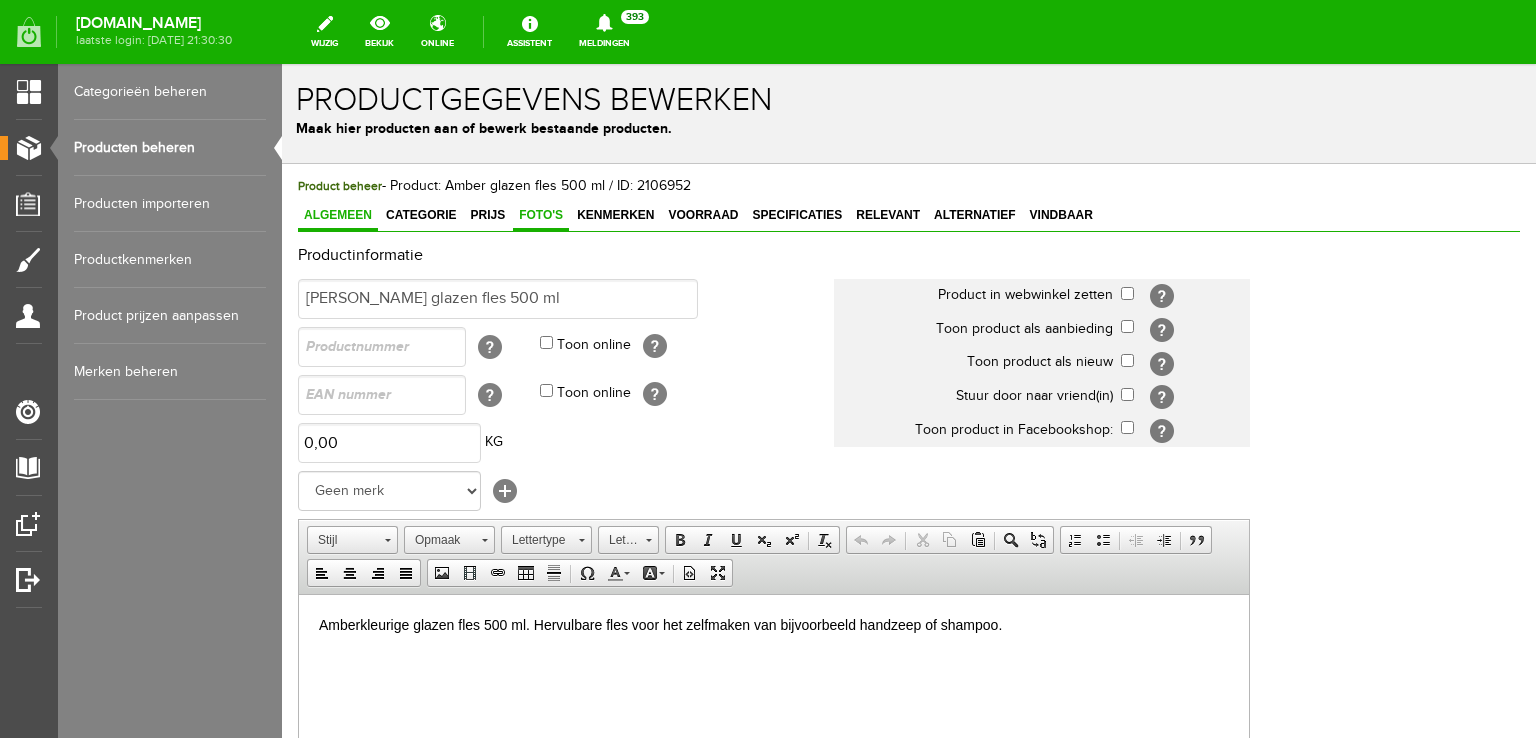 click on "Foto's" at bounding box center (541, 215) 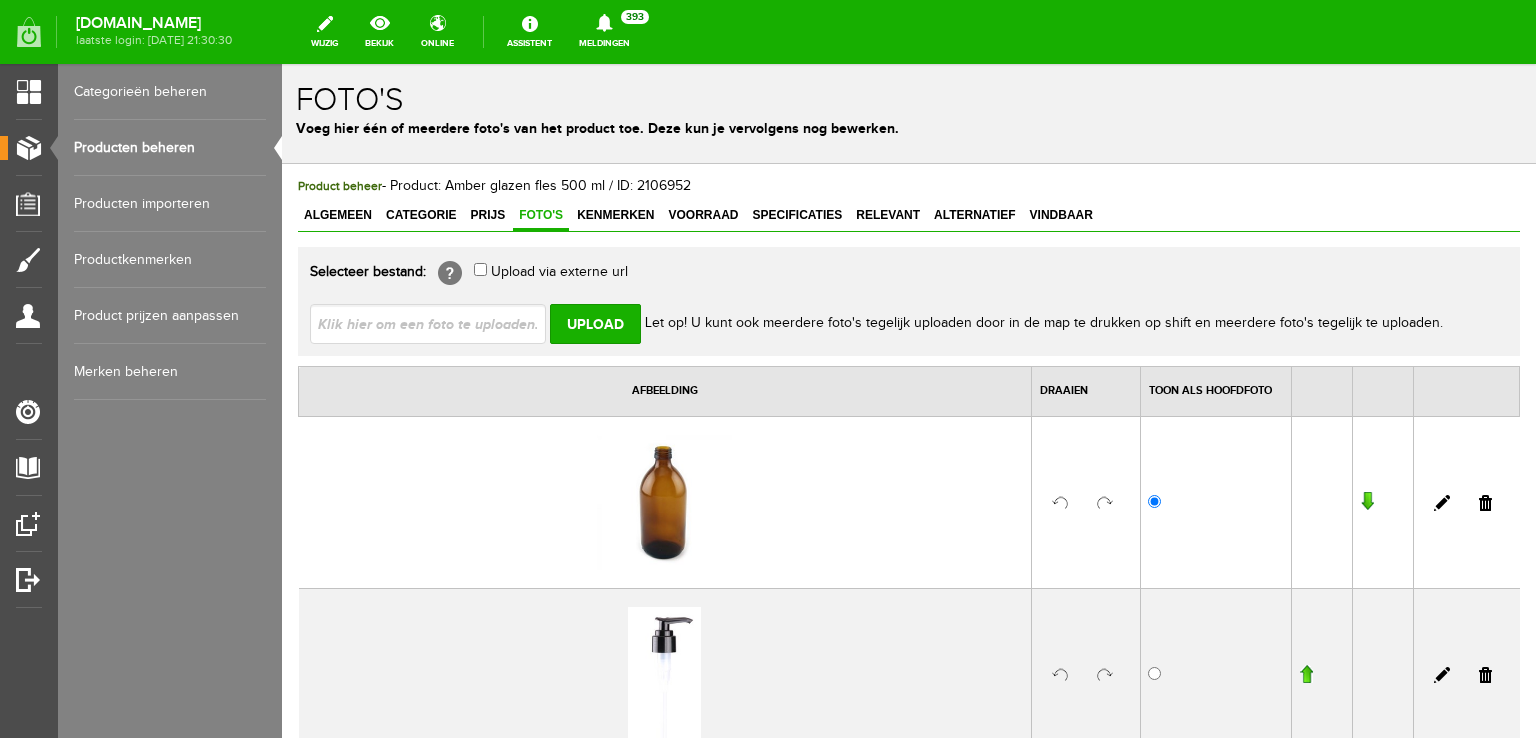 scroll, scrollTop: 0, scrollLeft: 0, axis: both 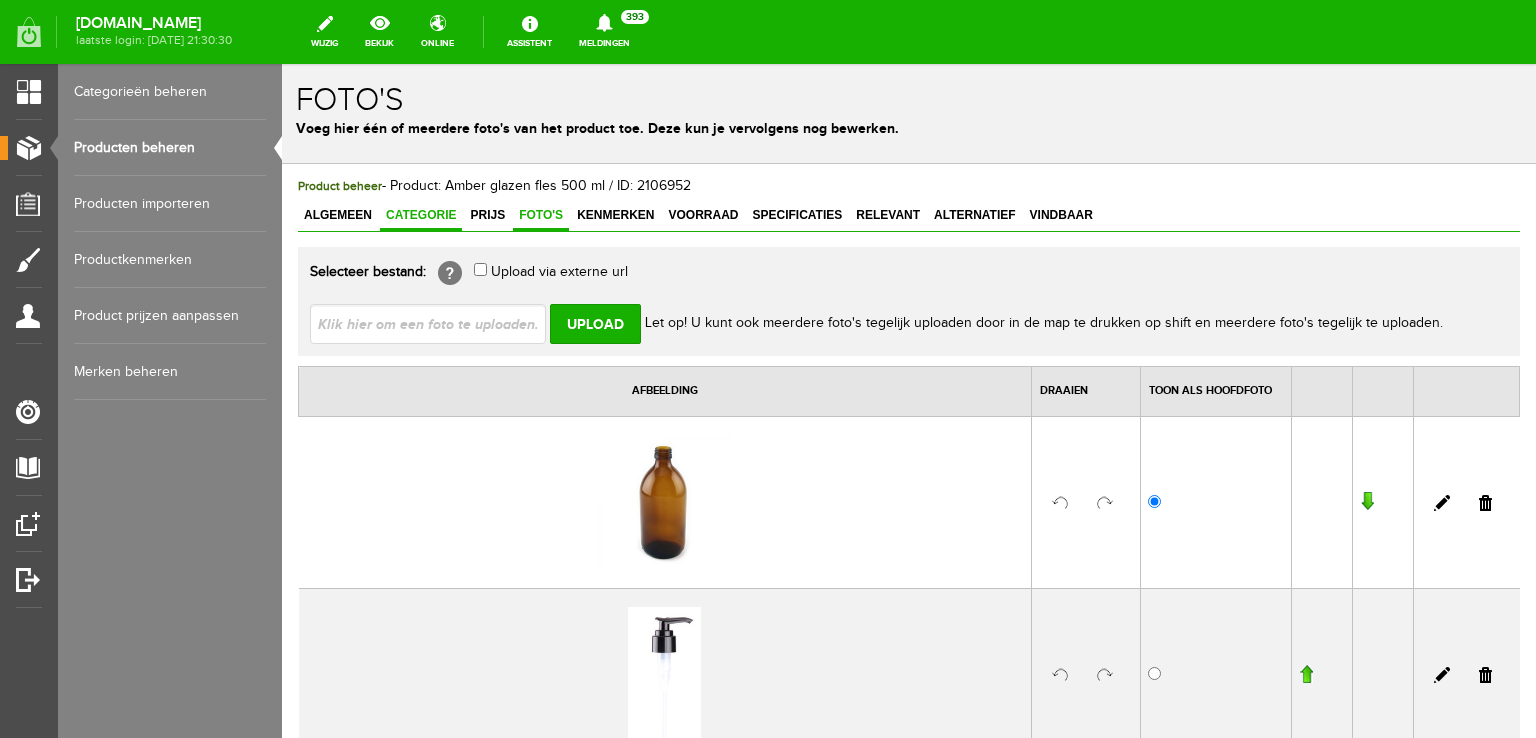 click on "Categorie" at bounding box center [421, 215] 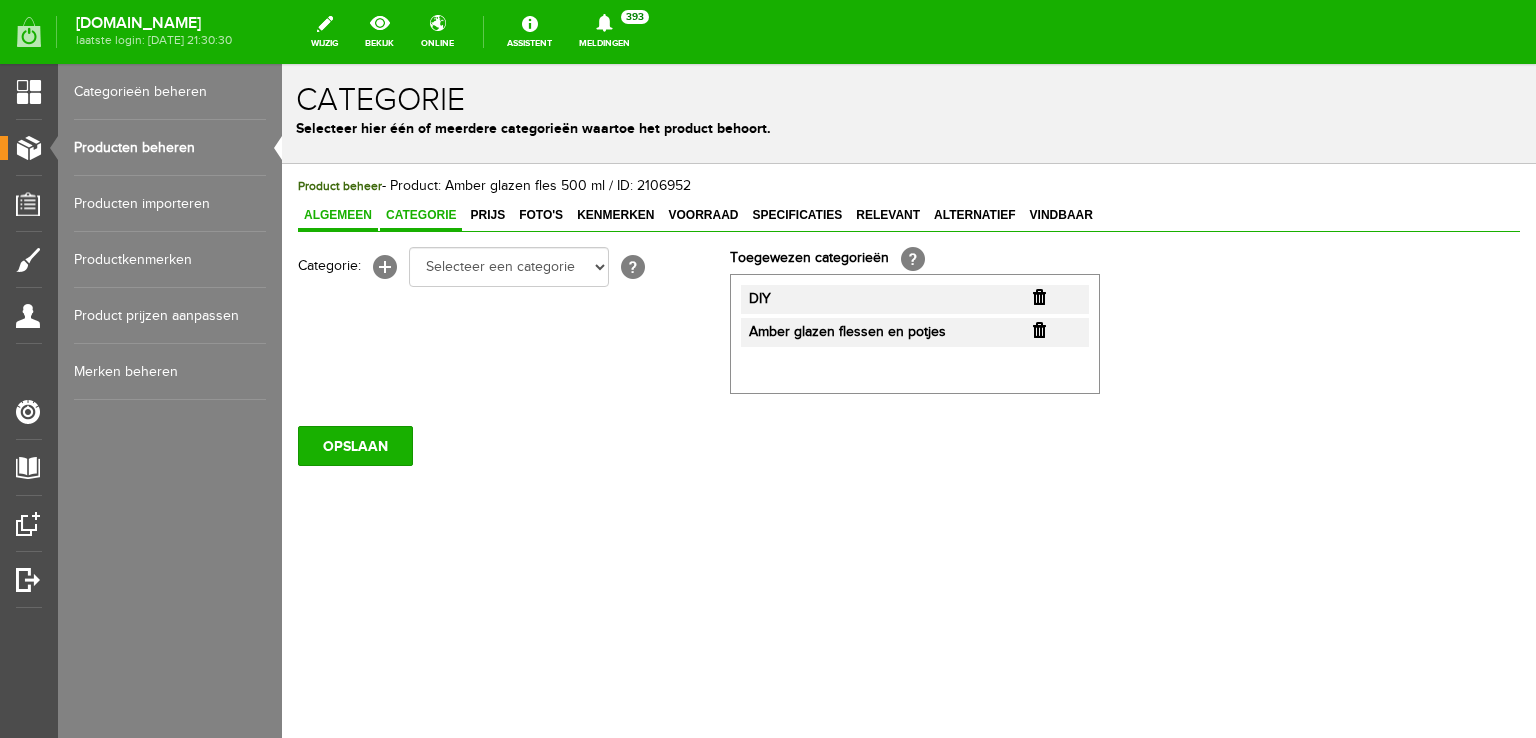 click on "Algemeen" at bounding box center (338, 216) 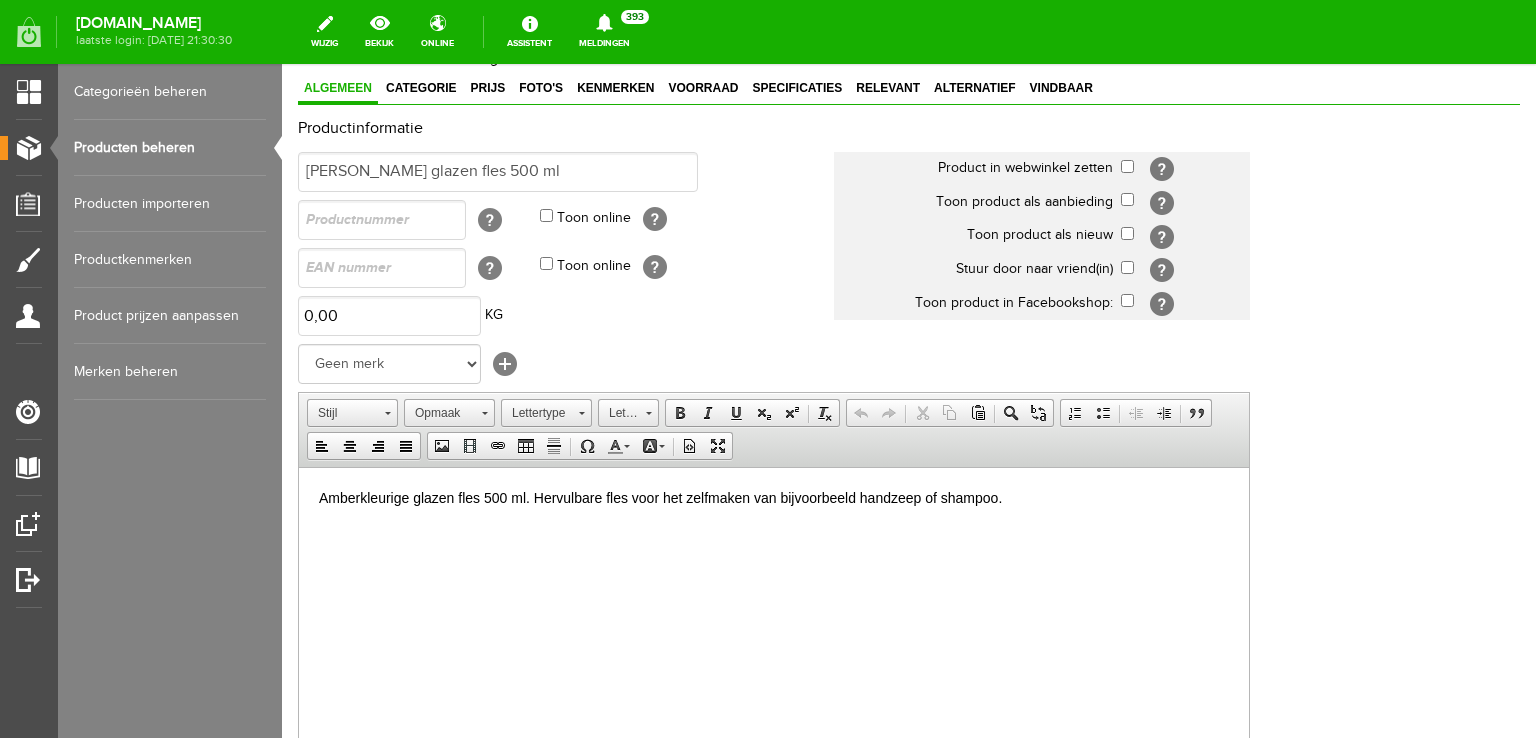 scroll, scrollTop: 130, scrollLeft: 0, axis: vertical 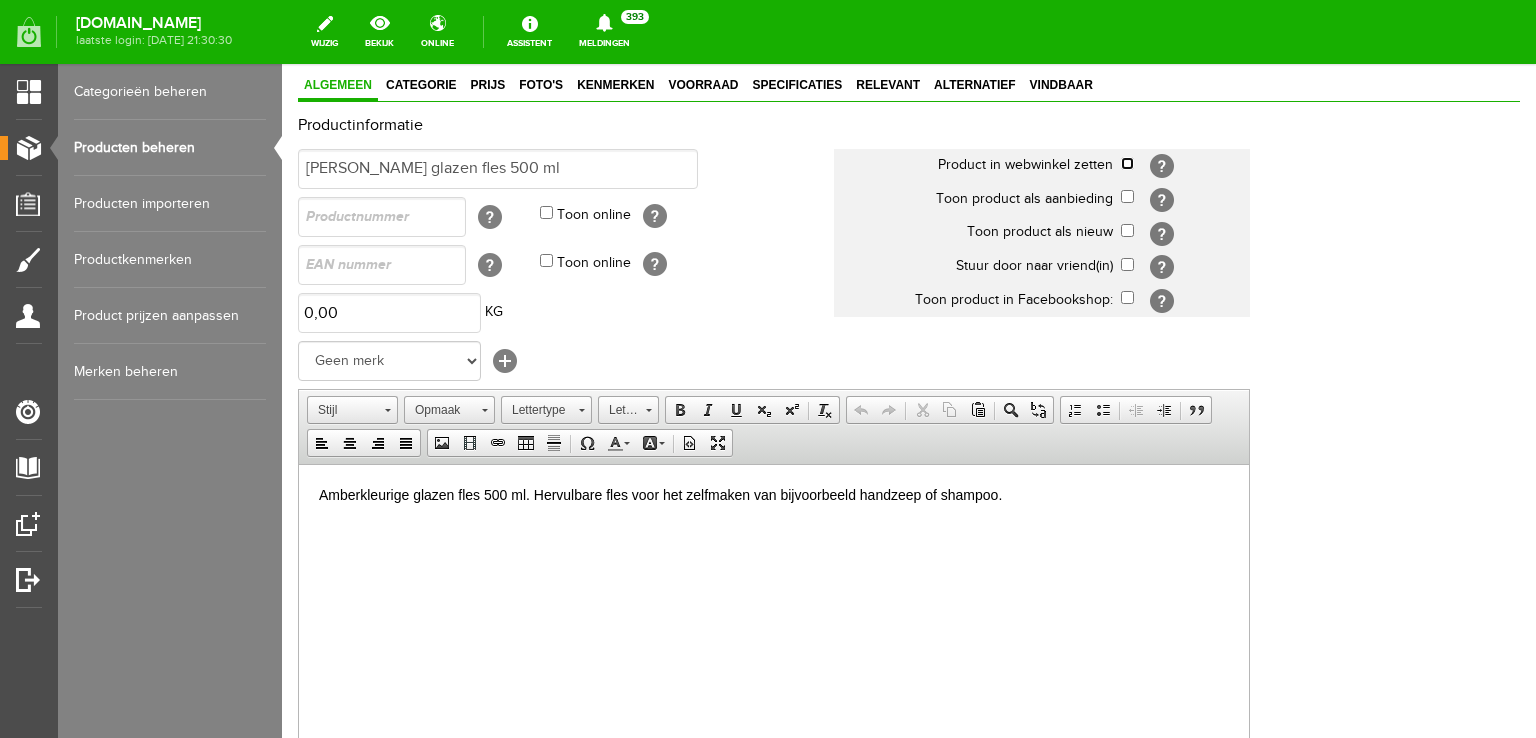click at bounding box center (1127, 163) 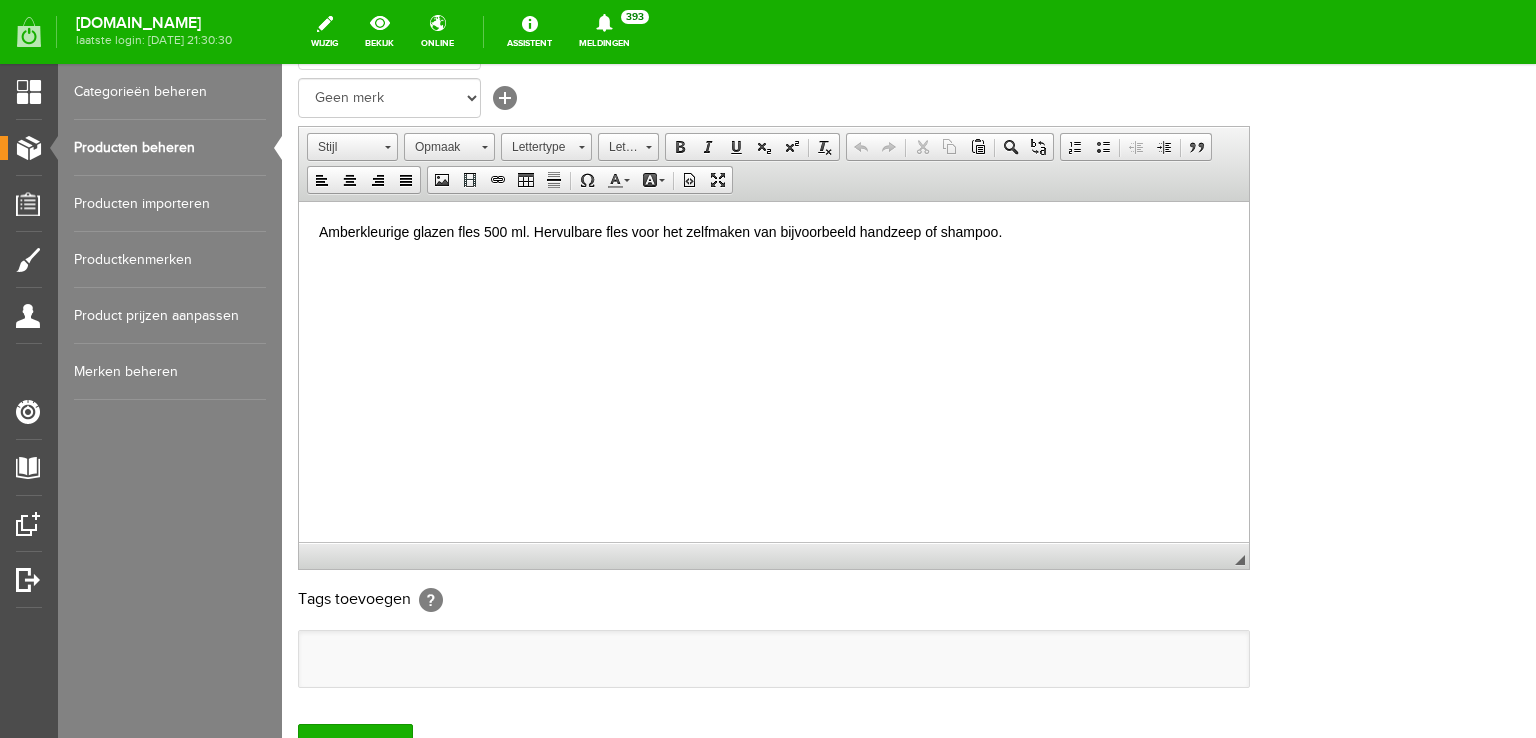 scroll, scrollTop: 395, scrollLeft: 0, axis: vertical 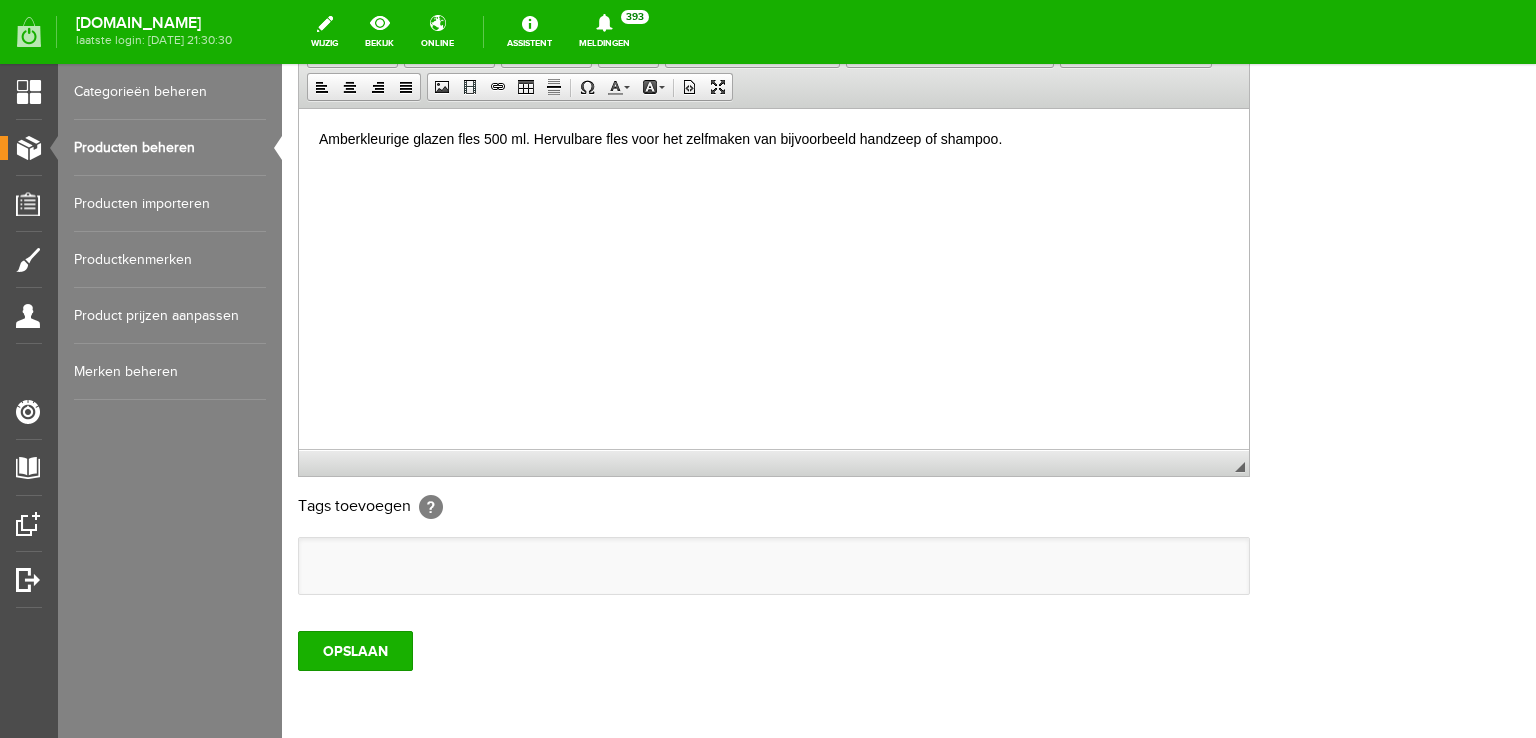 click at bounding box center [774, 566] 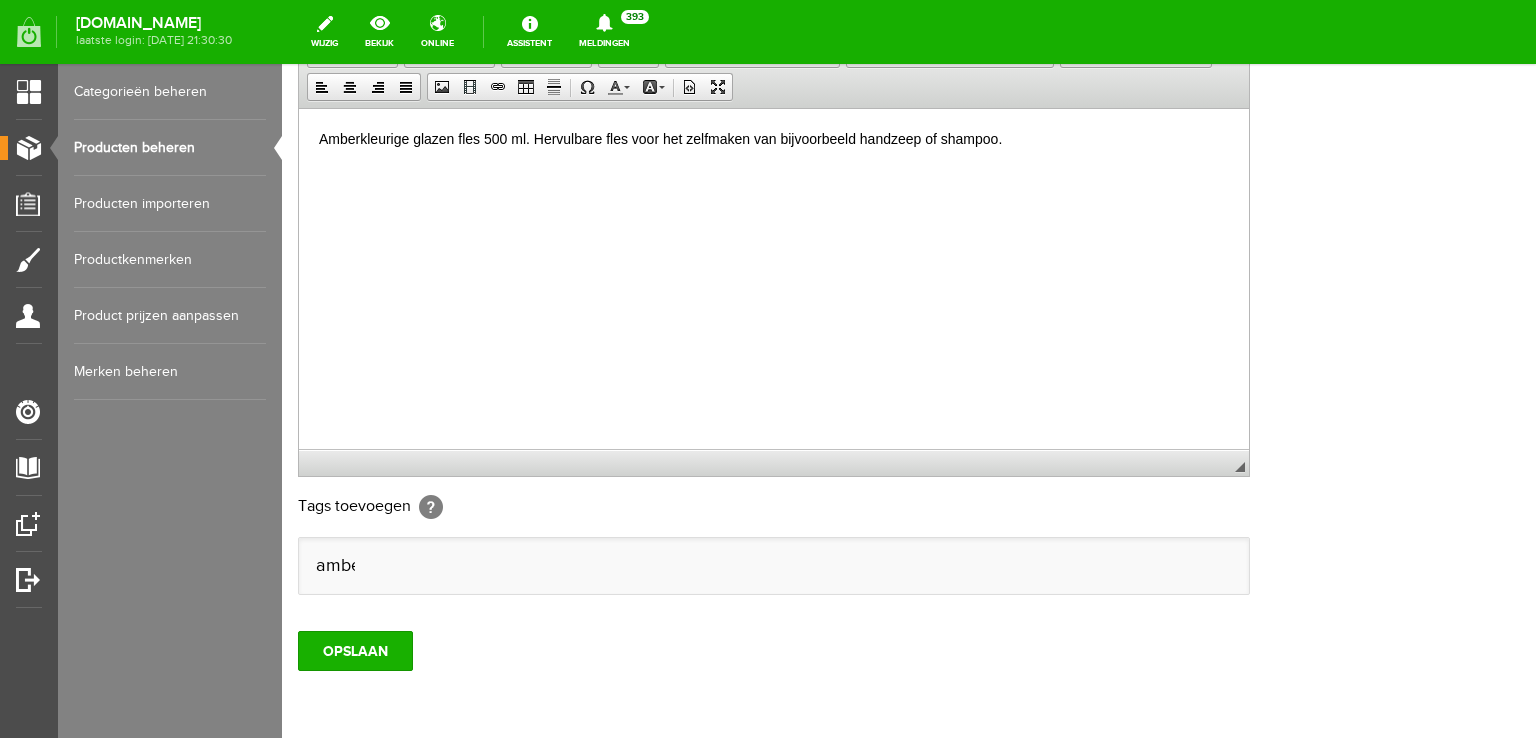 scroll, scrollTop: 0, scrollLeft: 0, axis: both 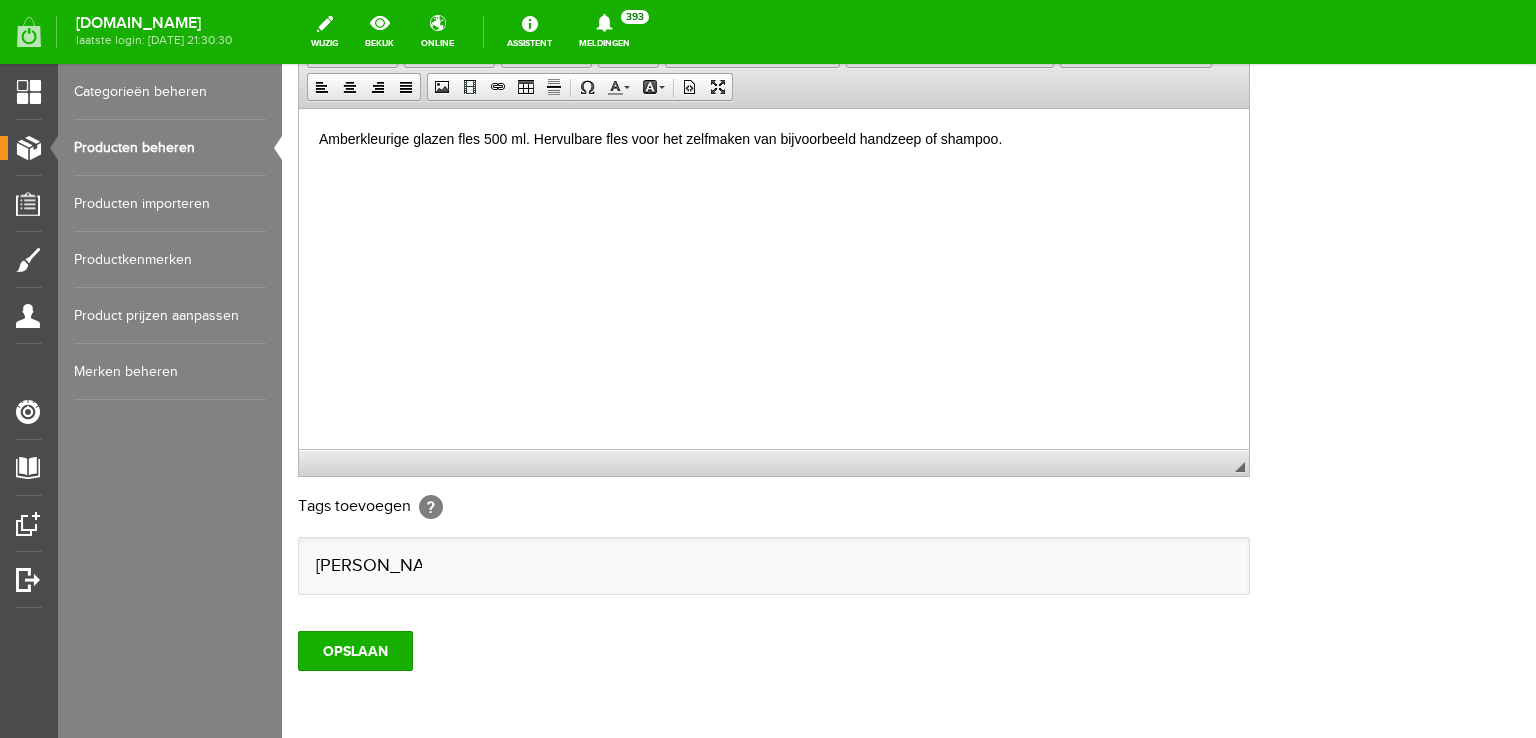 type on "[PERSON_NAME]" 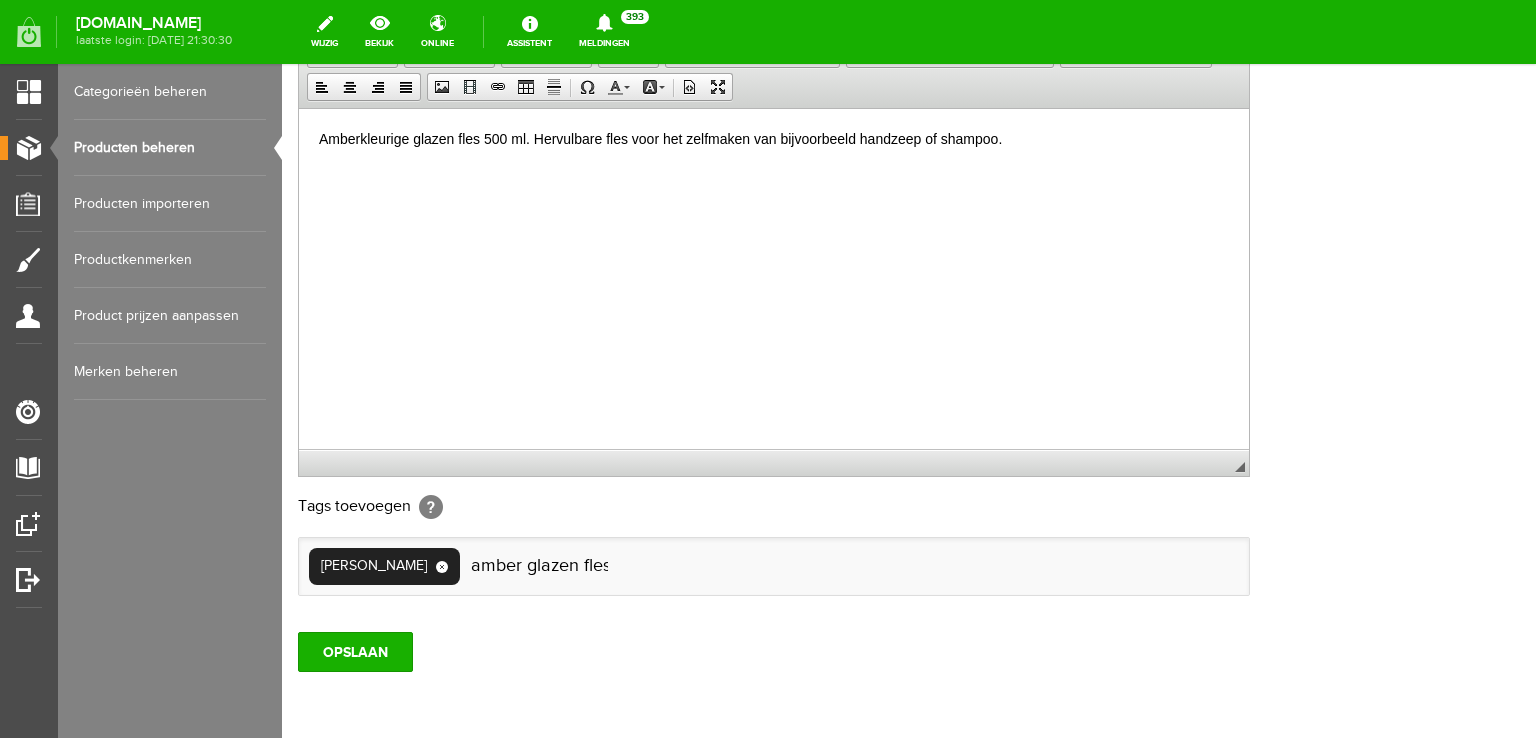 scroll, scrollTop: 0, scrollLeft: 0, axis: both 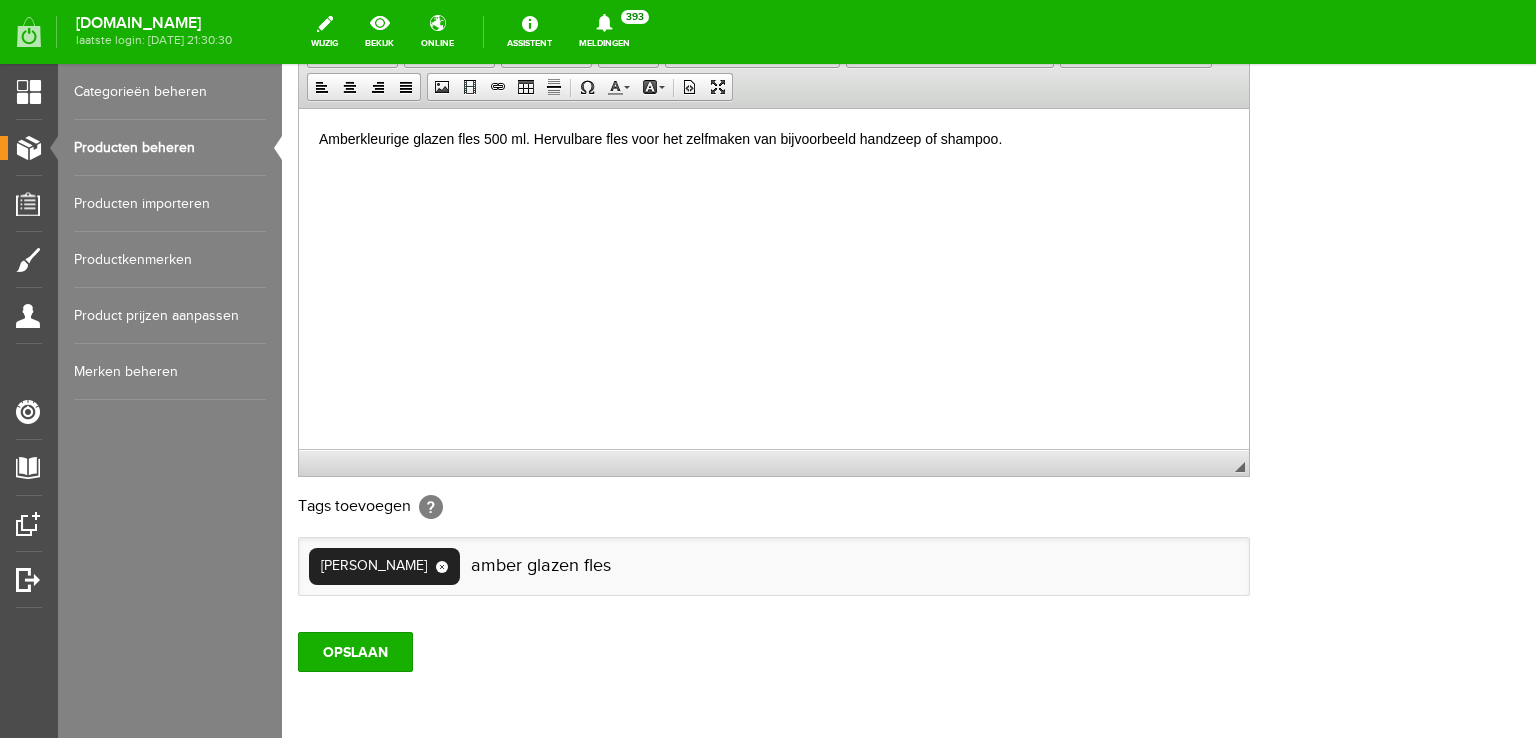 type on "amber glazen fles" 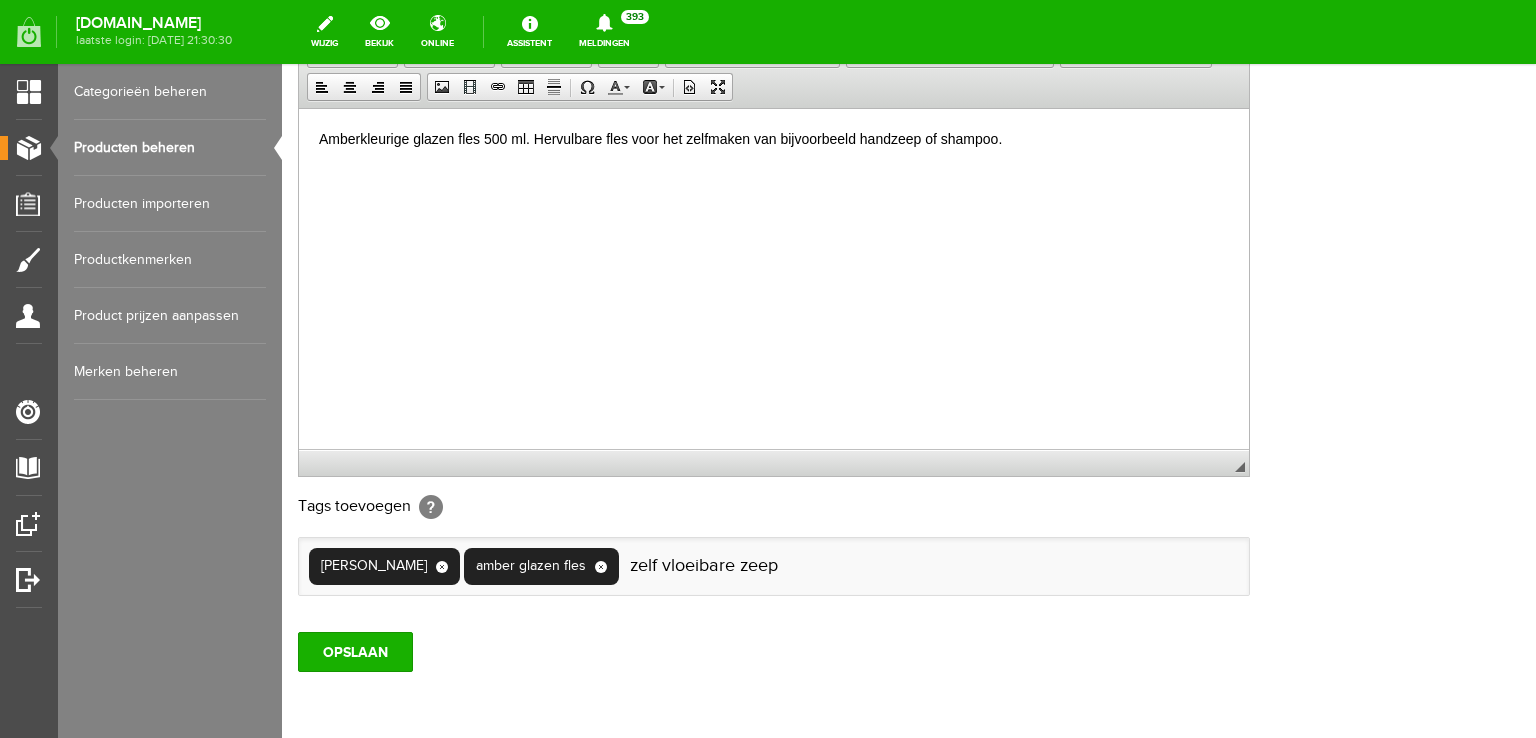 scroll, scrollTop: 0, scrollLeft: 4, axis: horizontal 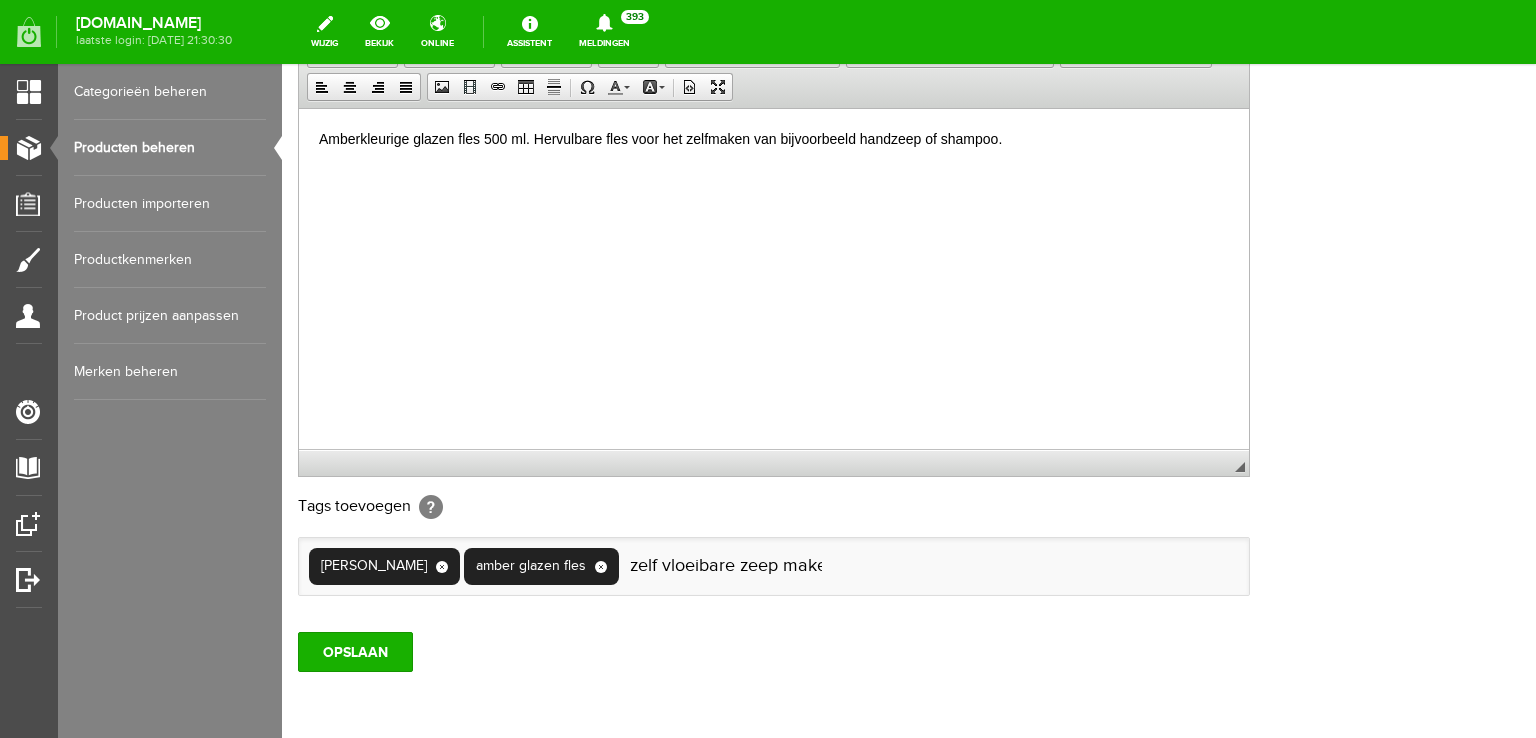 type on "zelf vloeibare zeep maken" 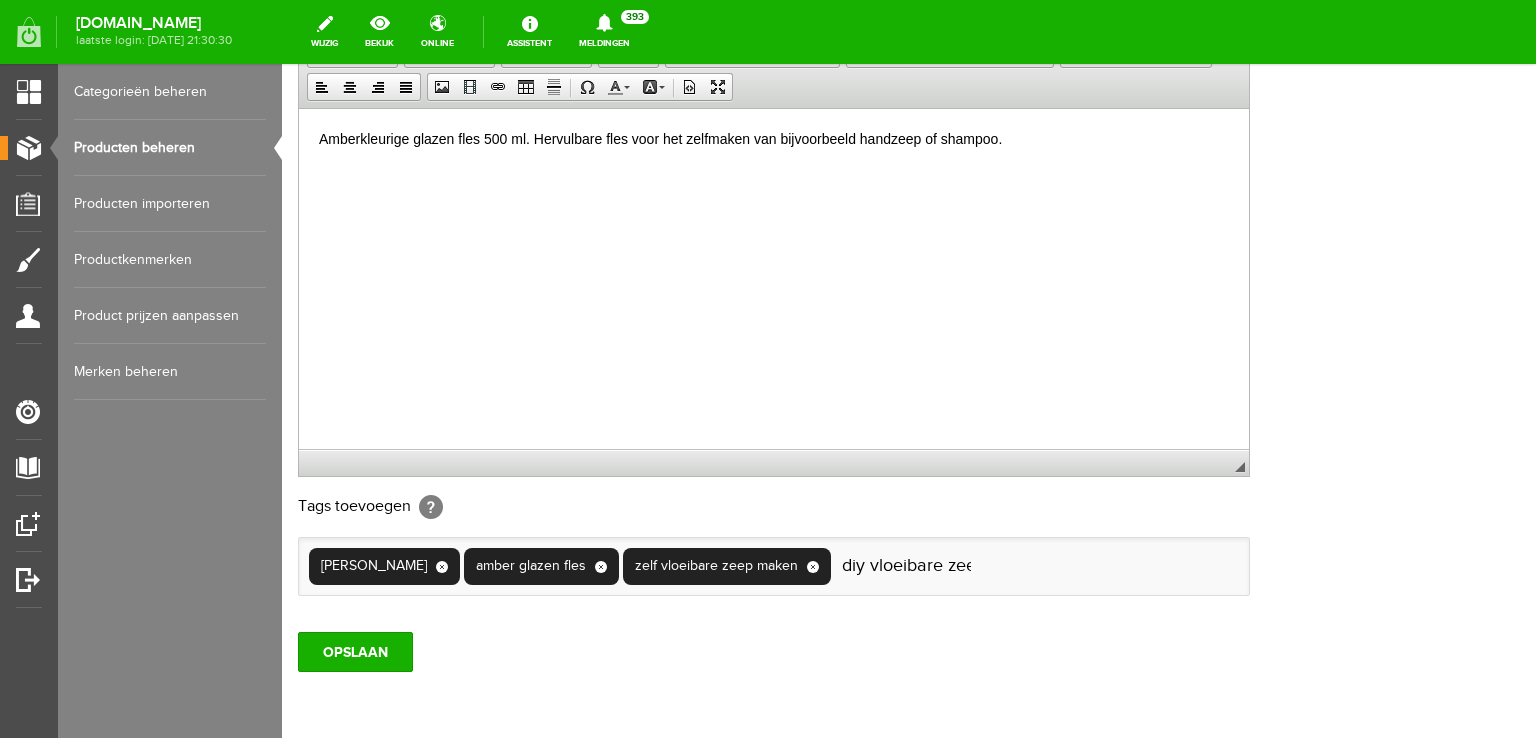 scroll, scrollTop: 0, scrollLeft: 4, axis: horizontal 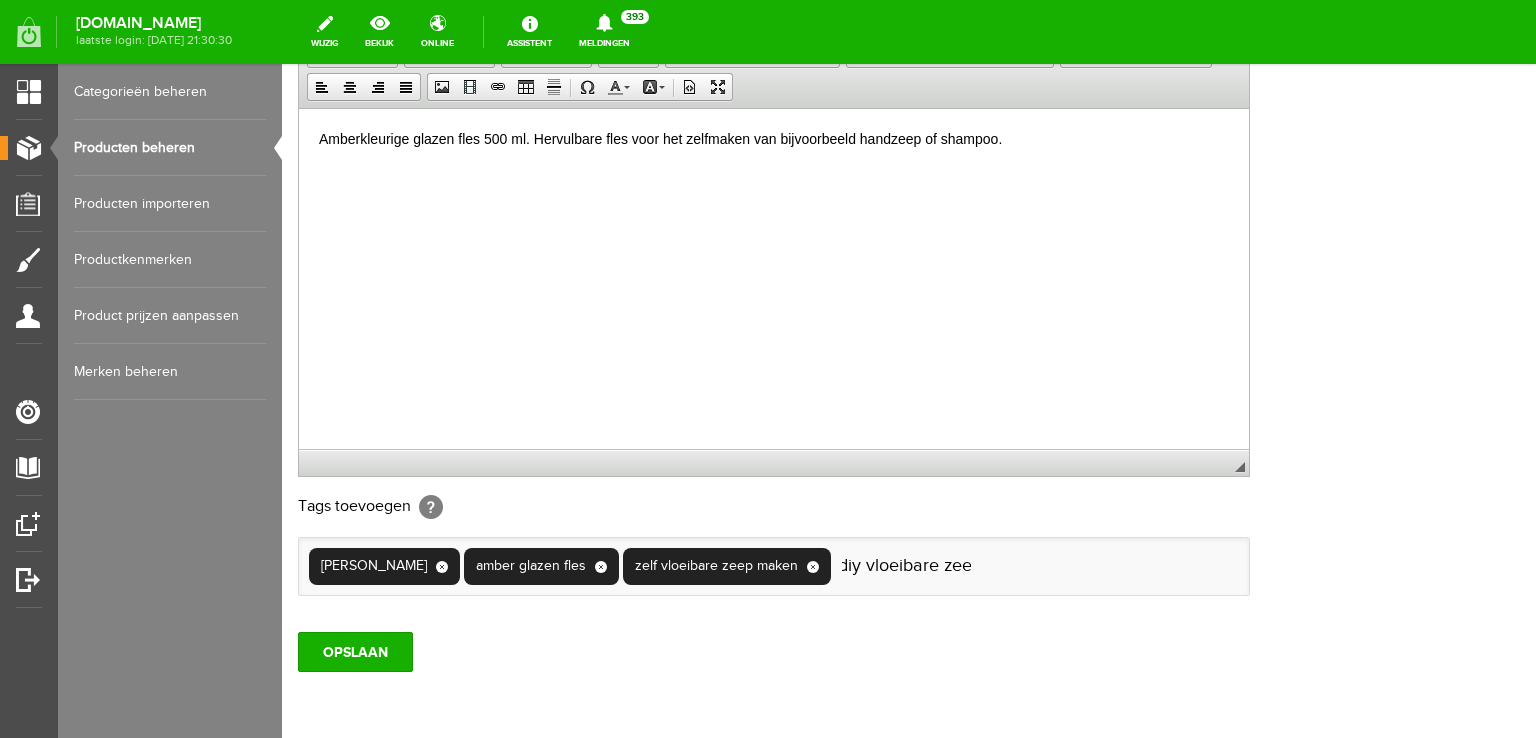 type on "diy vloeibare zeep" 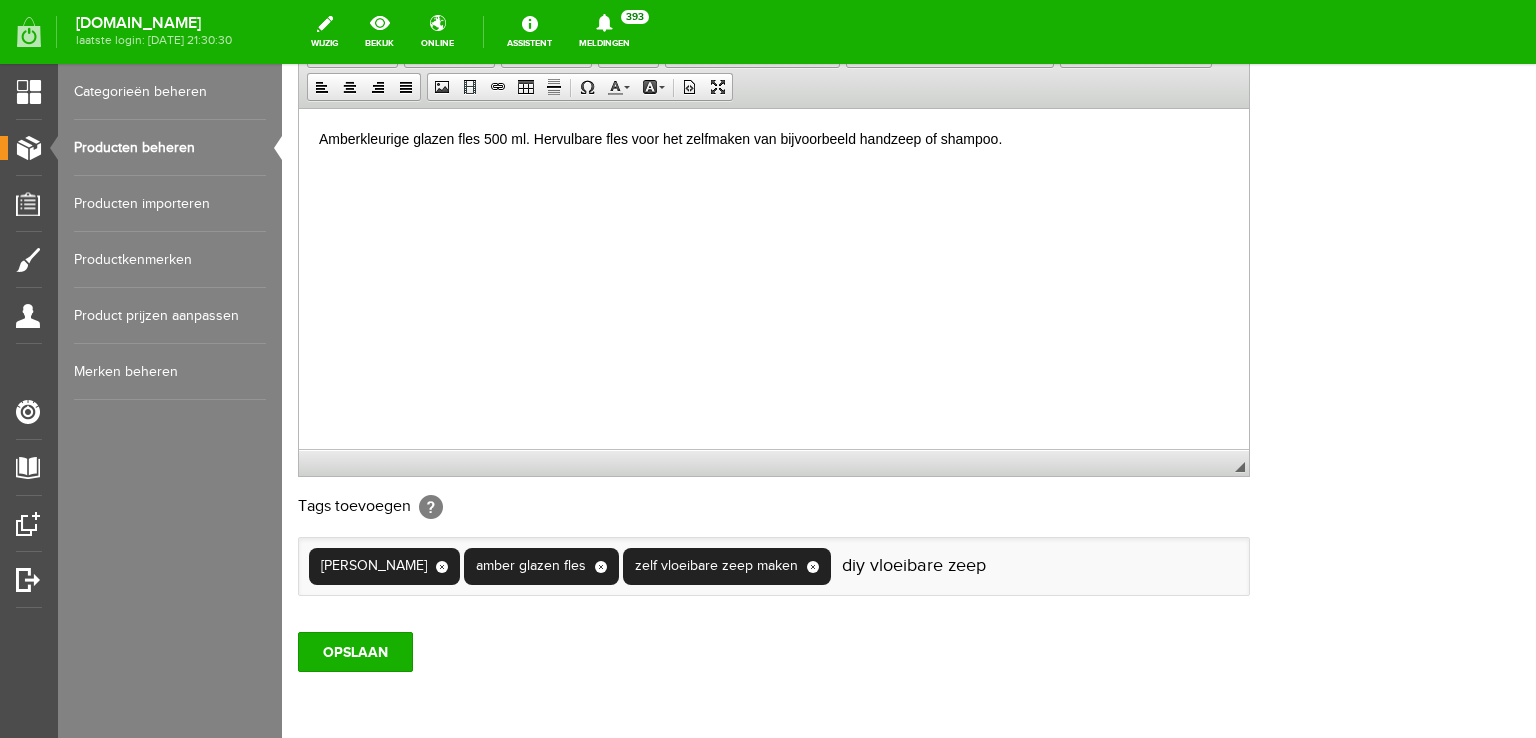 scroll, scrollTop: 0, scrollLeft: 0, axis: both 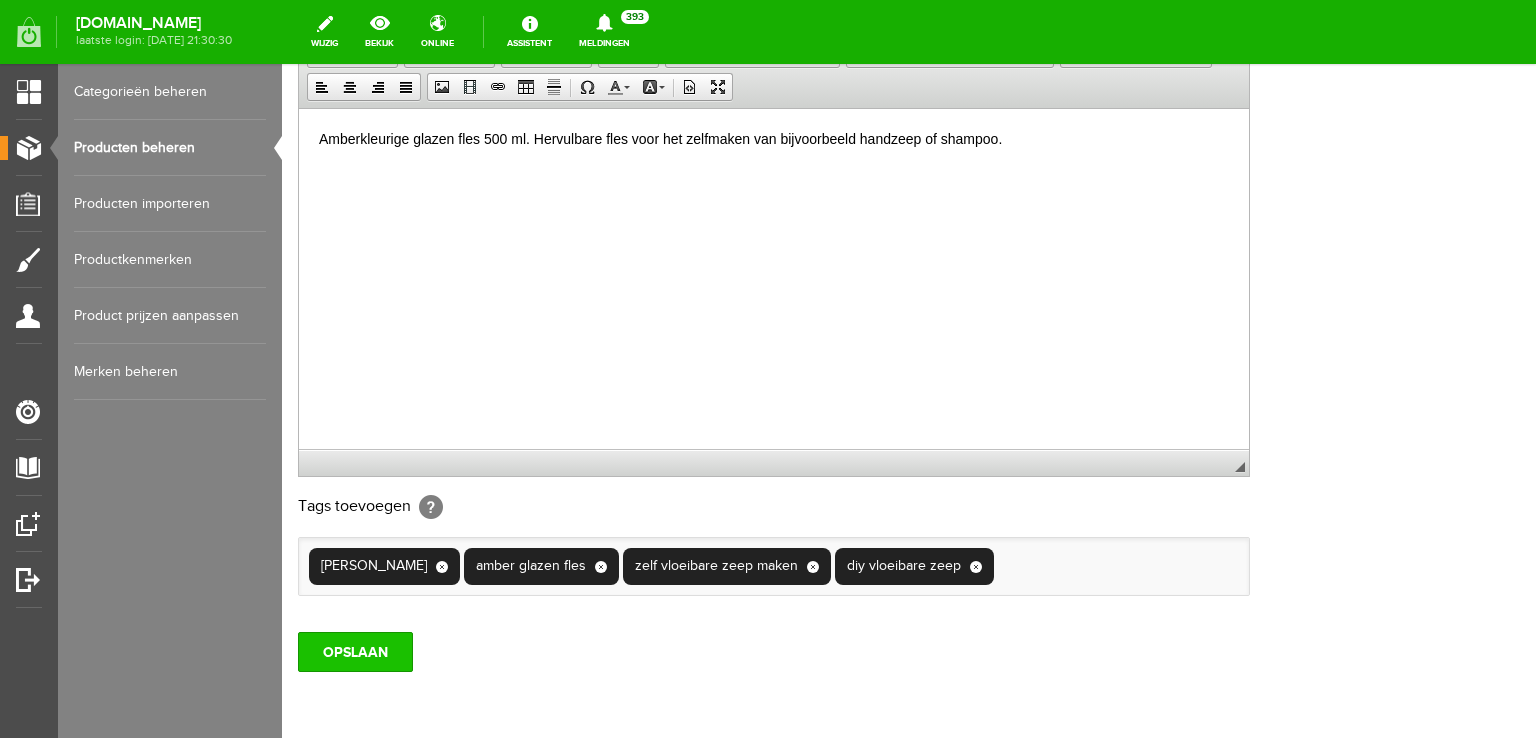 click on "OPSLAAN" at bounding box center [355, 652] 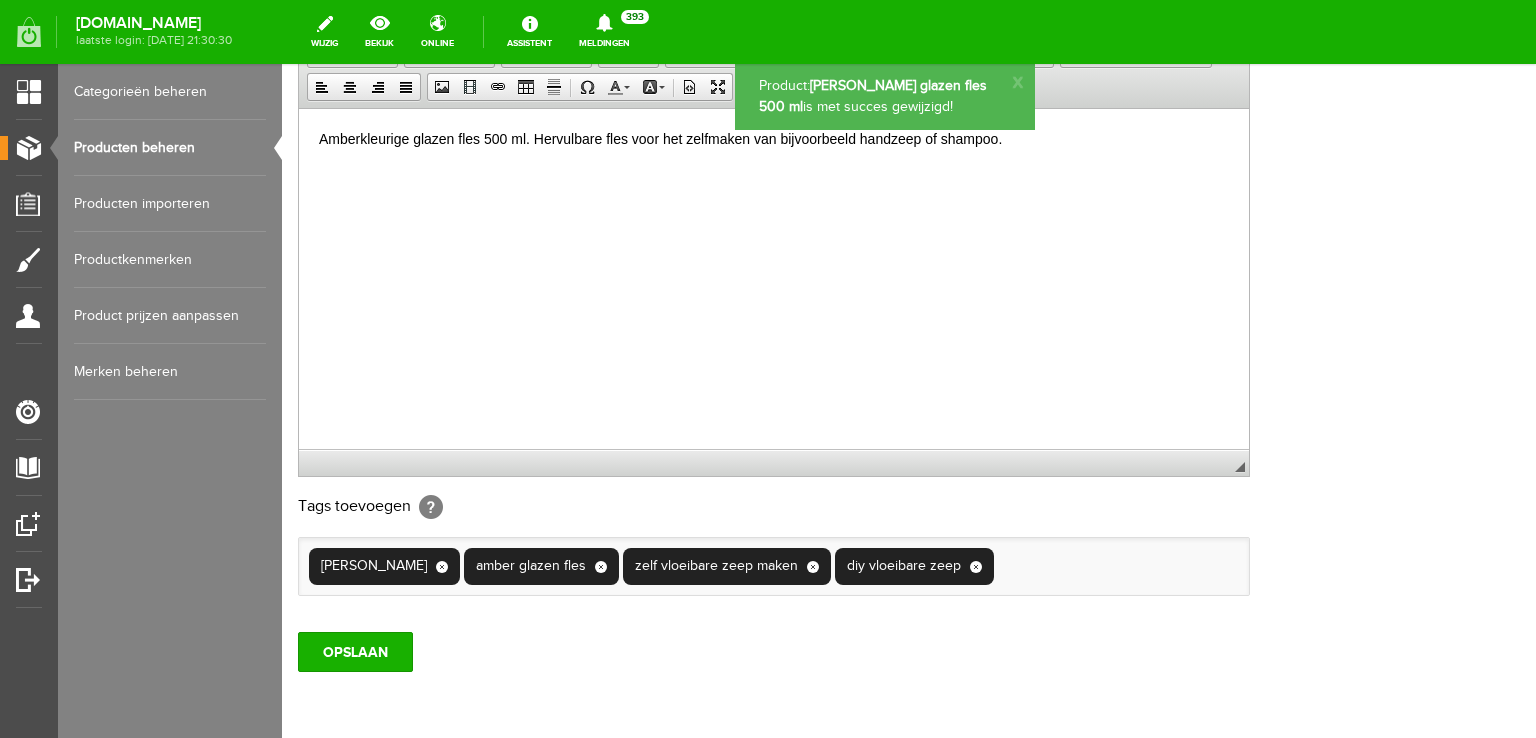 scroll, scrollTop: 0, scrollLeft: 0, axis: both 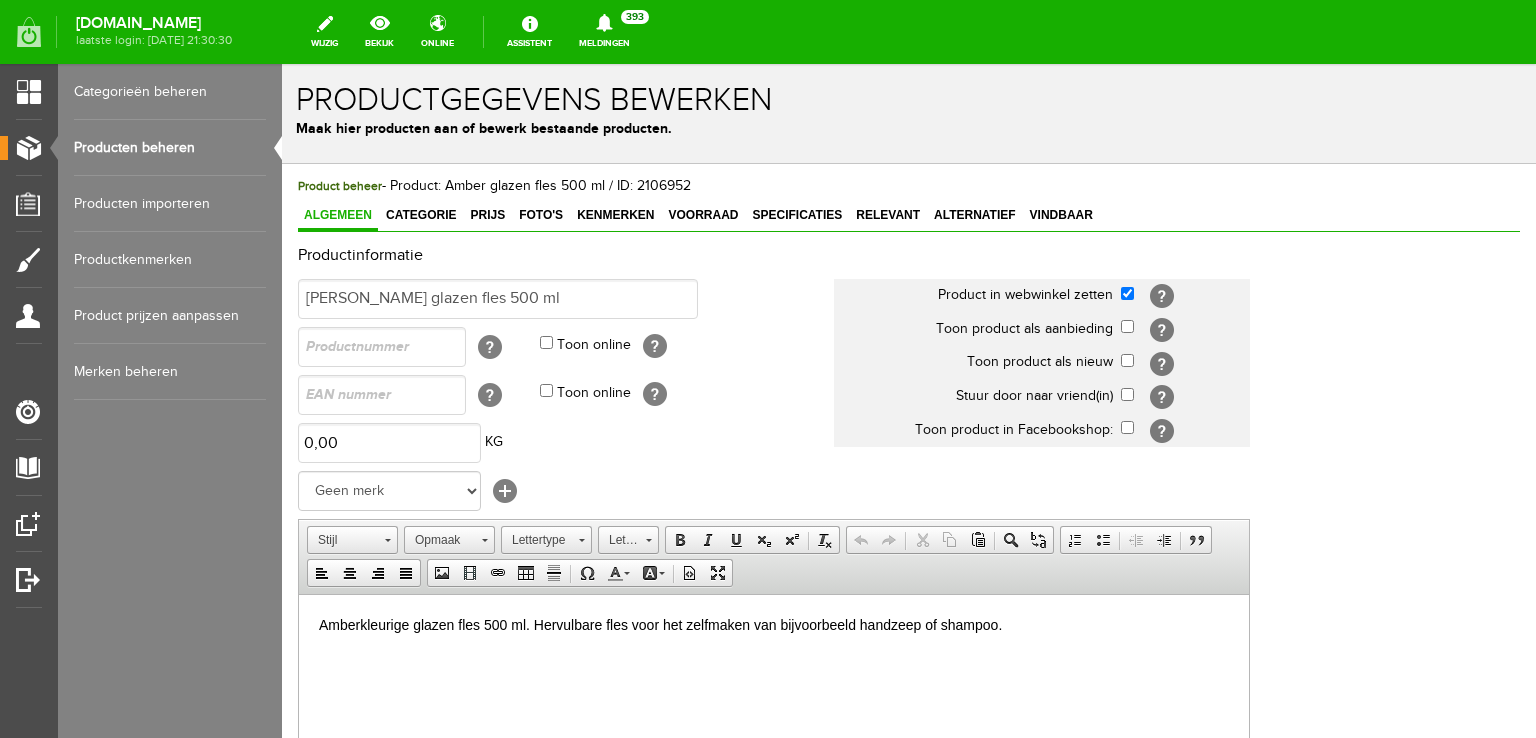 click on "Producten beheren" at bounding box center (170, 148) 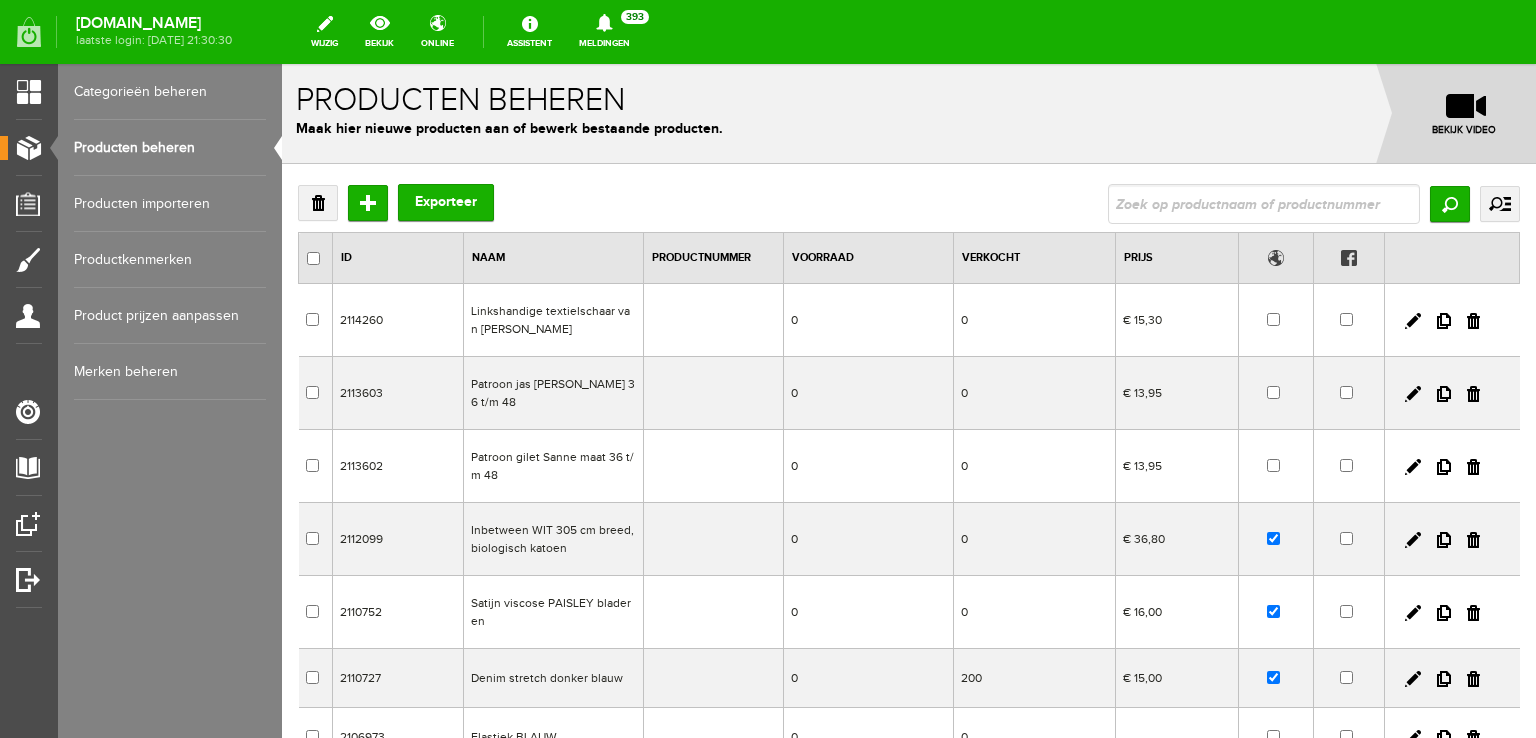 scroll, scrollTop: 0, scrollLeft: 0, axis: both 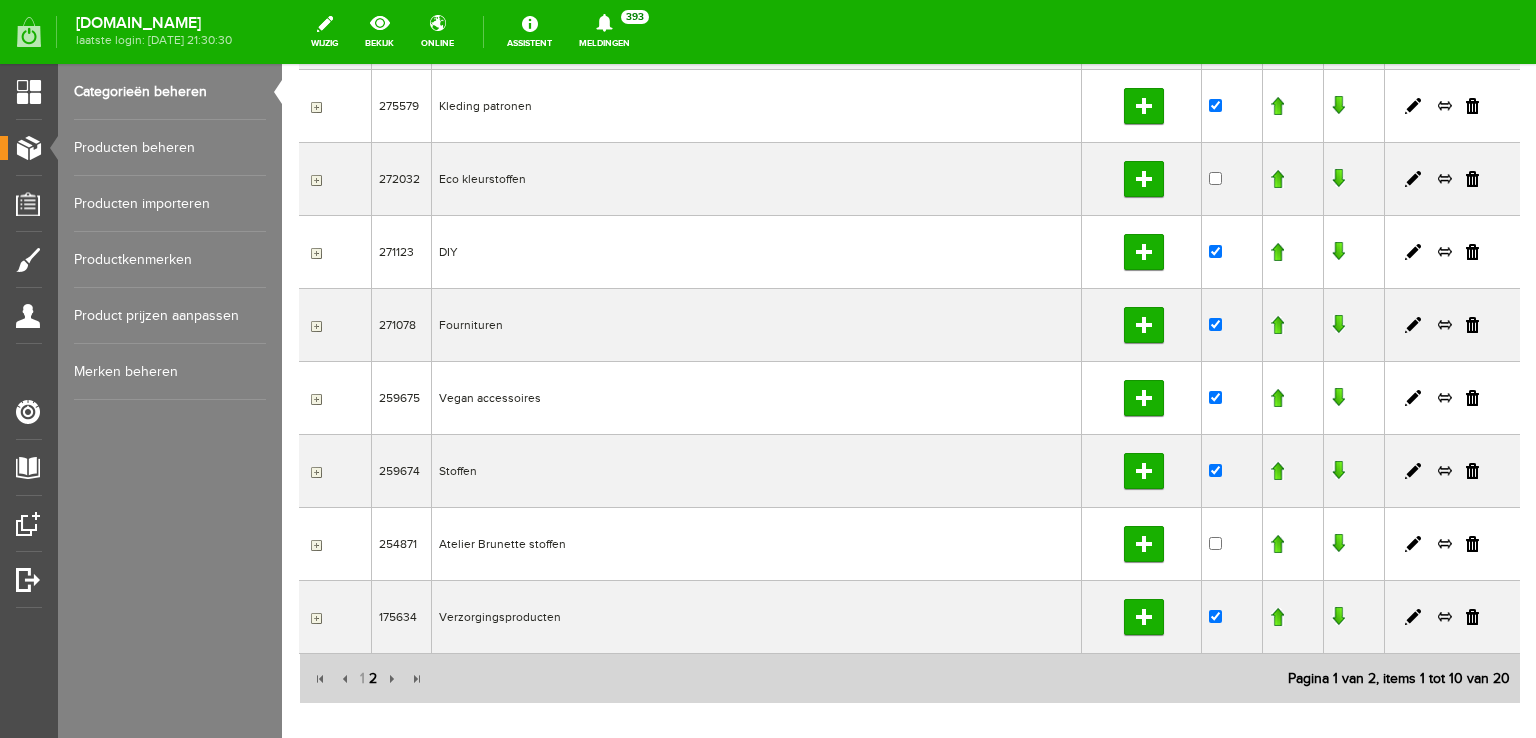 click on "2" at bounding box center (373, 679) 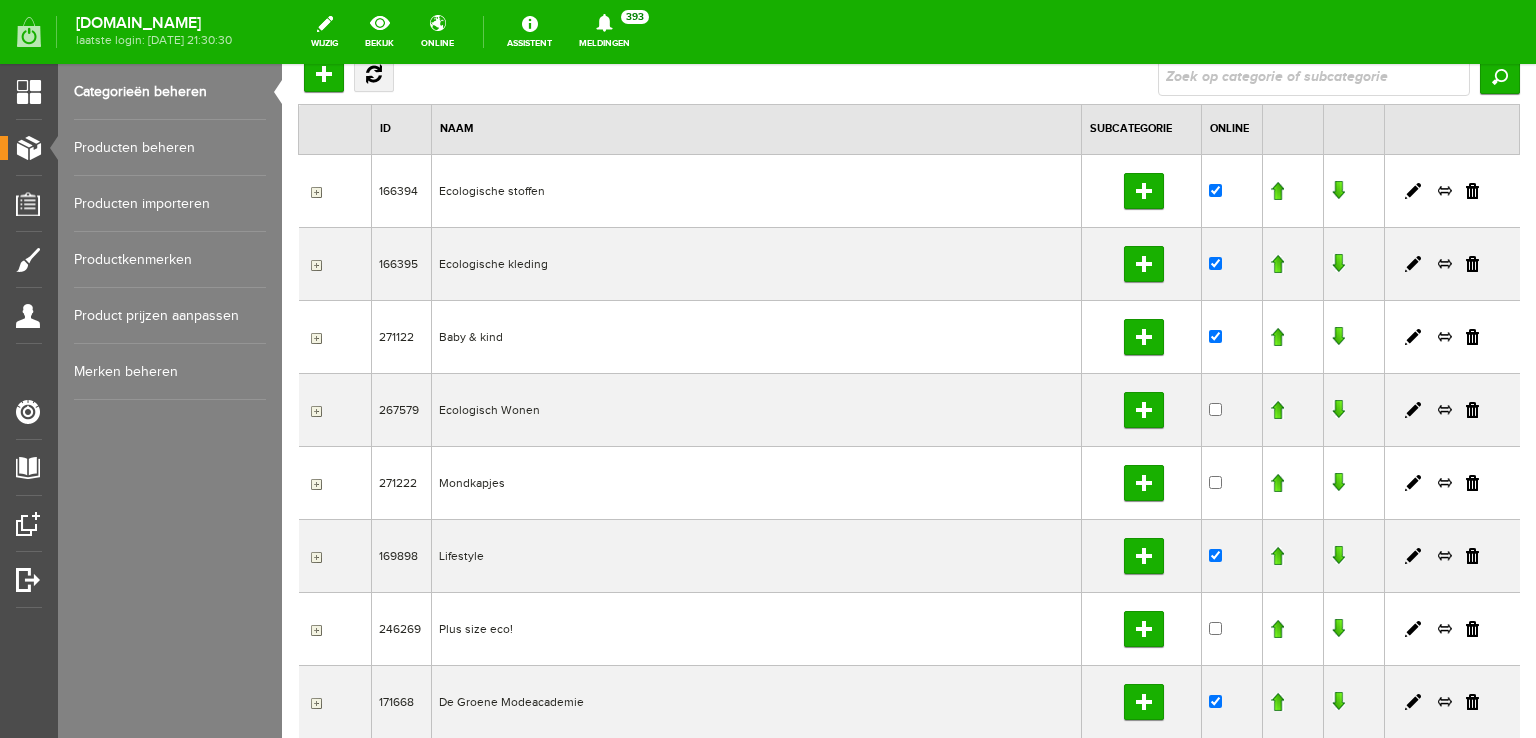 scroll, scrollTop: 127, scrollLeft: 0, axis: vertical 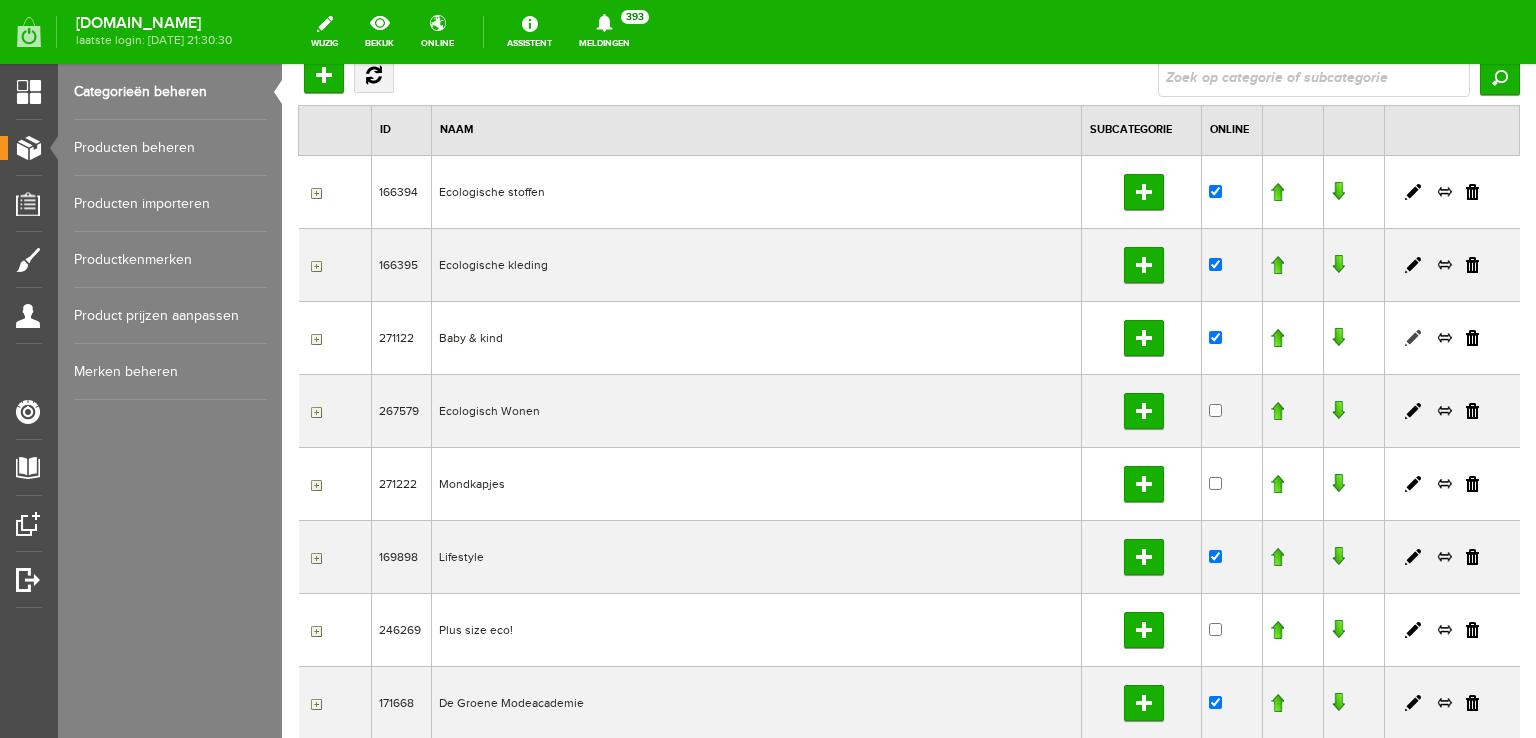 click at bounding box center (1413, 338) 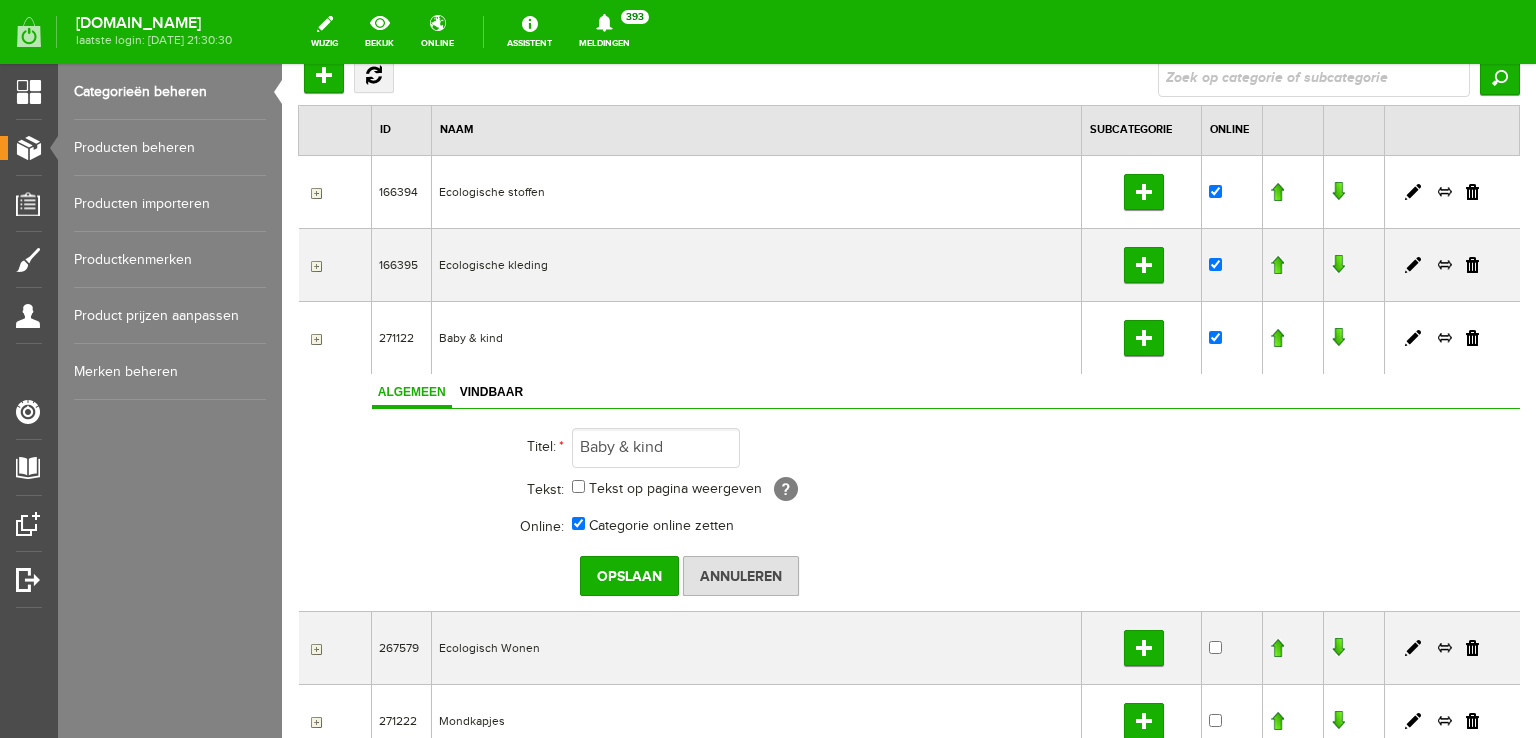 click at bounding box center (314, 339) 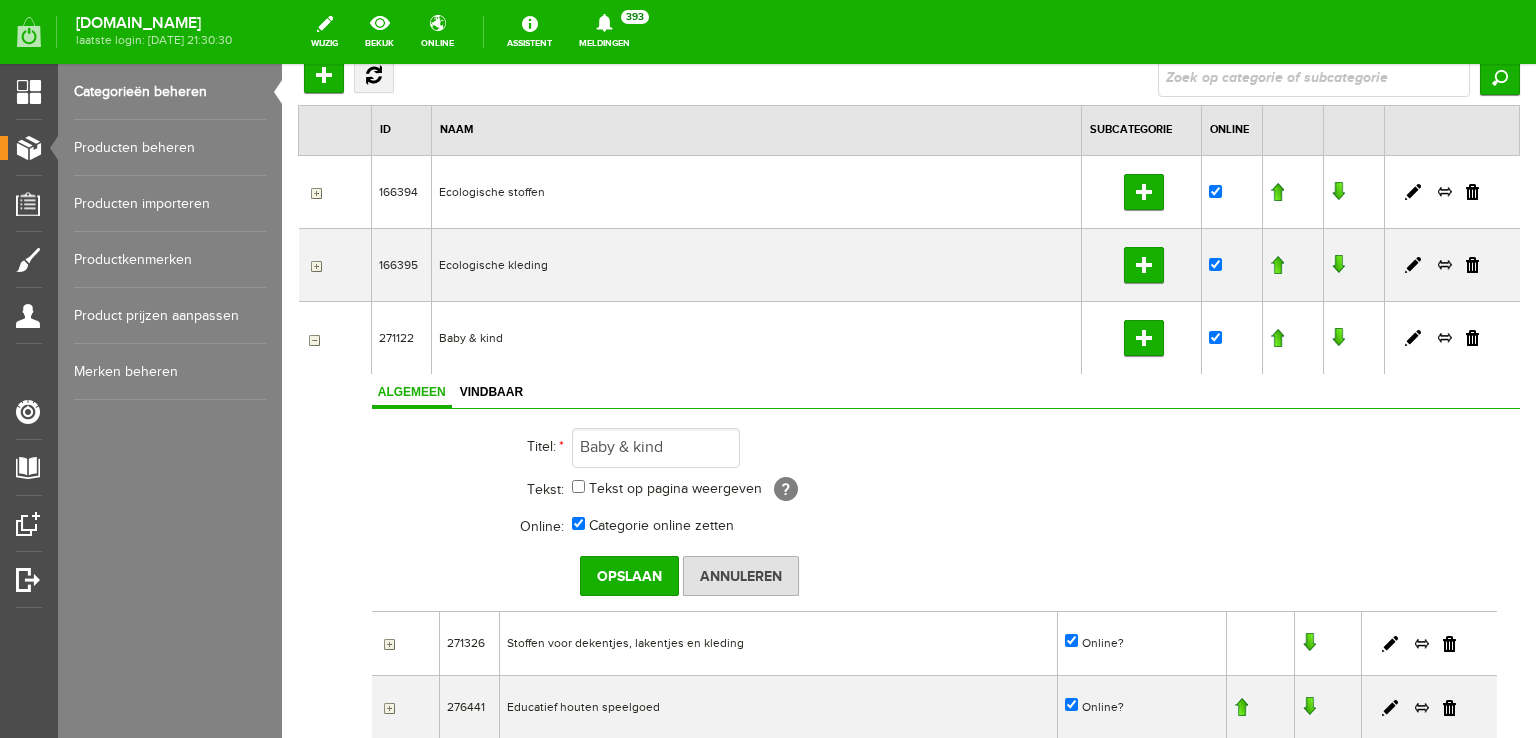 click at bounding box center [314, 339] 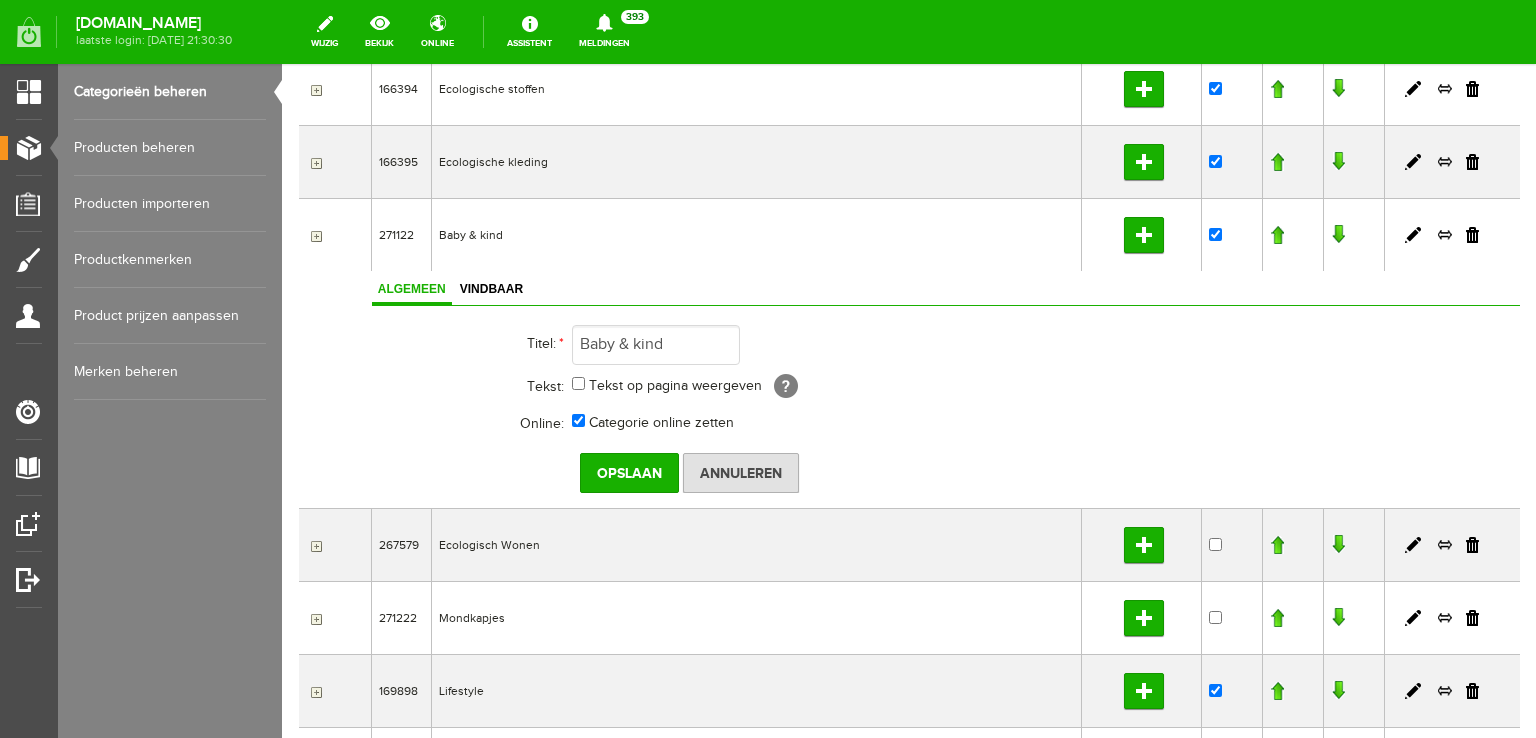 scroll, scrollTop: 236, scrollLeft: 0, axis: vertical 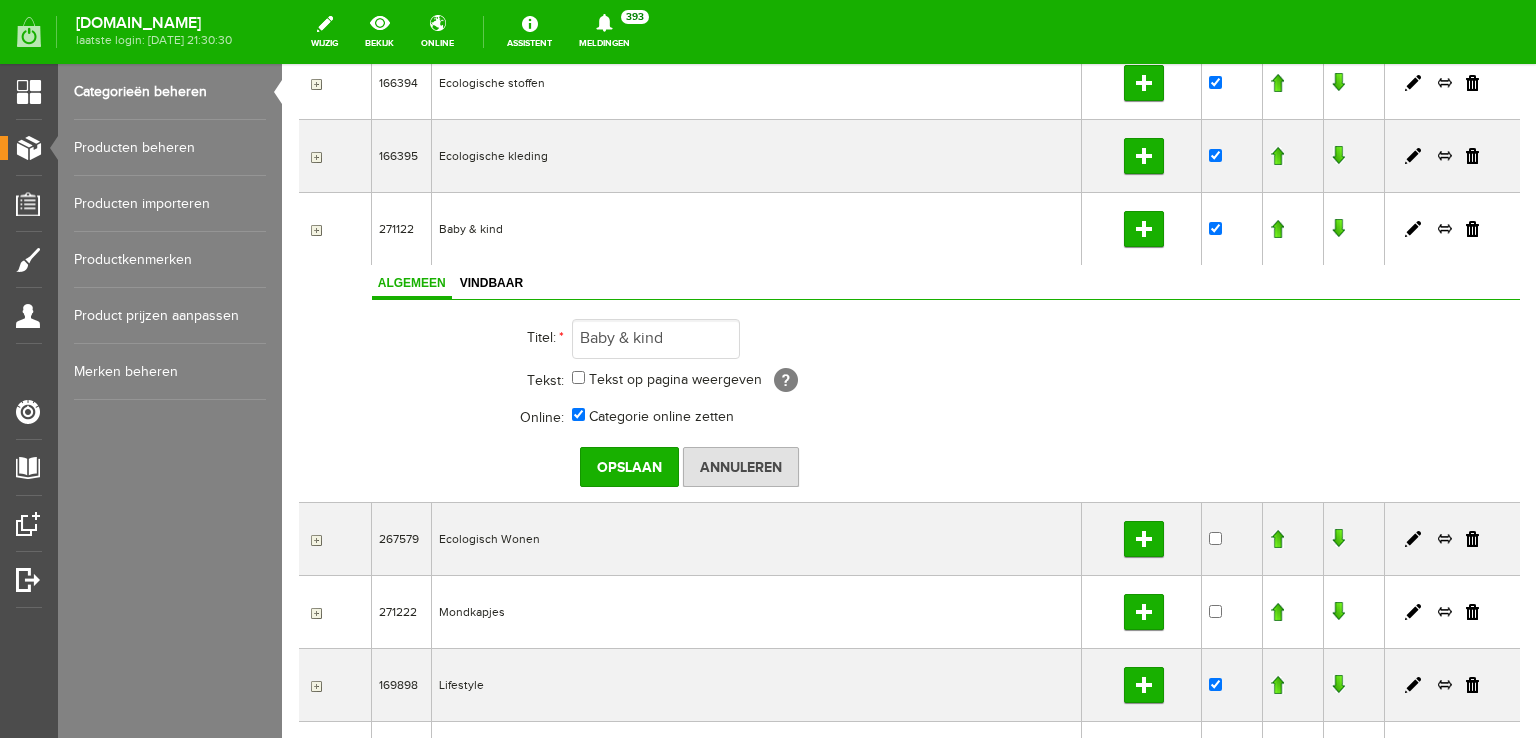 click at bounding box center [314, 230] 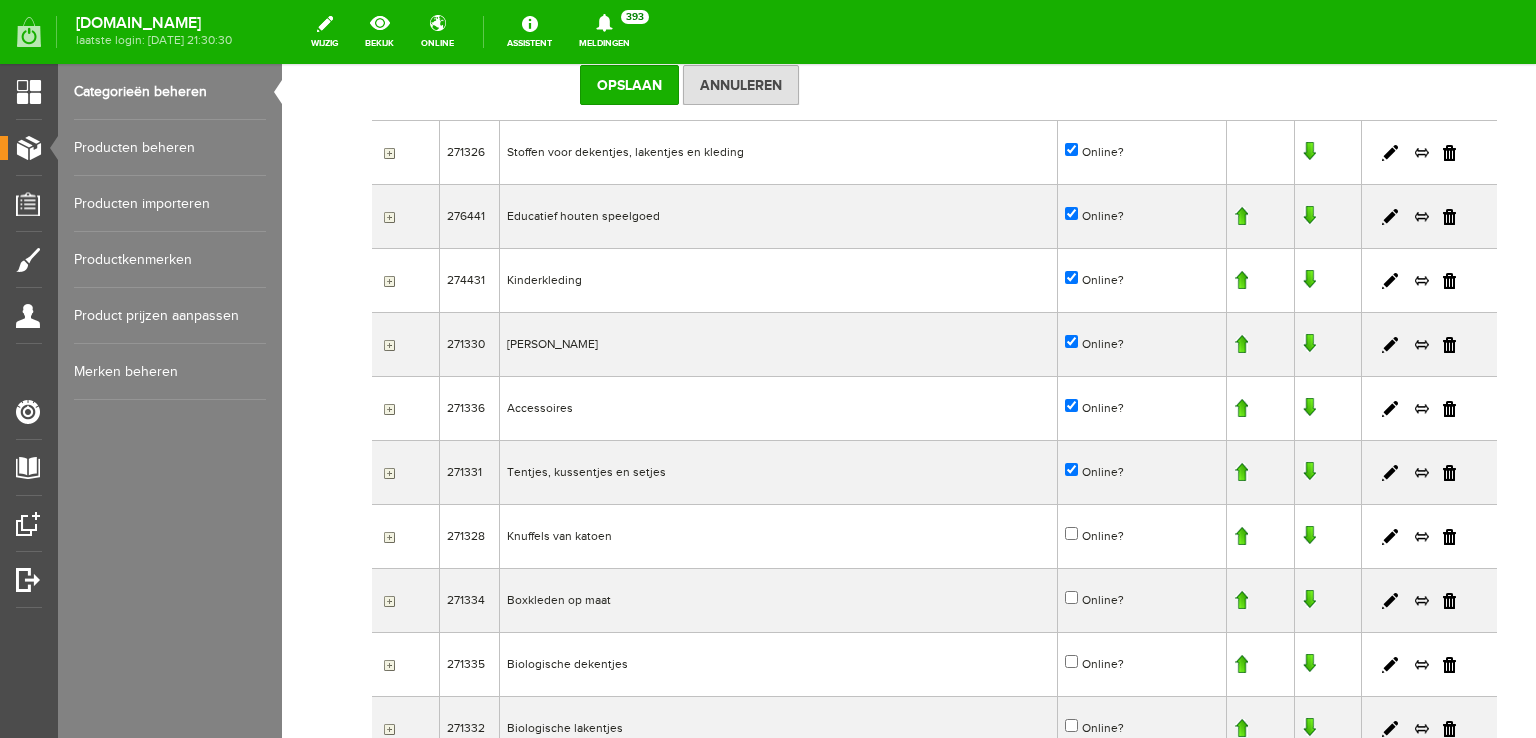 scroll, scrollTop: 612, scrollLeft: 0, axis: vertical 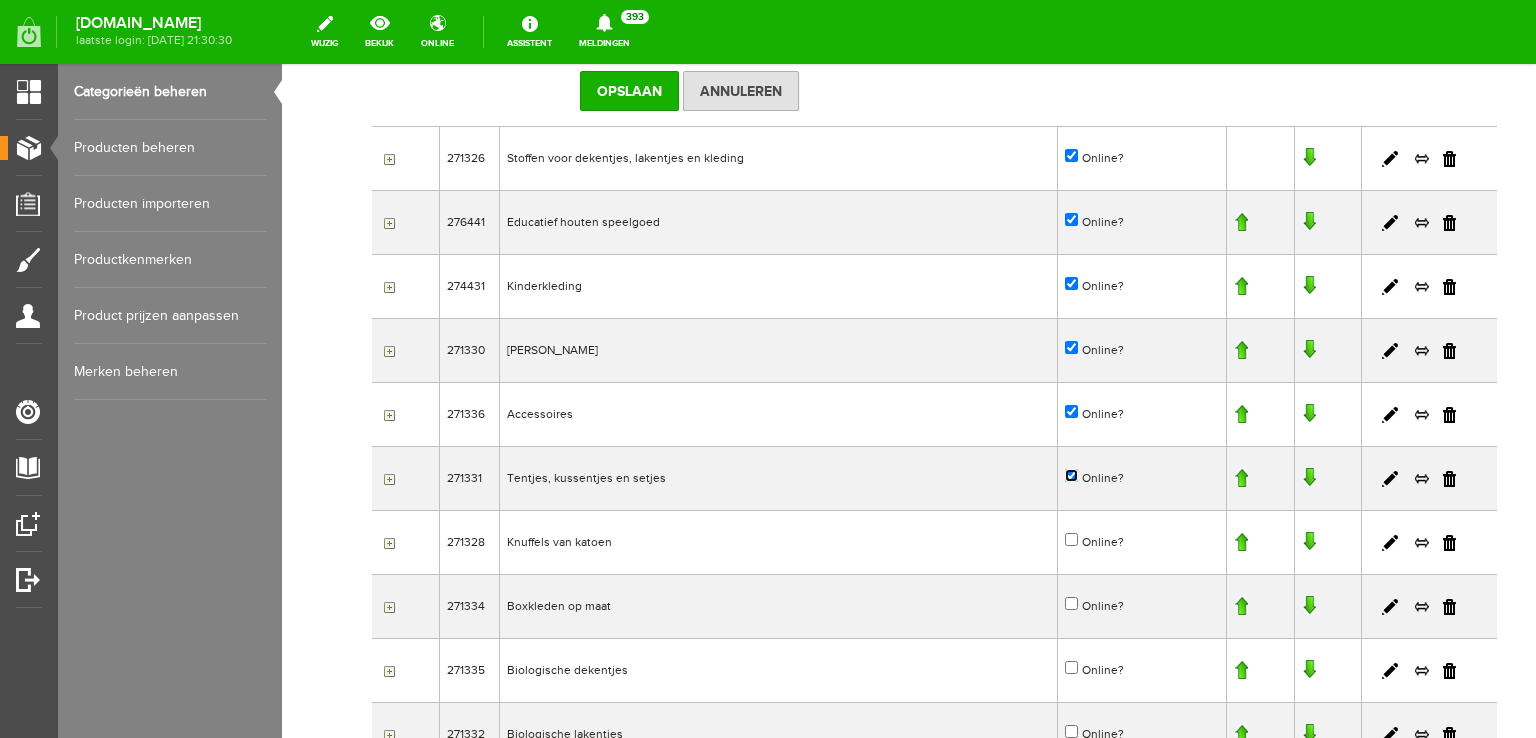 click on "Online?" at bounding box center [1071, 475] 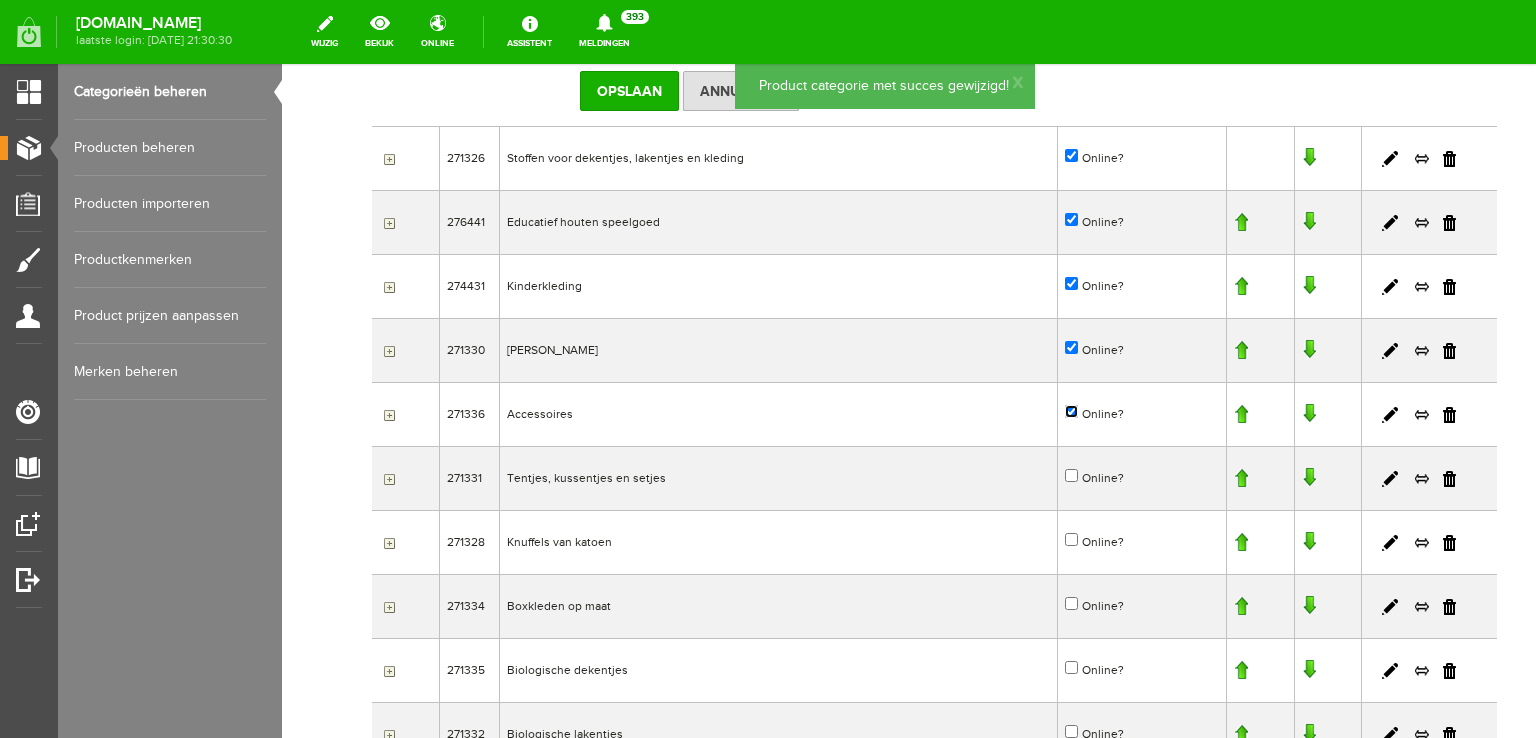 click on "Online?" at bounding box center (1071, 411) 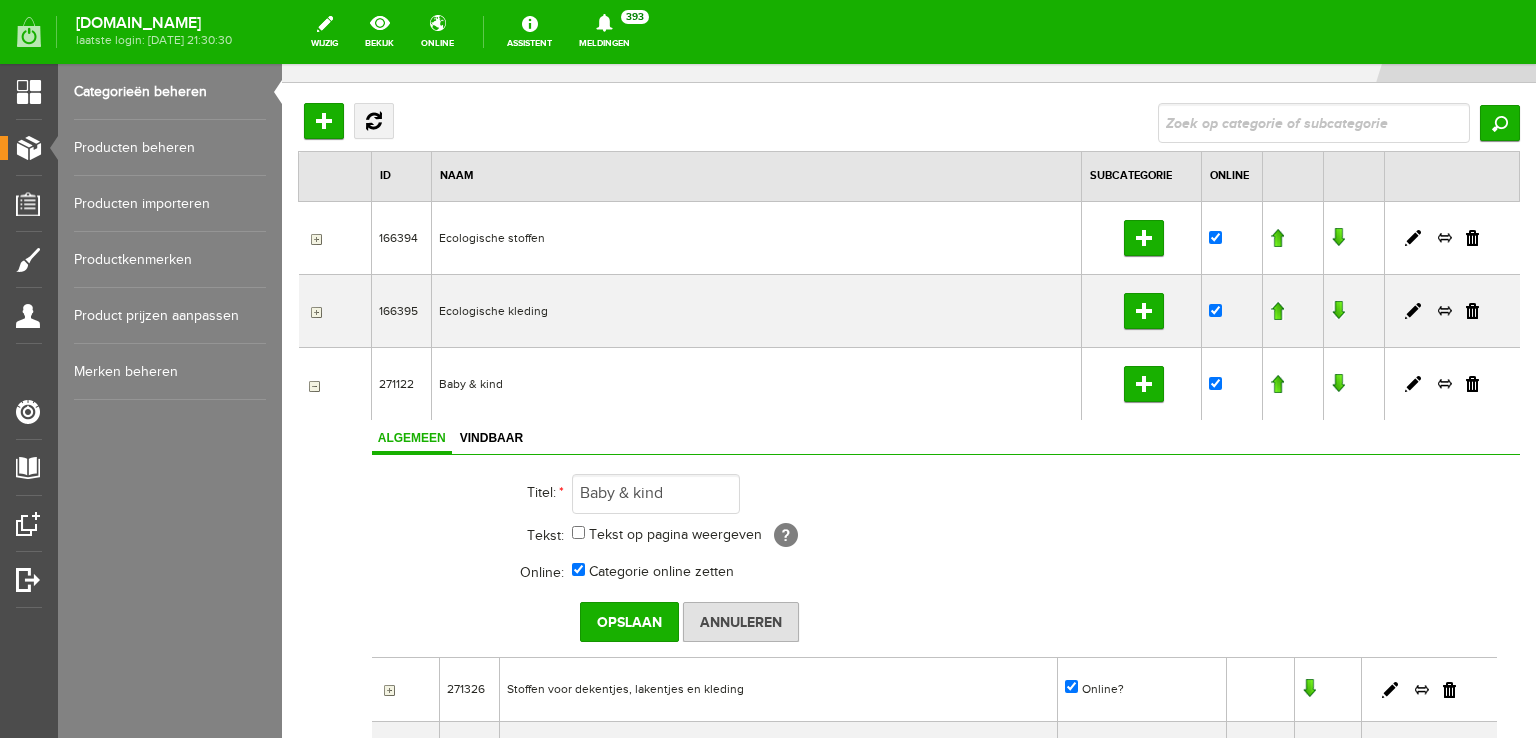 scroll, scrollTop: 0, scrollLeft: 0, axis: both 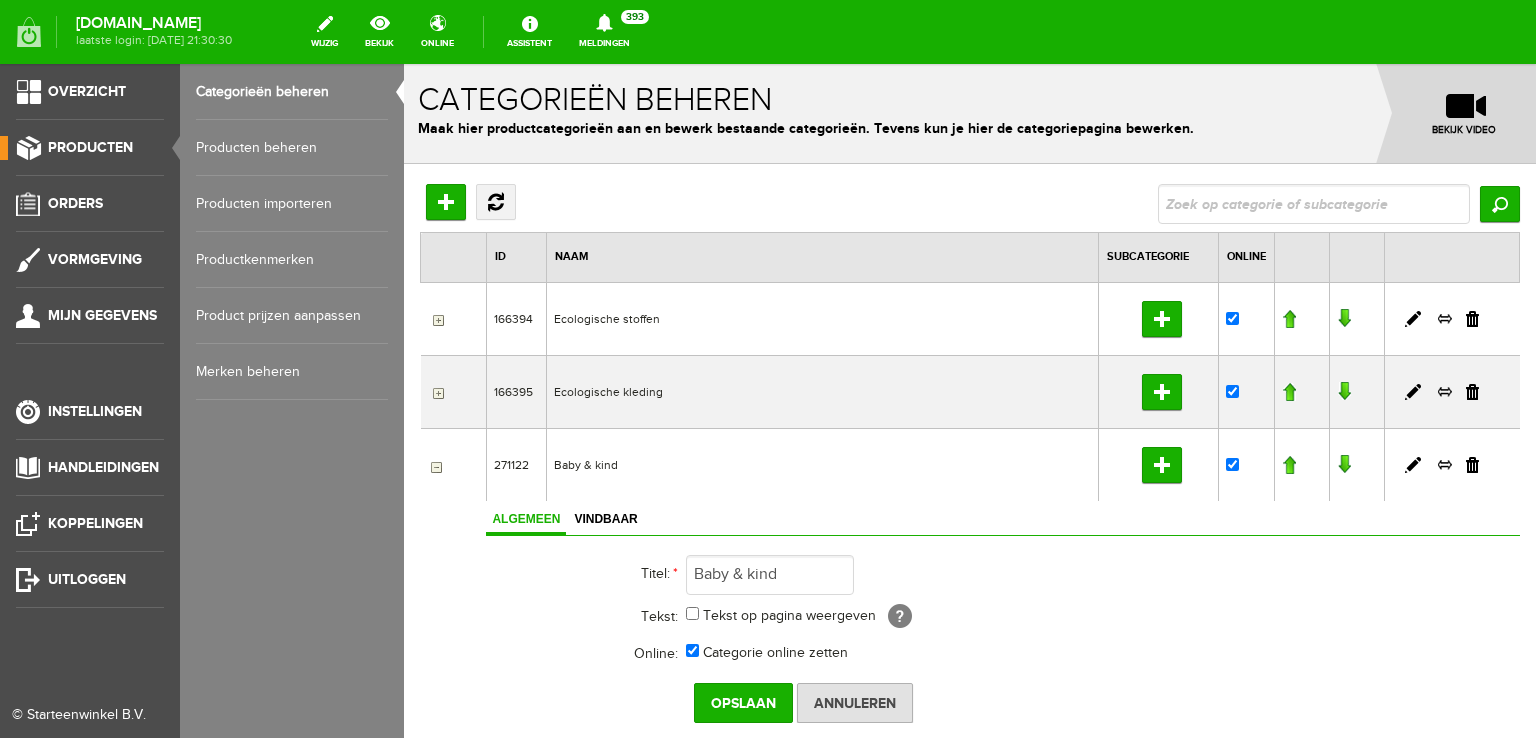 click on "Producten beheren" at bounding box center (292, 148) 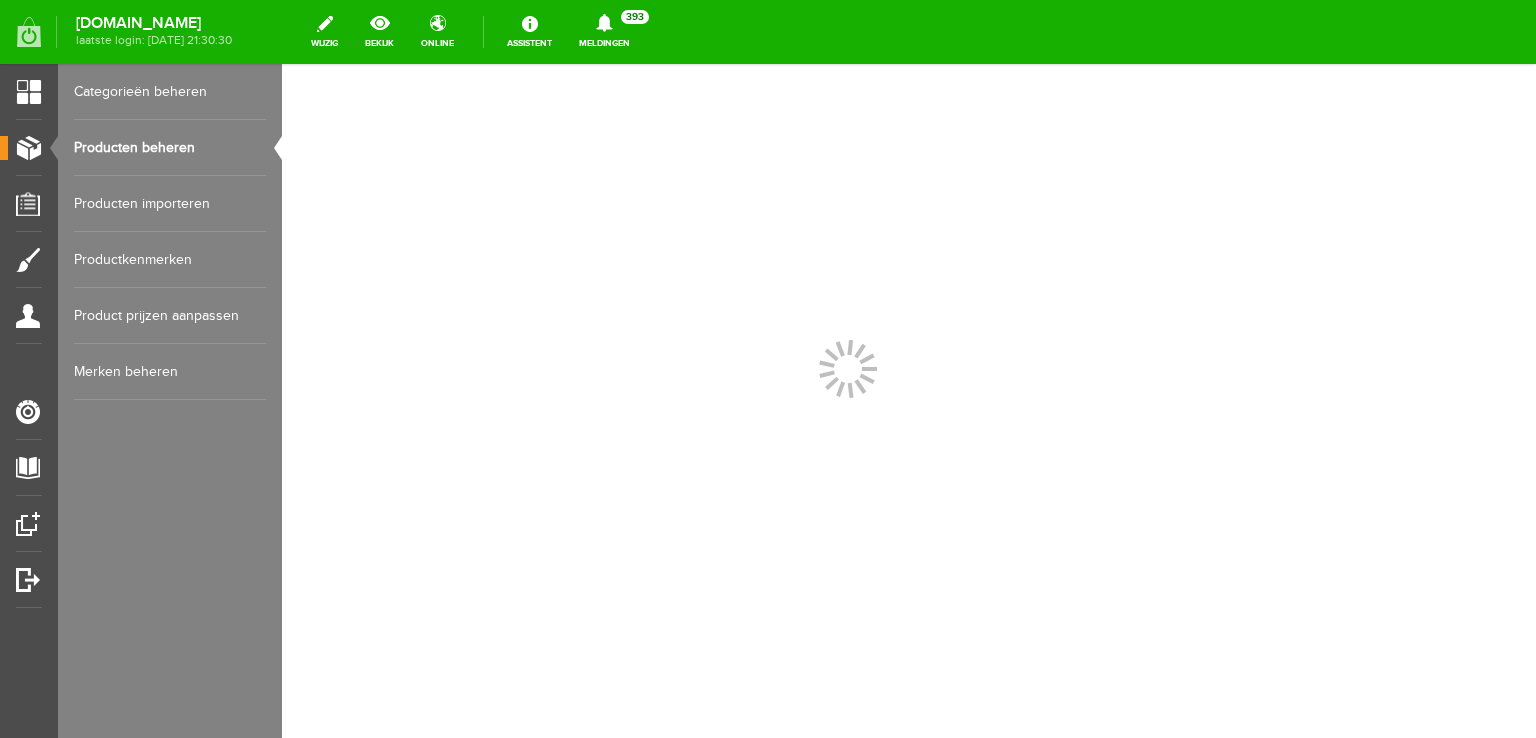 scroll, scrollTop: 0, scrollLeft: 0, axis: both 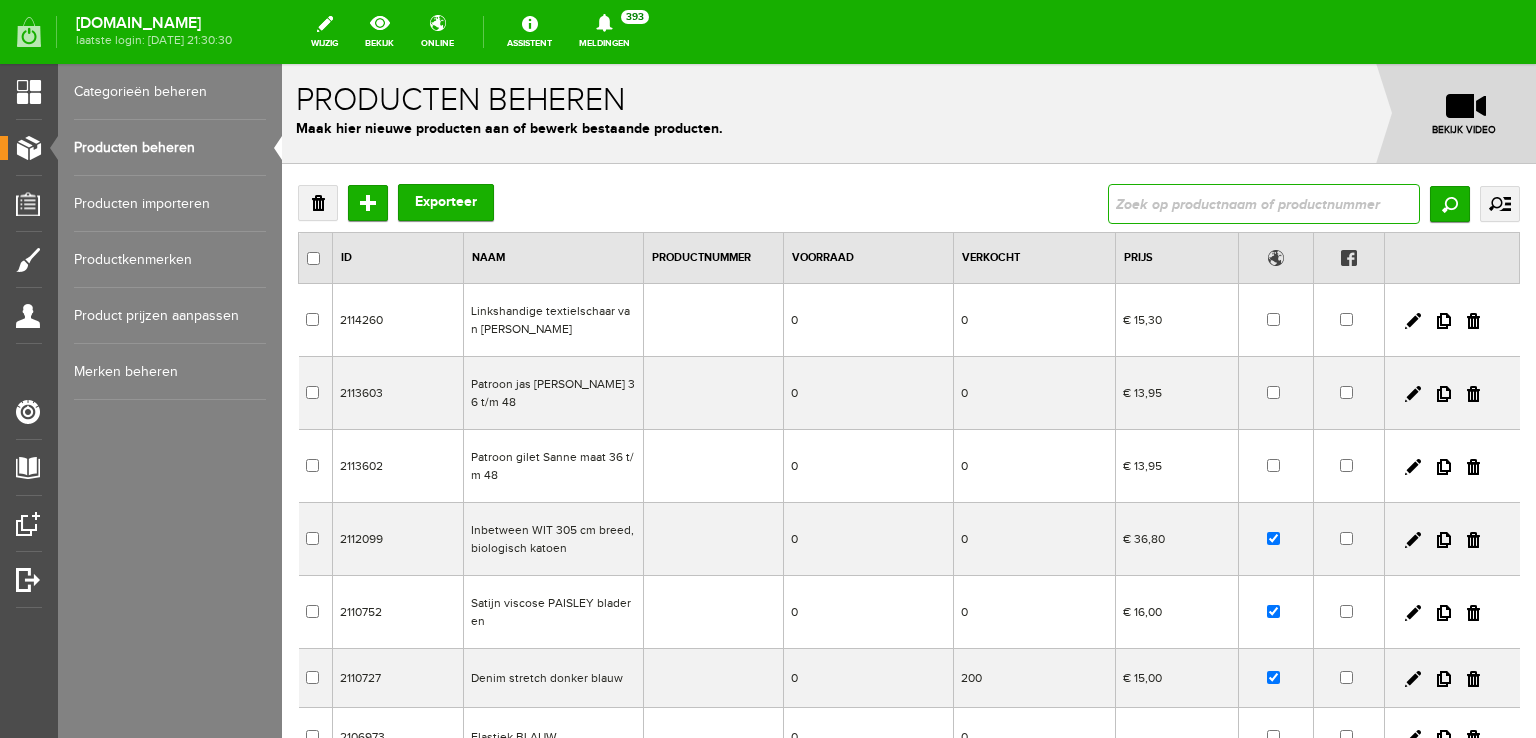 click at bounding box center (1264, 204) 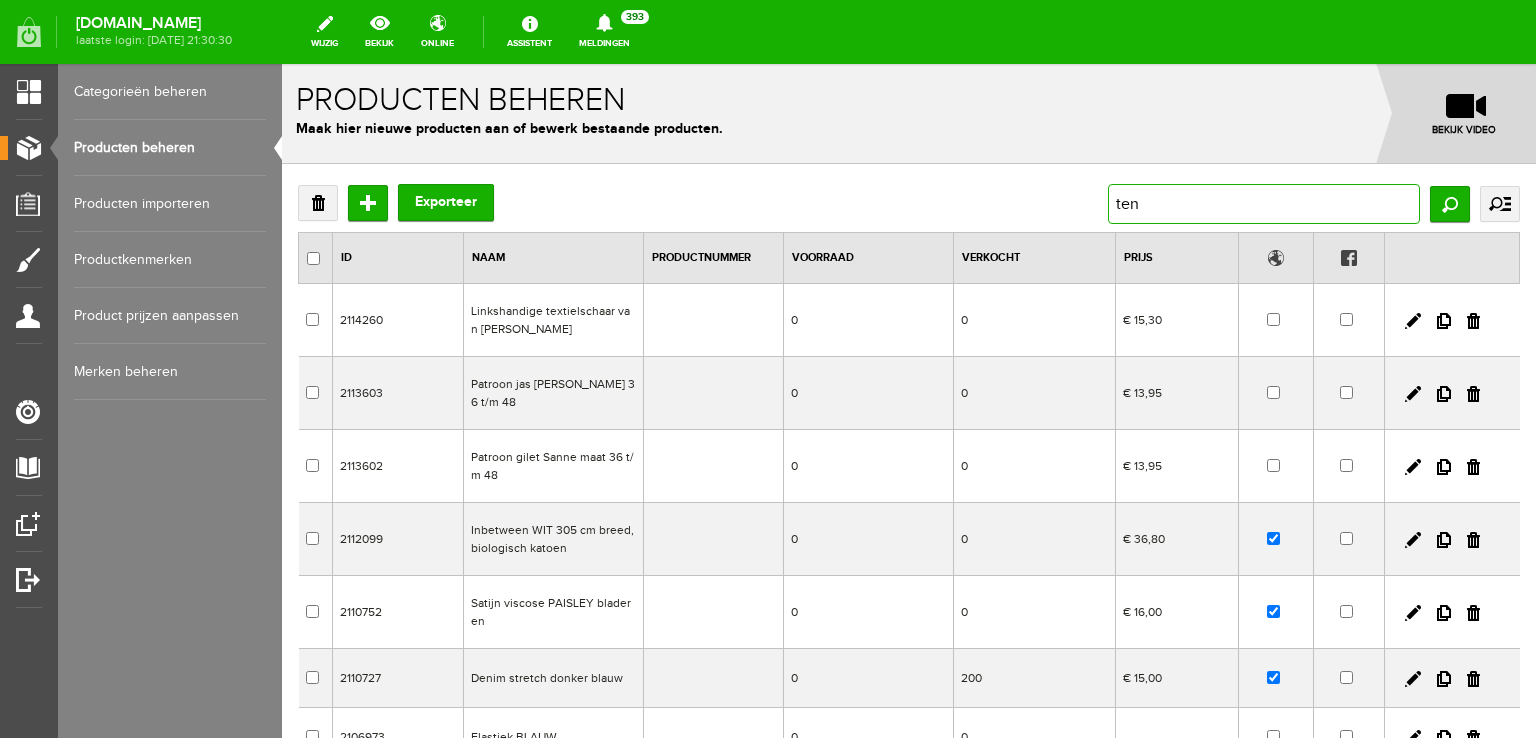 type on "tent" 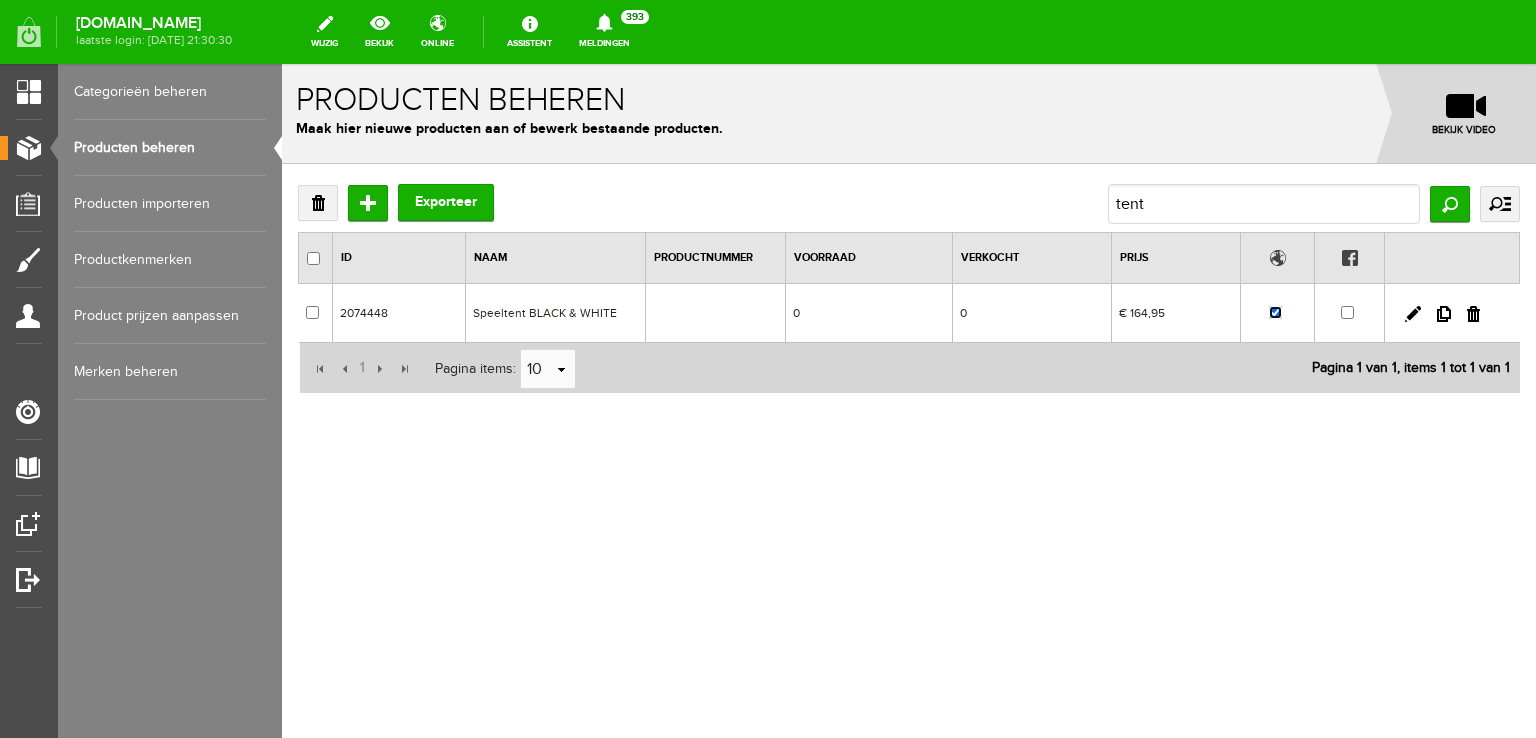 click at bounding box center [1275, 312] 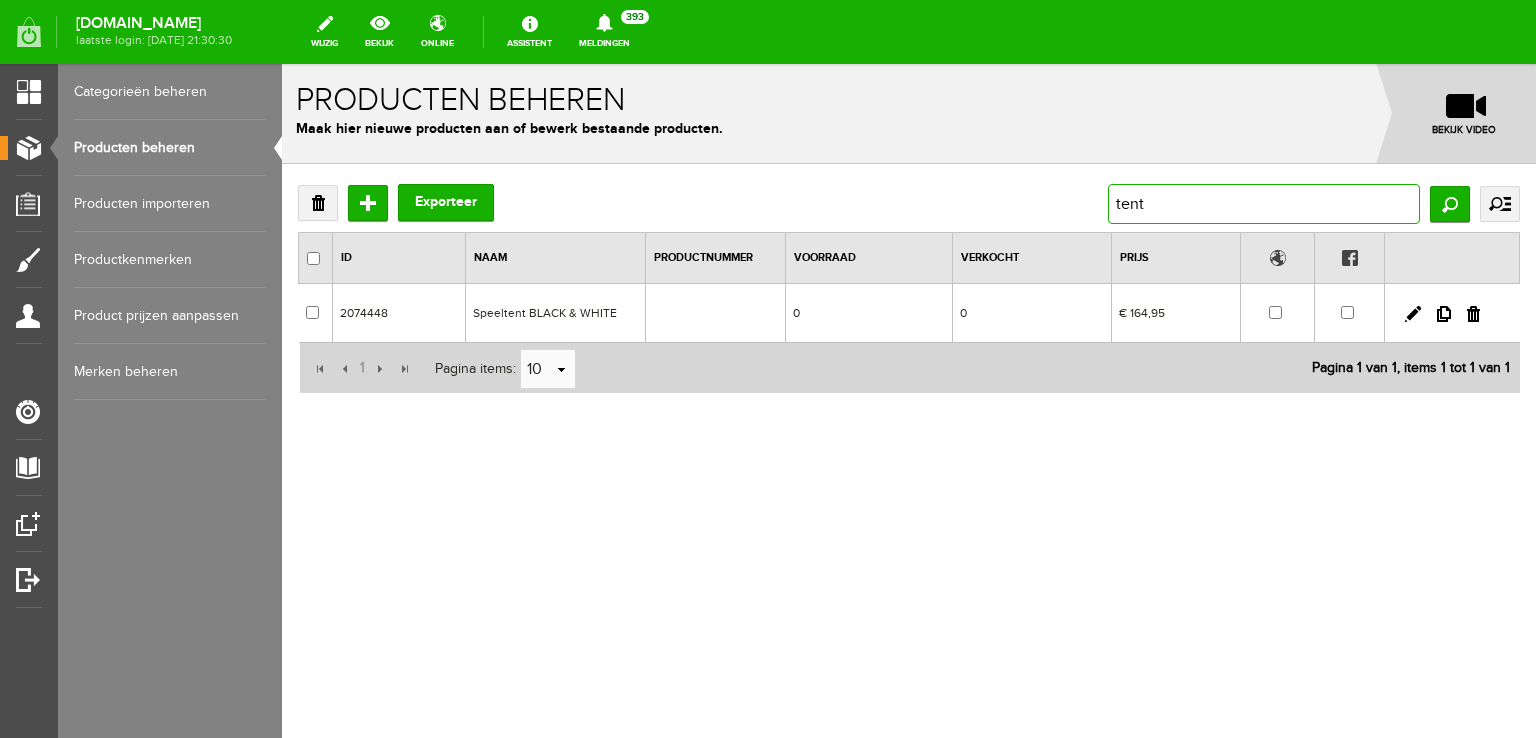 click on "tent" at bounding box center (1264, 204) 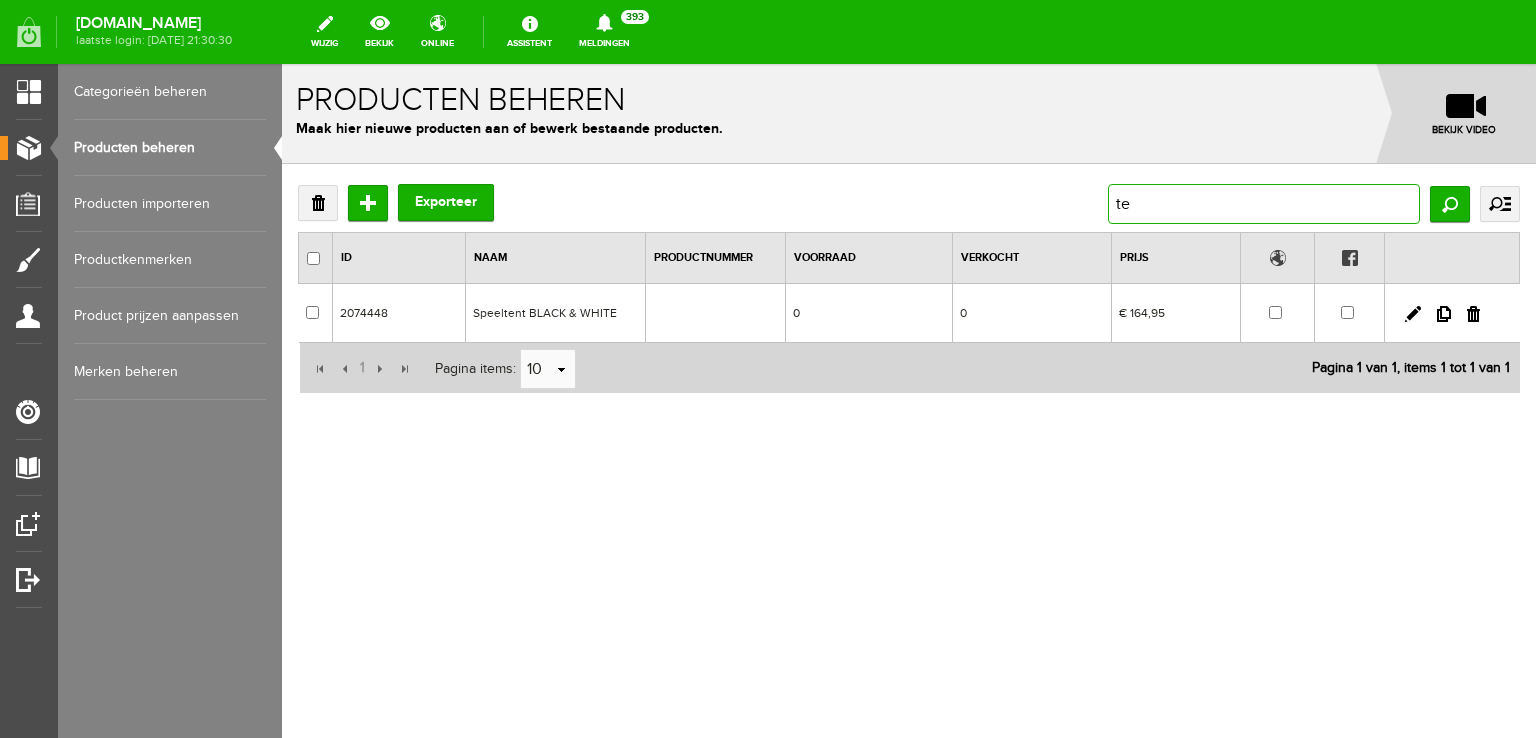 type on "t" 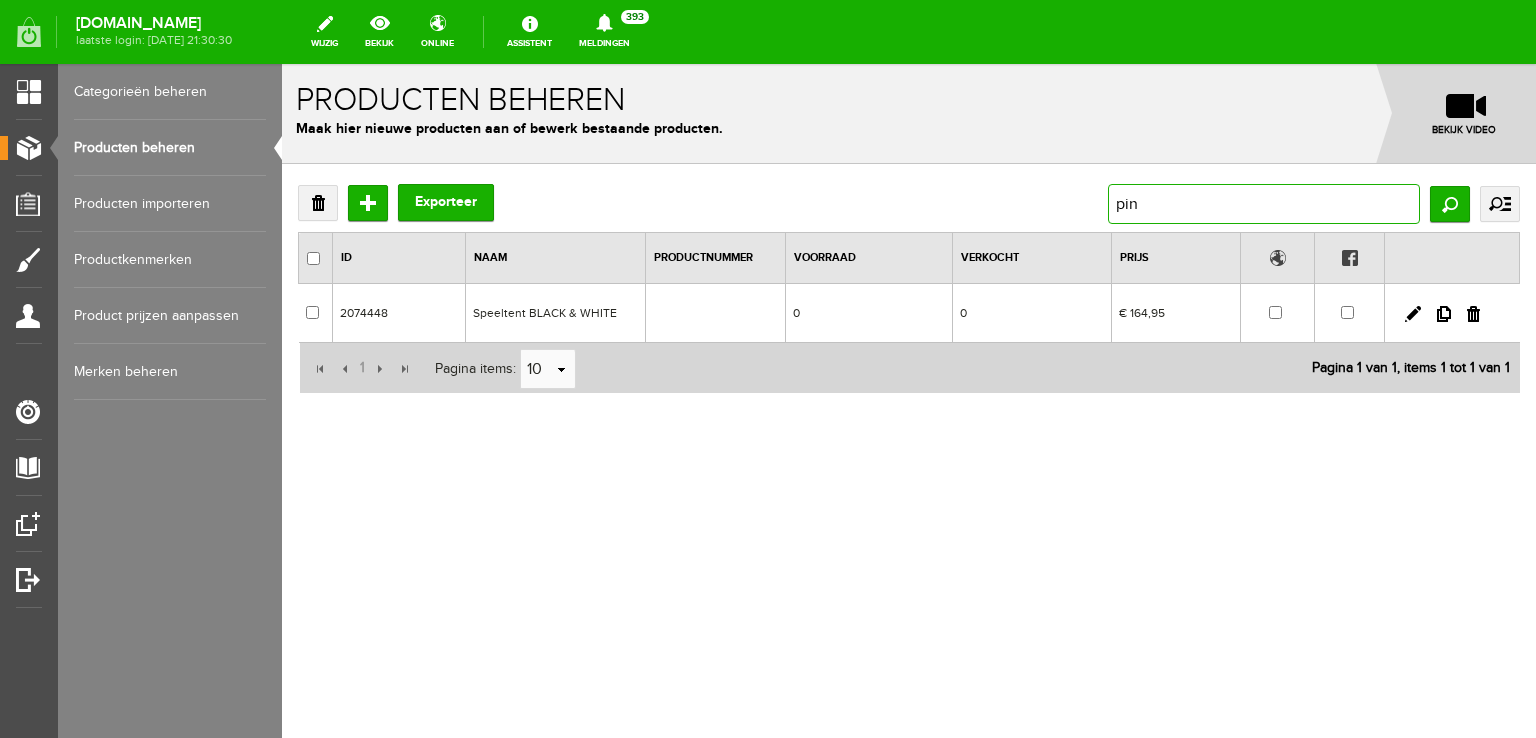 type on "pink" 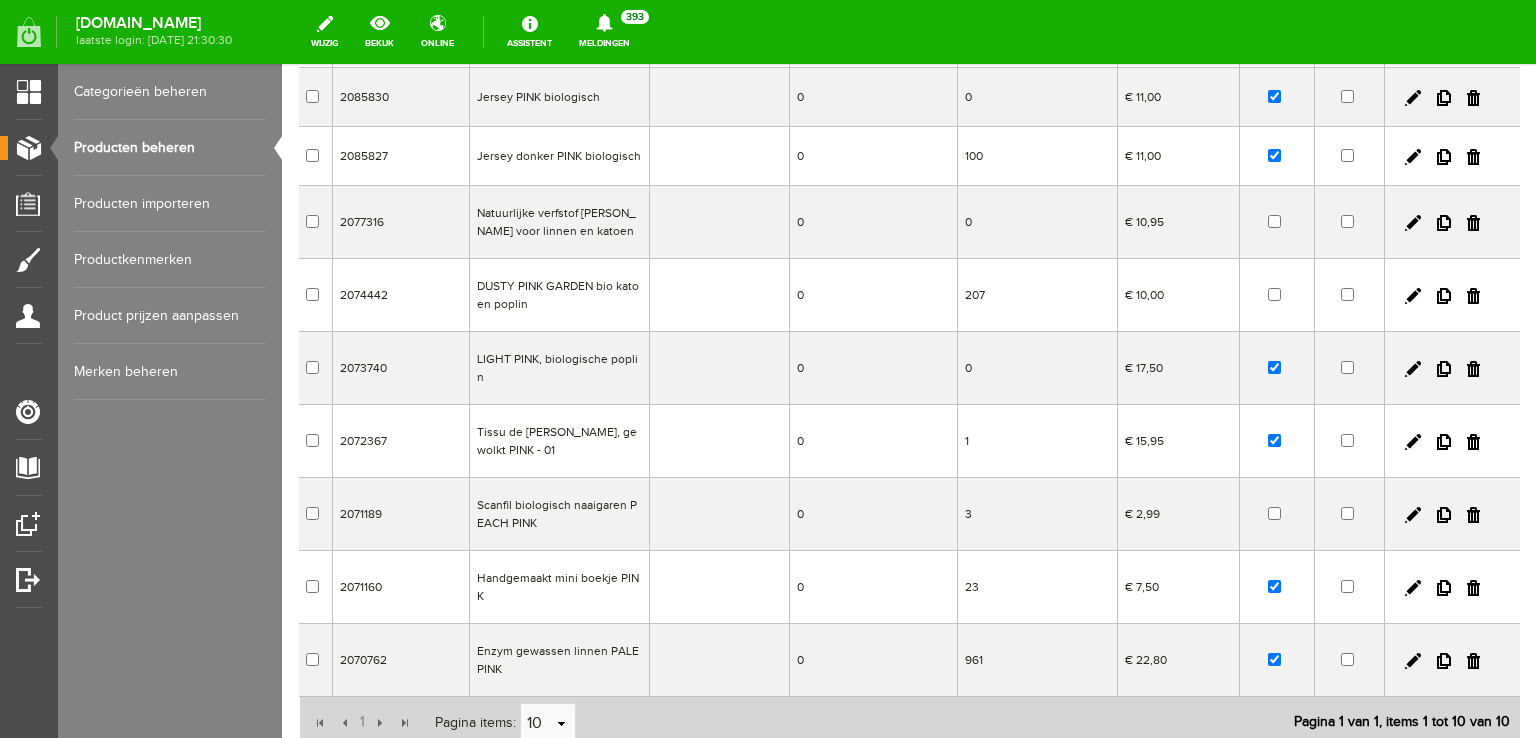 scroll, scrollTop: 272, scrollLeft: 0, axis: vertical 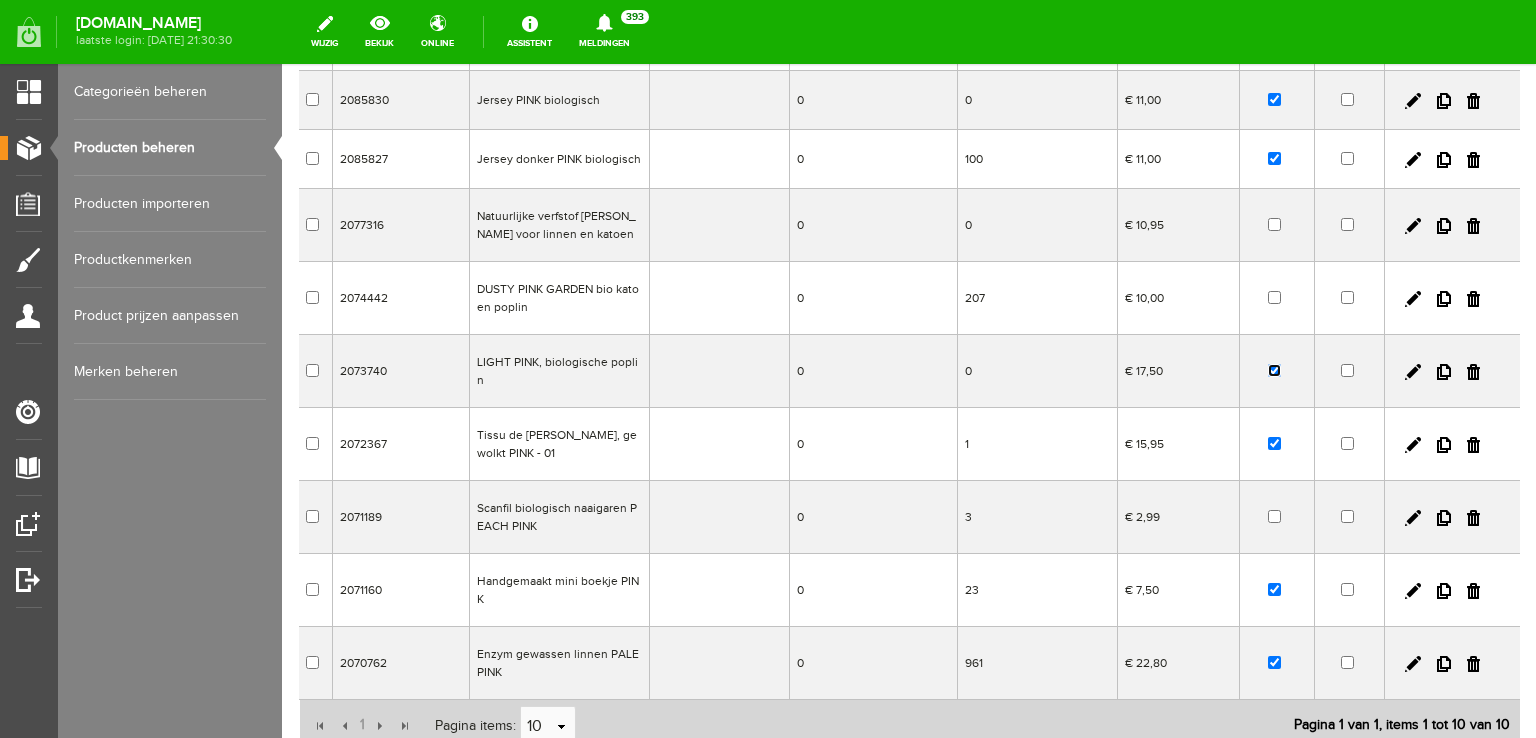 click at bounding box center [1274, 370] 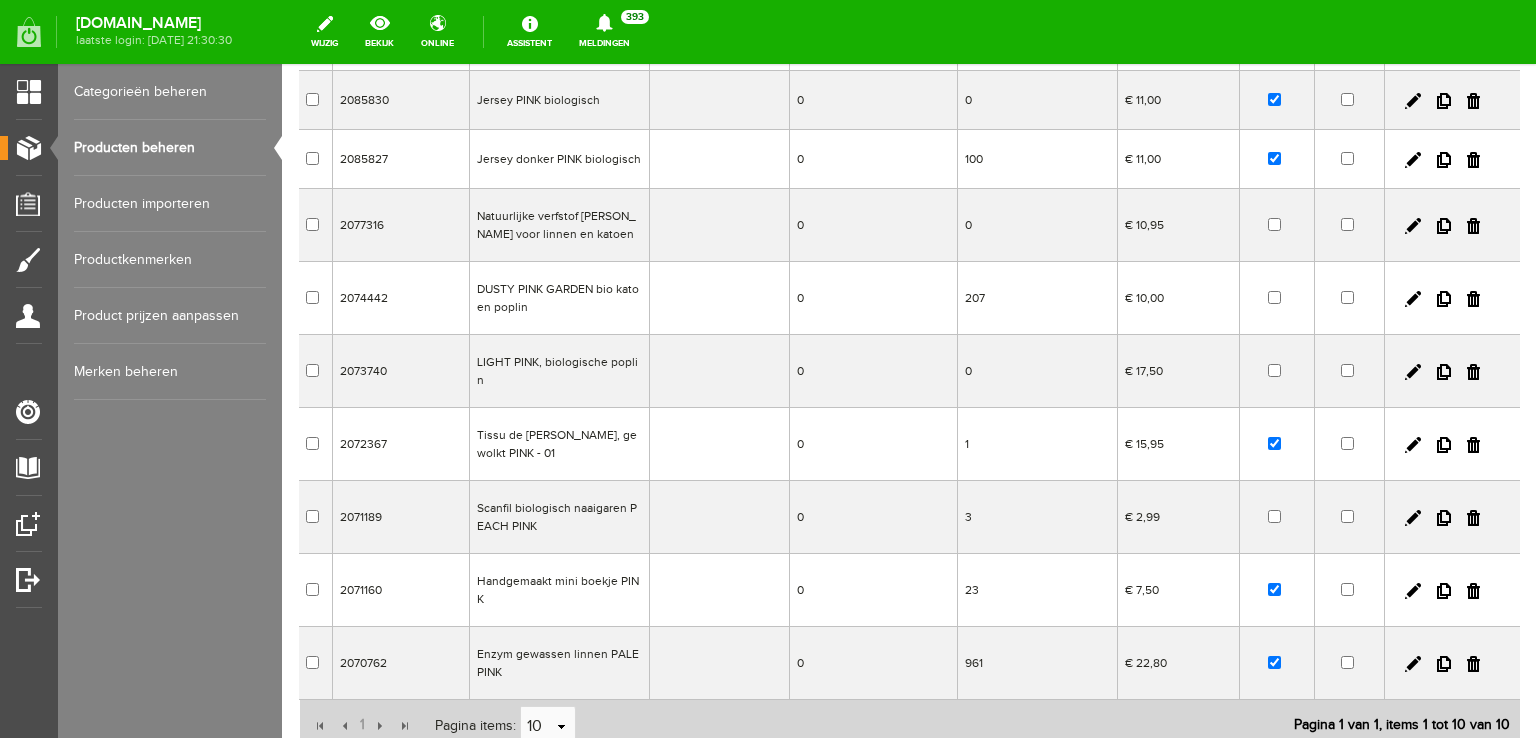 drag, startPoint x: 1456, startPoint y: 301, endPoint x: 812, endPoint y: 97, distance: 675.5383 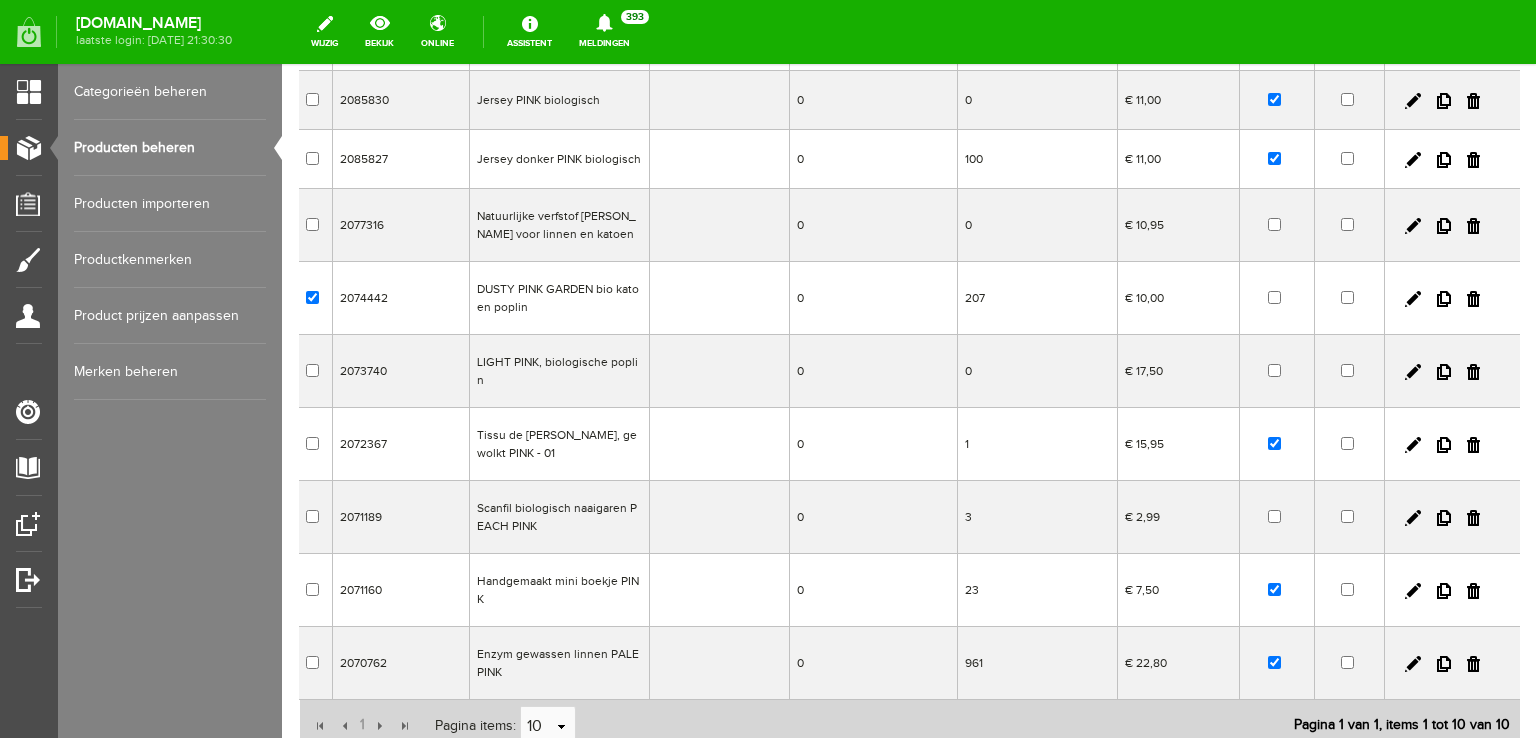 click at bounding box center (1473, 299) 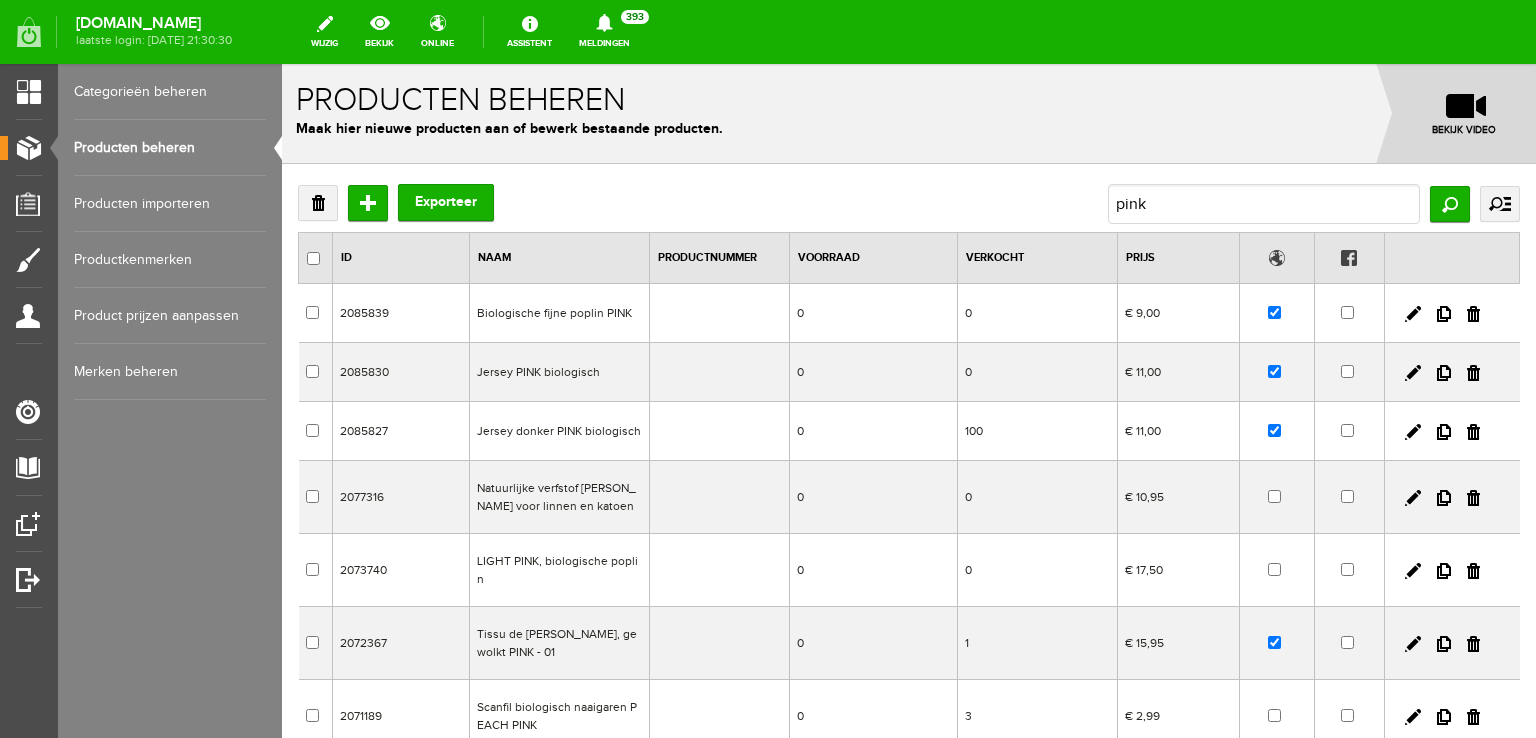 scroll, scrollTop: 0, scrollLeft: 0, axis: both 